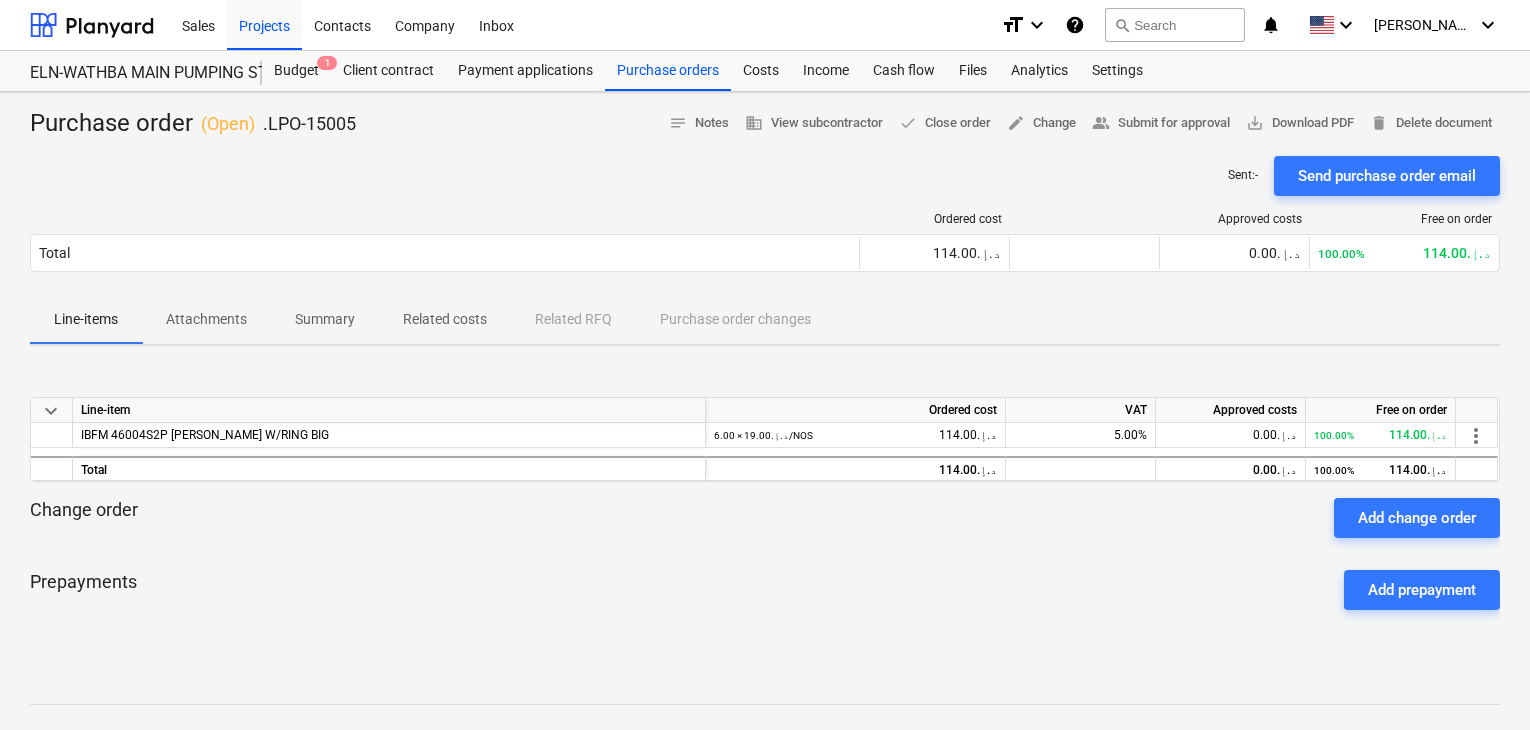 scroll, scrollTop: 0, scrollLeft: 0, axis: both 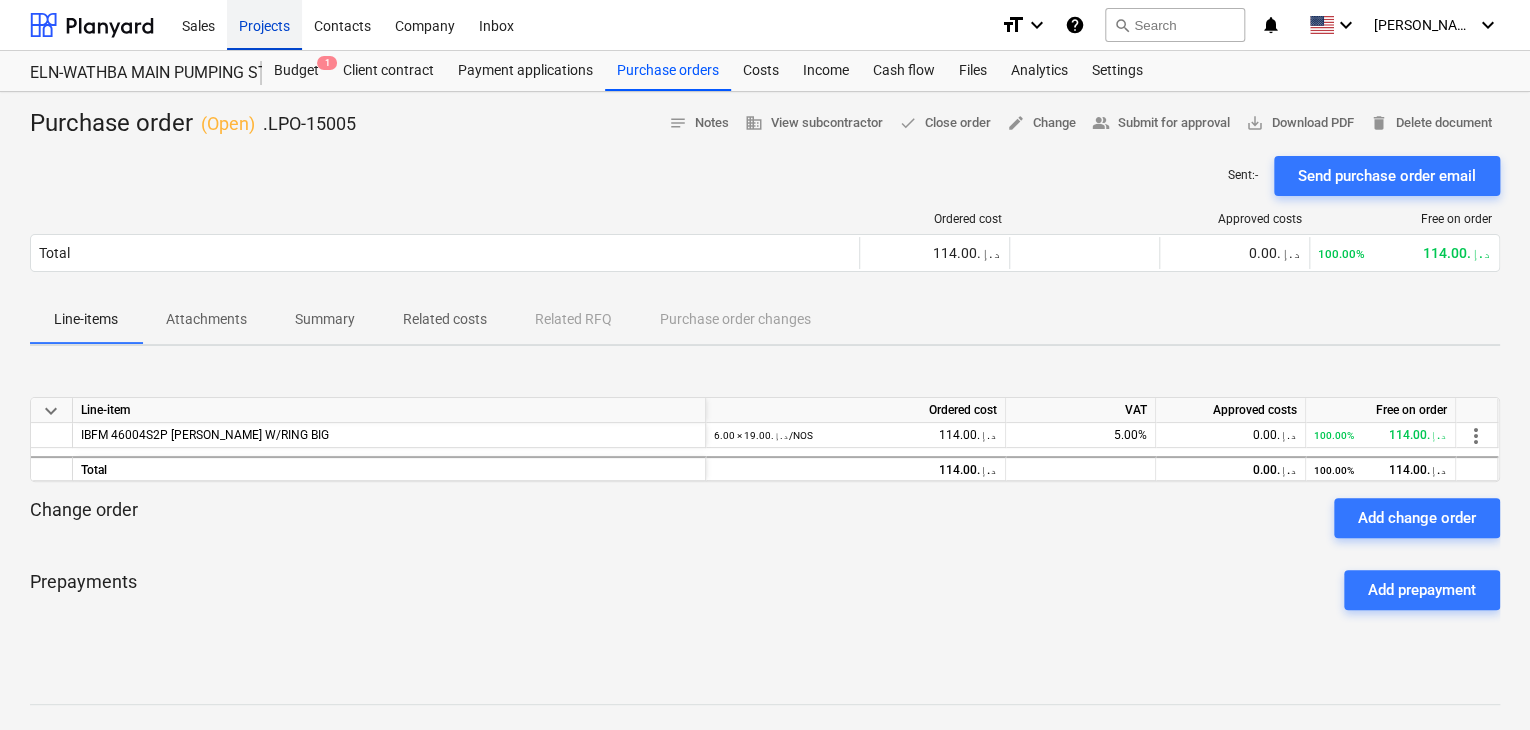 click on "Projects" at bounding box center (264, 24) 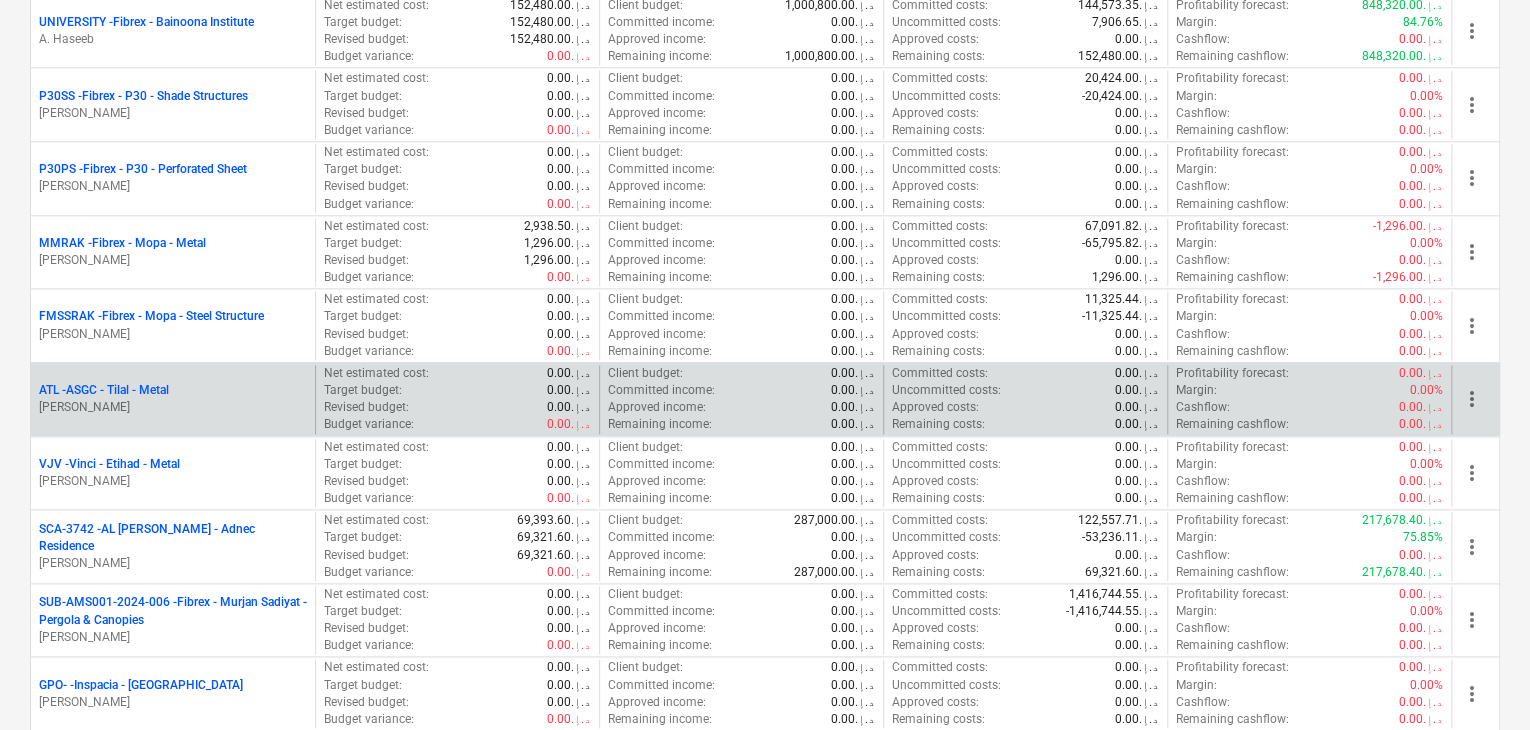 scroll, scrollTop: 1200, scrollLeft: 0, axis: vertical 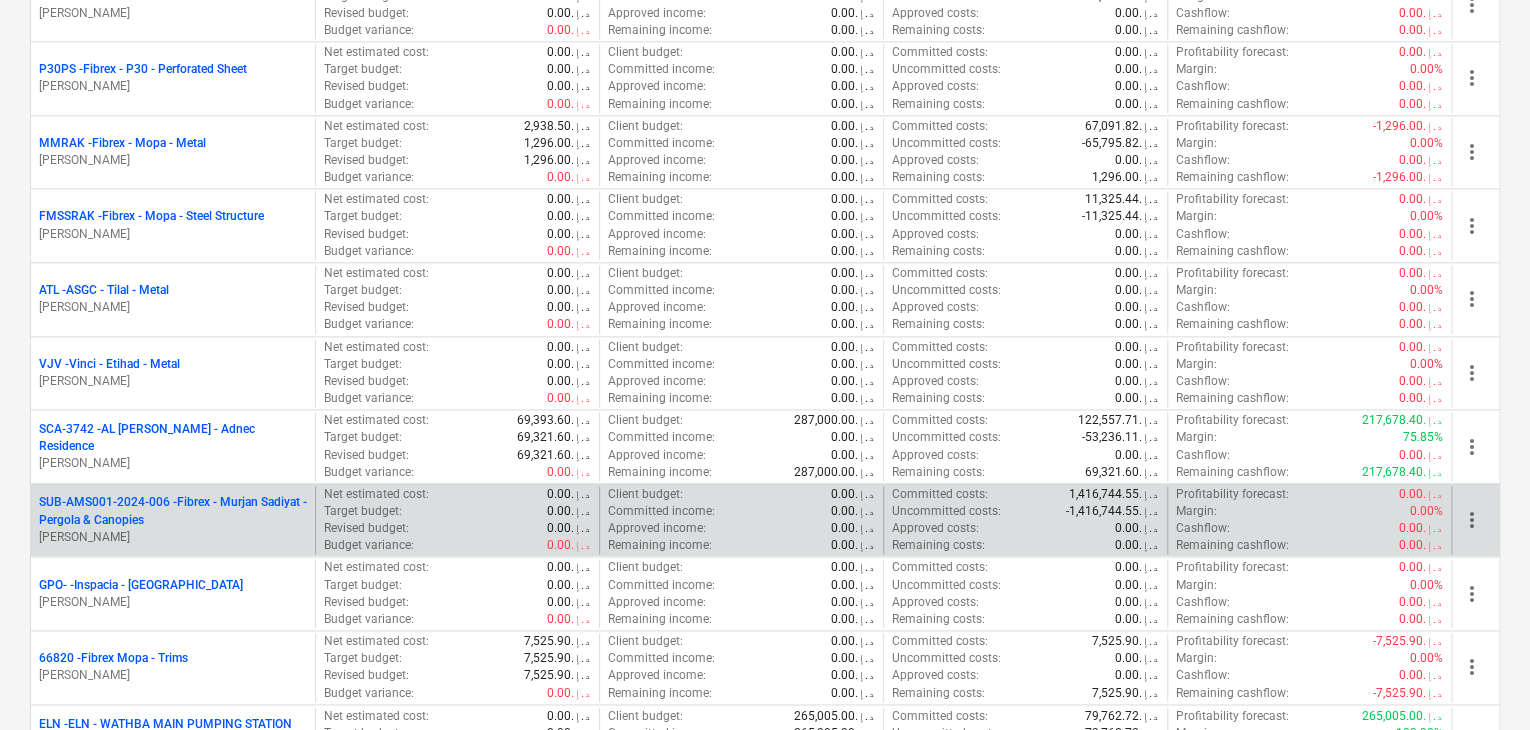 click on "[PERSON_NAME]" at bounding box center (173, 537) 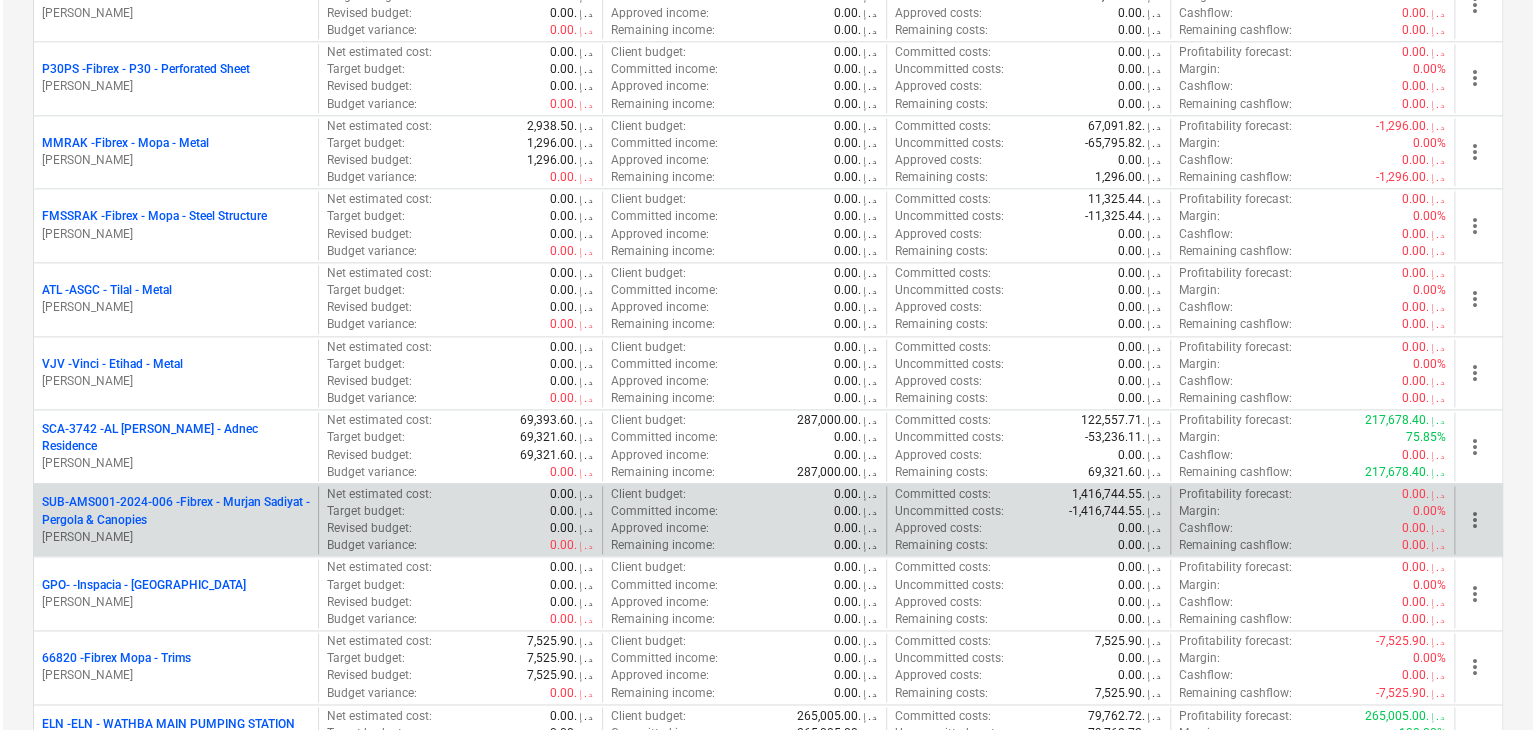 scroll, scrollTop: 0, scrollLeft: 0, axis: both 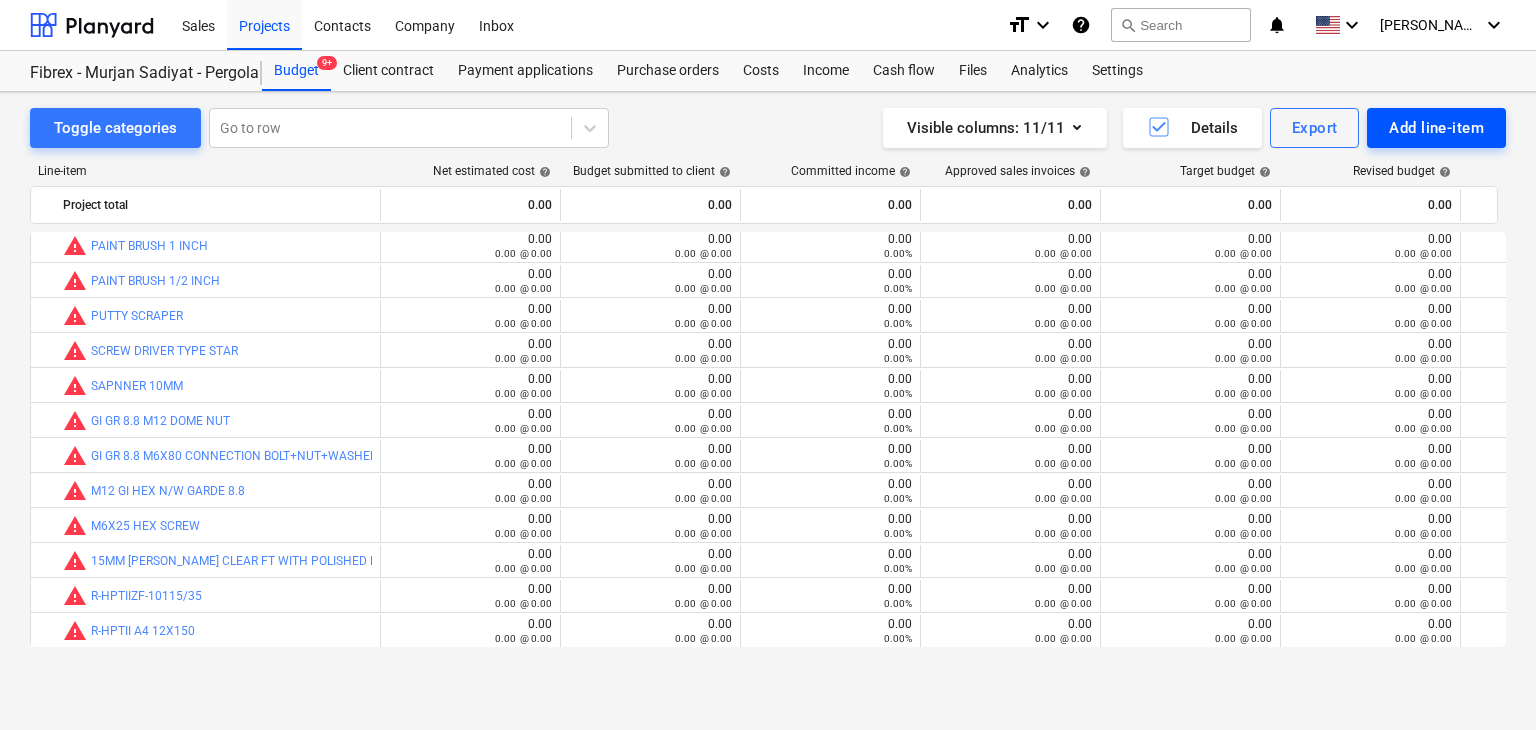 click on "Add line-item" at bounding box center [1436, 128] 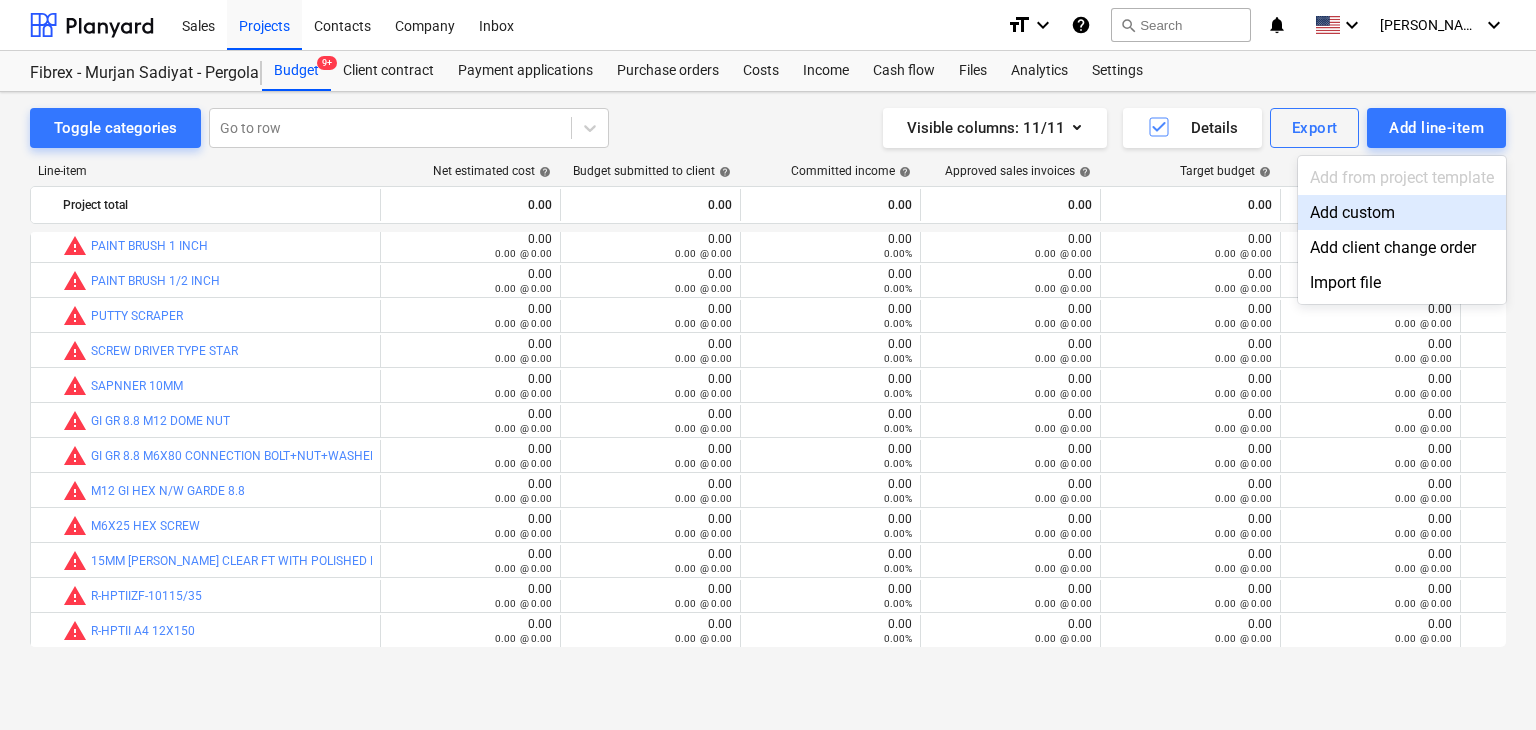 click on "Add custom" at bounding box center (1402, 212) 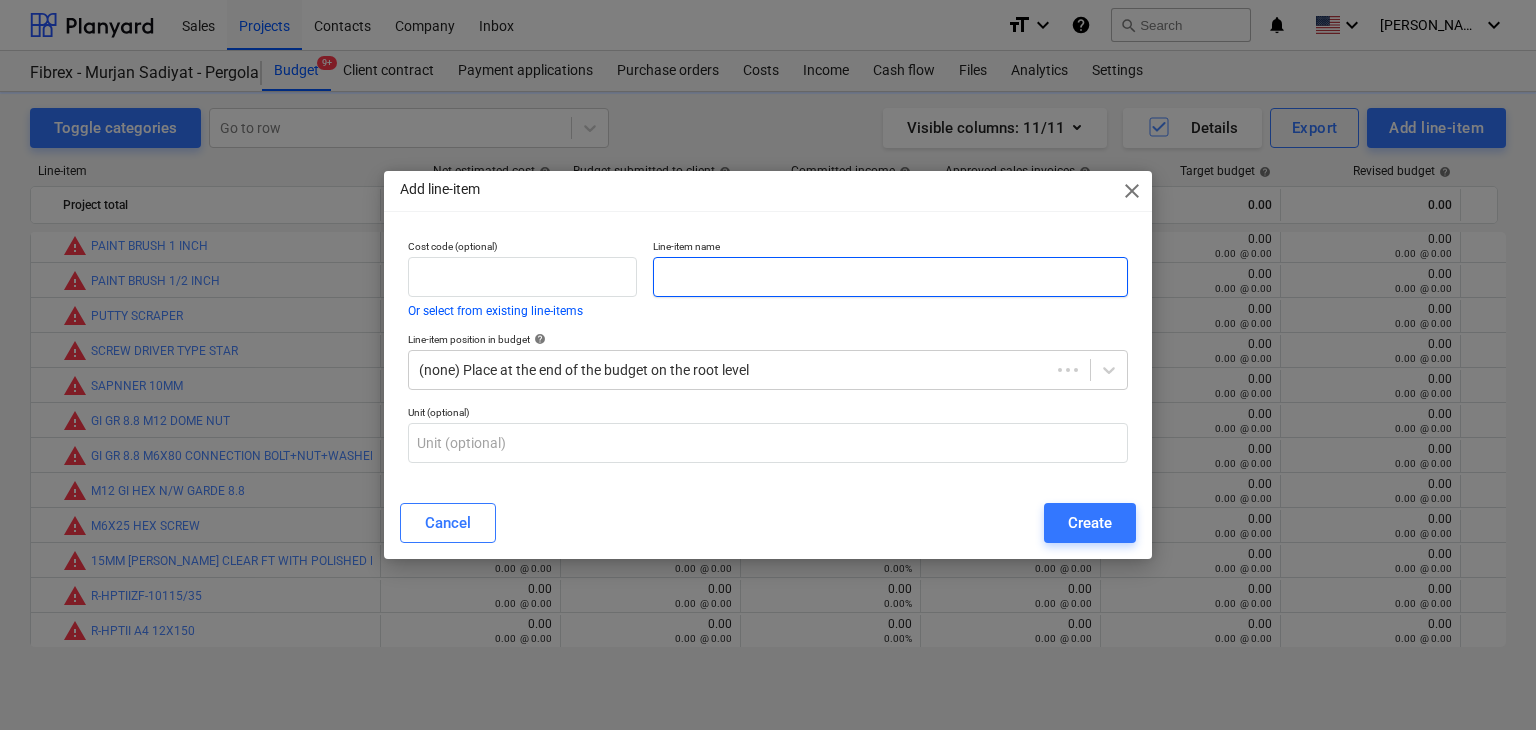 click at bounding box center (890, 277) 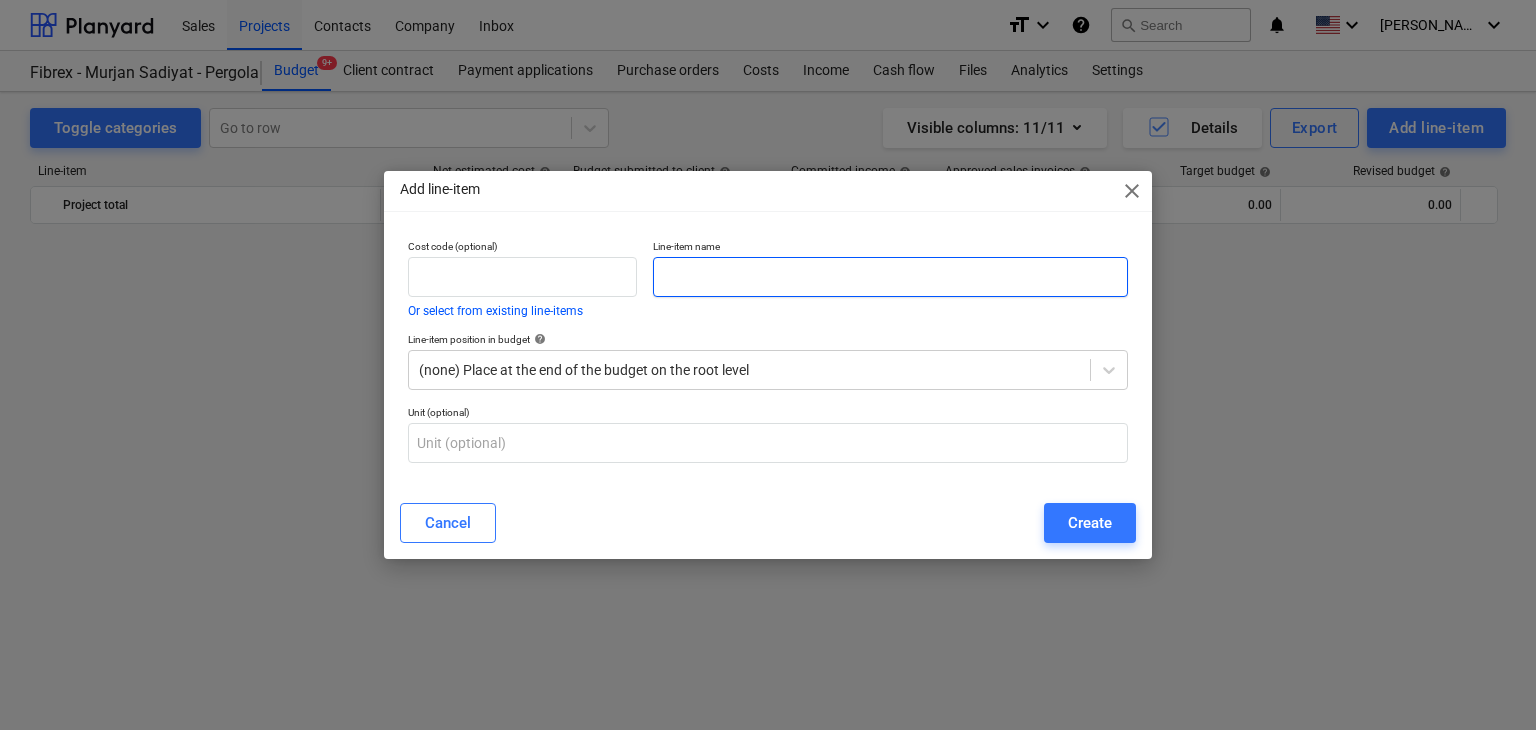 scroll, scrollTop: 8615, scrollLeft: 0, axis: vertical 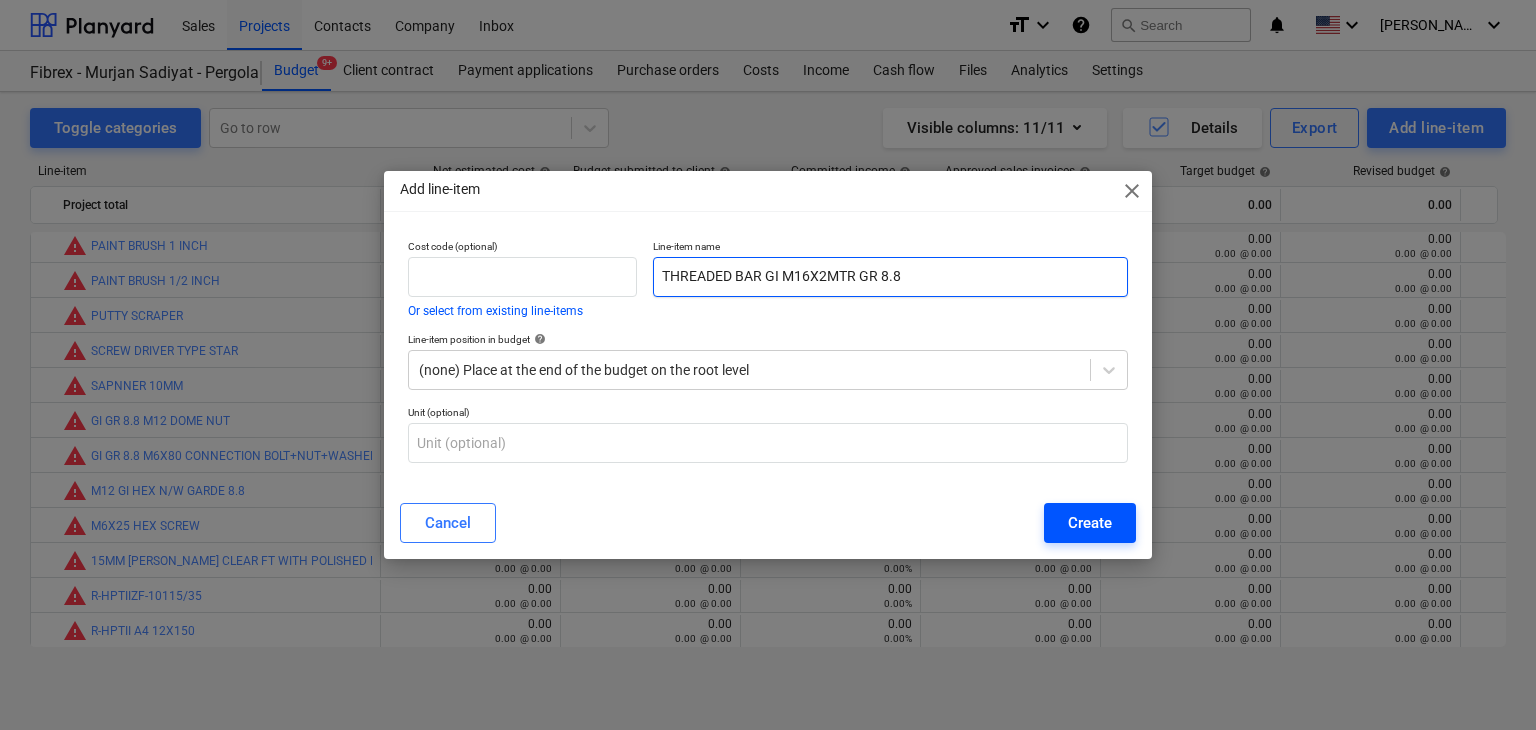type on "THREADED BAR GI M16X2MTR GR 8.8" 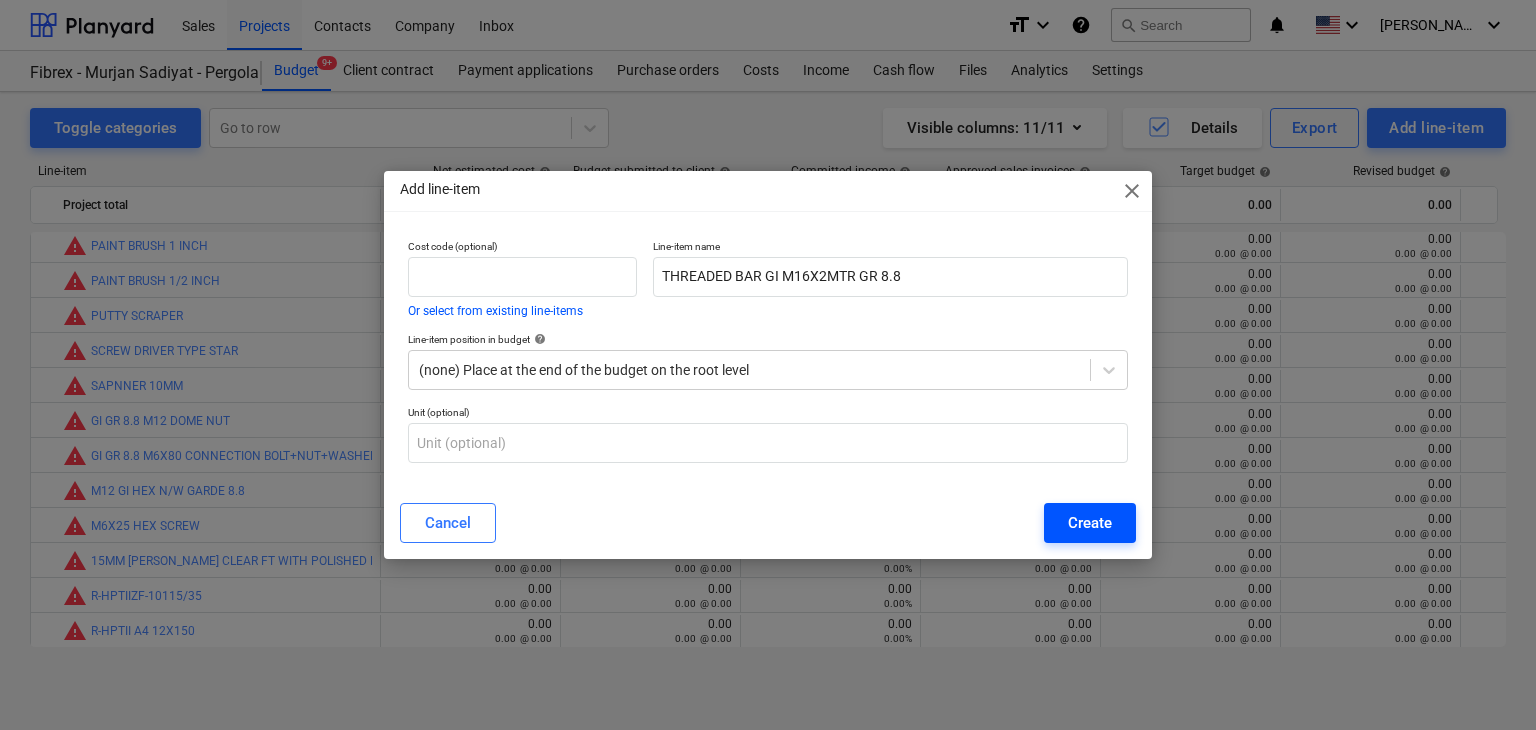 click on "Create" at bounding box center (1090, 523) 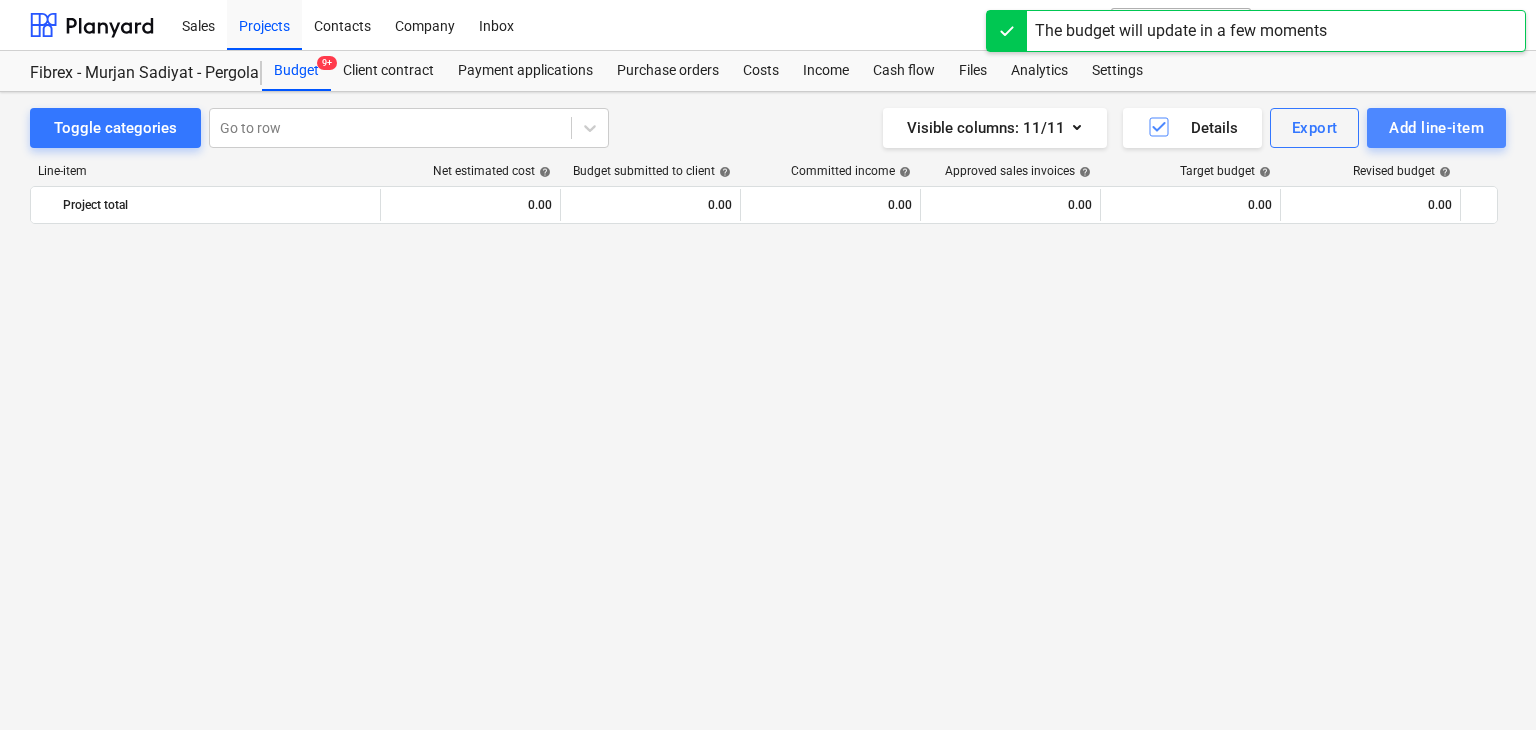 click on "Add line-item" at bounding box center (1436, 128) 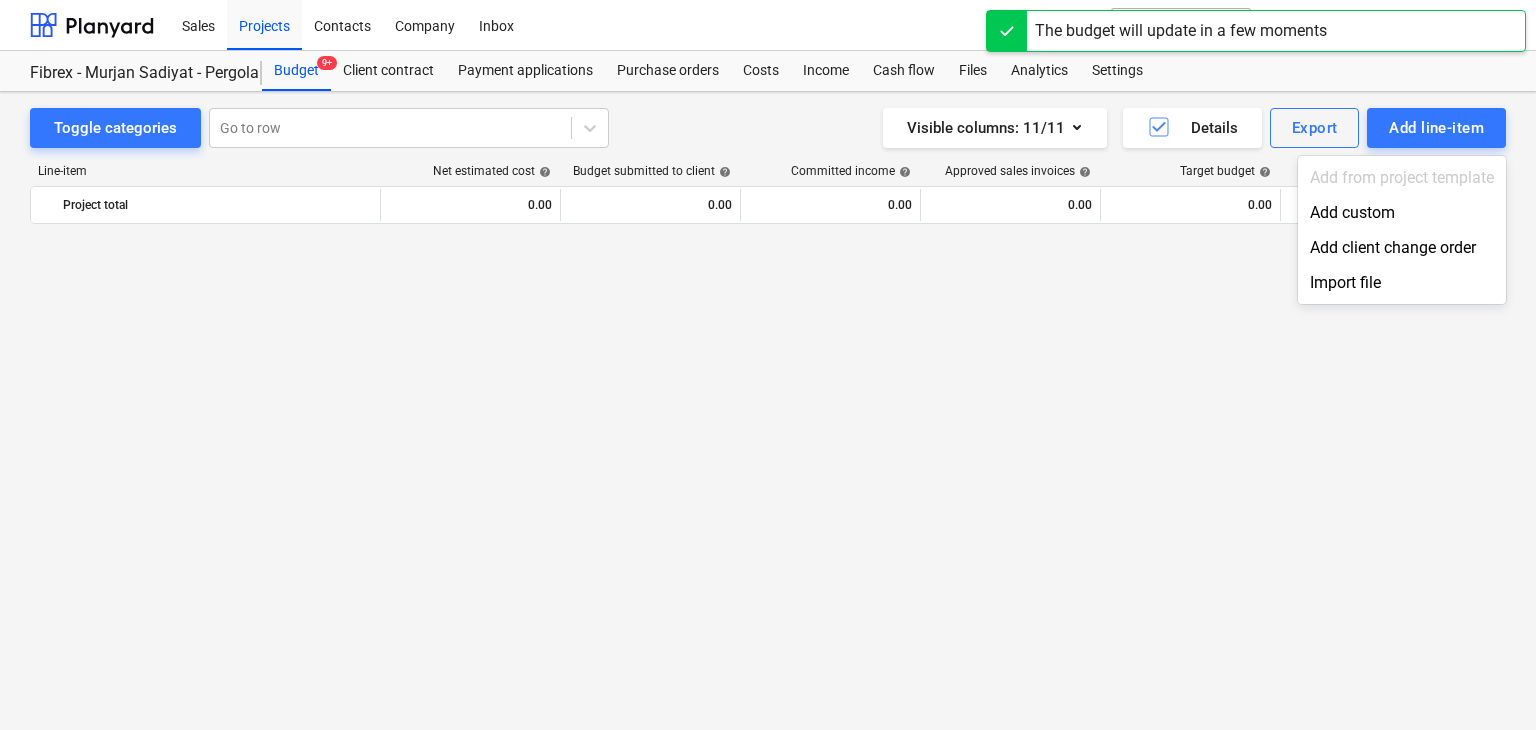 scroll, scrollTop: 8615, scrollLeft: 0, axis: vertical 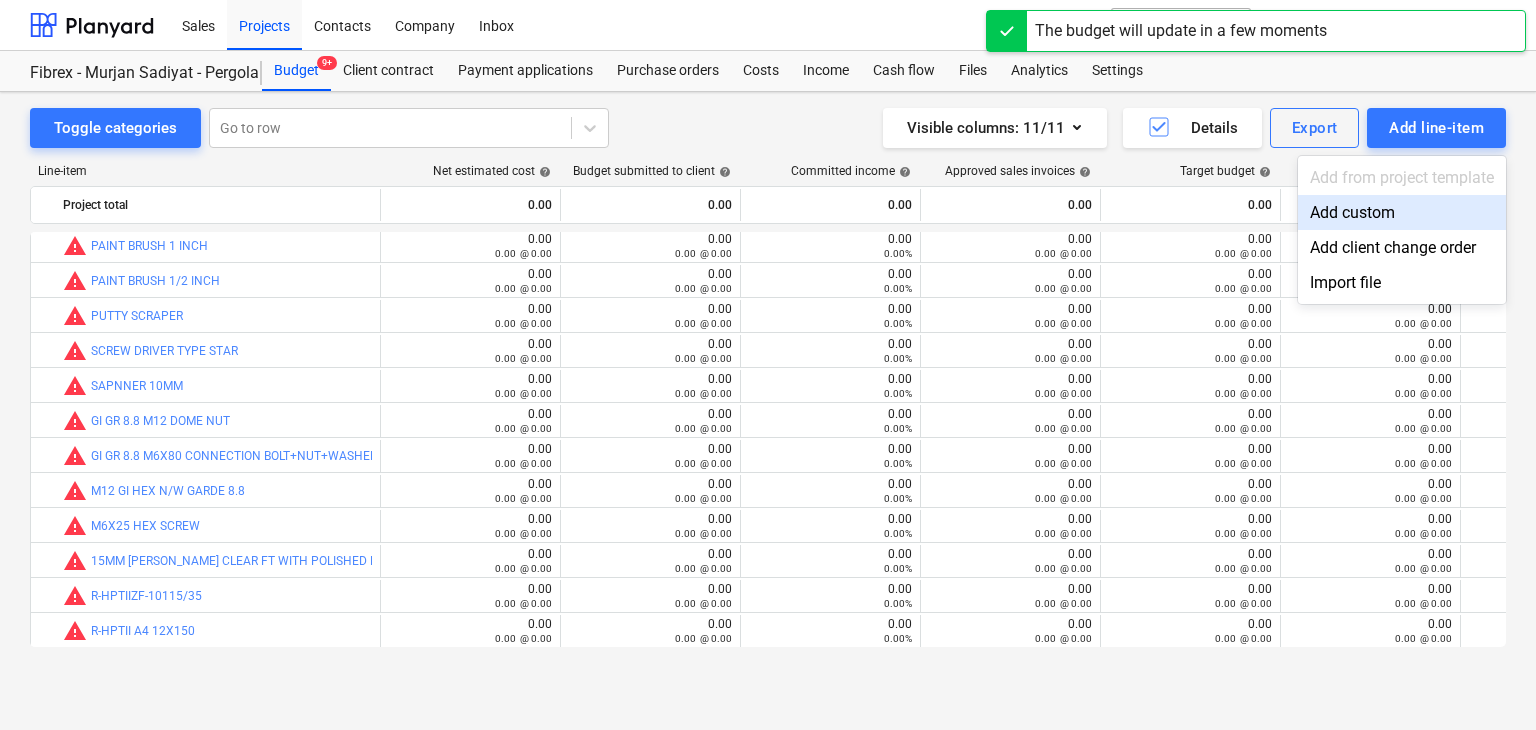 click on "Add custom" at bounding box center (1402, 212) 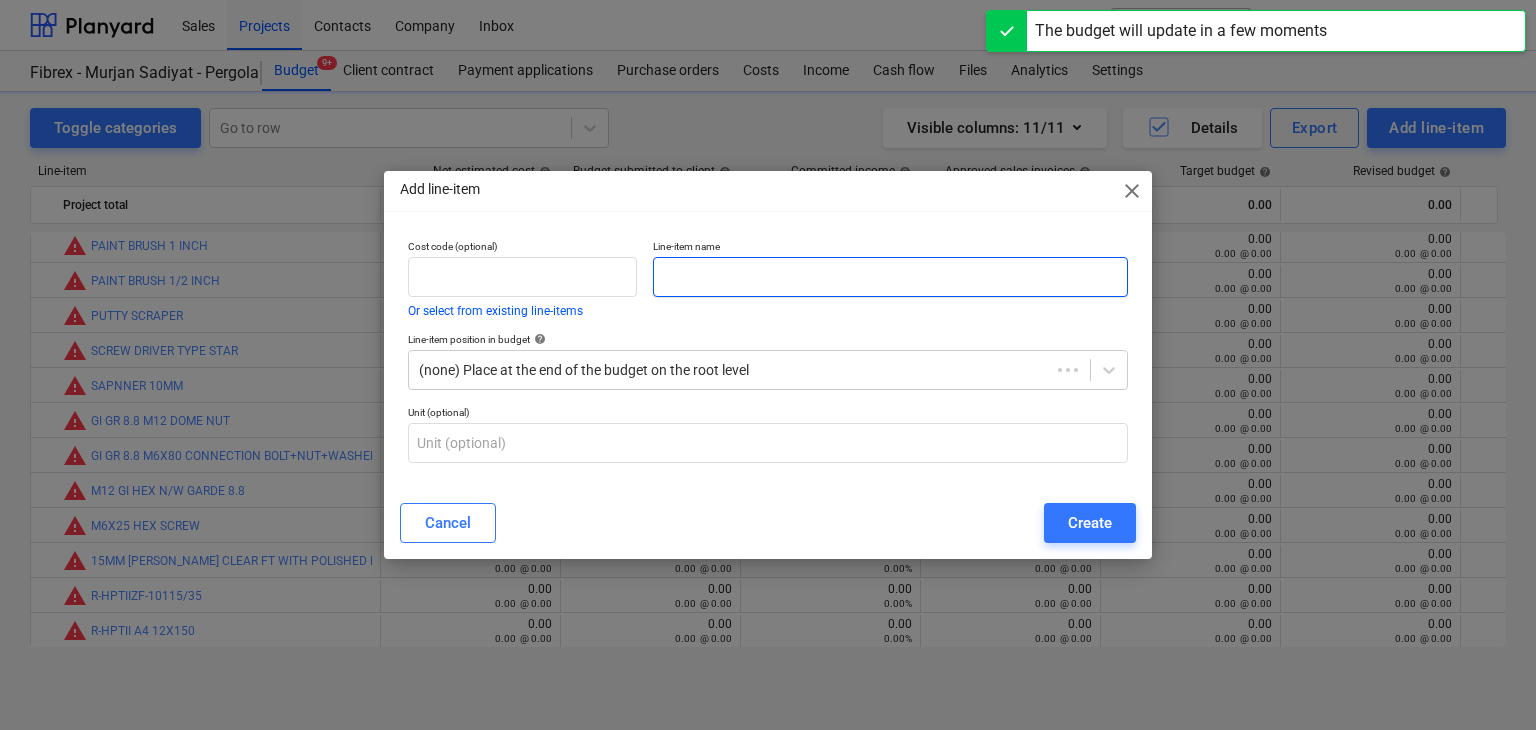 click at bounding box center [890, 277] 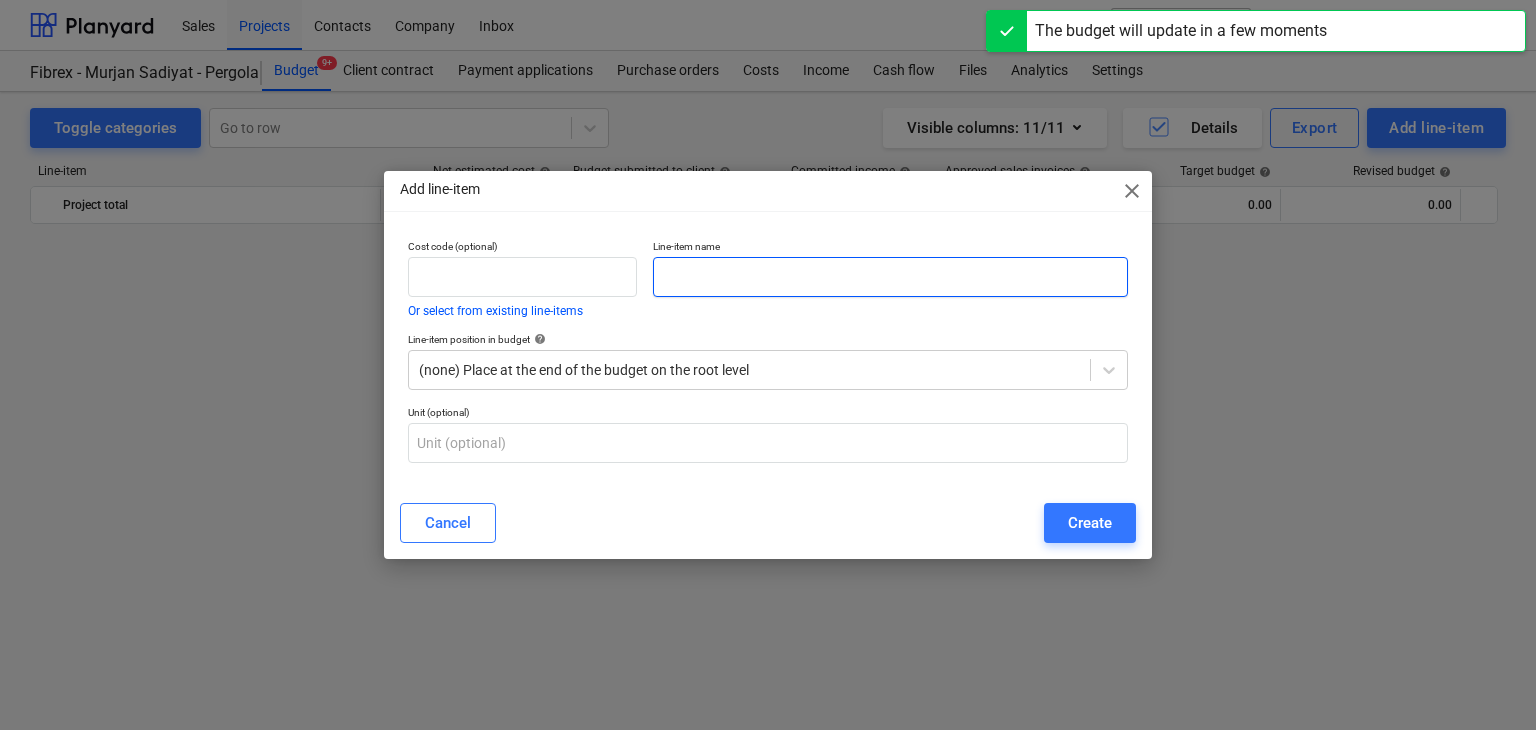 scroll, scrollTop: 8615, scrollLeft: 0, axis: vertical 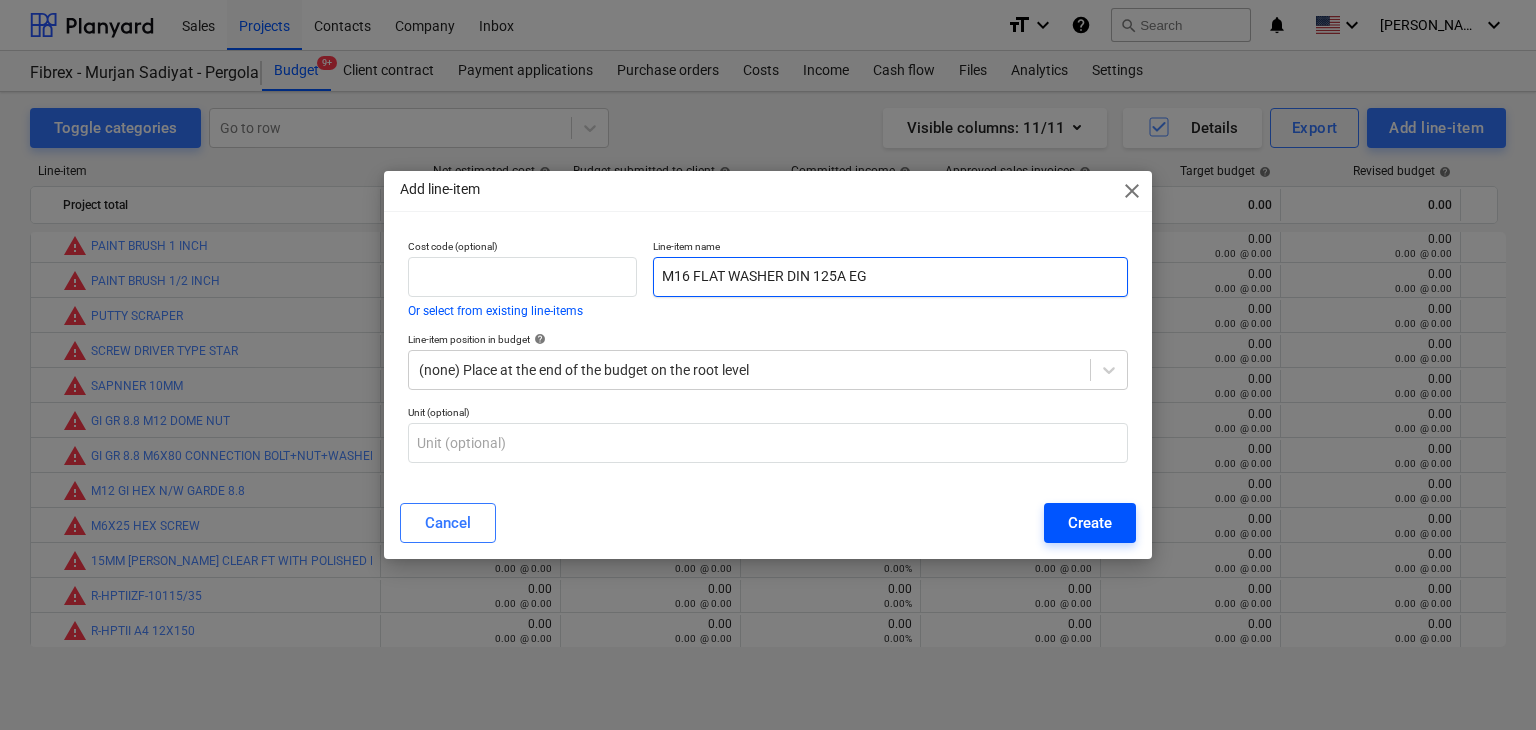 type on "M16 FLAT WASHER DIN 125A EG" 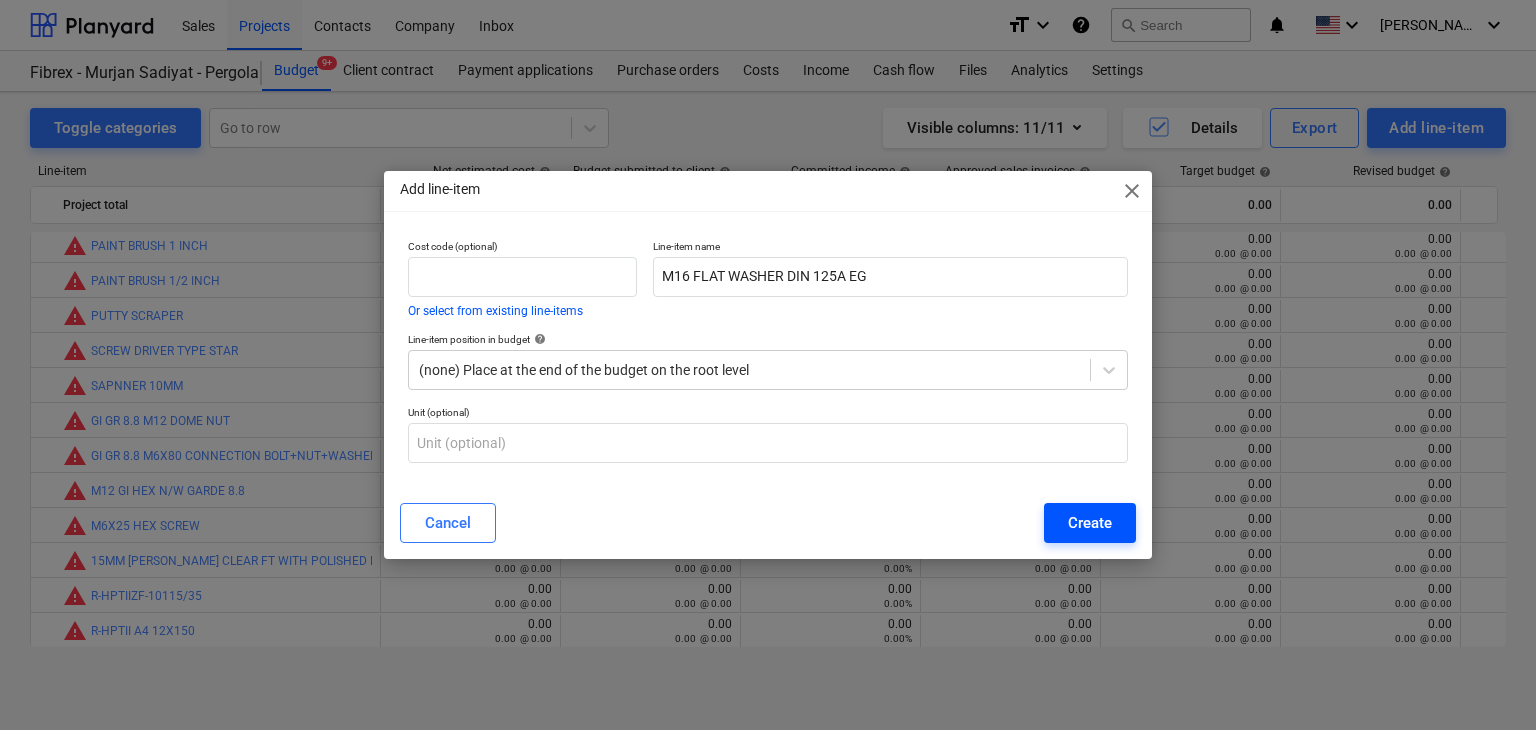 click on "Create" at bounding box center (1090, 523) 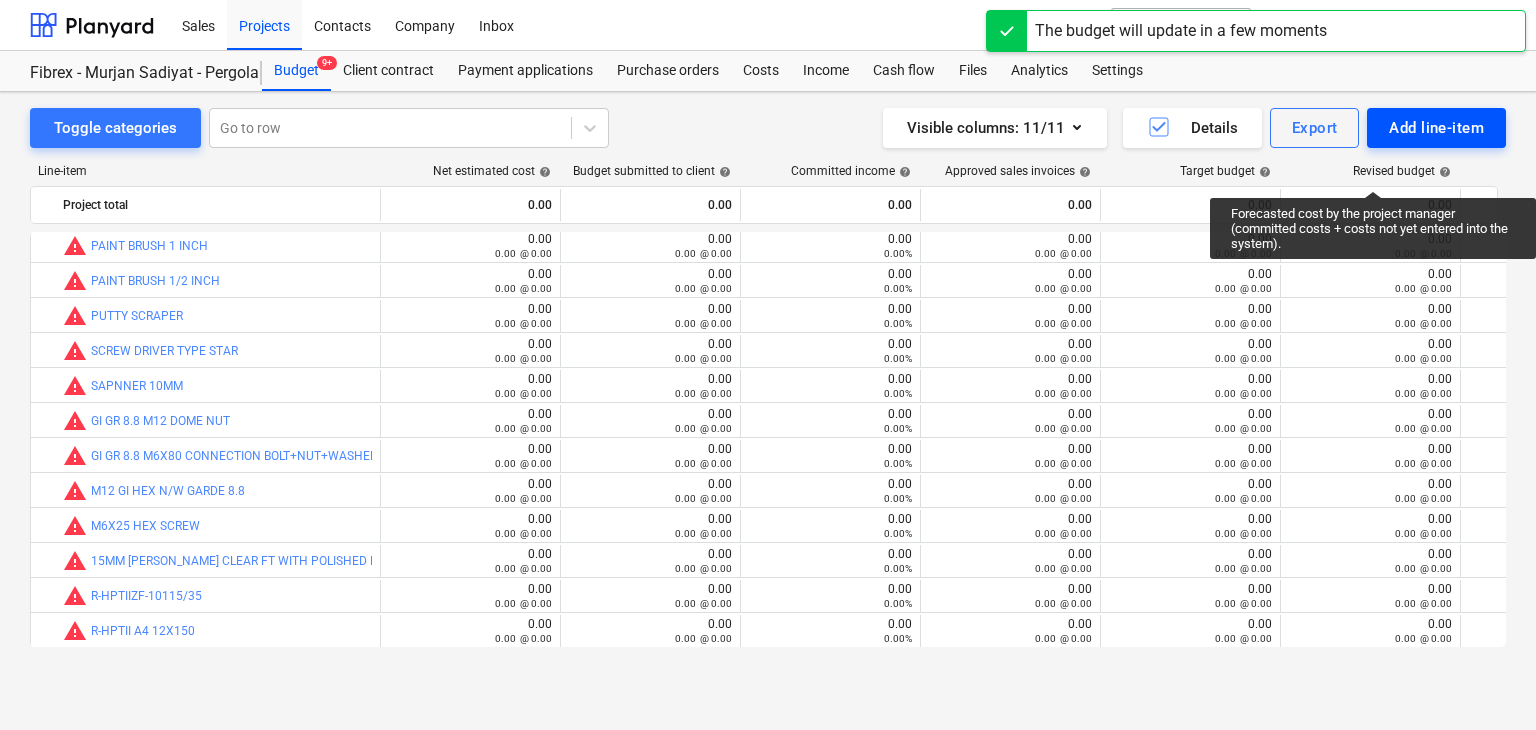 click on "Add line-item" at bounding box center (1436, 128) 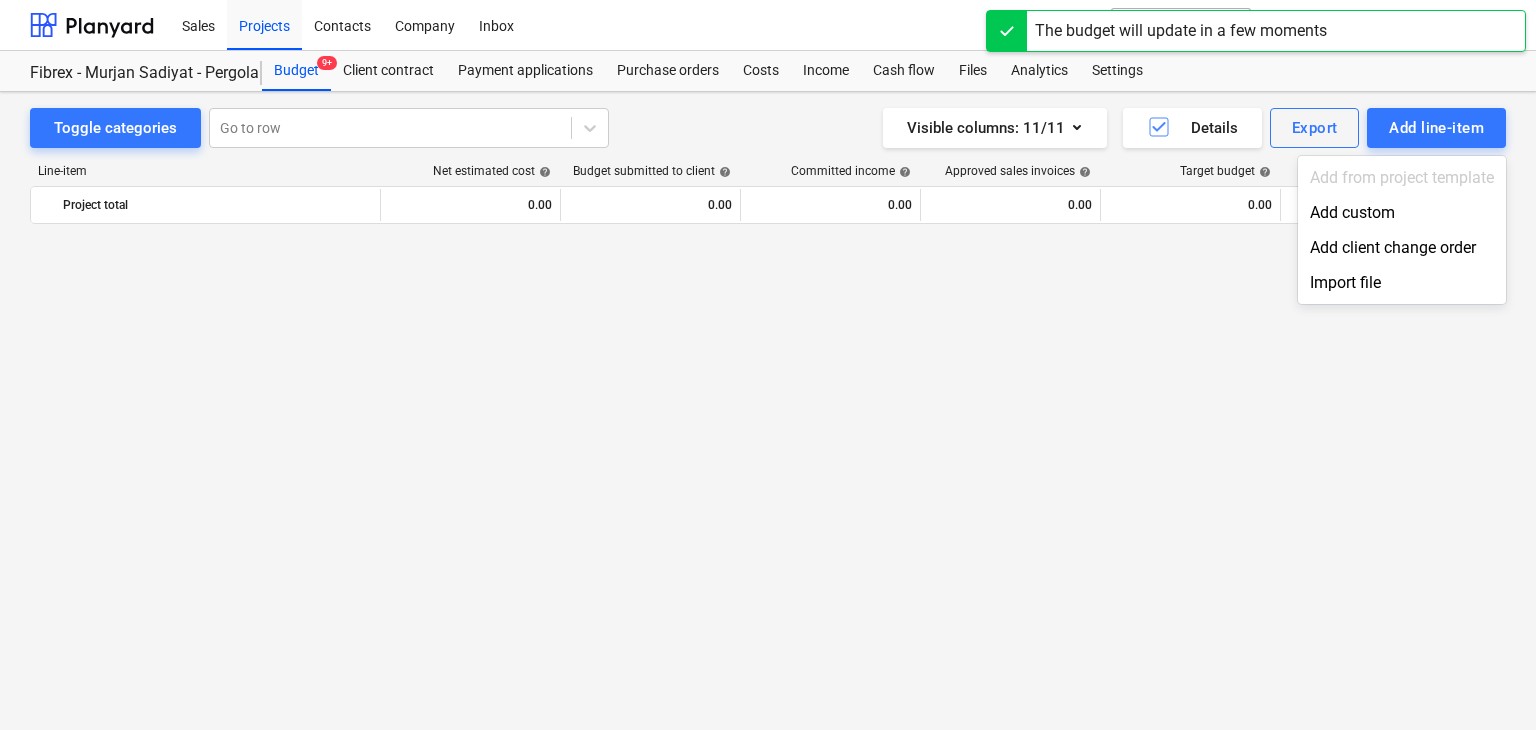 scroll, scrollTop: 8615, scrollLeft: 0, axis: vertical 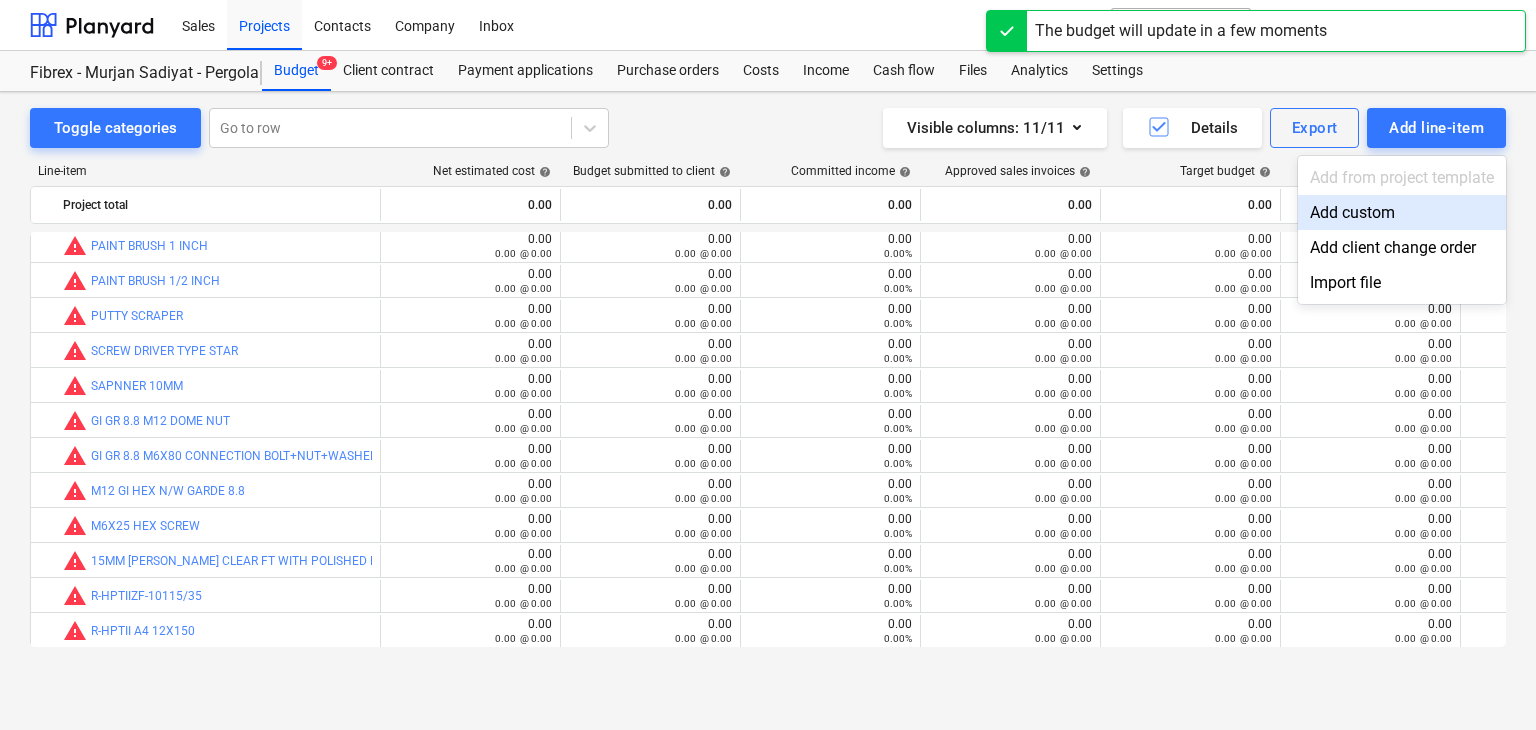 click on "Add custom" at bounding box center [1402, 212] 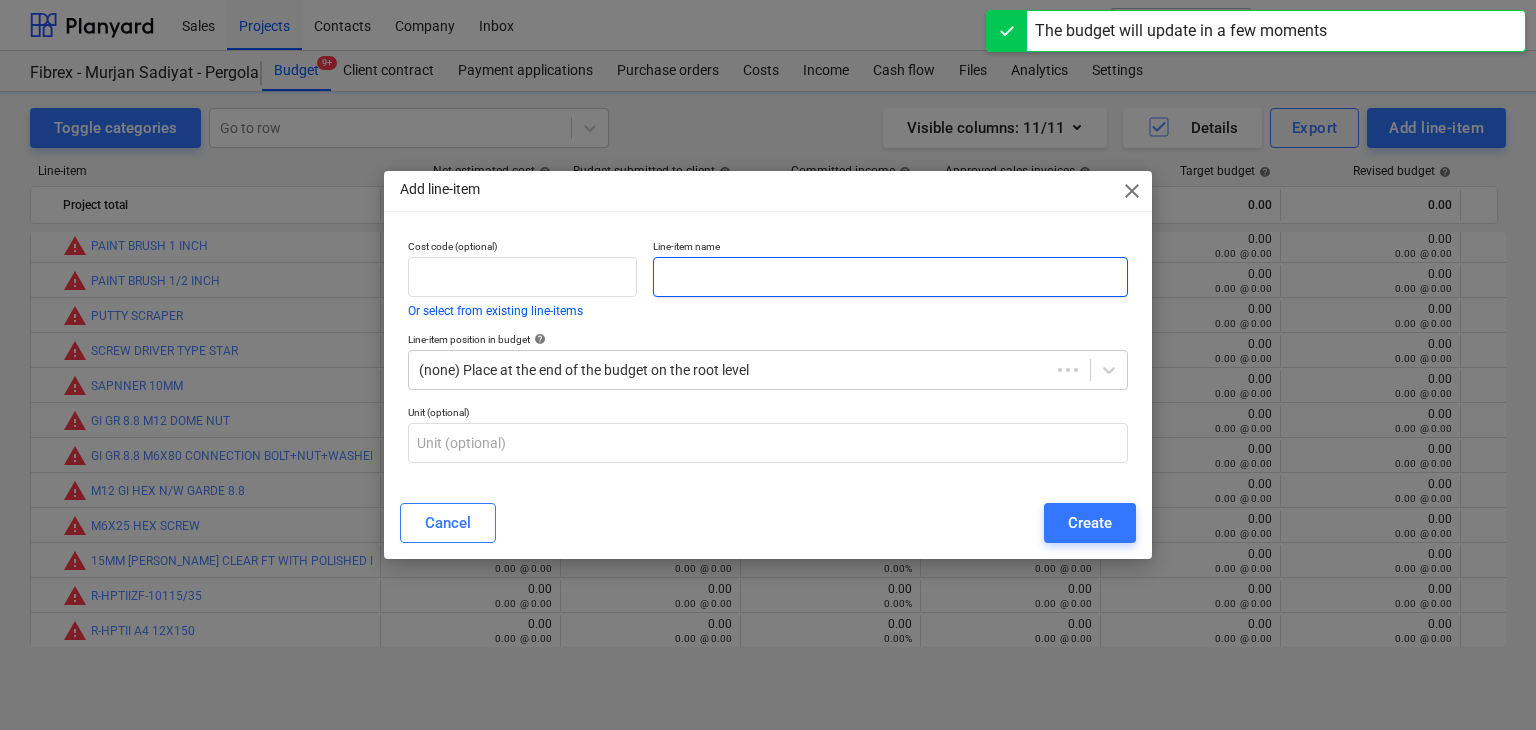 click at bounding box center (890, 277) 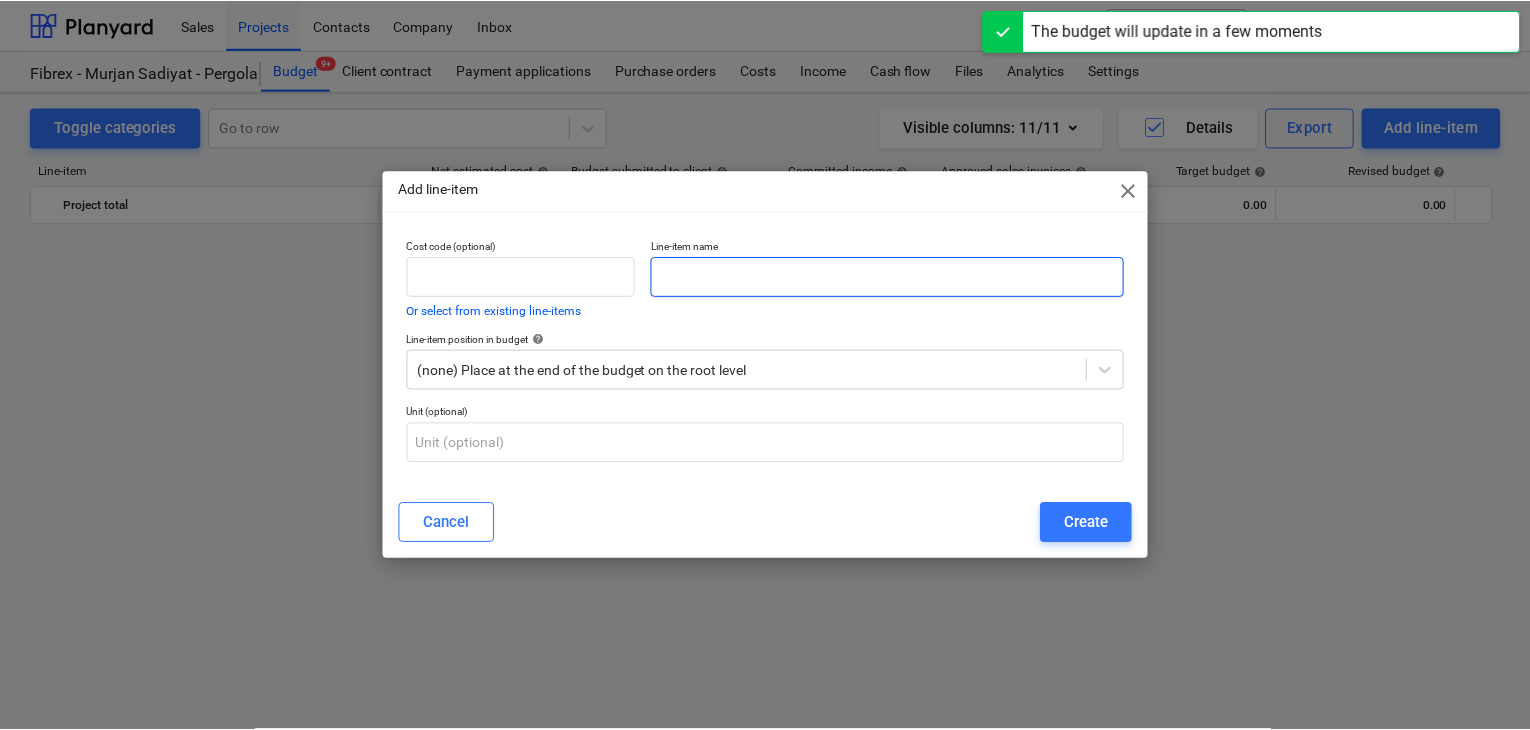 scroll, scrollTop: 8615, scrollLeft: 0, axis: vertical 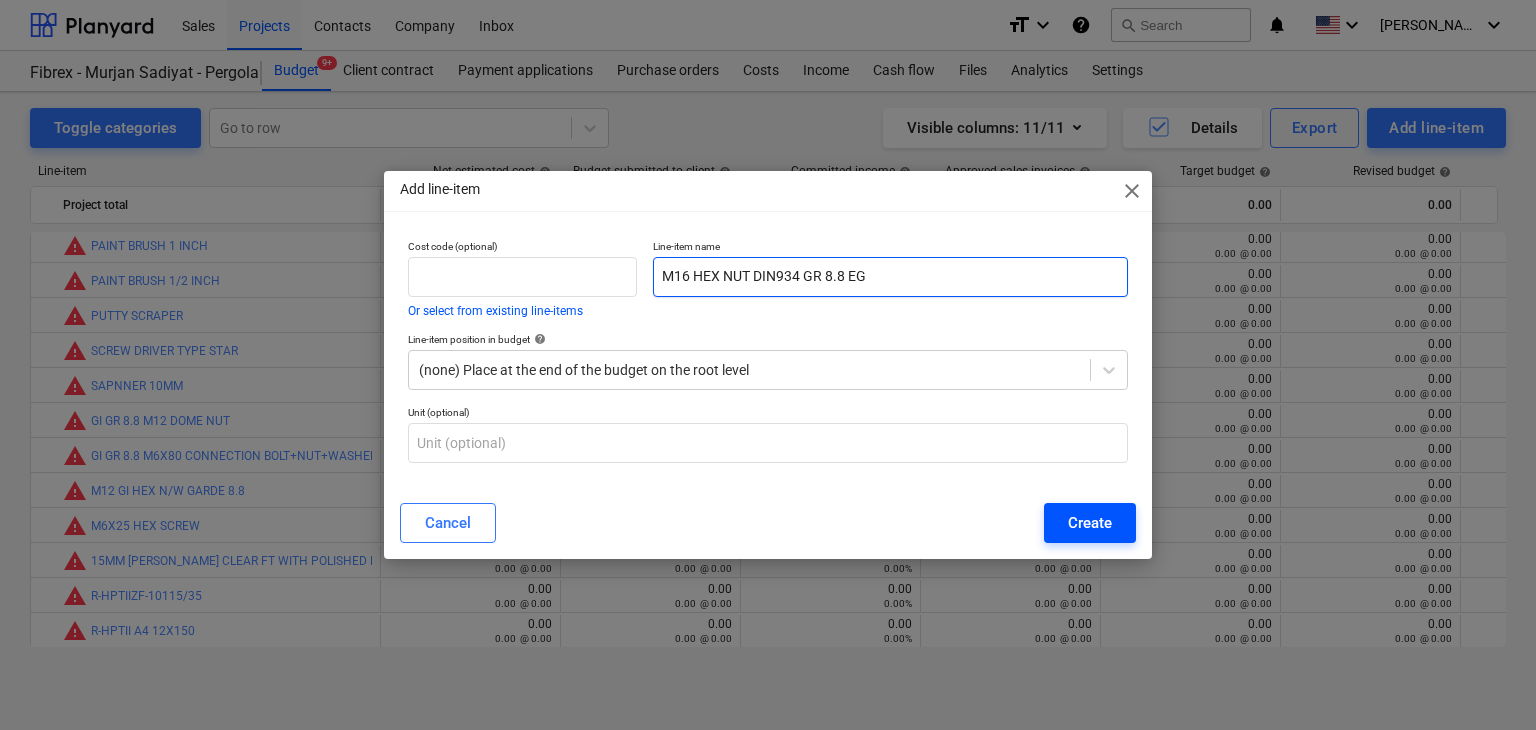 type on "M16 HEX NUT DIN934 GR 8.8 EG" 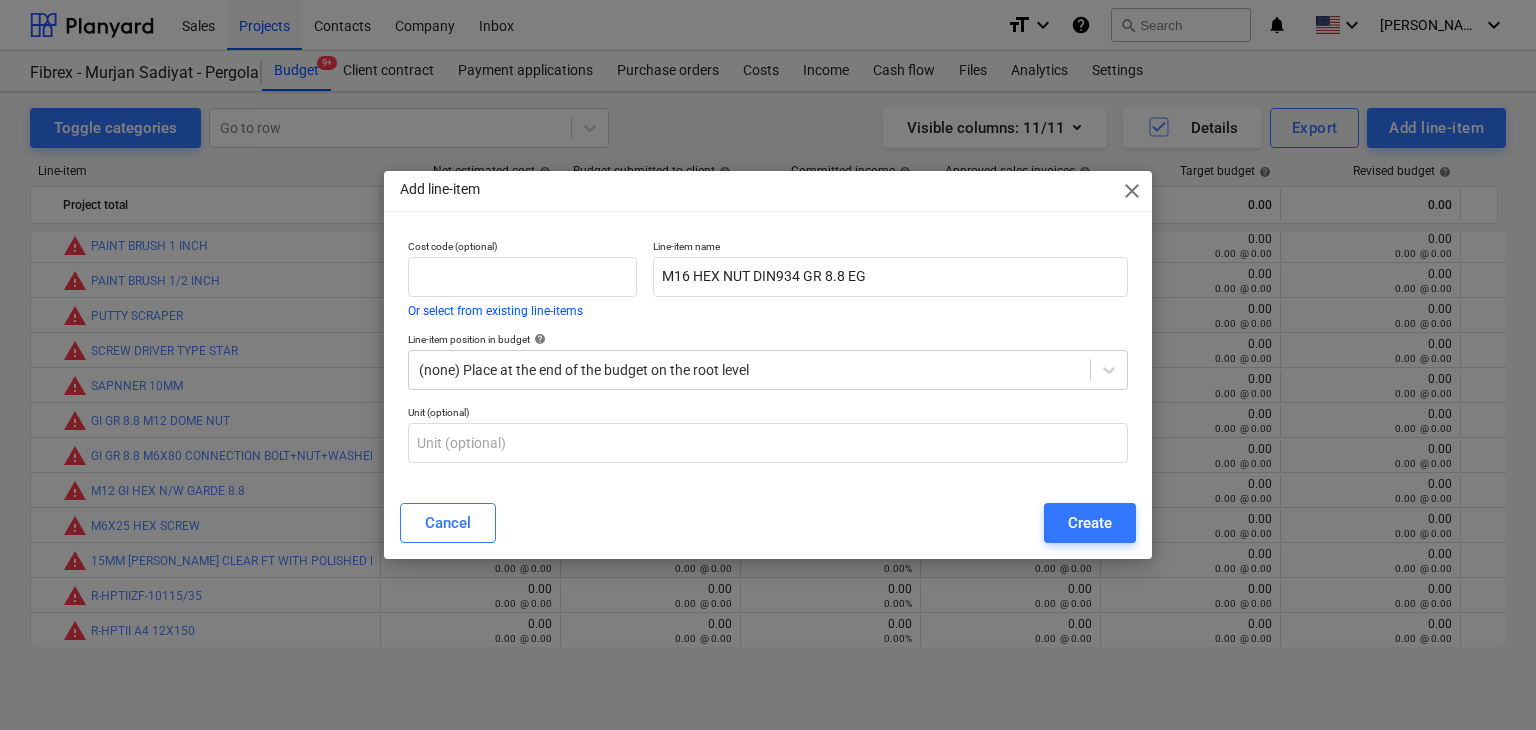 drag, startPoint x: 1071, startPoint y: 519, endPoint x: 1057, endPoint y: 509, distance: 17.20465 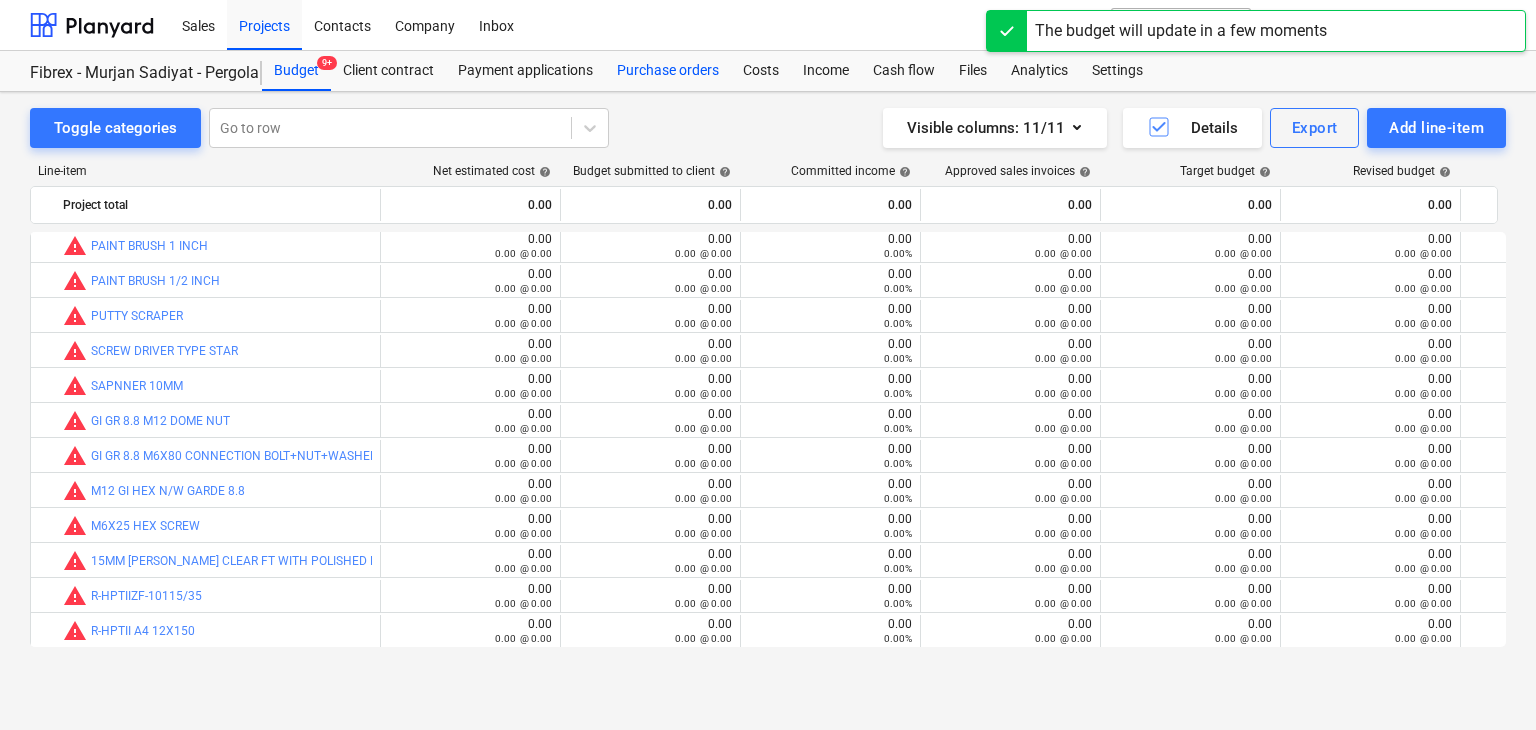 click on "Purchase orders" at bounding box center (668, 71) 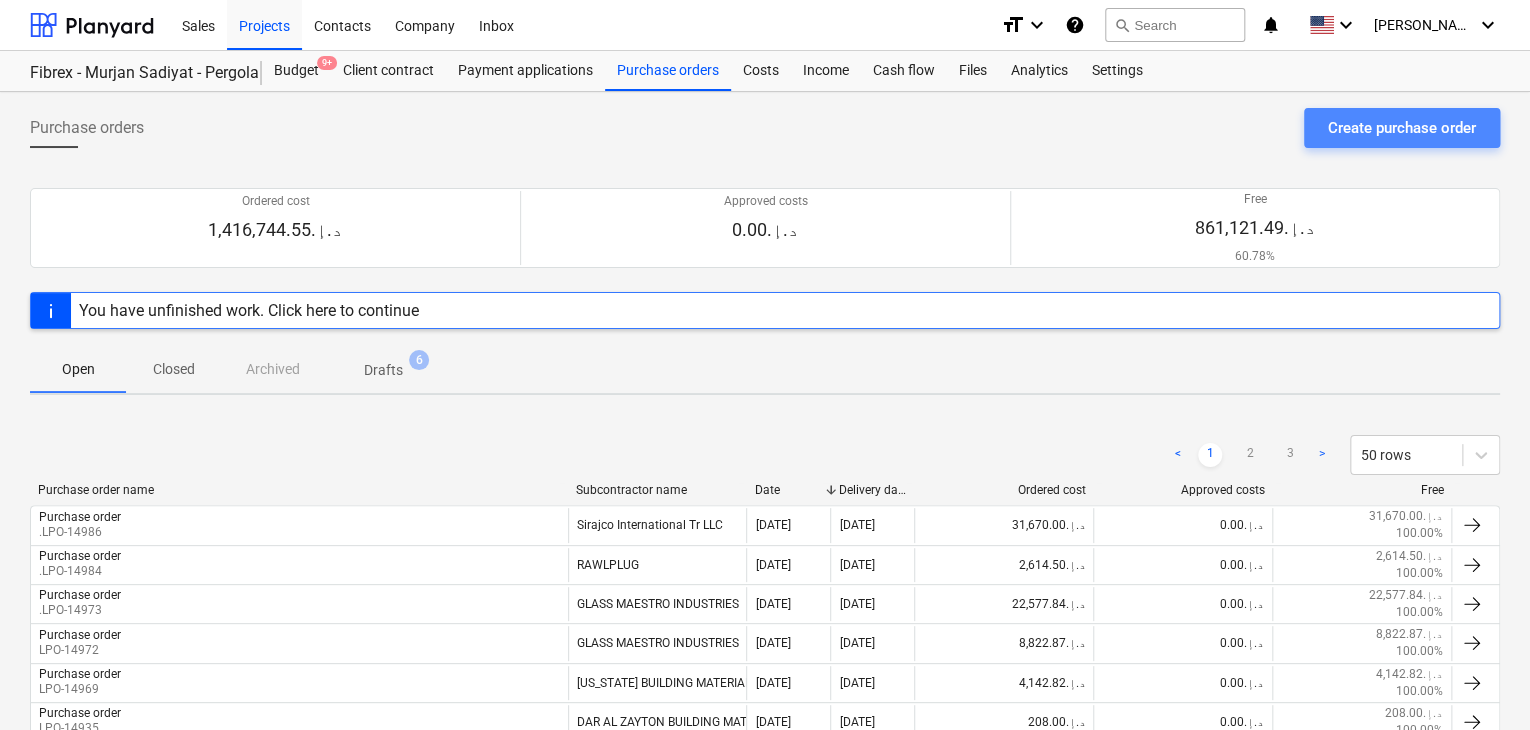 click on "Create purchase order" at bounding box center [1402, 128] 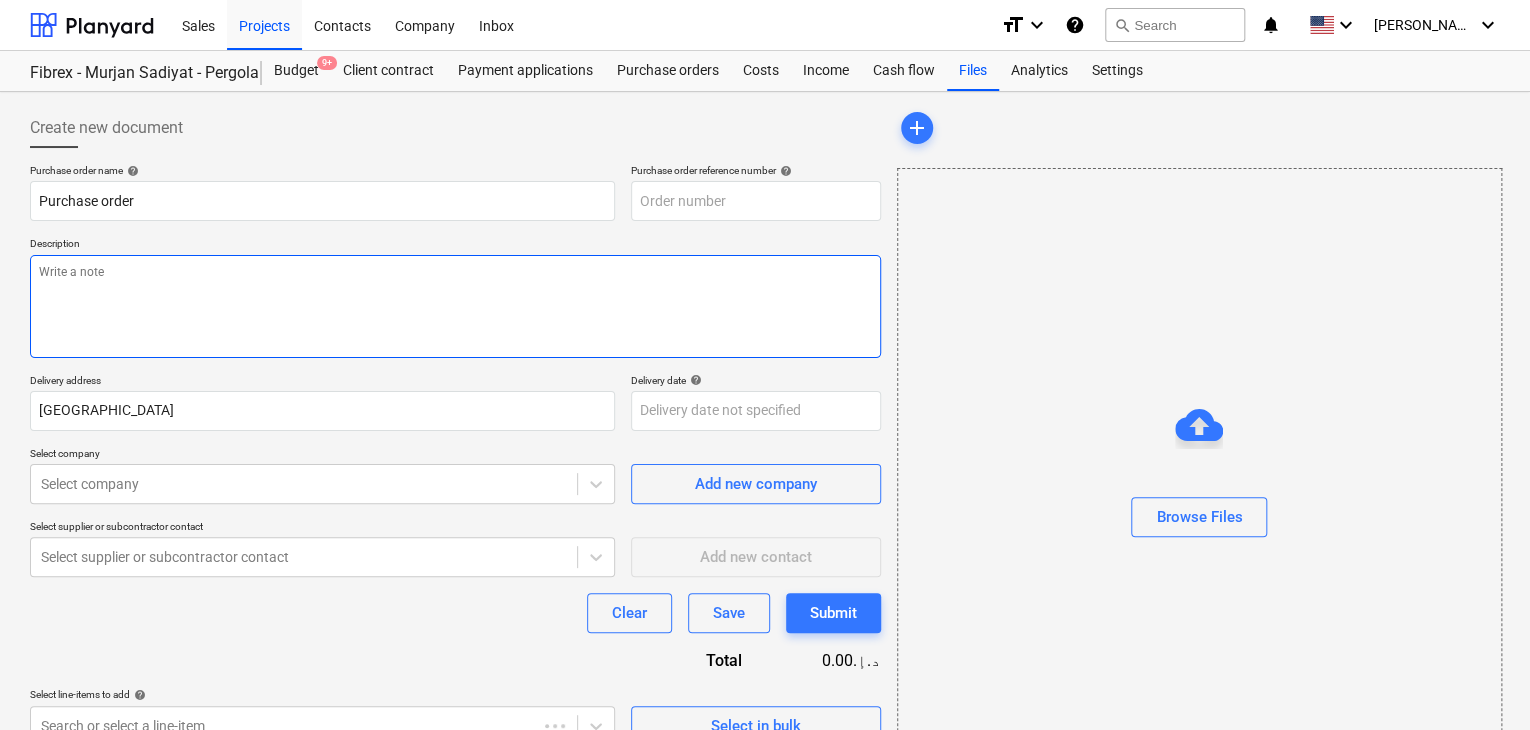 type on "x" 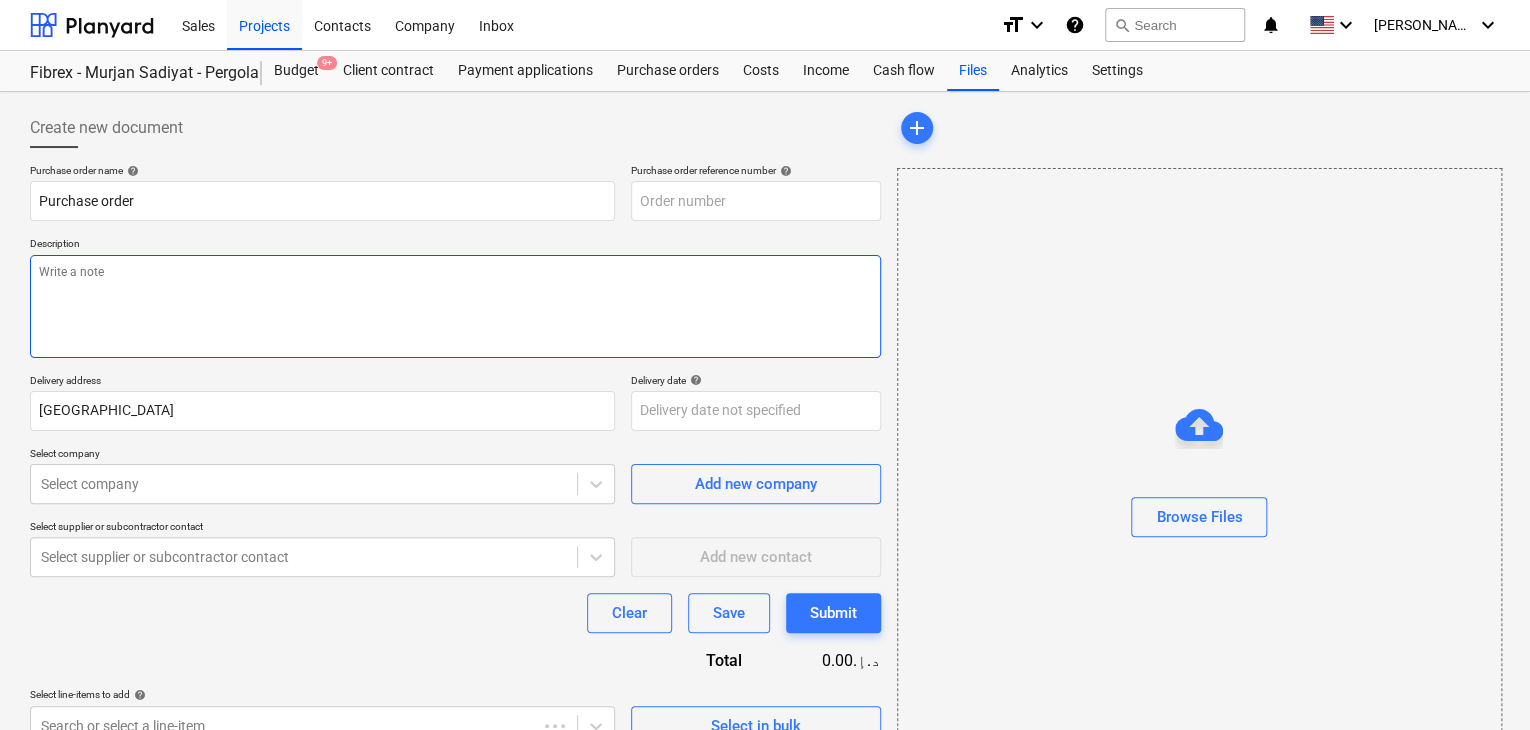 type on "SUB-AMS001-2024-006-PO-155" 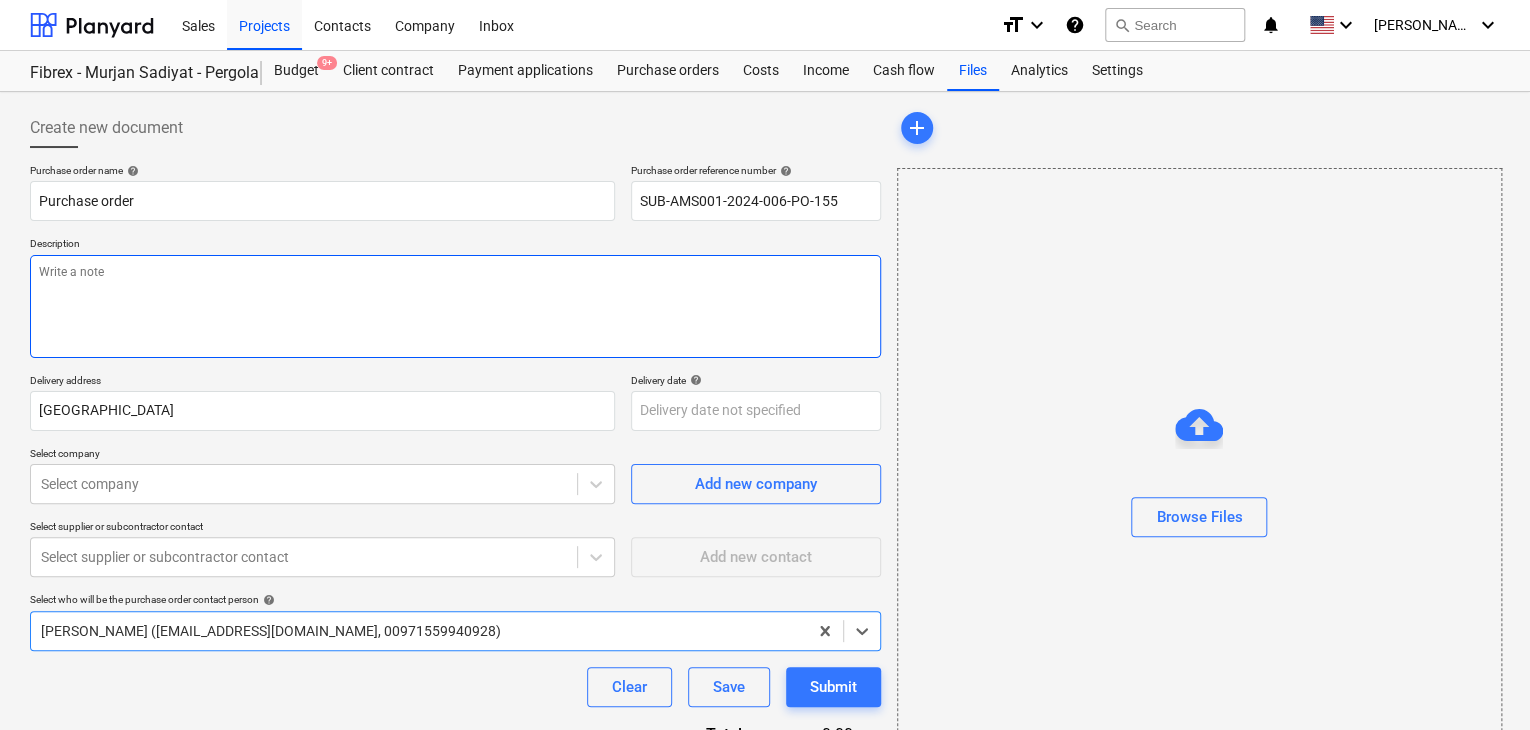 click at bounding box center [455, 306] 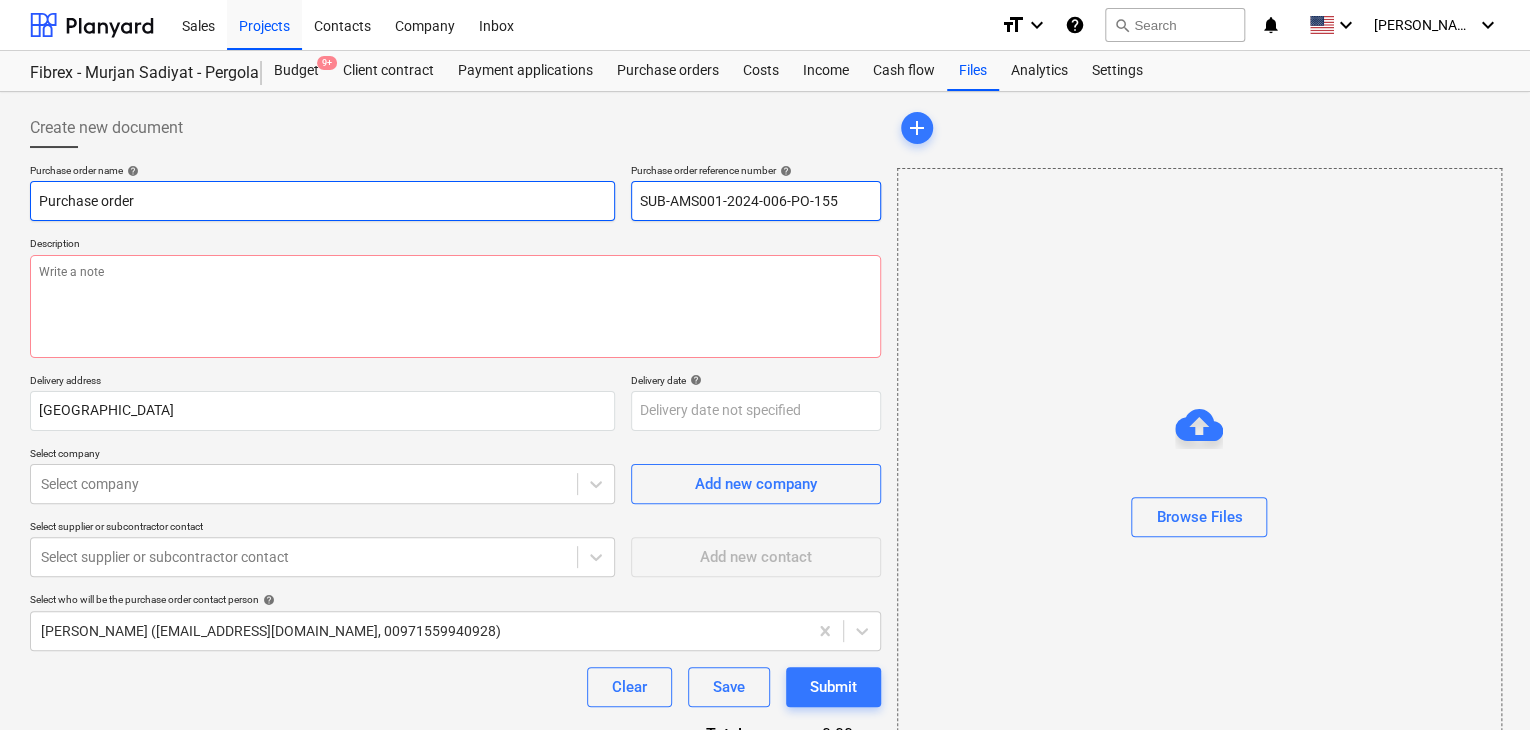 drag, startPoint x: 860, startPoint y: 209, endPoint x: 612, endPoint y: 210, distance: 248.00201 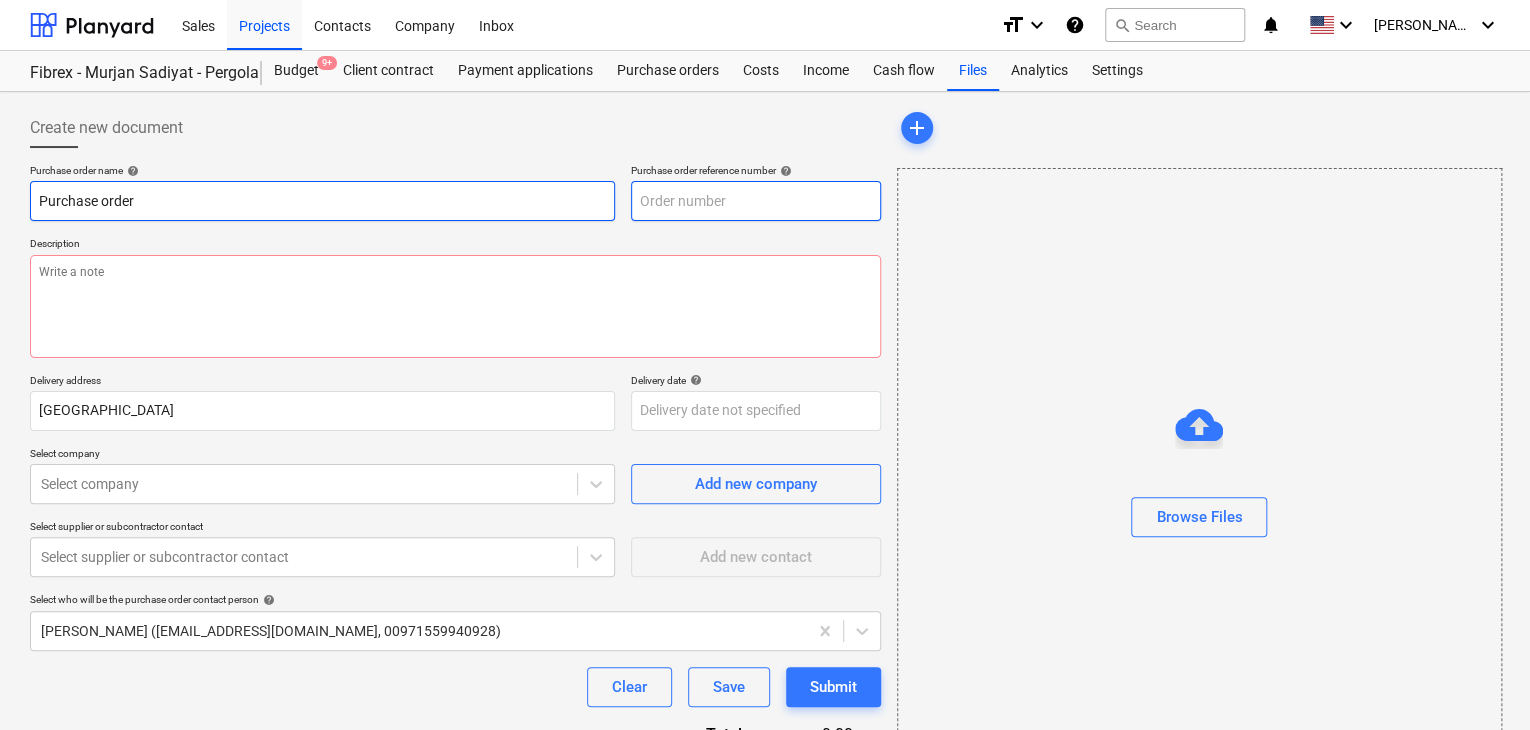 type on "x" 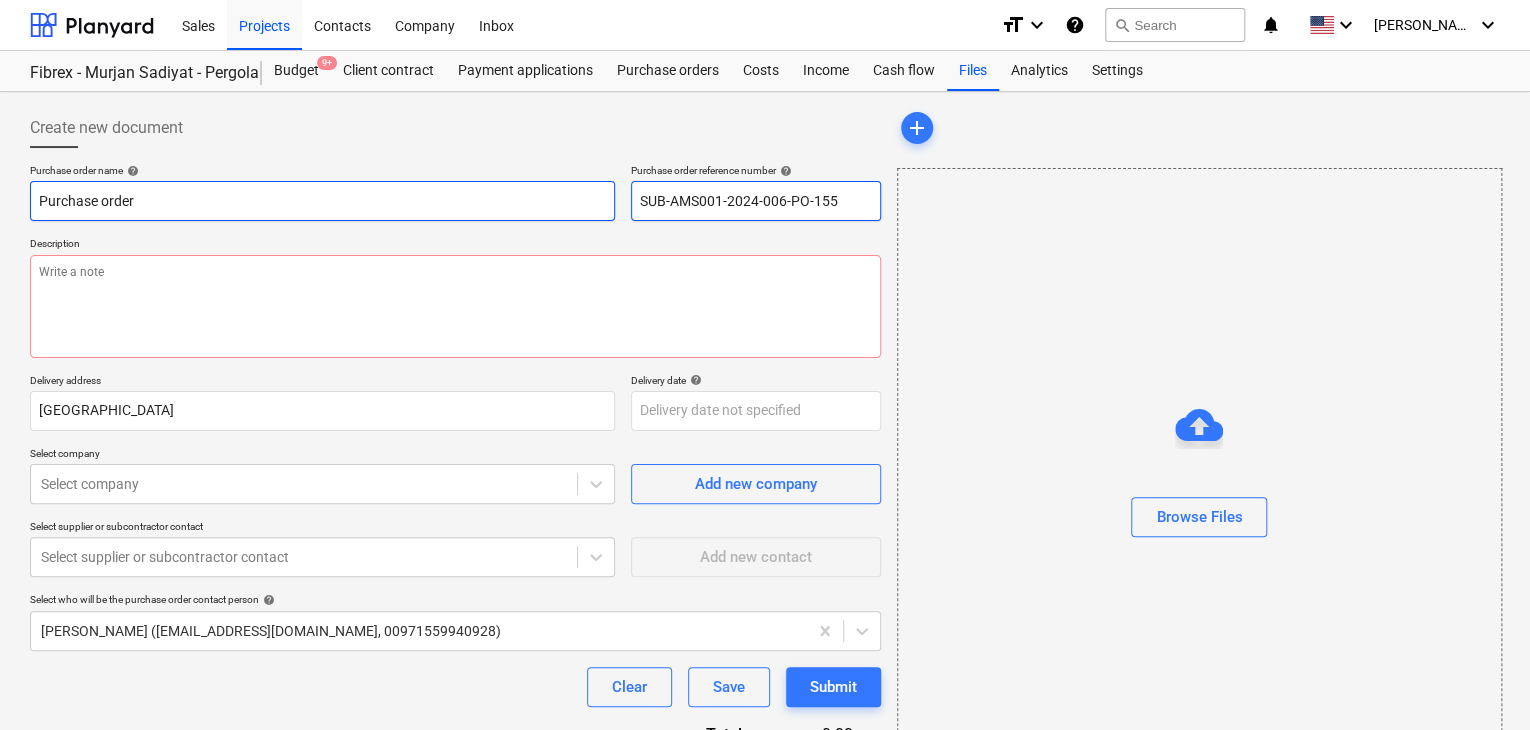 type on "x" 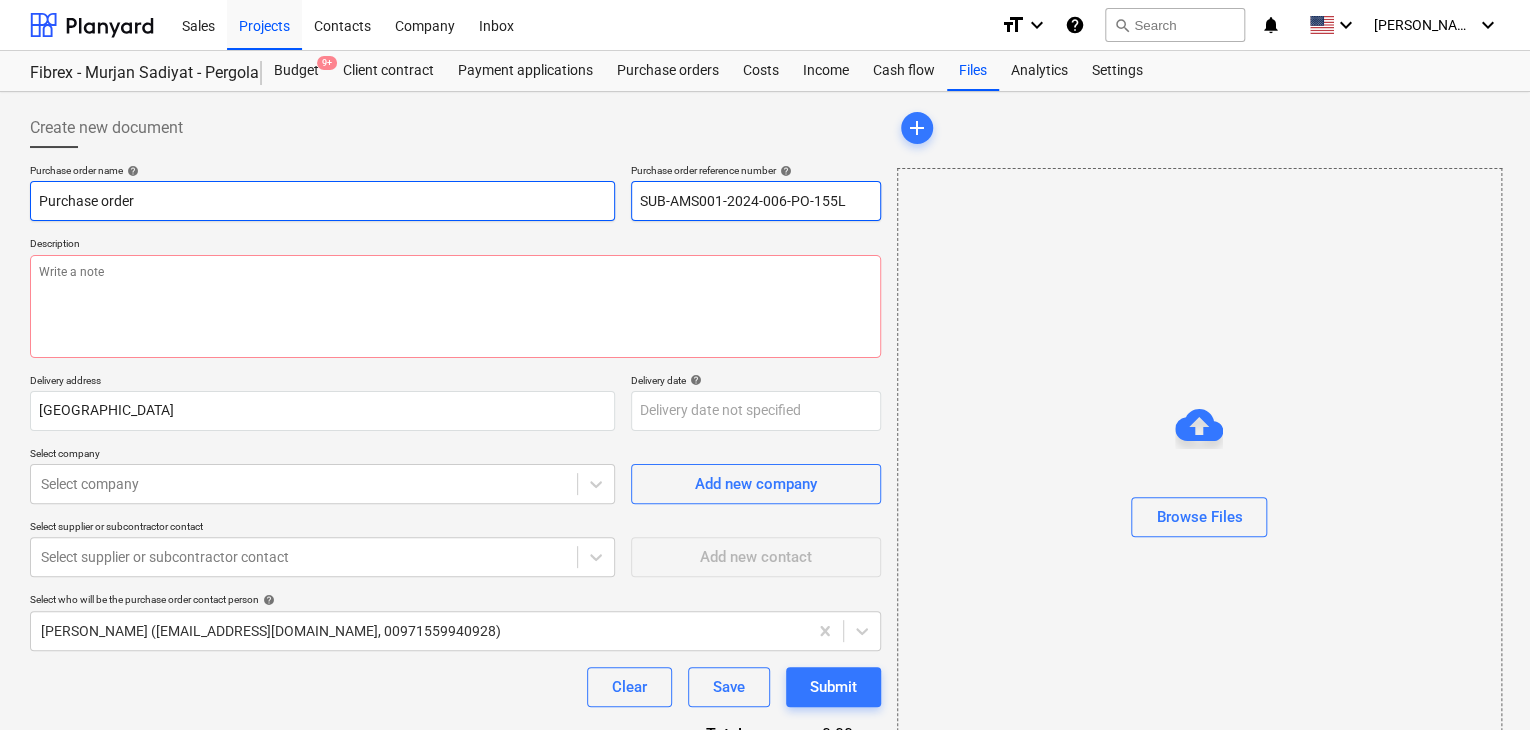 type on "x" 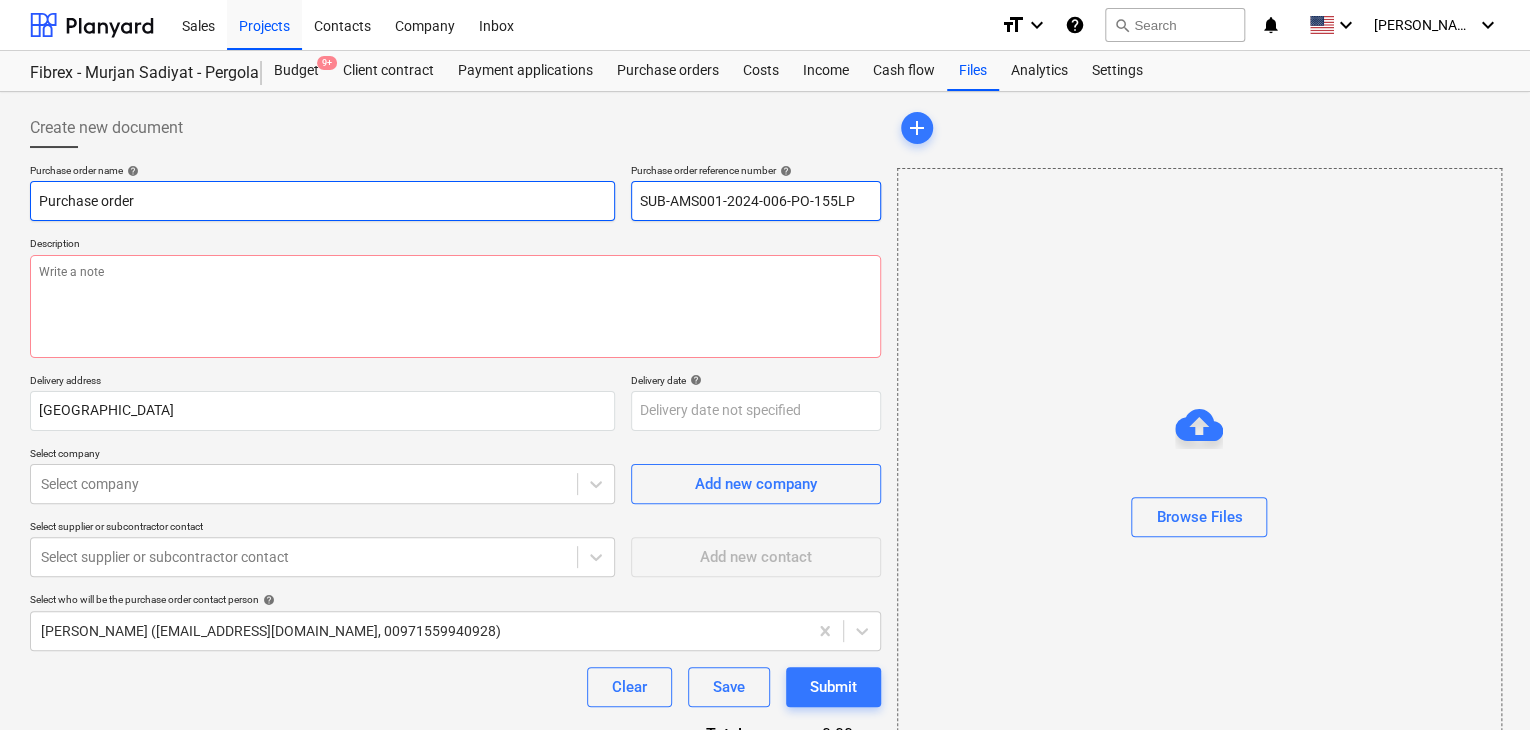 type on "x" 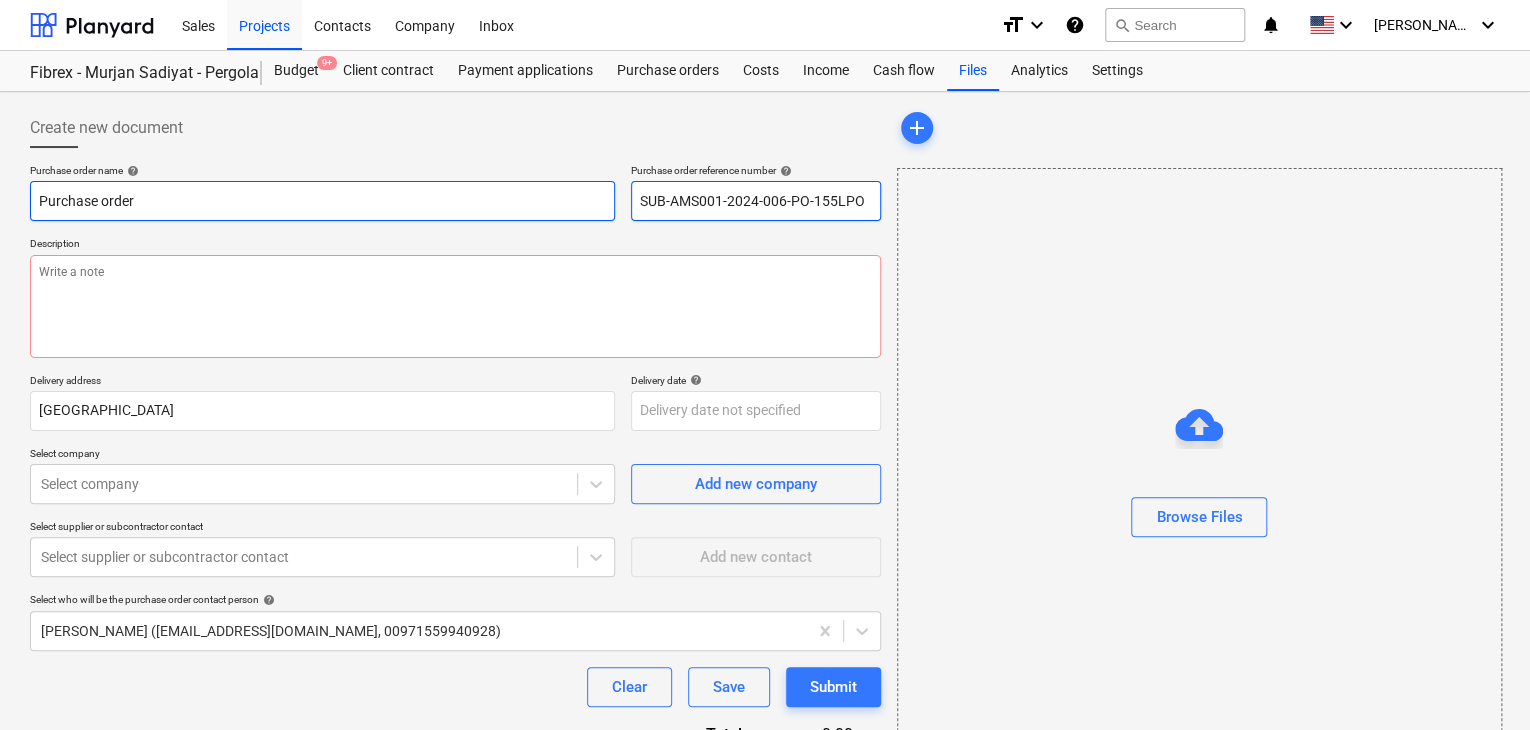 type on "x" 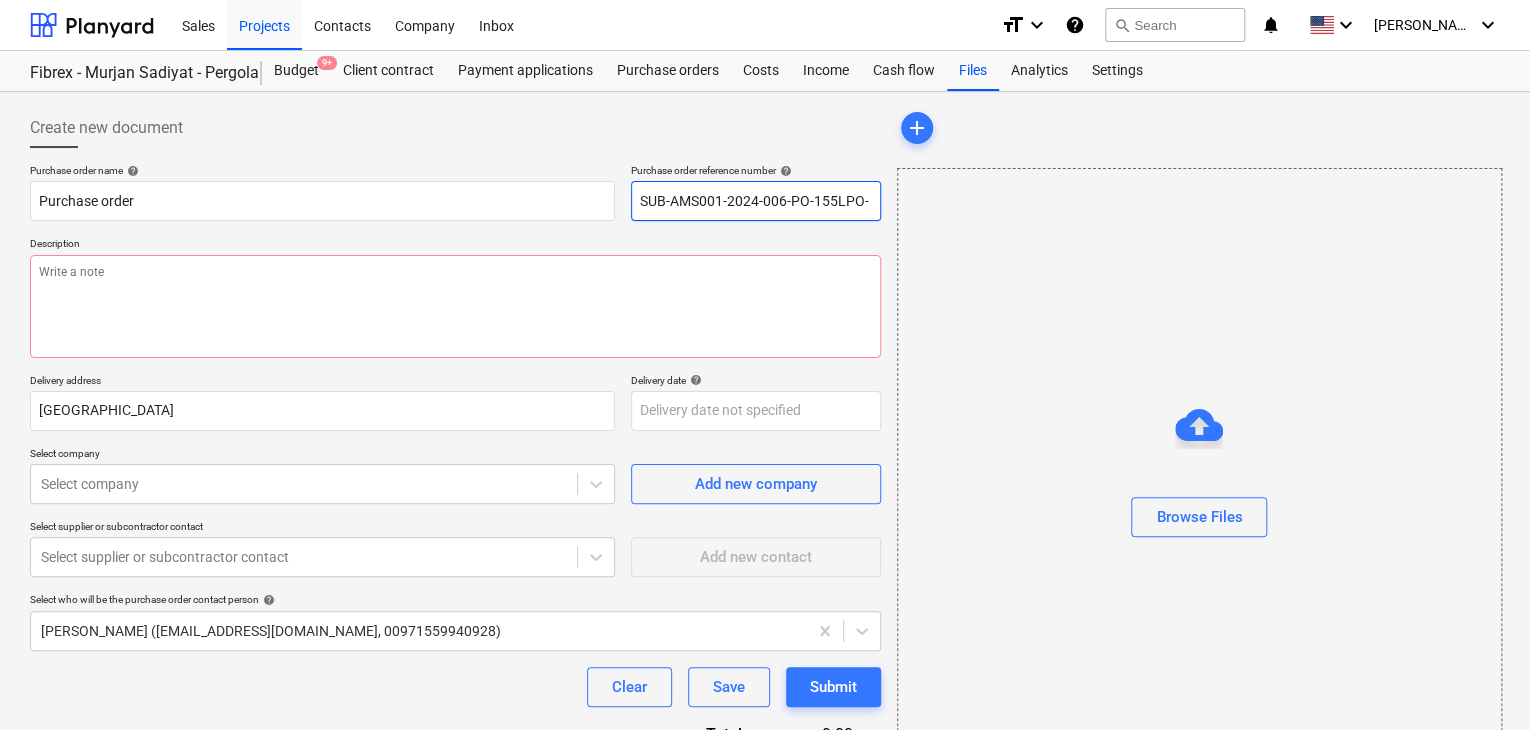 click on "SUB-AMS001-2024-006-PO-155LPO-" at bounding box center [756, 201] 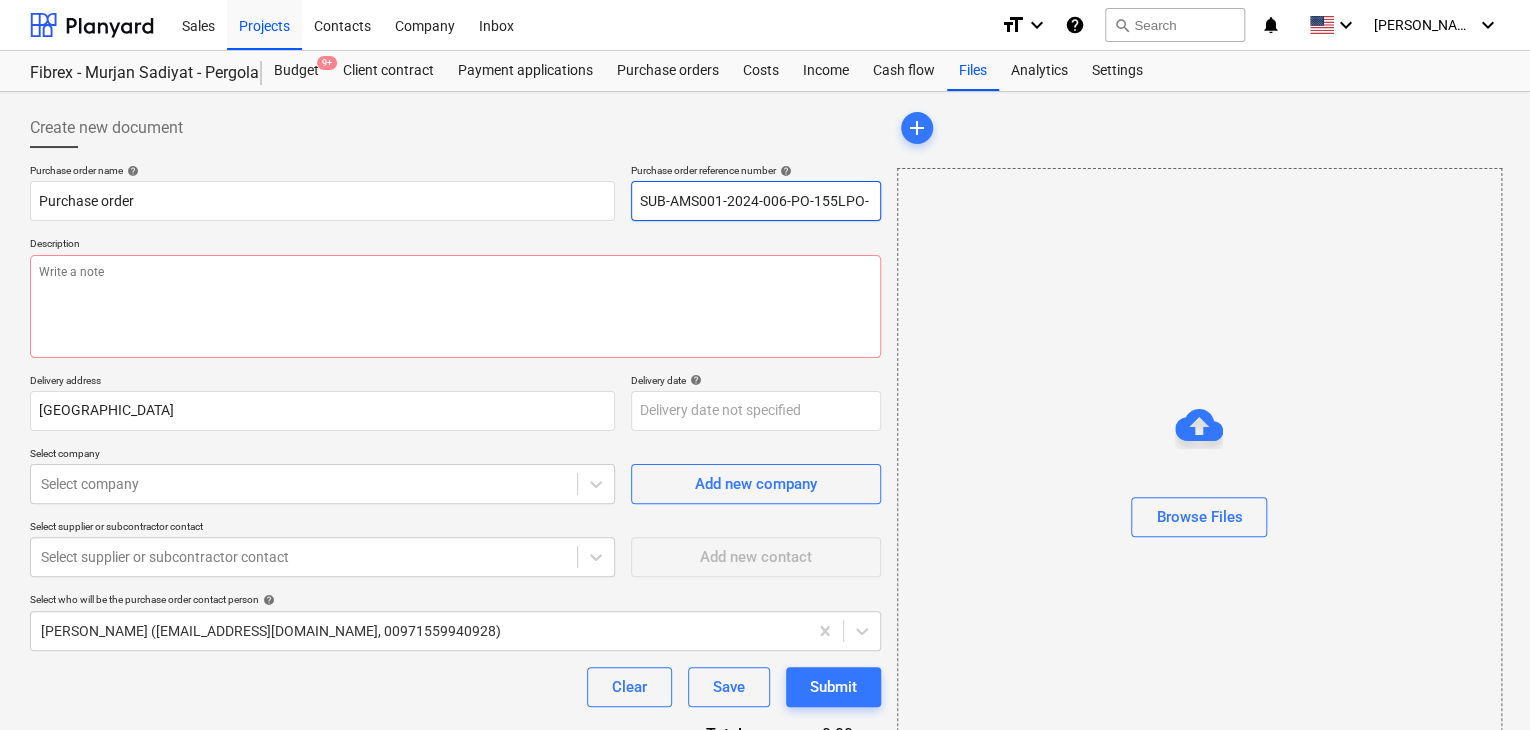 click on "SUB-AMS001-2024-006-PO-155LPO-" at bounding box center [756, 201] 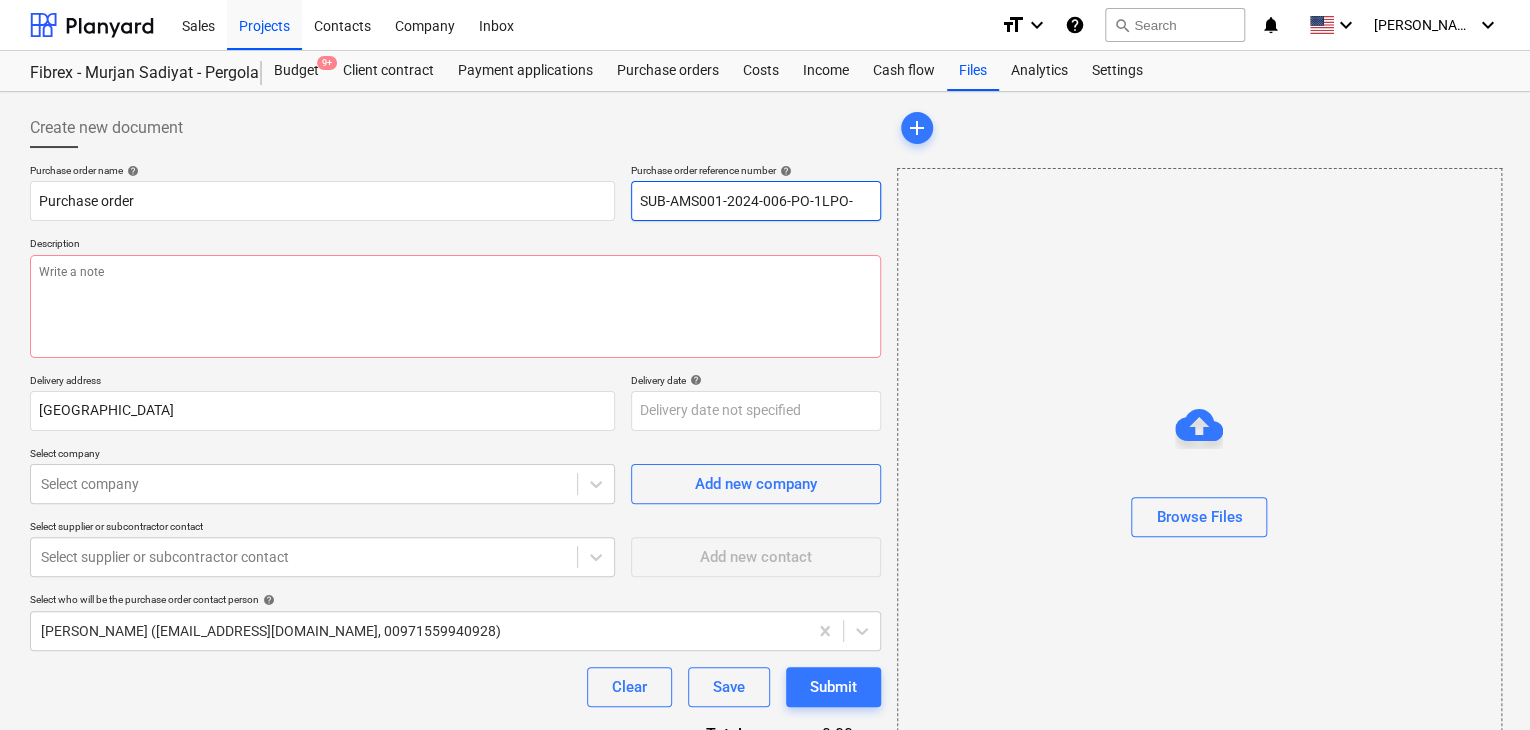 type on "SUB-AMS001-2024-006-PO-LPO-" 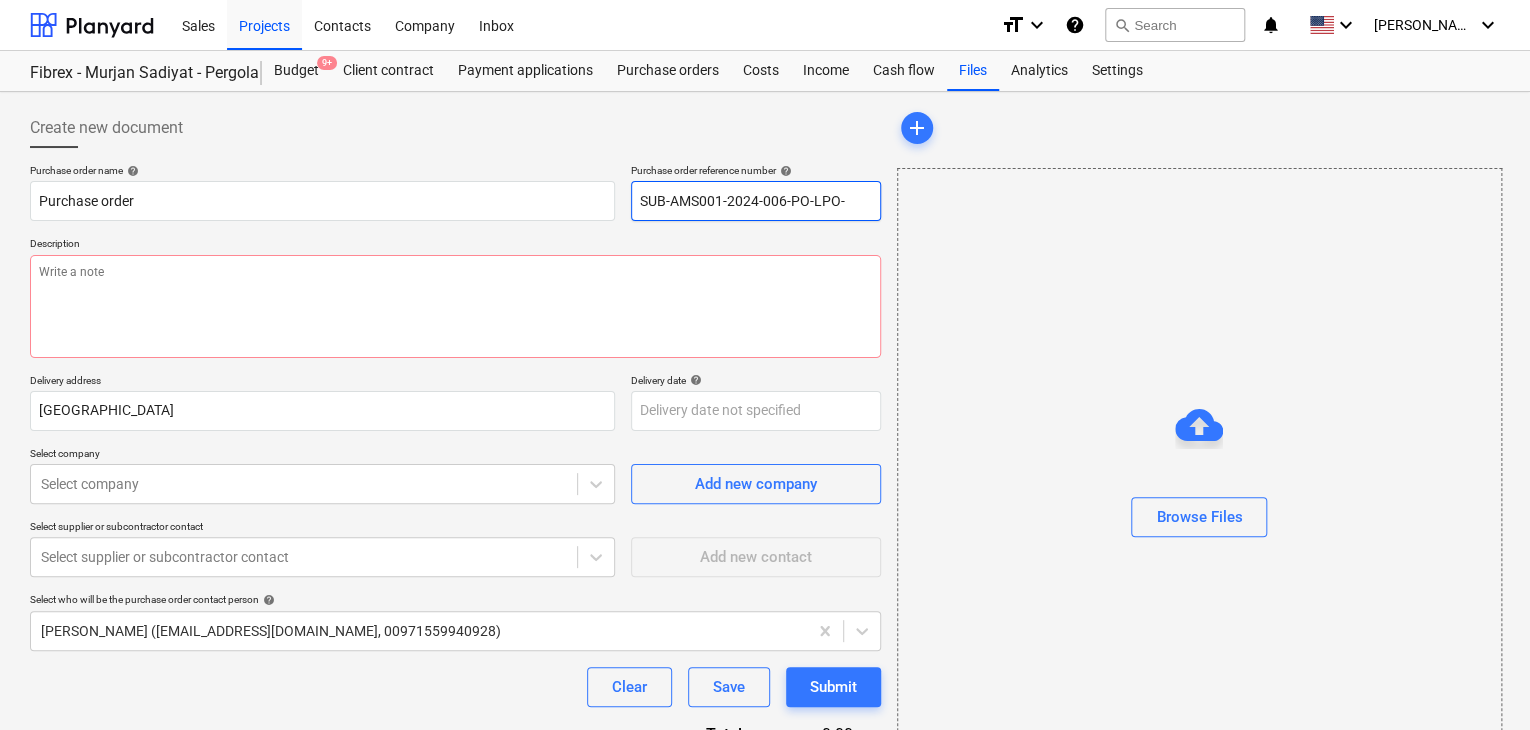 type on "x" 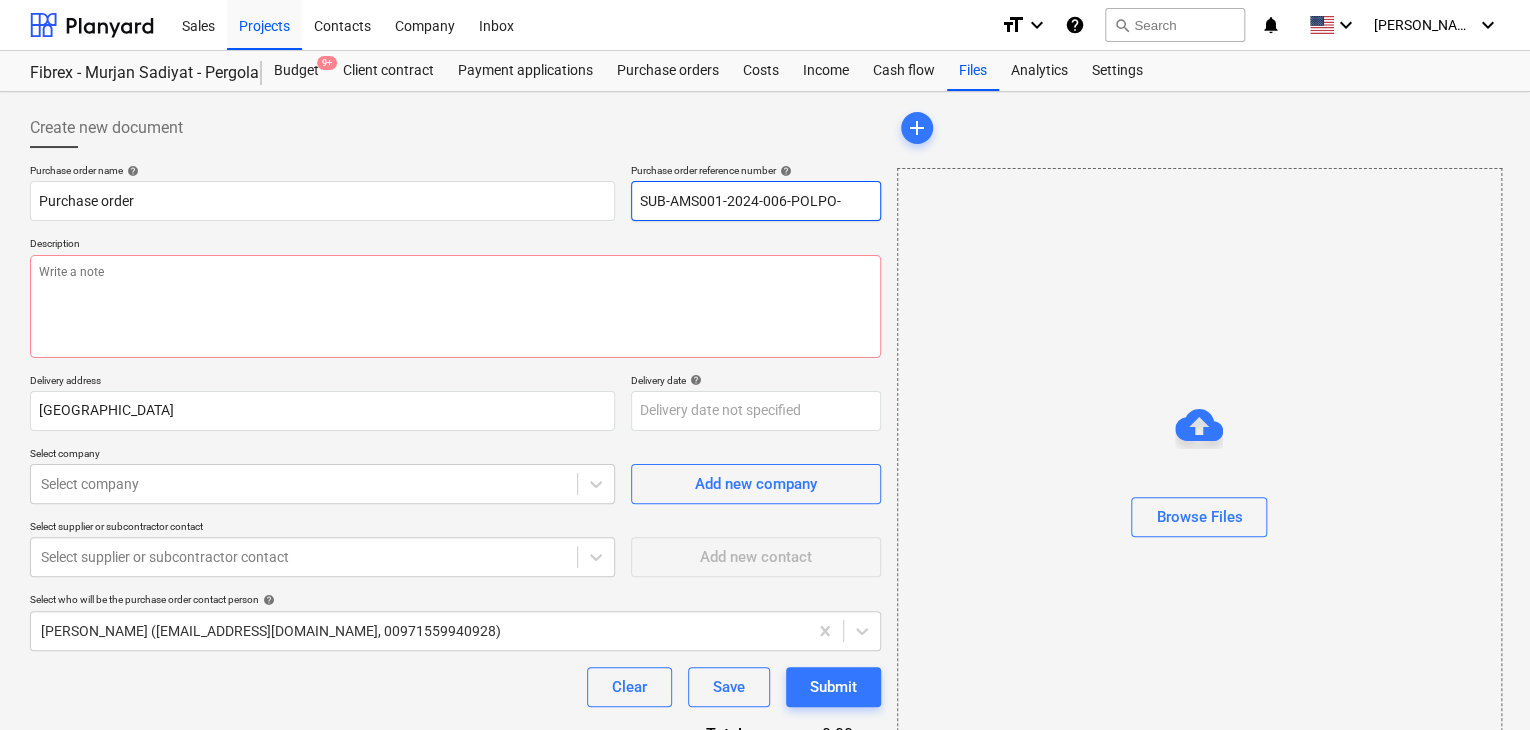 type on "x" 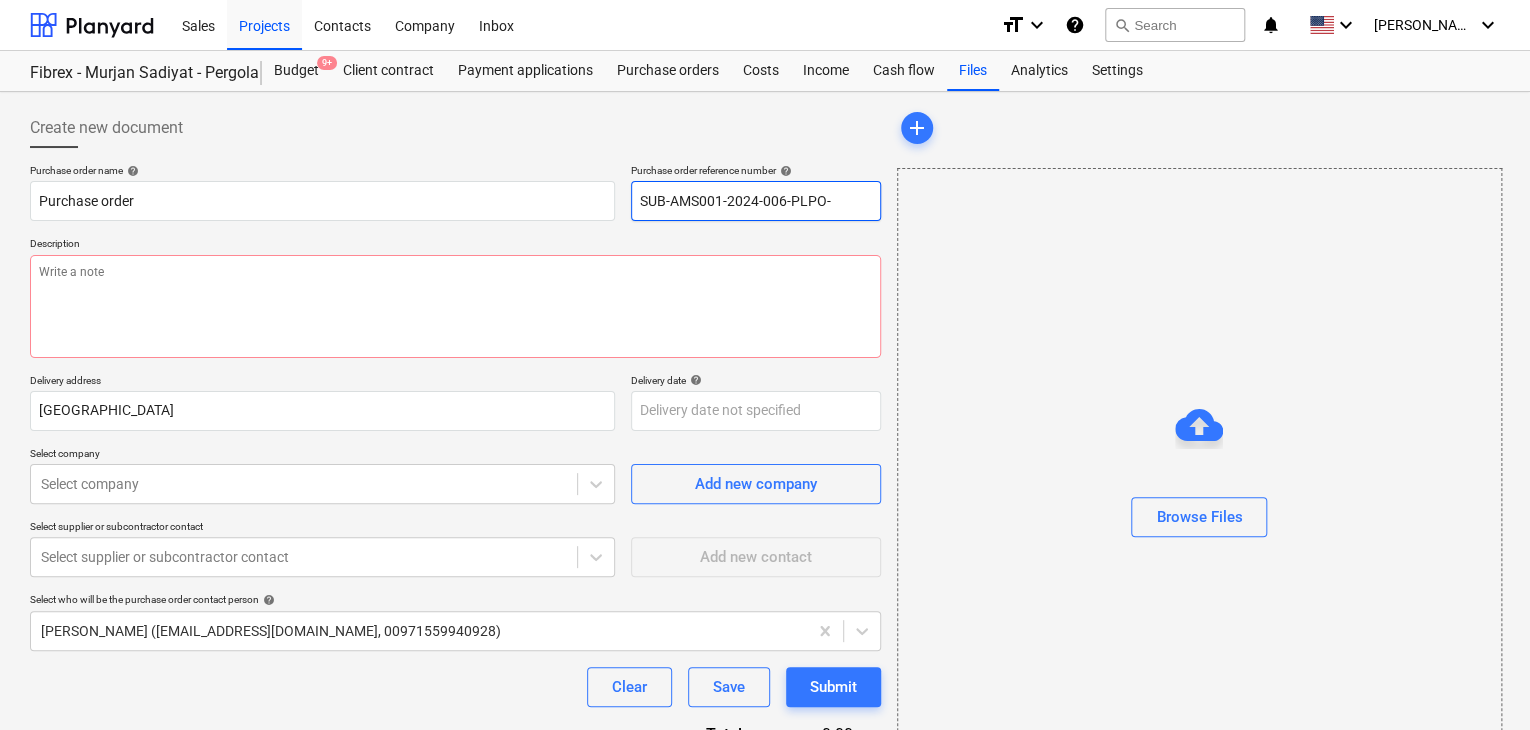 type on "x" 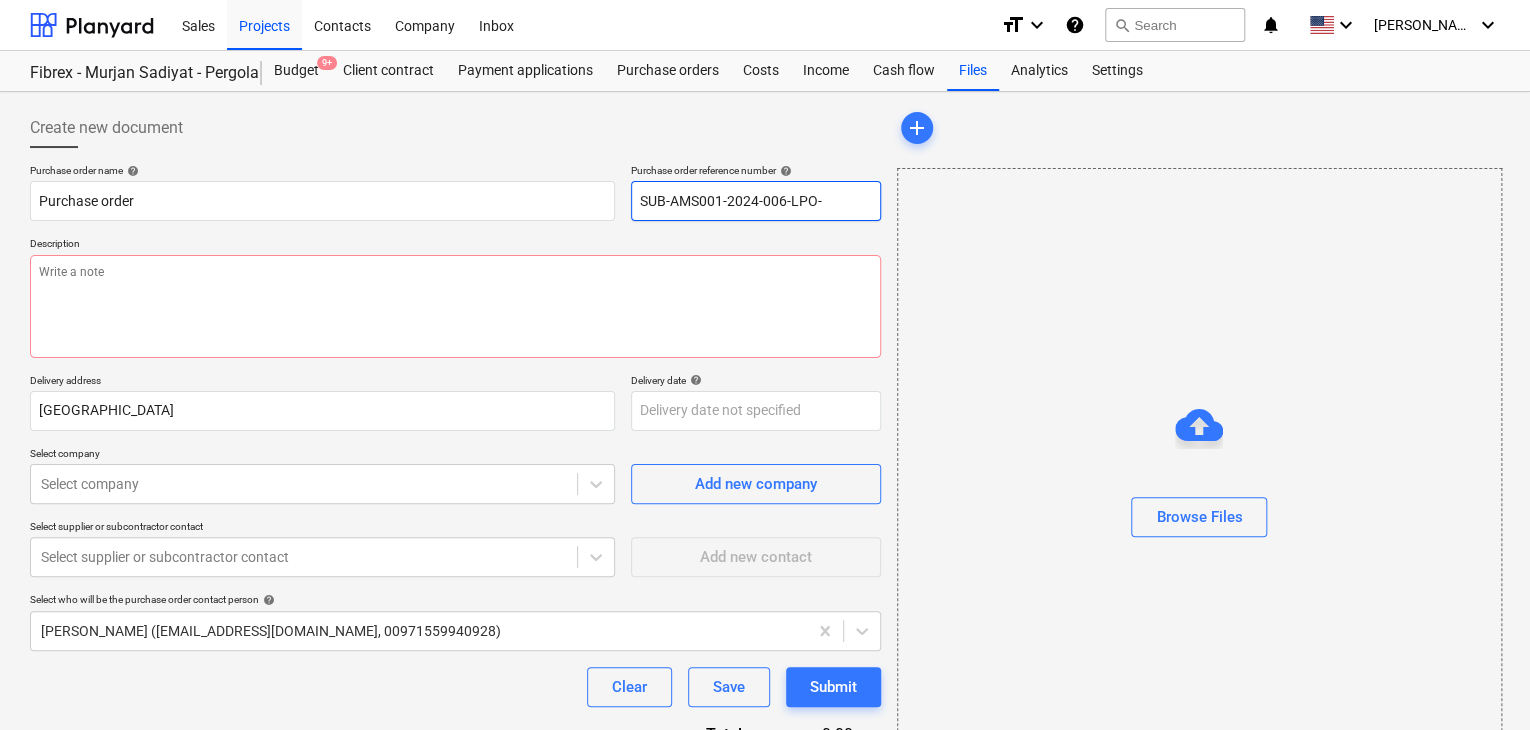 type on "x" 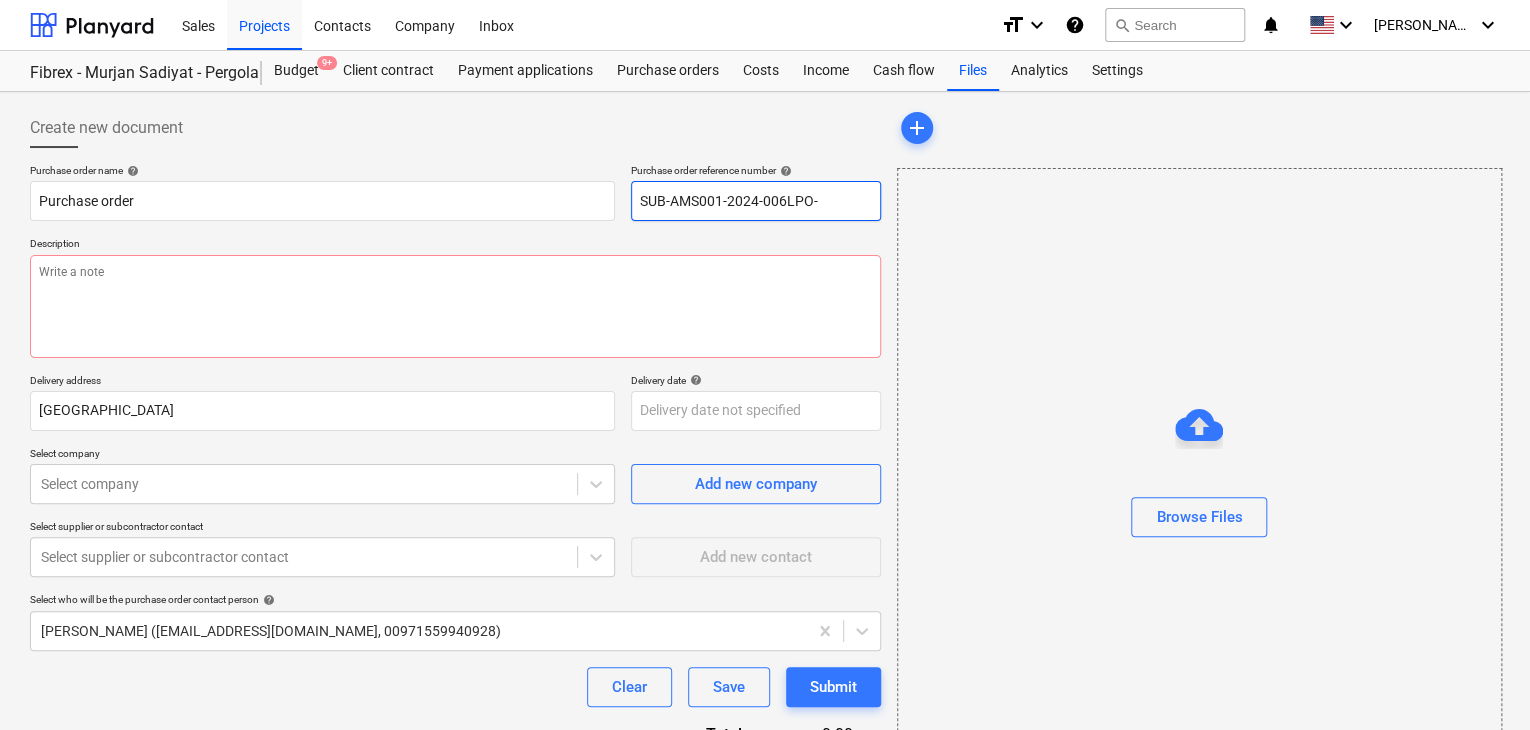 type on "x" 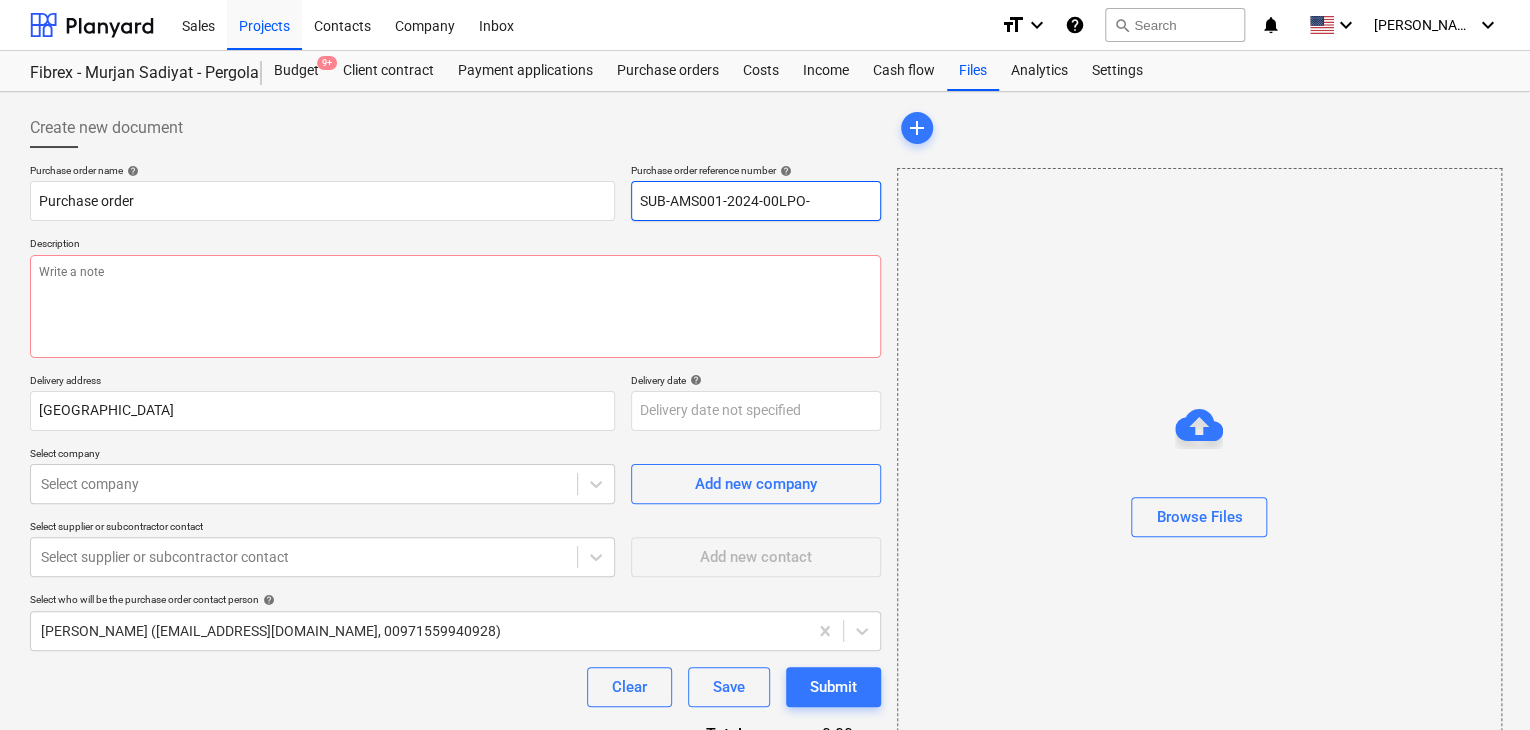 type on "x" 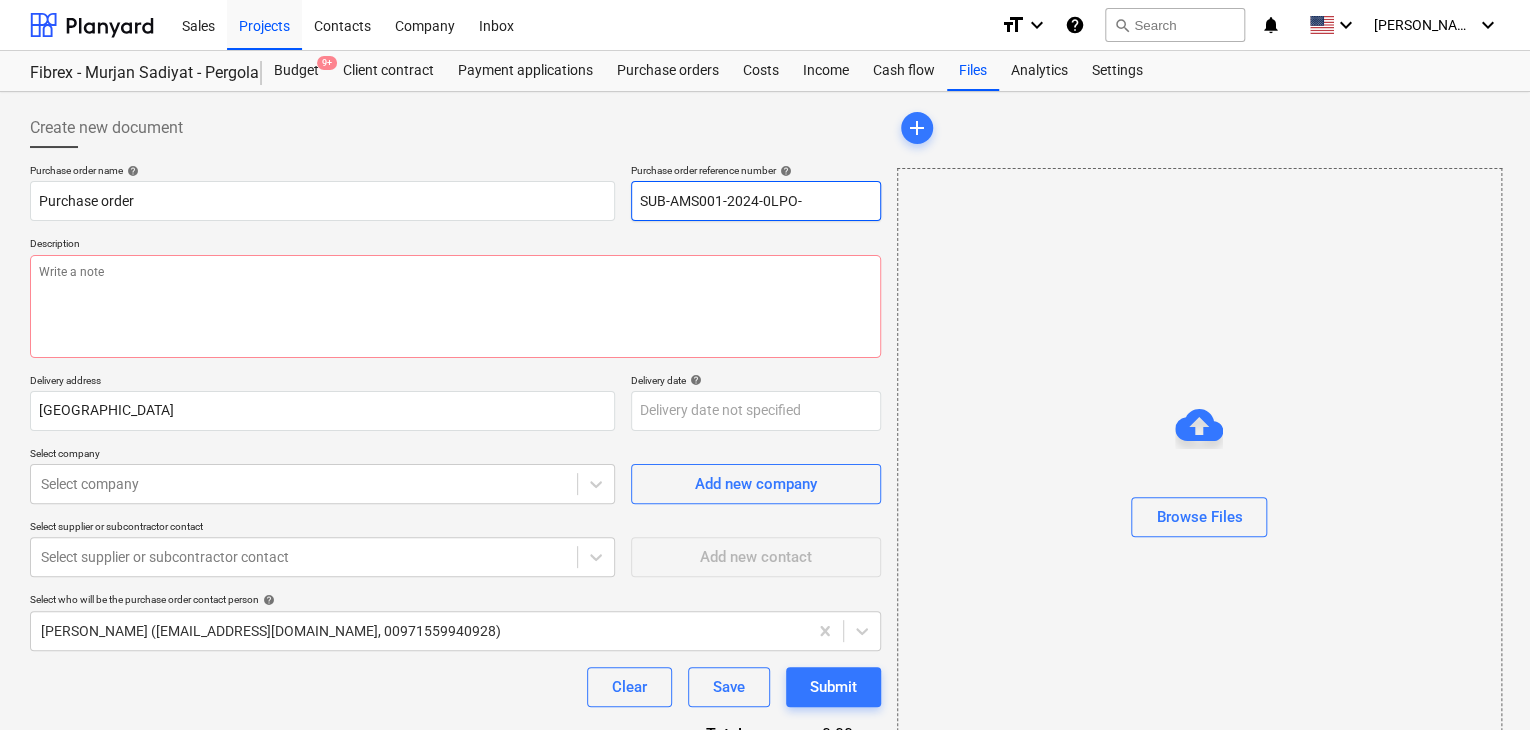 type on "x" 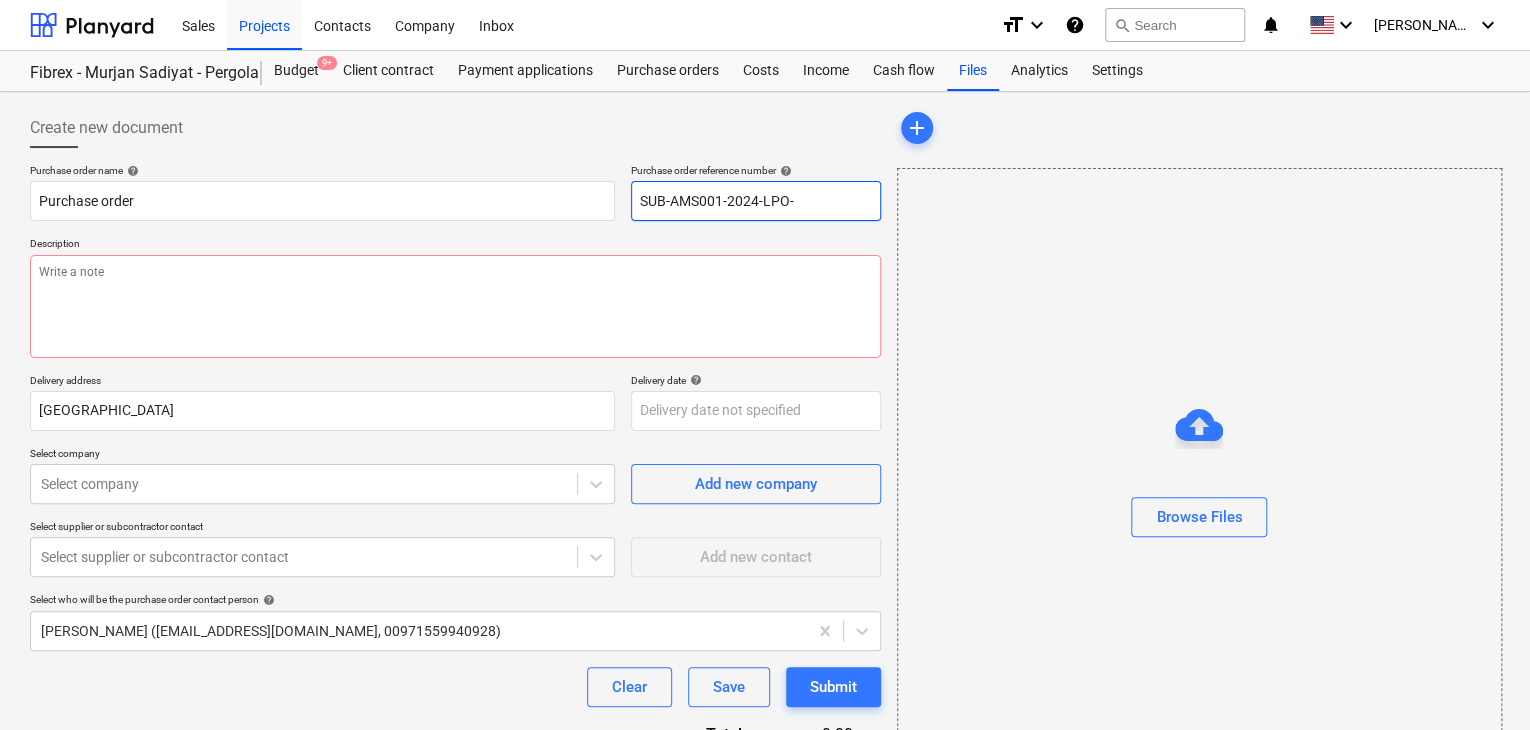type on "x" 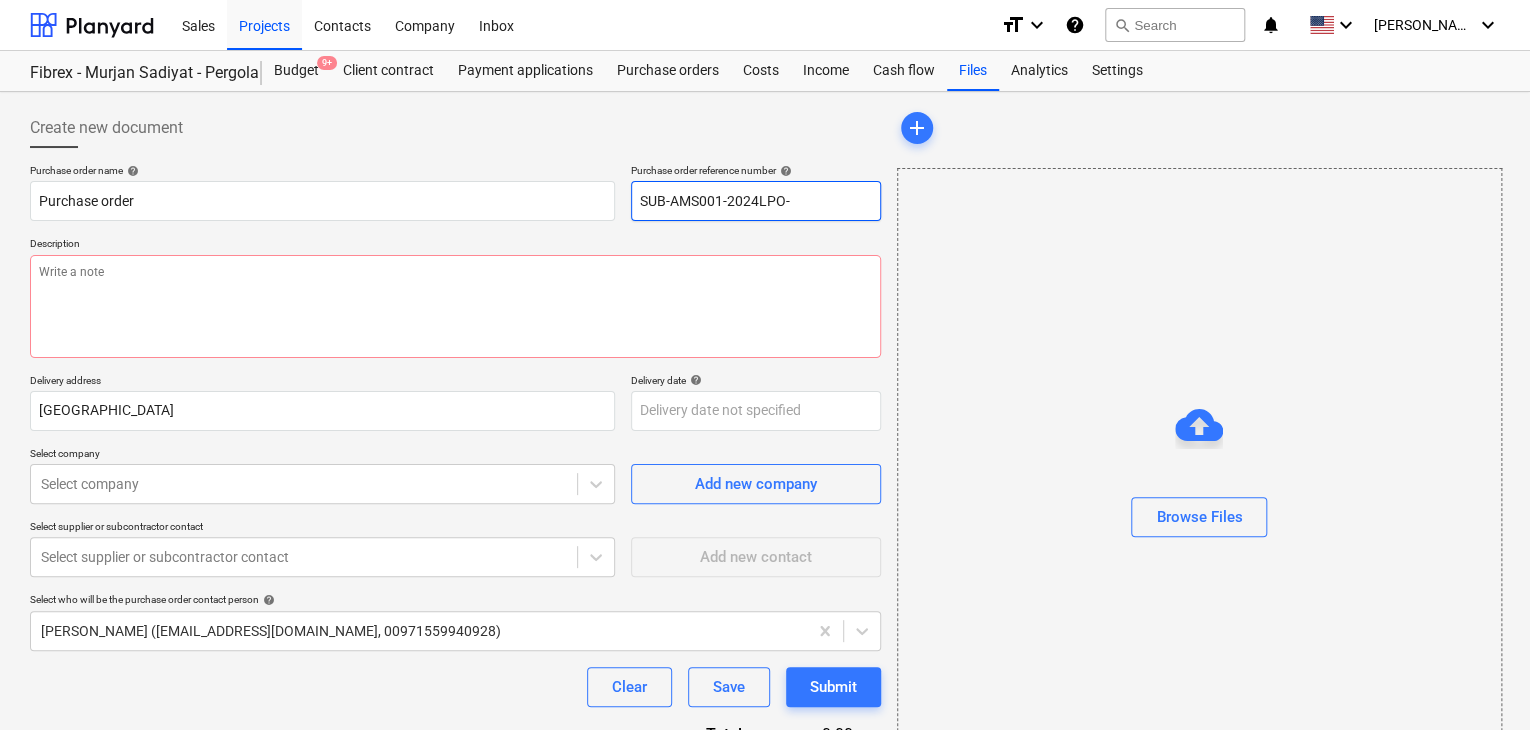type on "x" 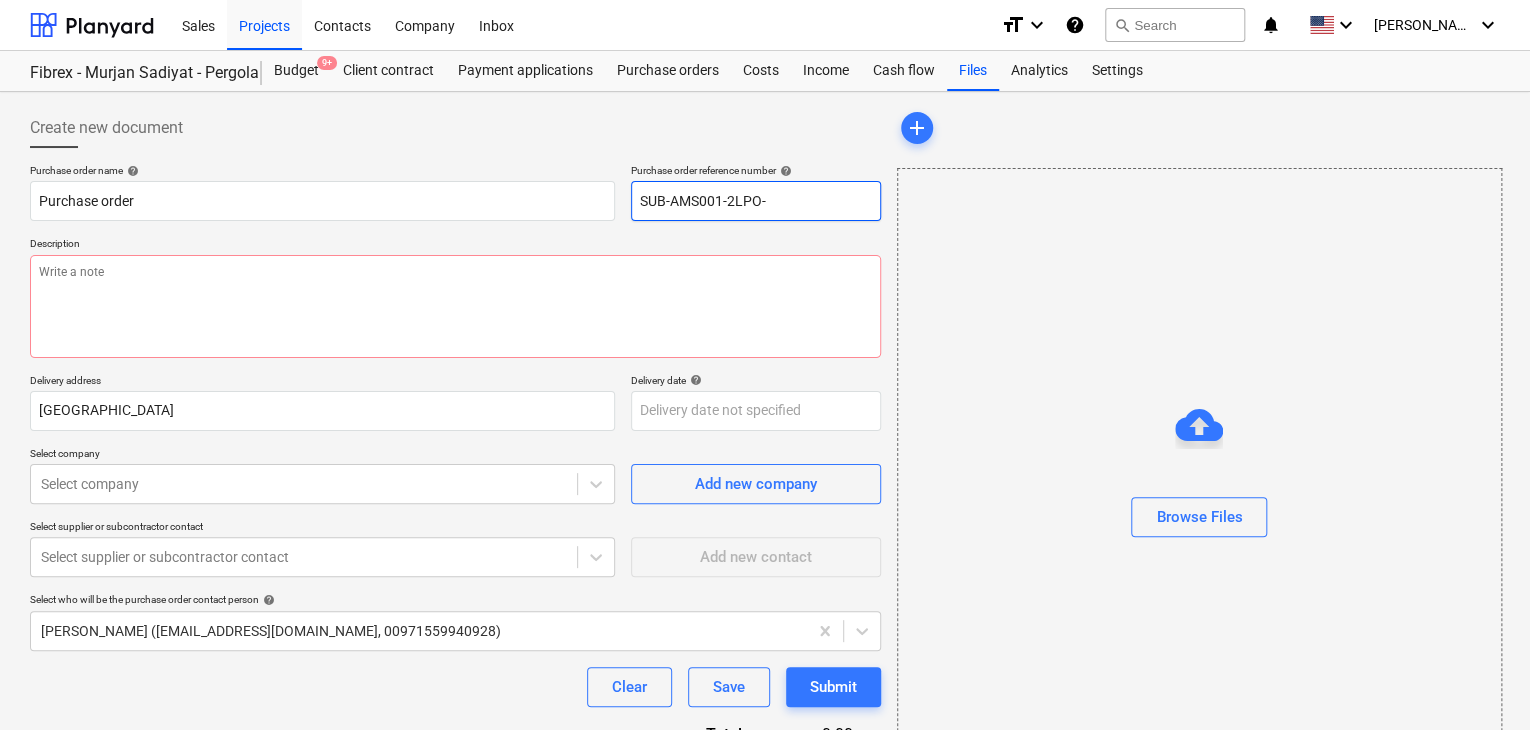 type on "SUB-AMS001-LPO-" 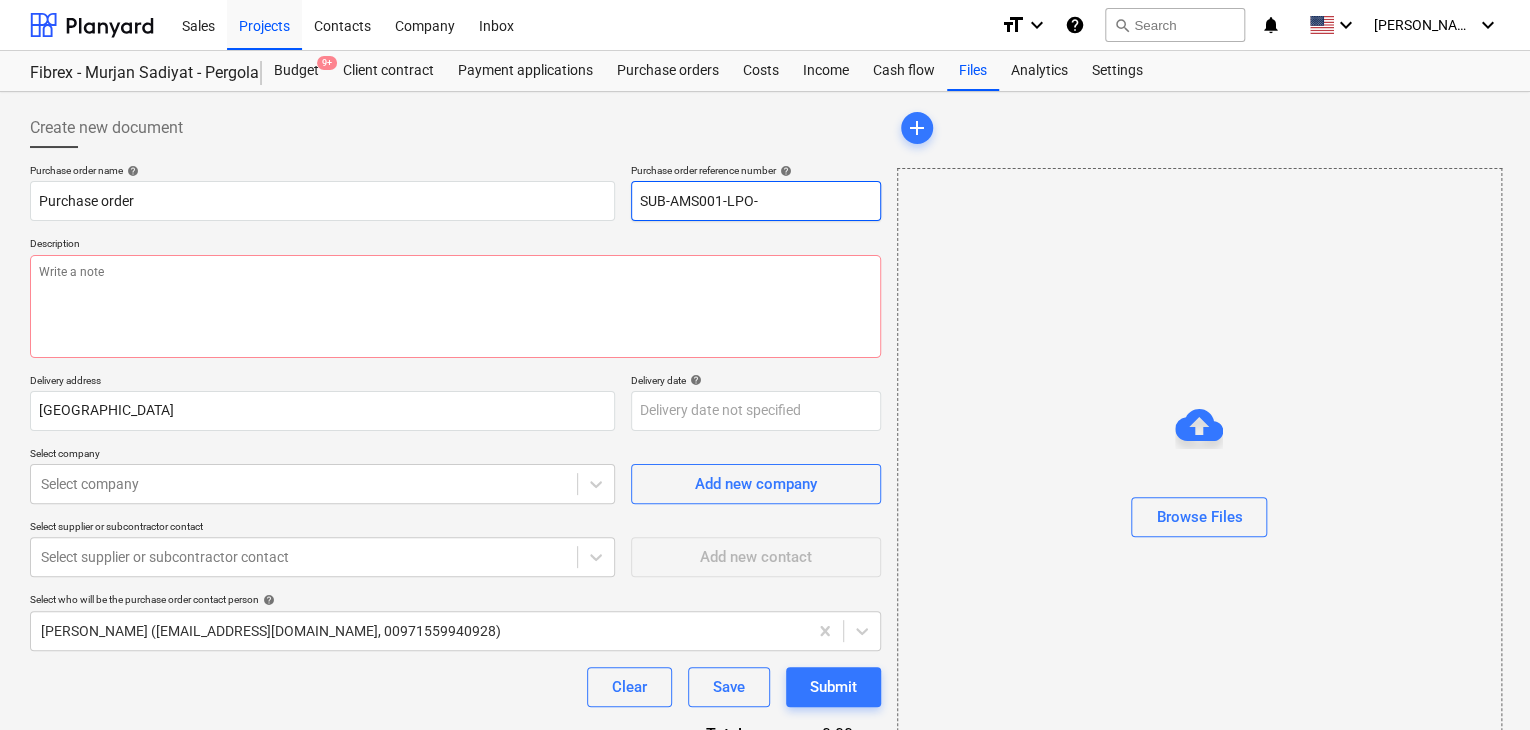 type on "x" 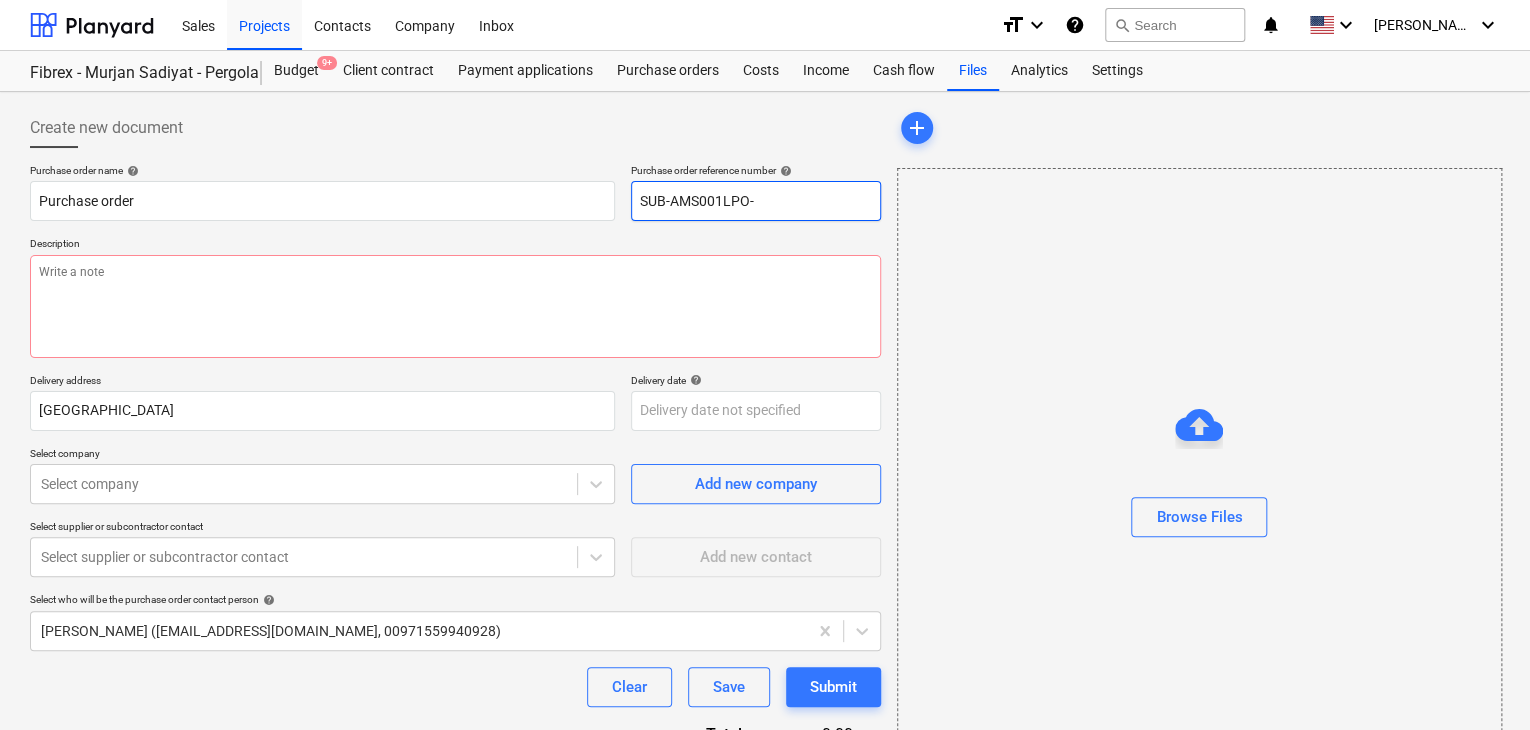 type on "x" 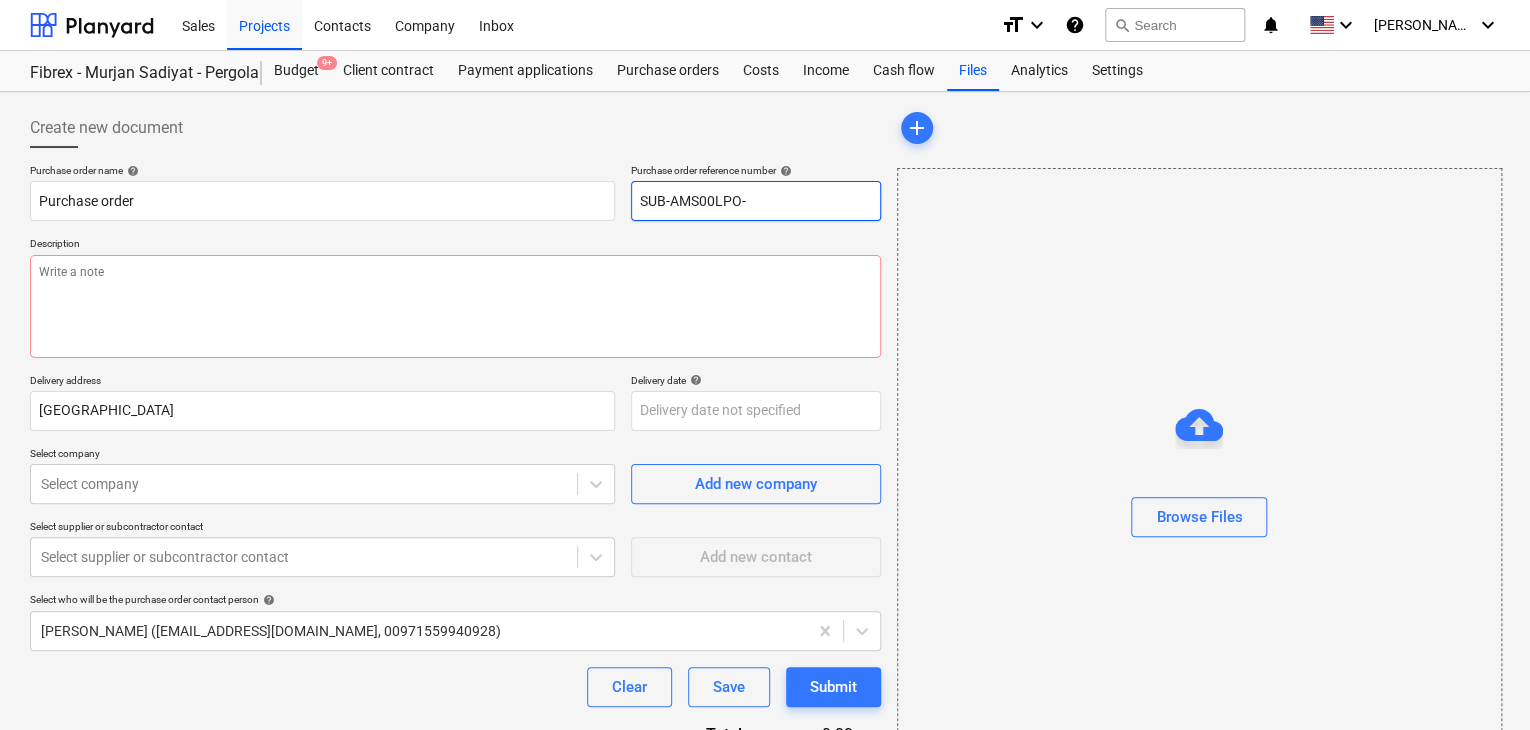 type on "x" 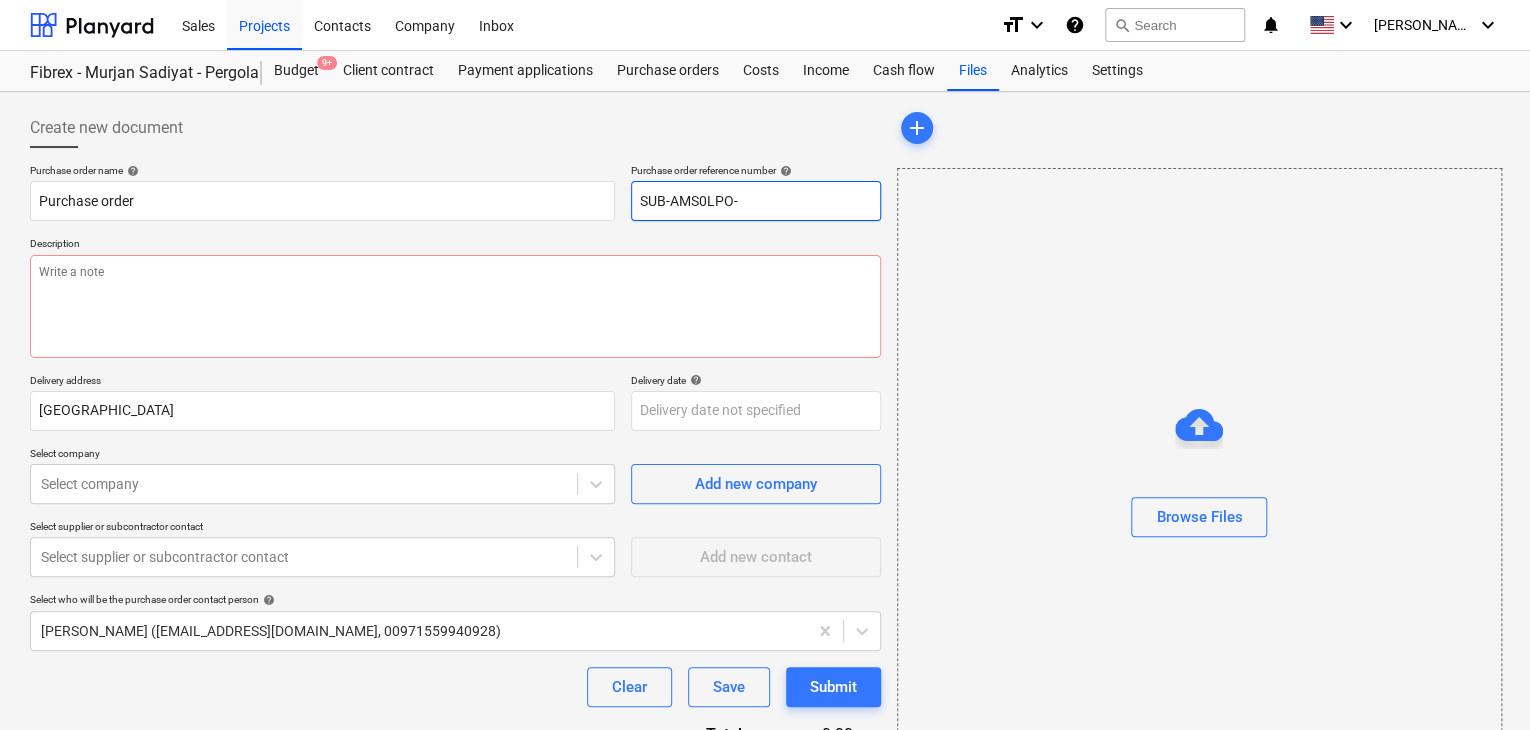 type on "x" 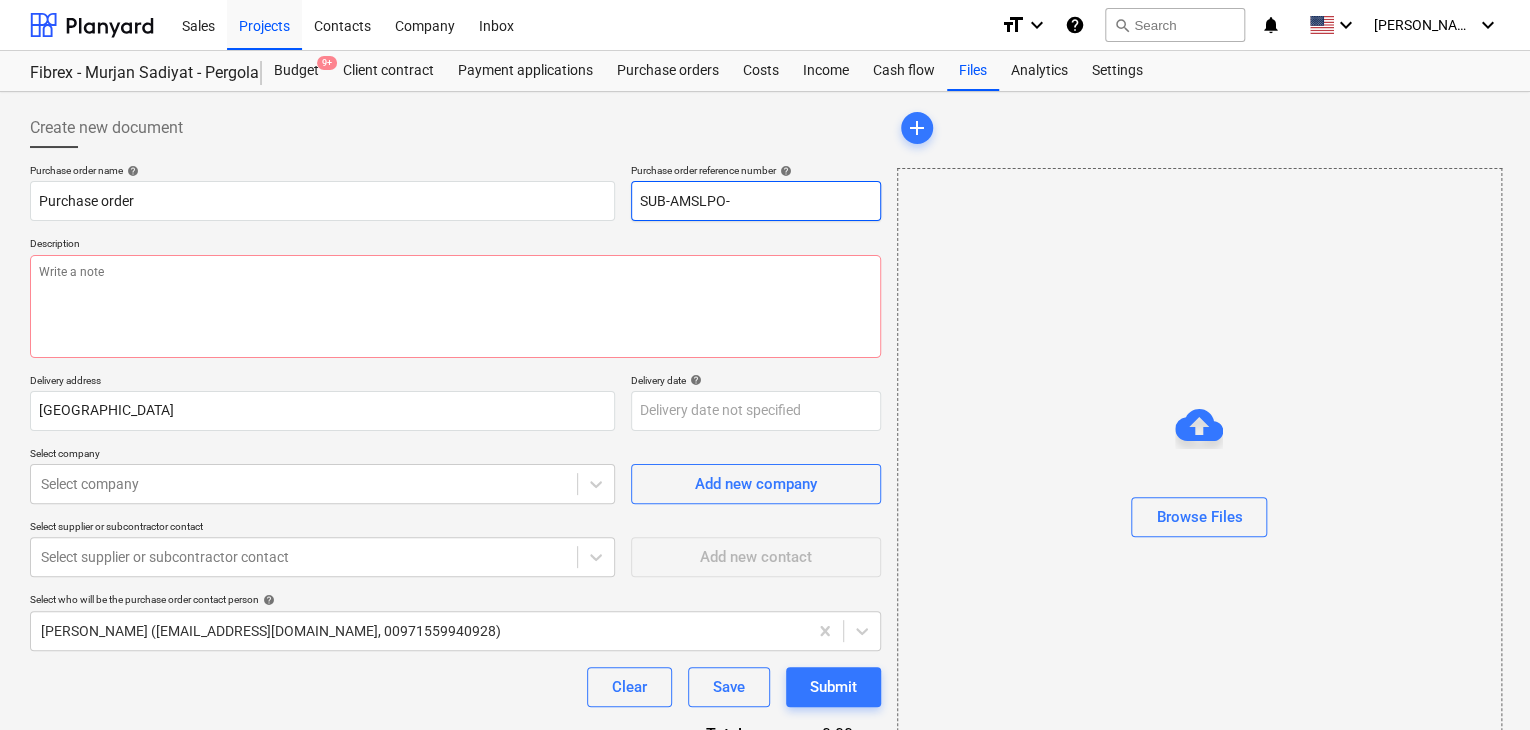 type on "x" 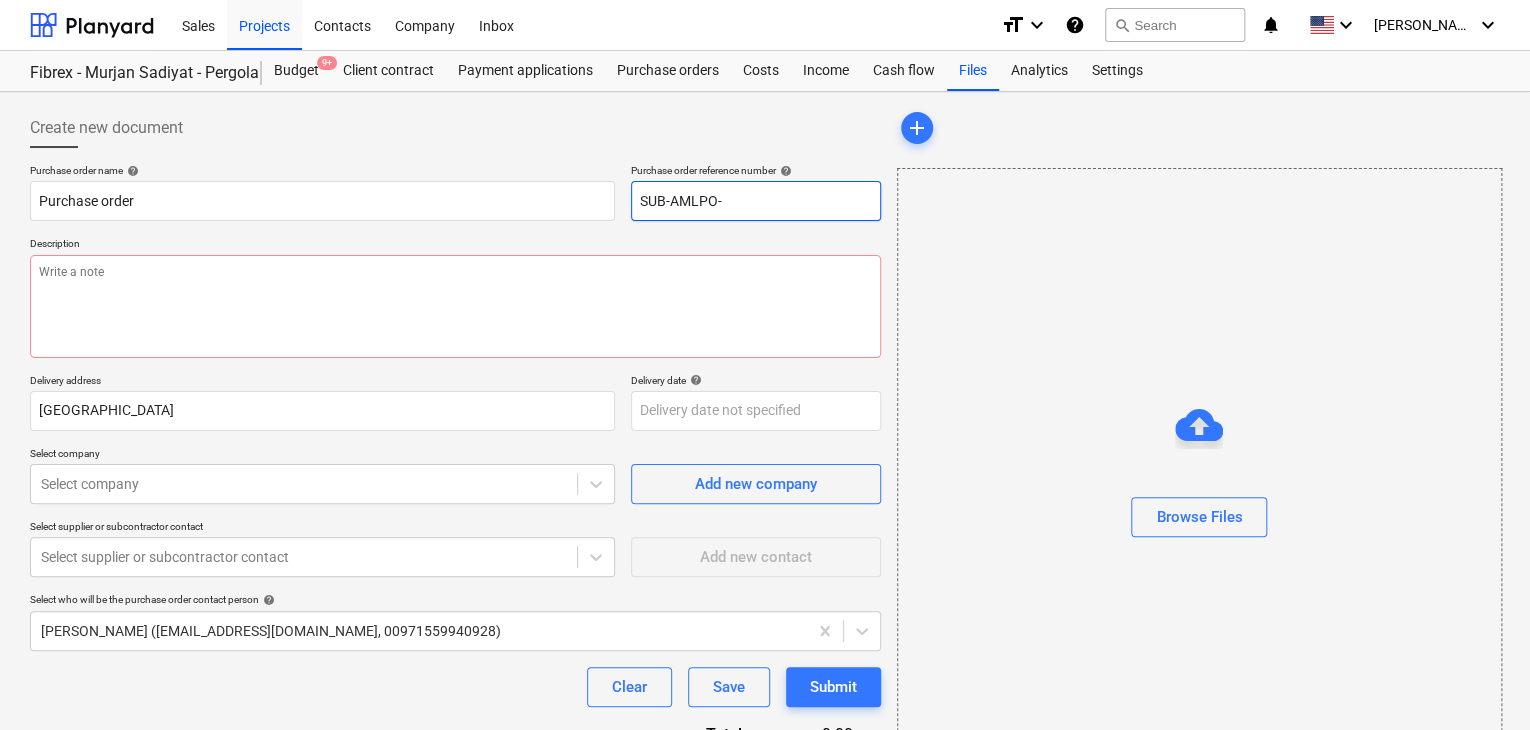 type on "x" 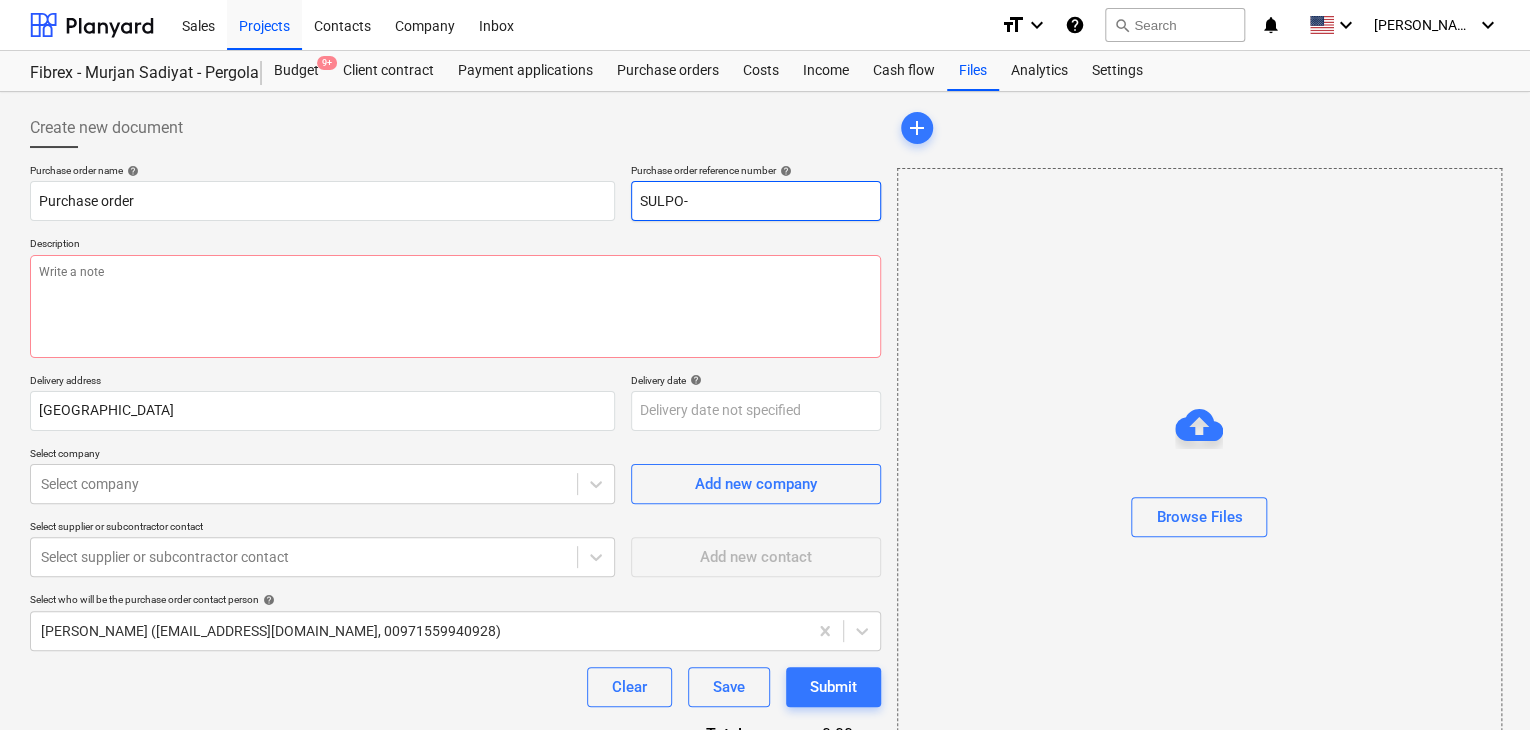 type on "SLPO-" 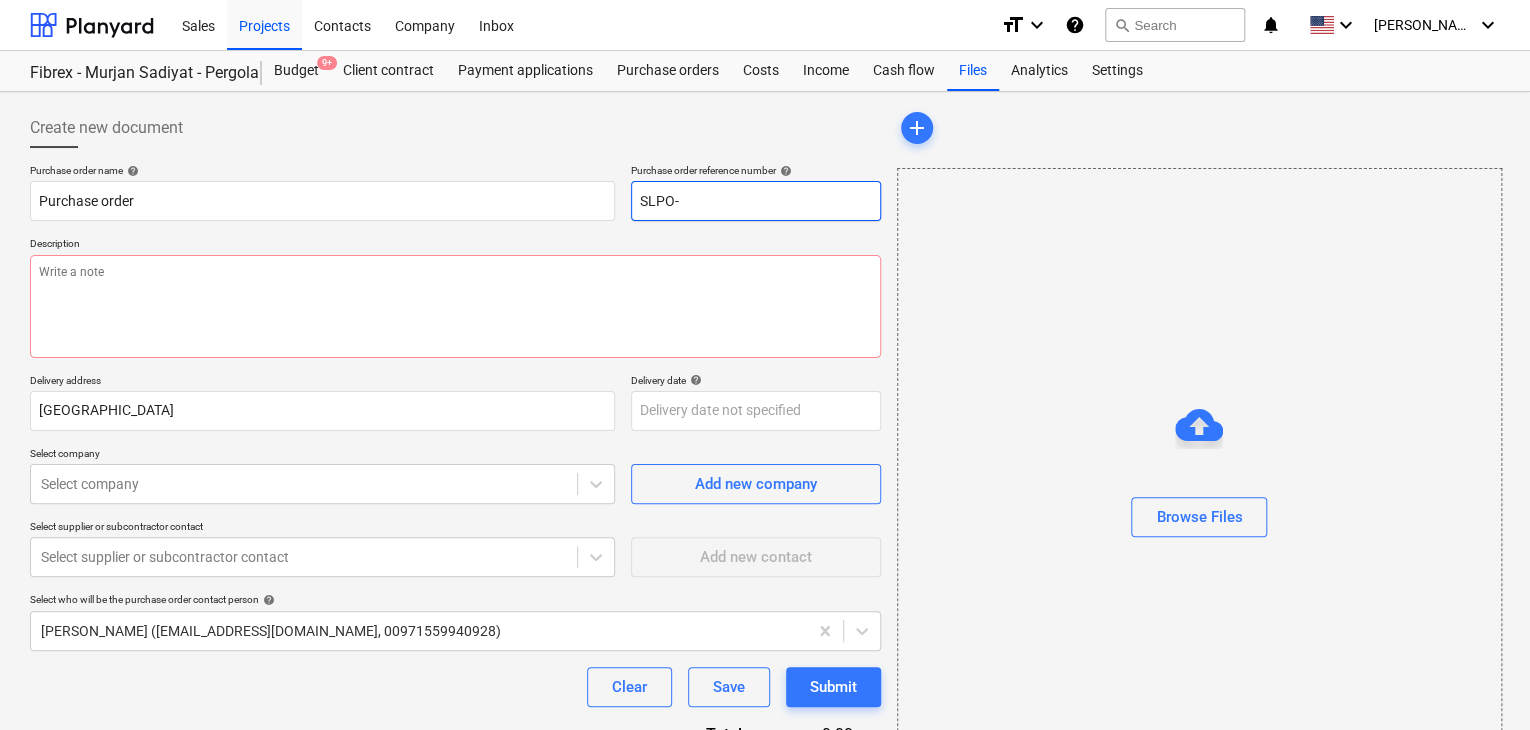 type on "x" 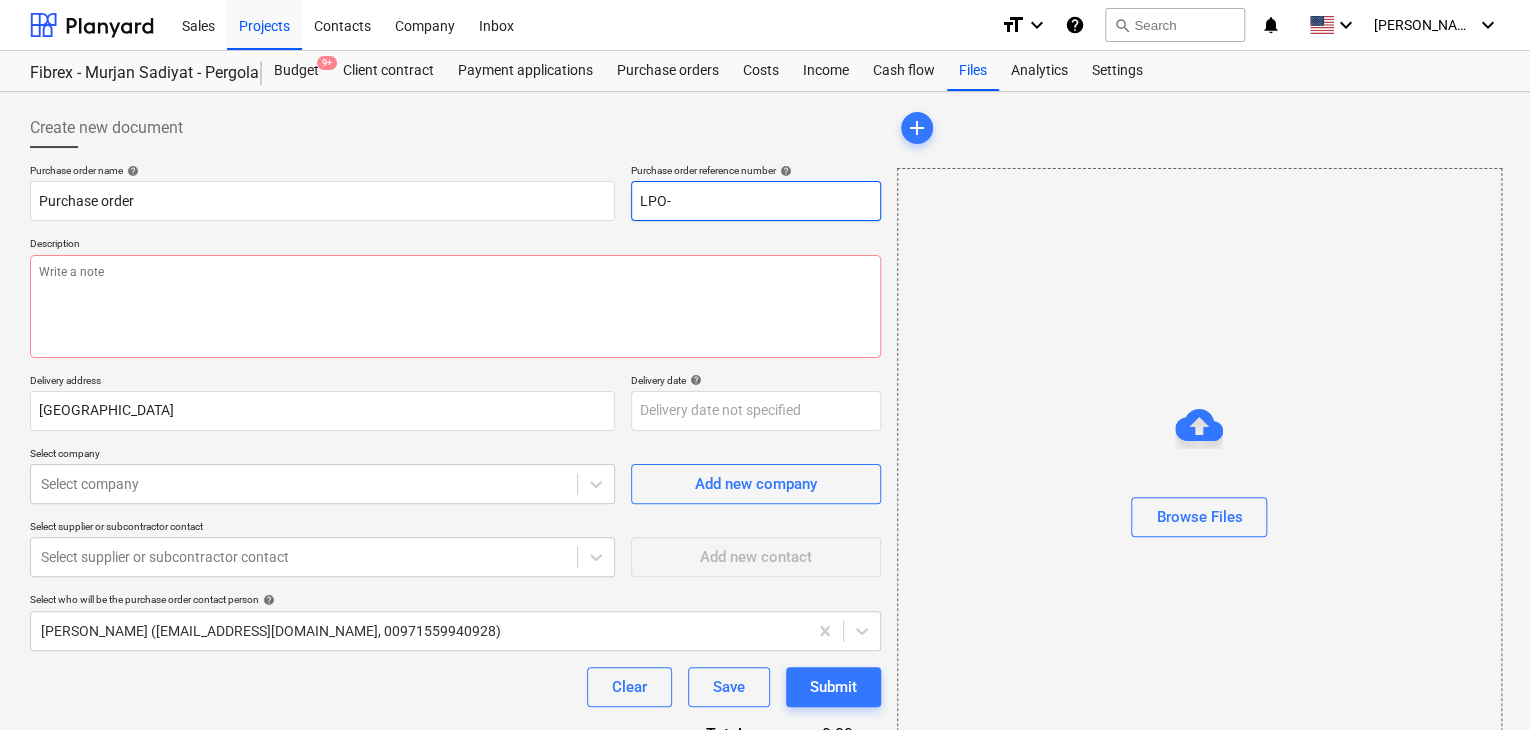 click on "LPO-" at bounding box center [756, 201] 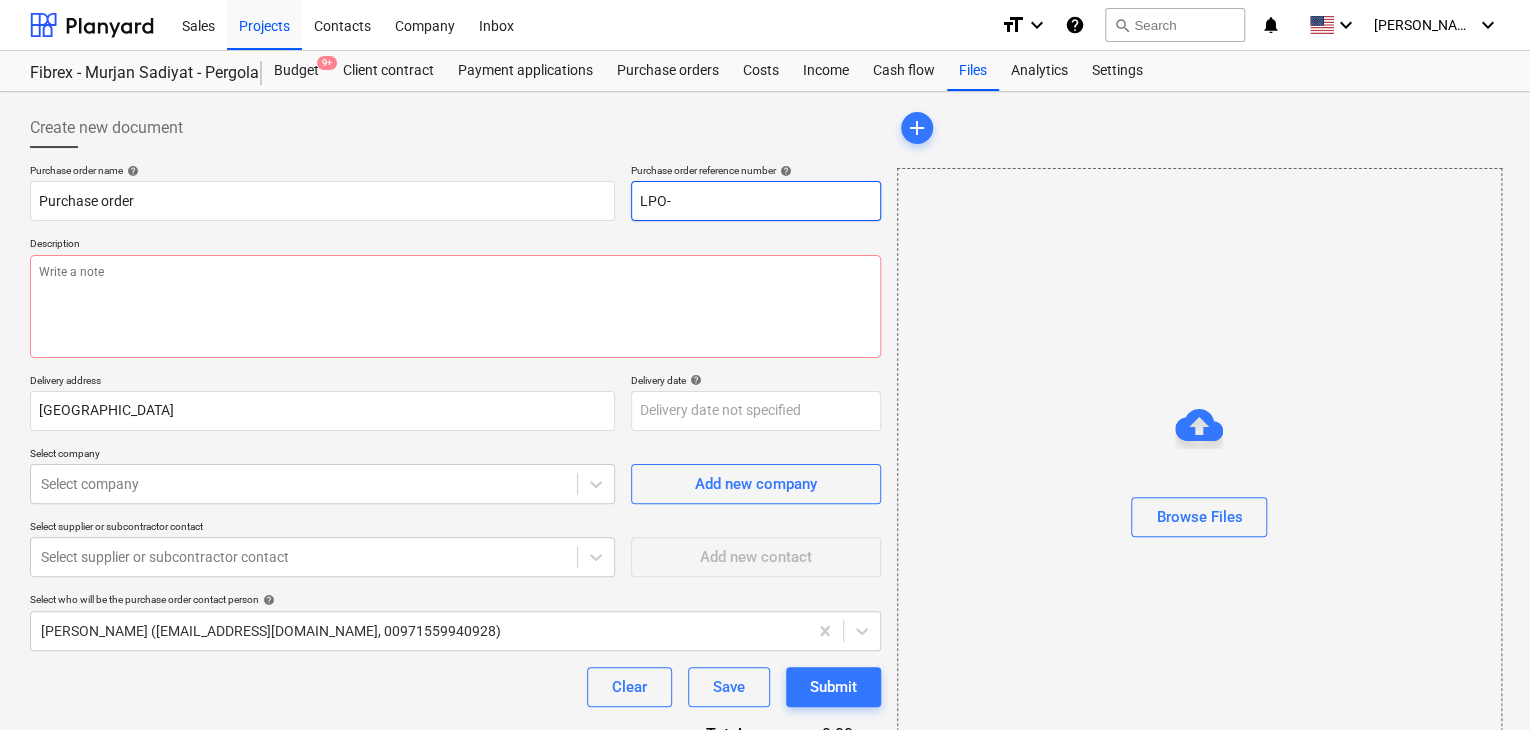 type on "x" 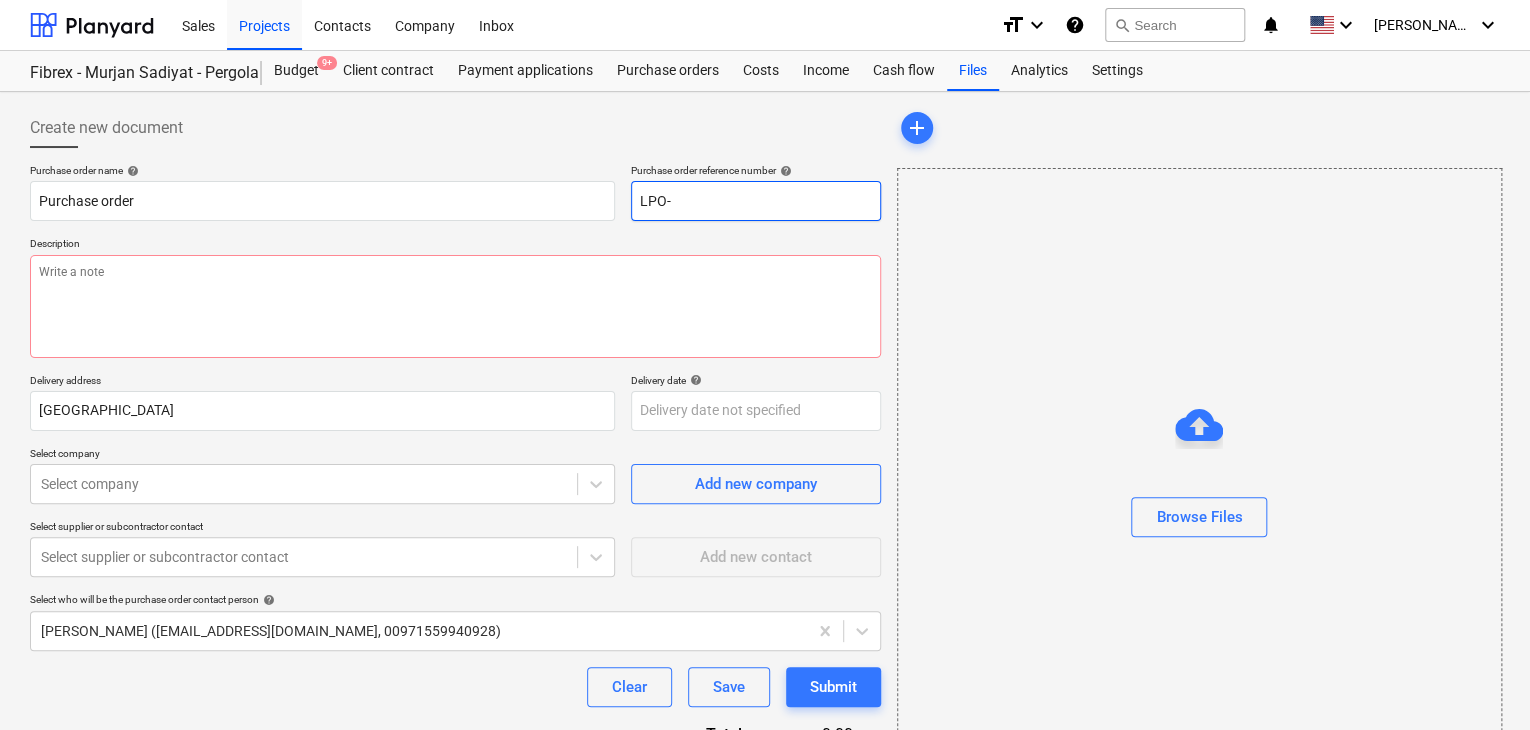type on "LPO-1" 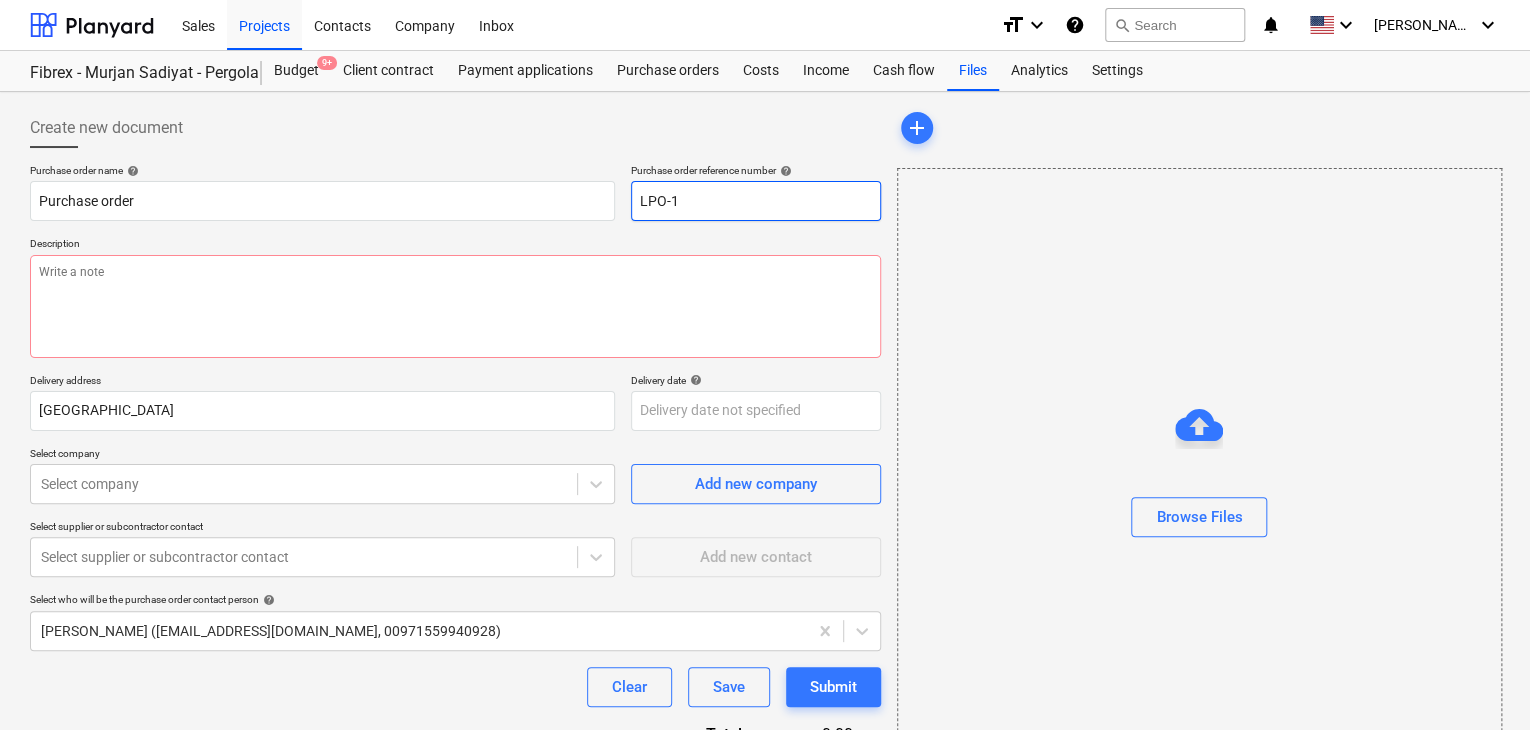 type on "x" 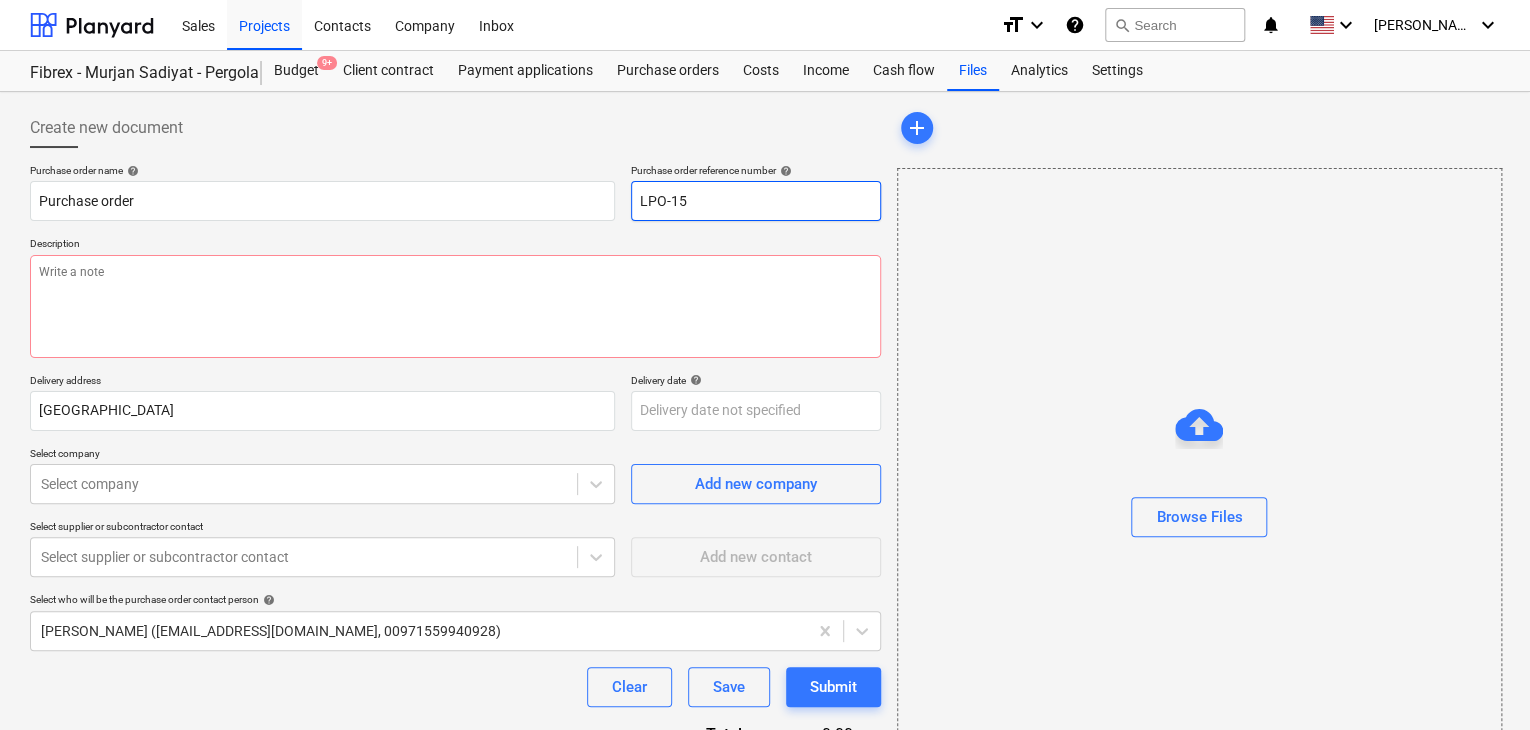type on "x" 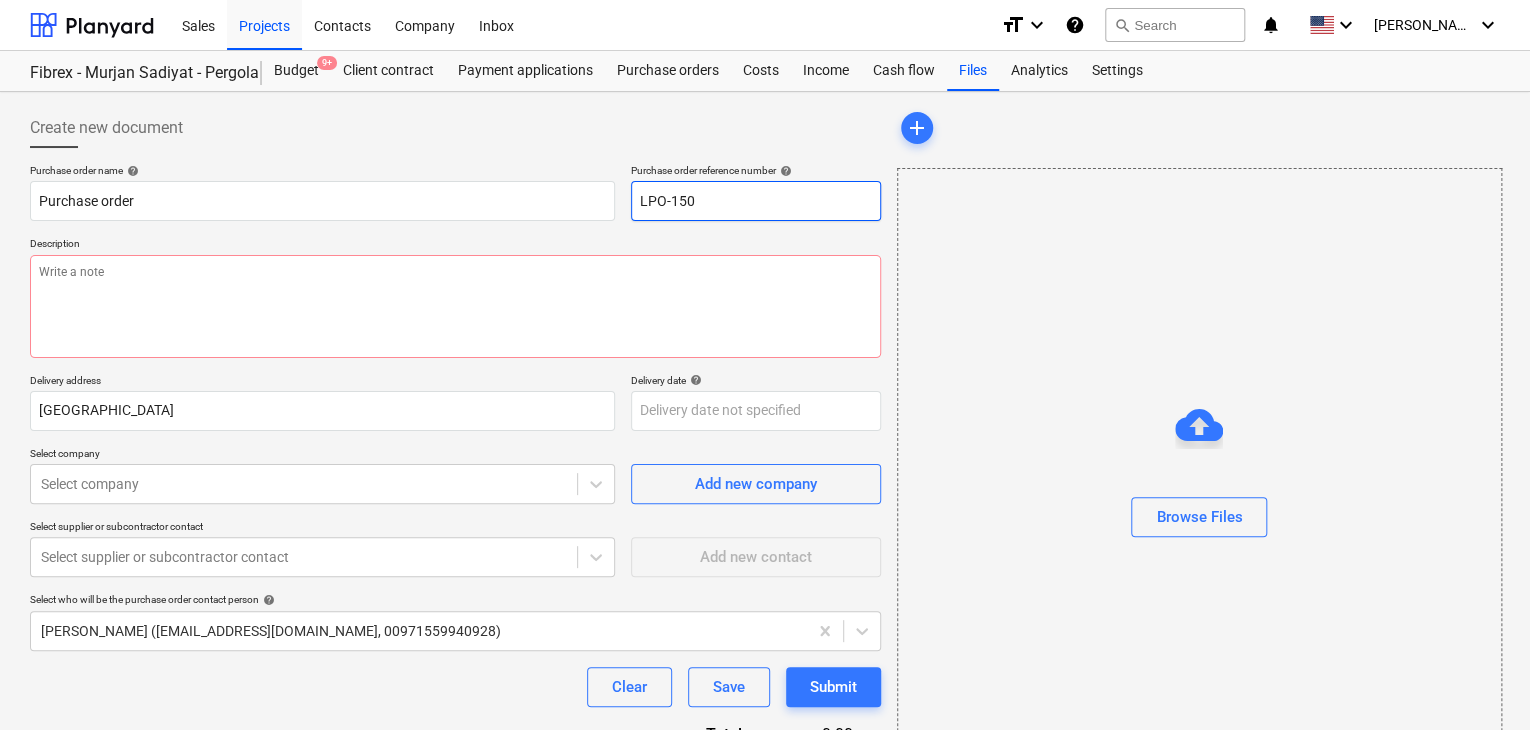 type on "LPO-1501" 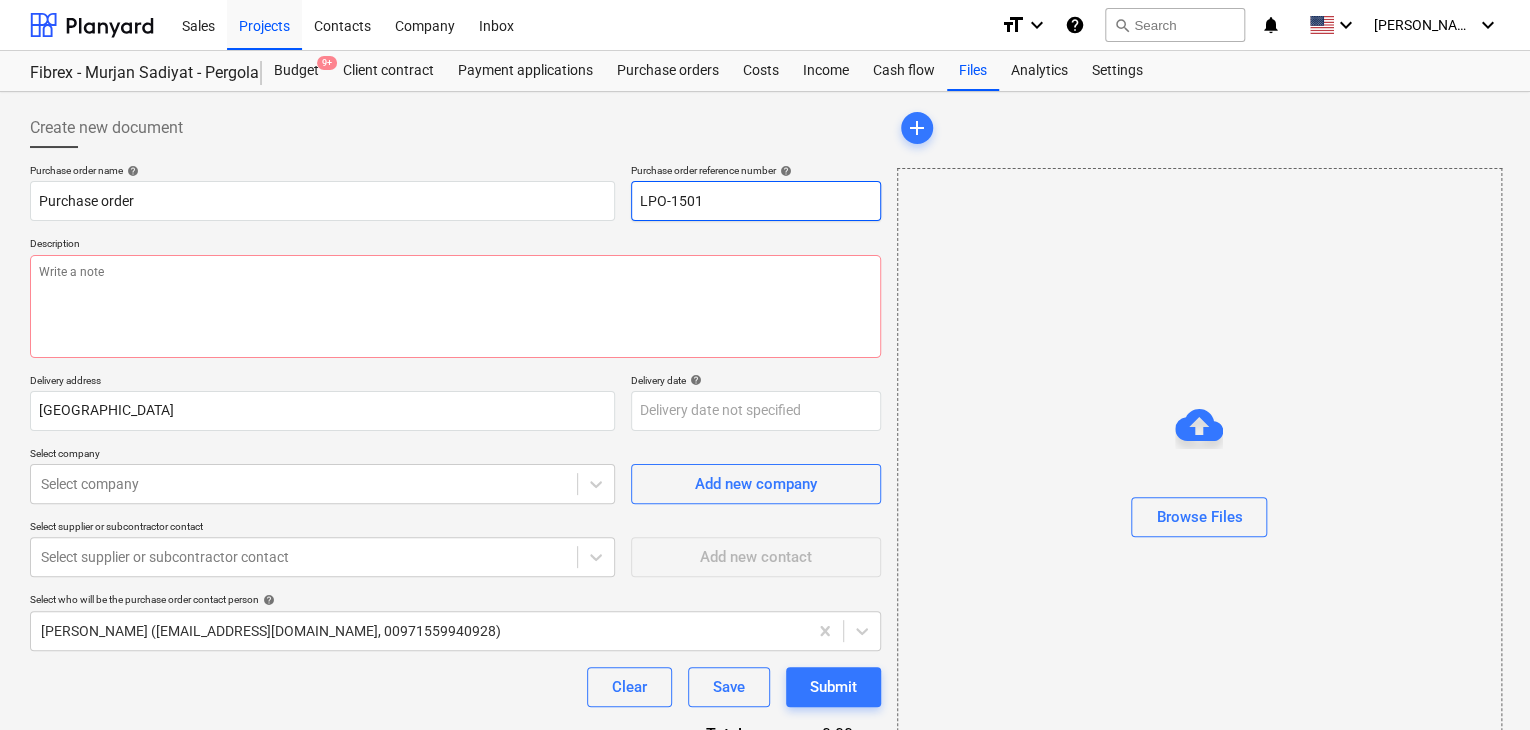 type on "x" 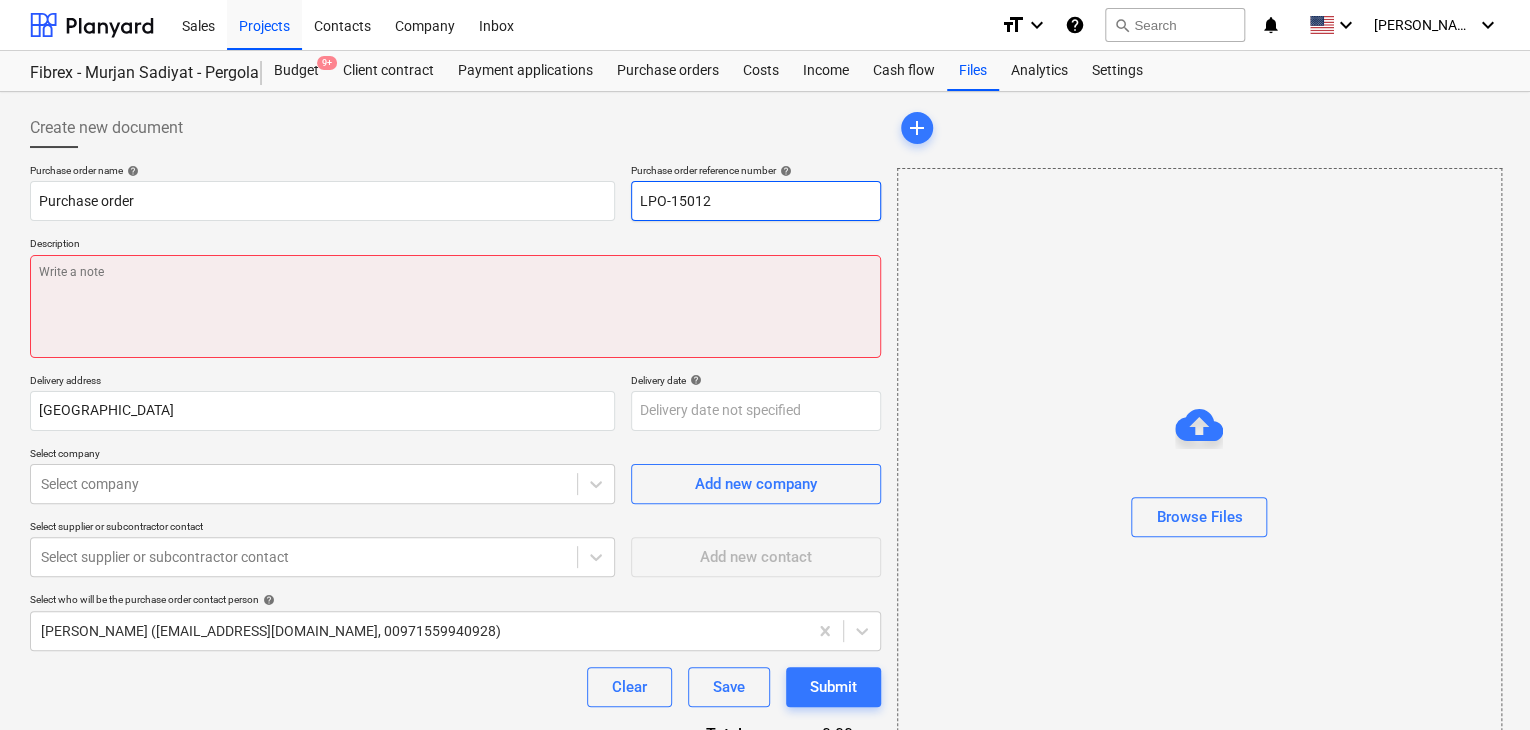 type on "LPO-15012" 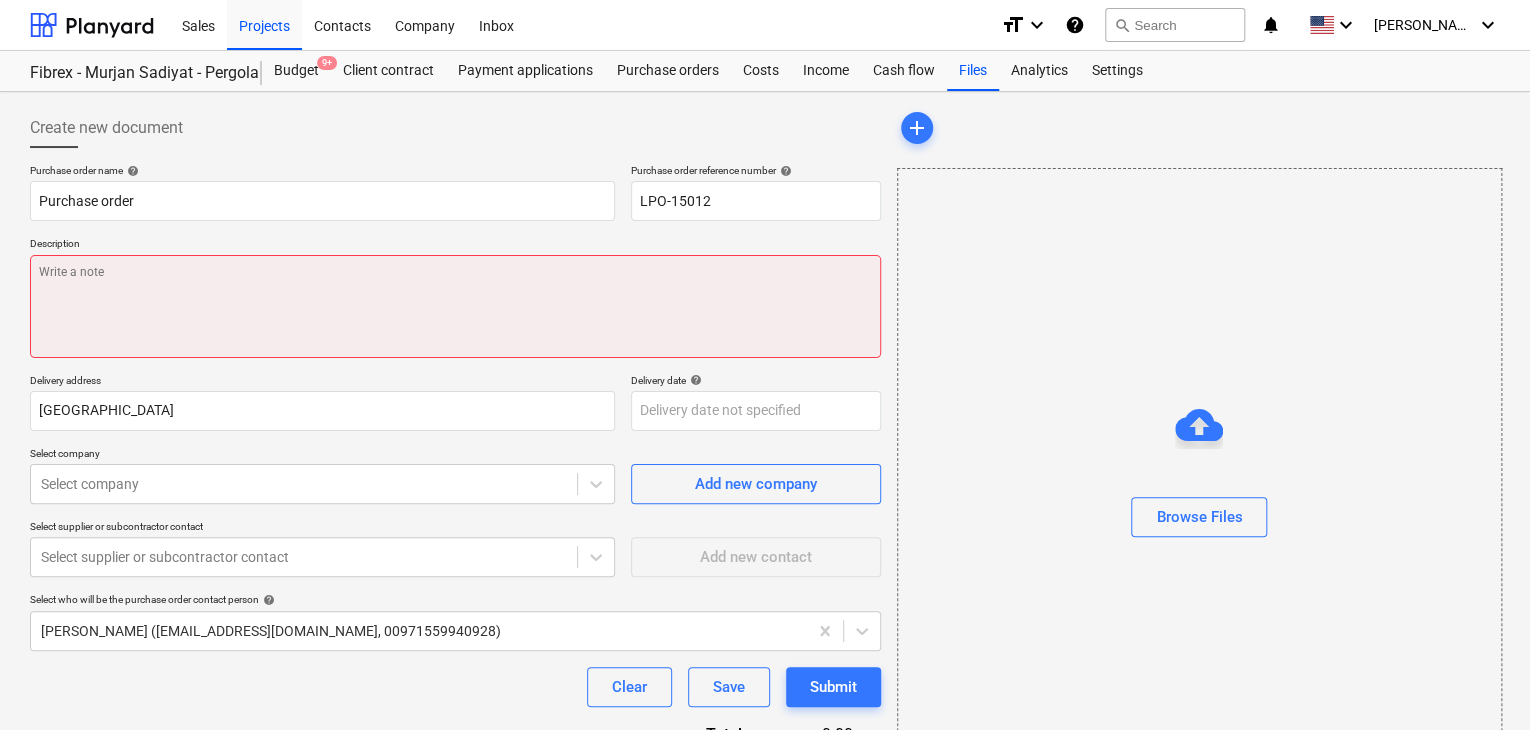 click at bounding box center [455, 306] 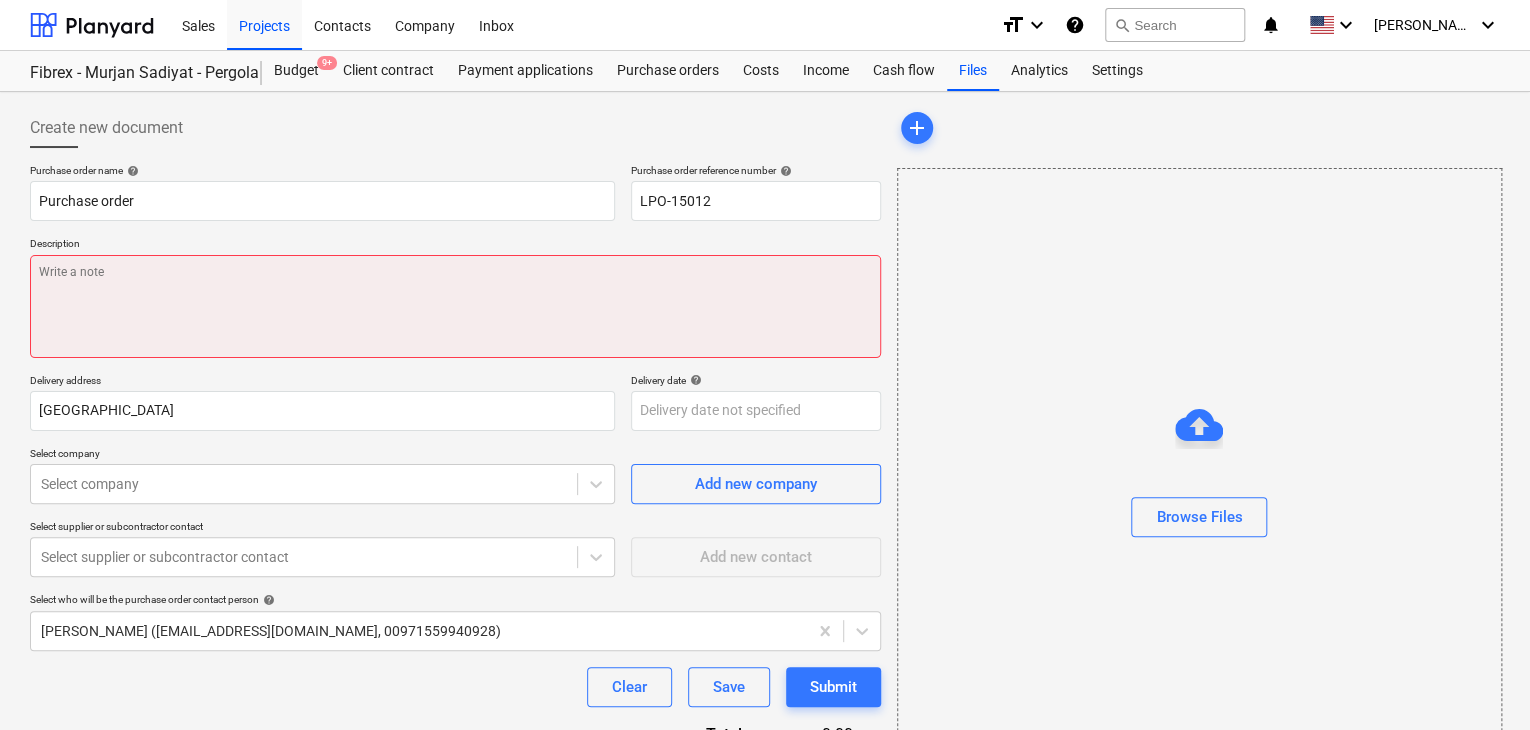 type on "x" 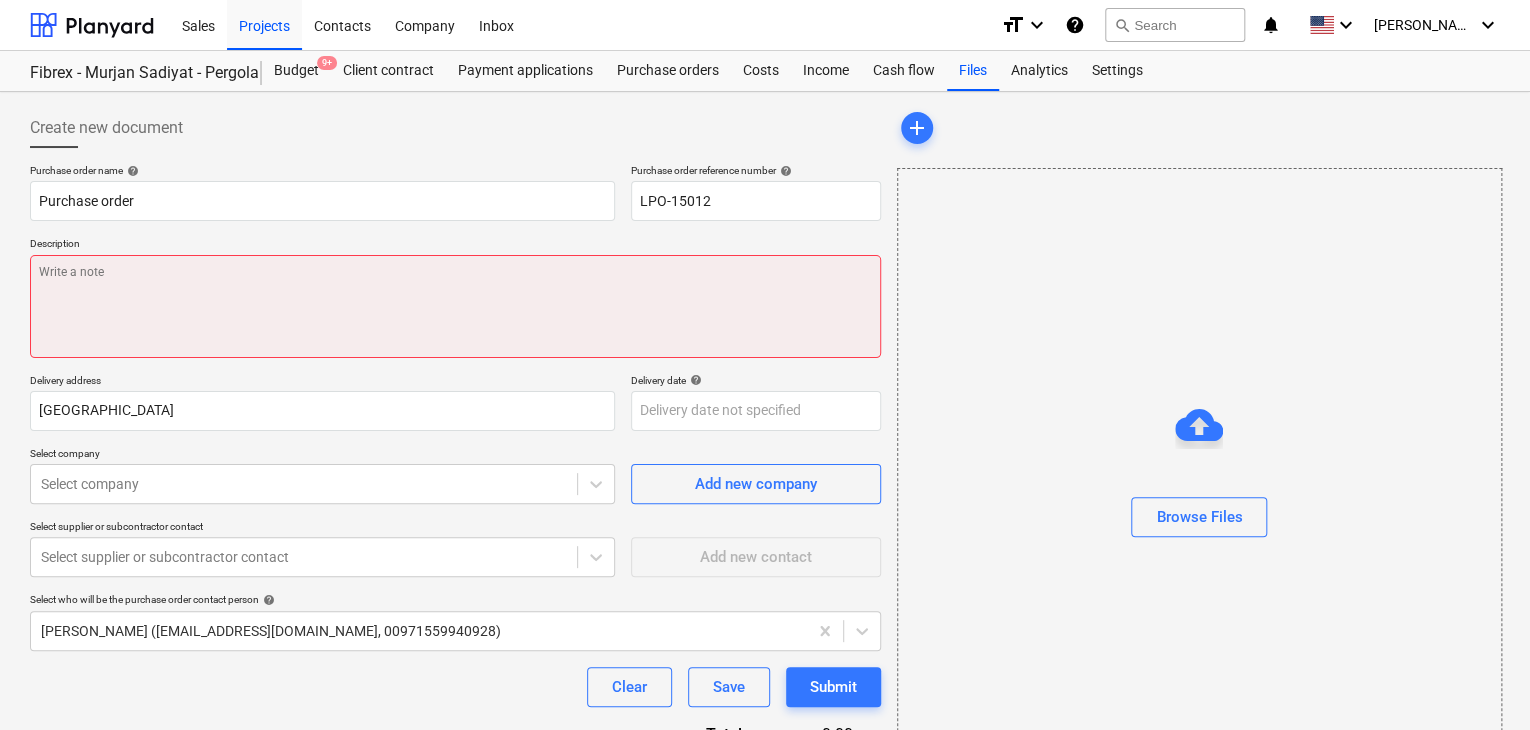 type on "0" 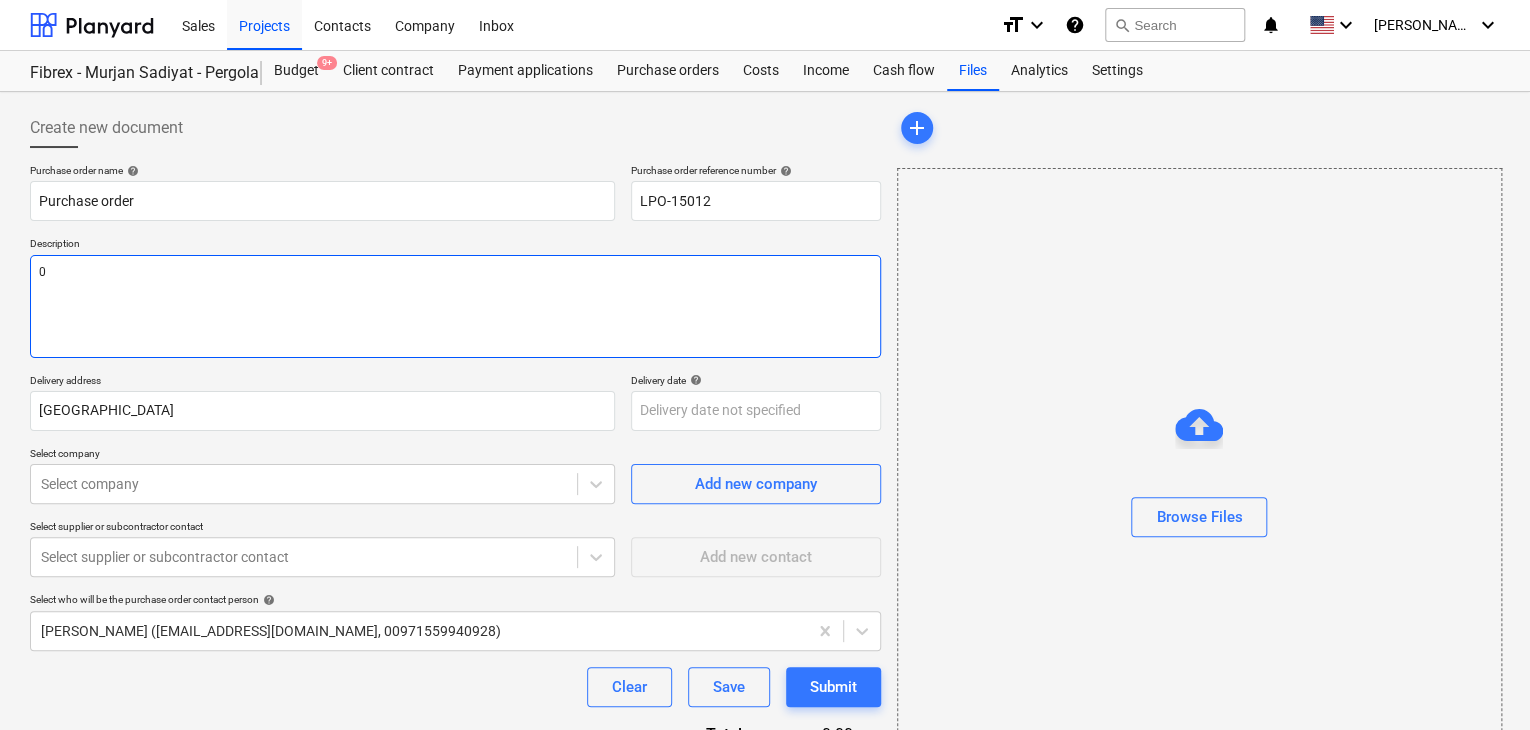 type on "x" 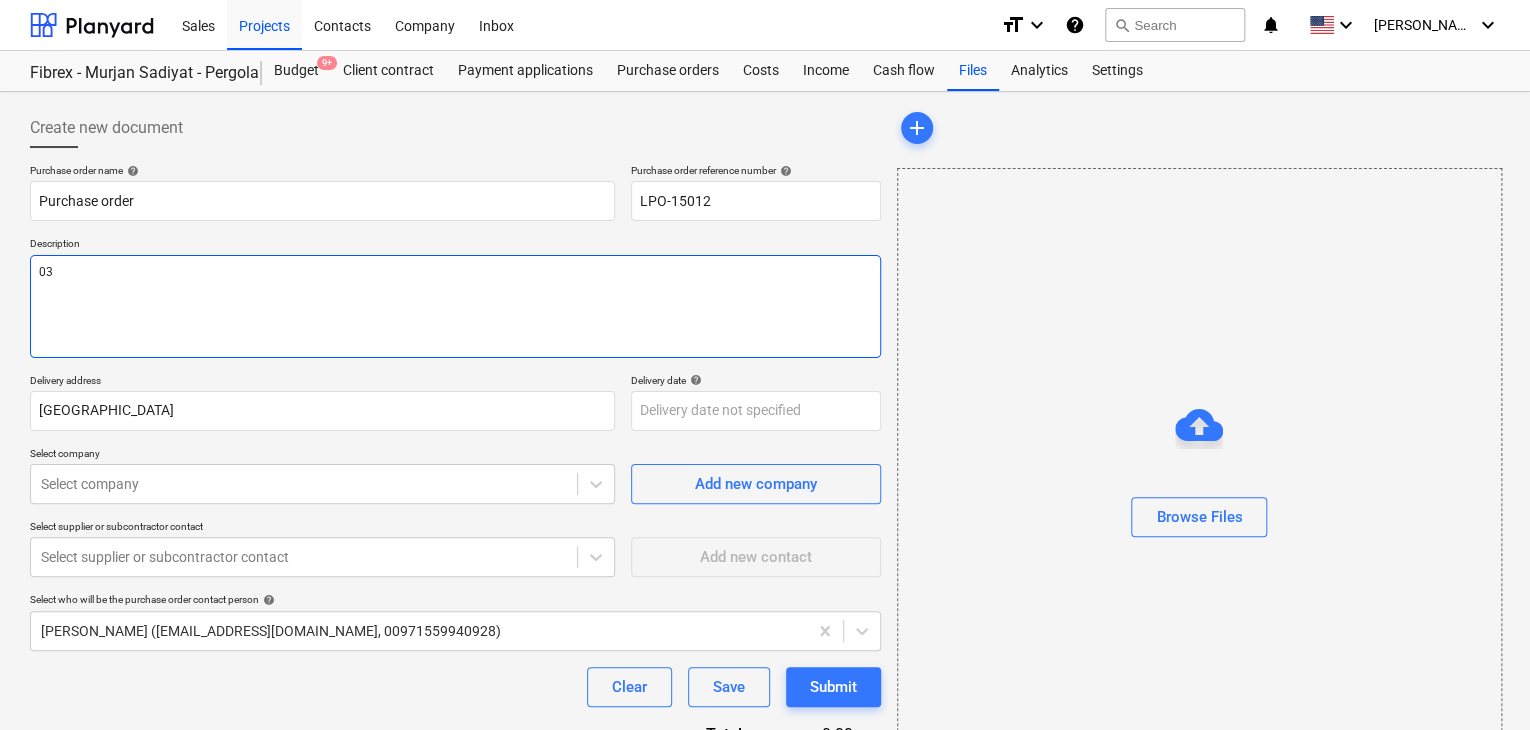 type on "x" 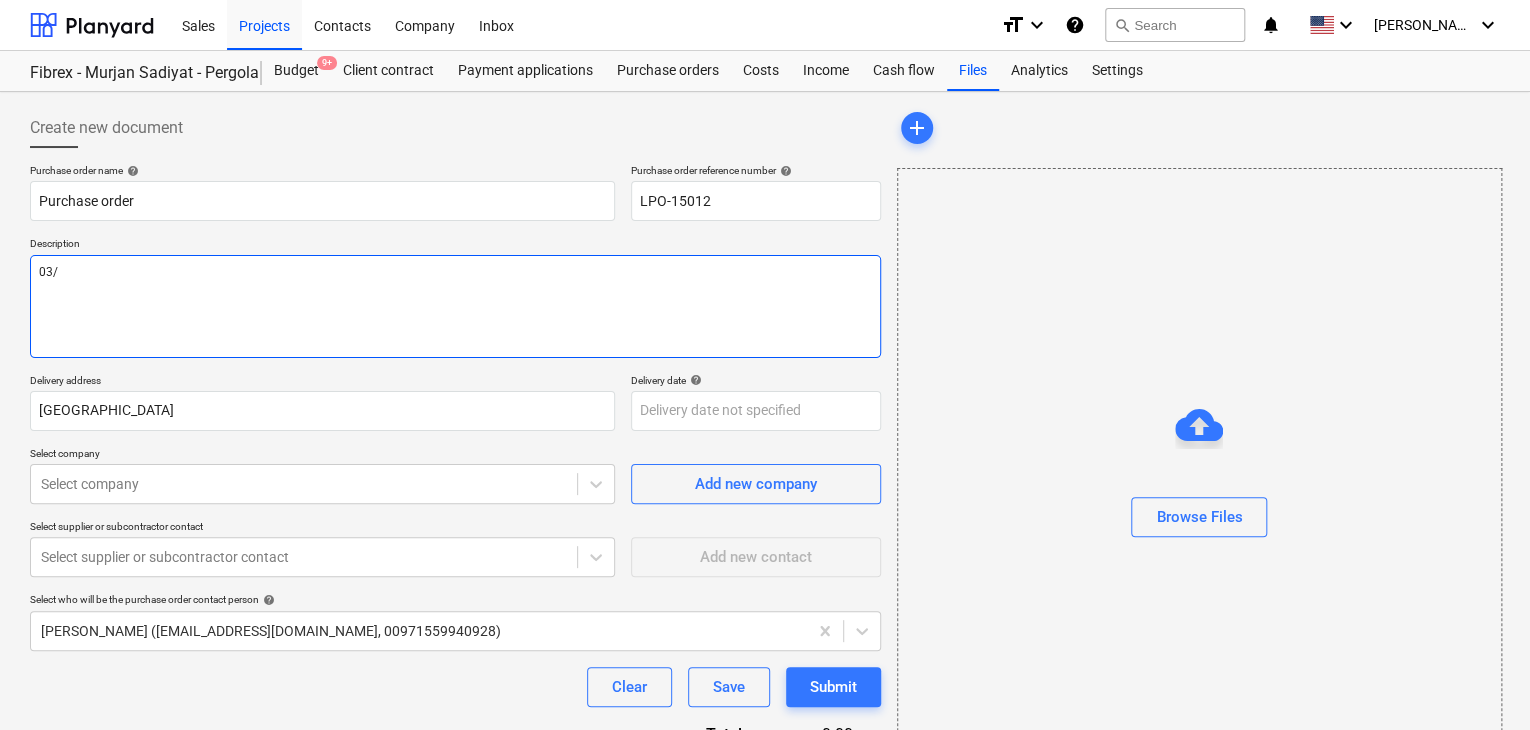 type on "x" 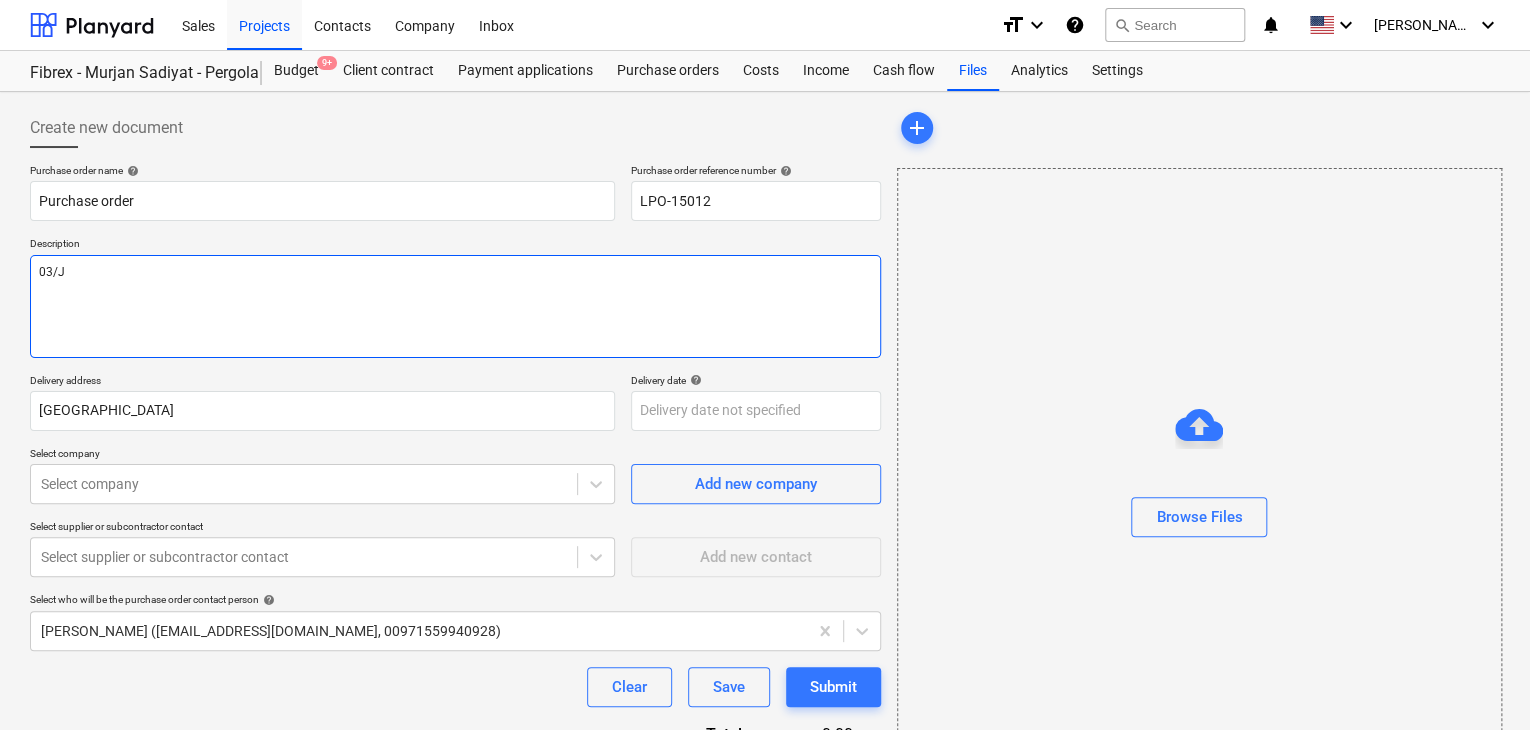 type on "x" 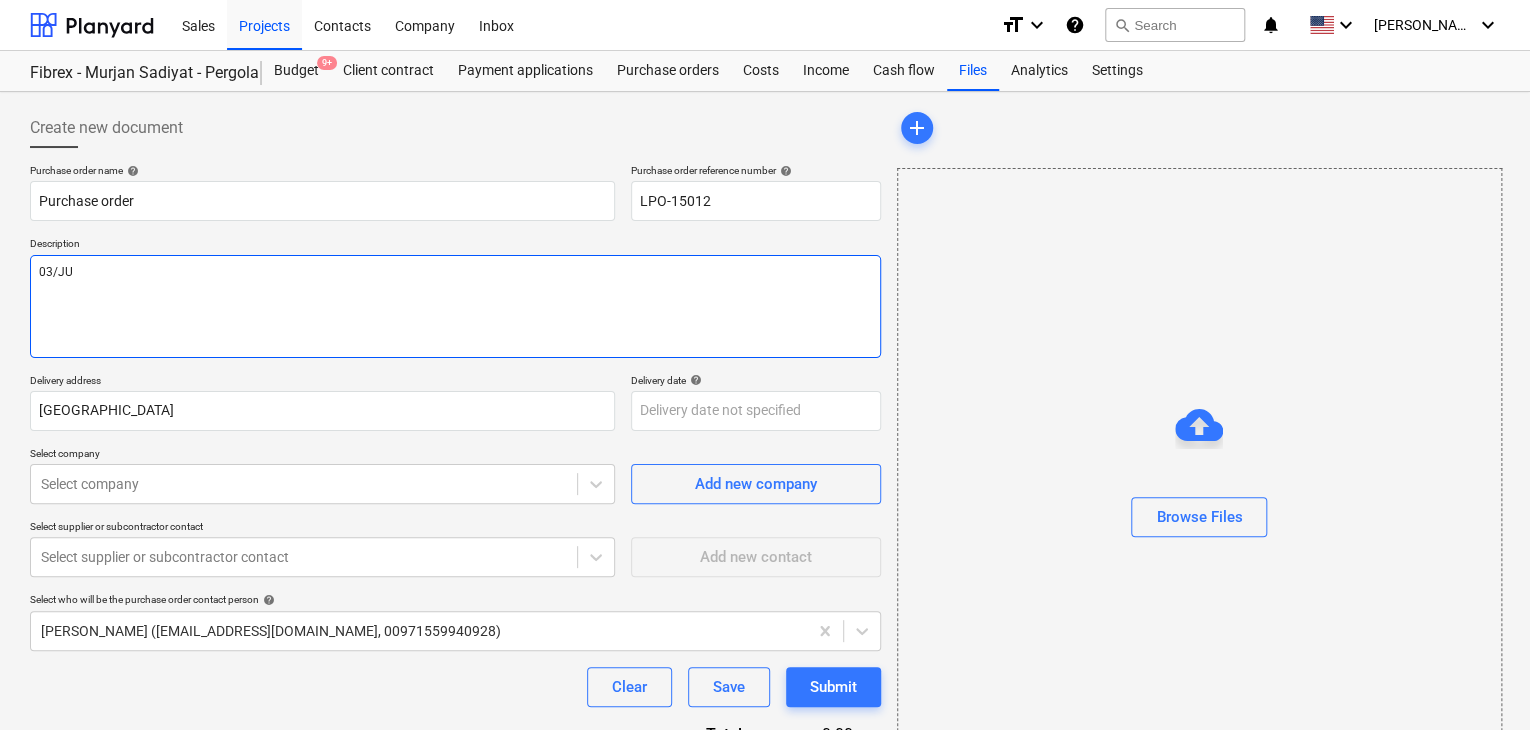 type on "x" 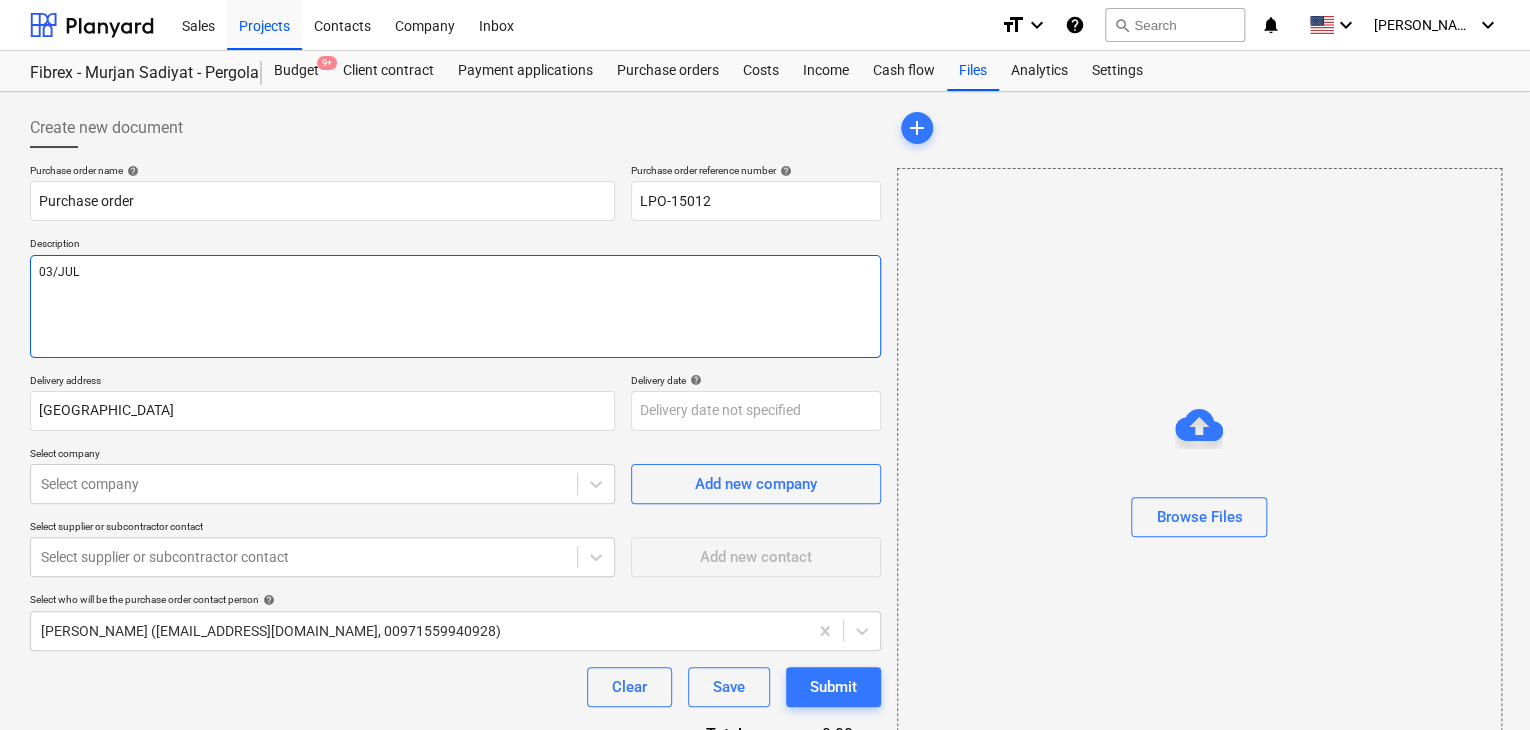 type on "x" 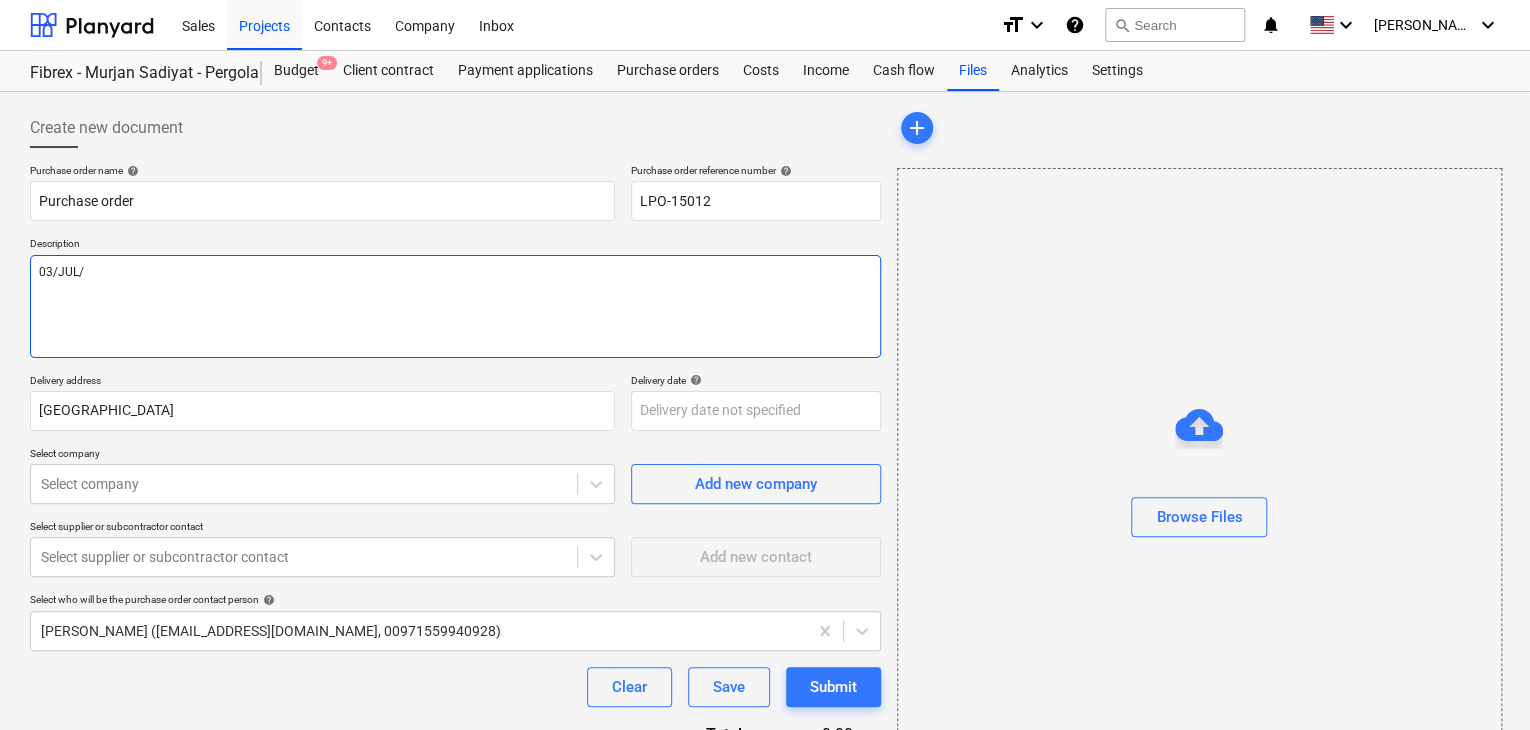 type on "x" 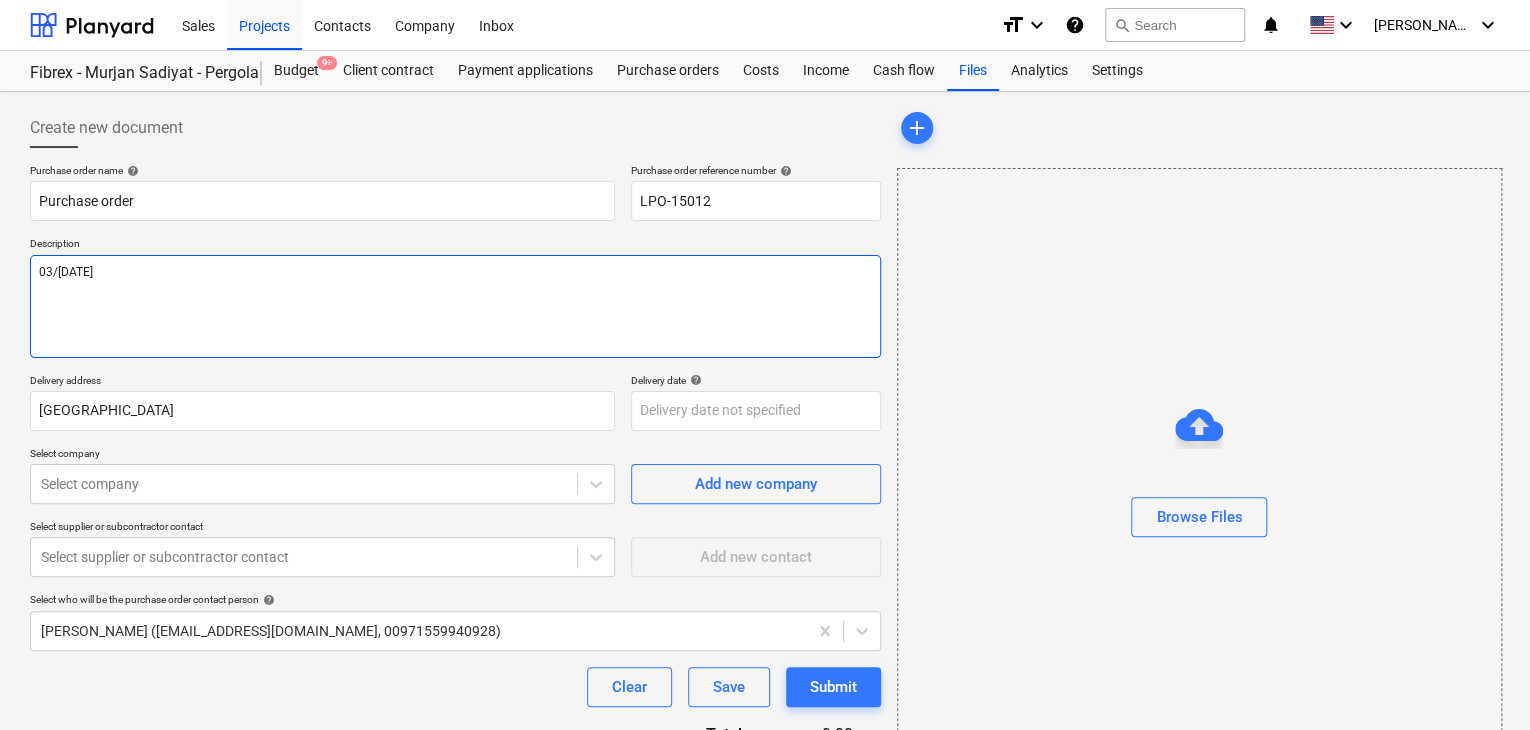 type on "x" 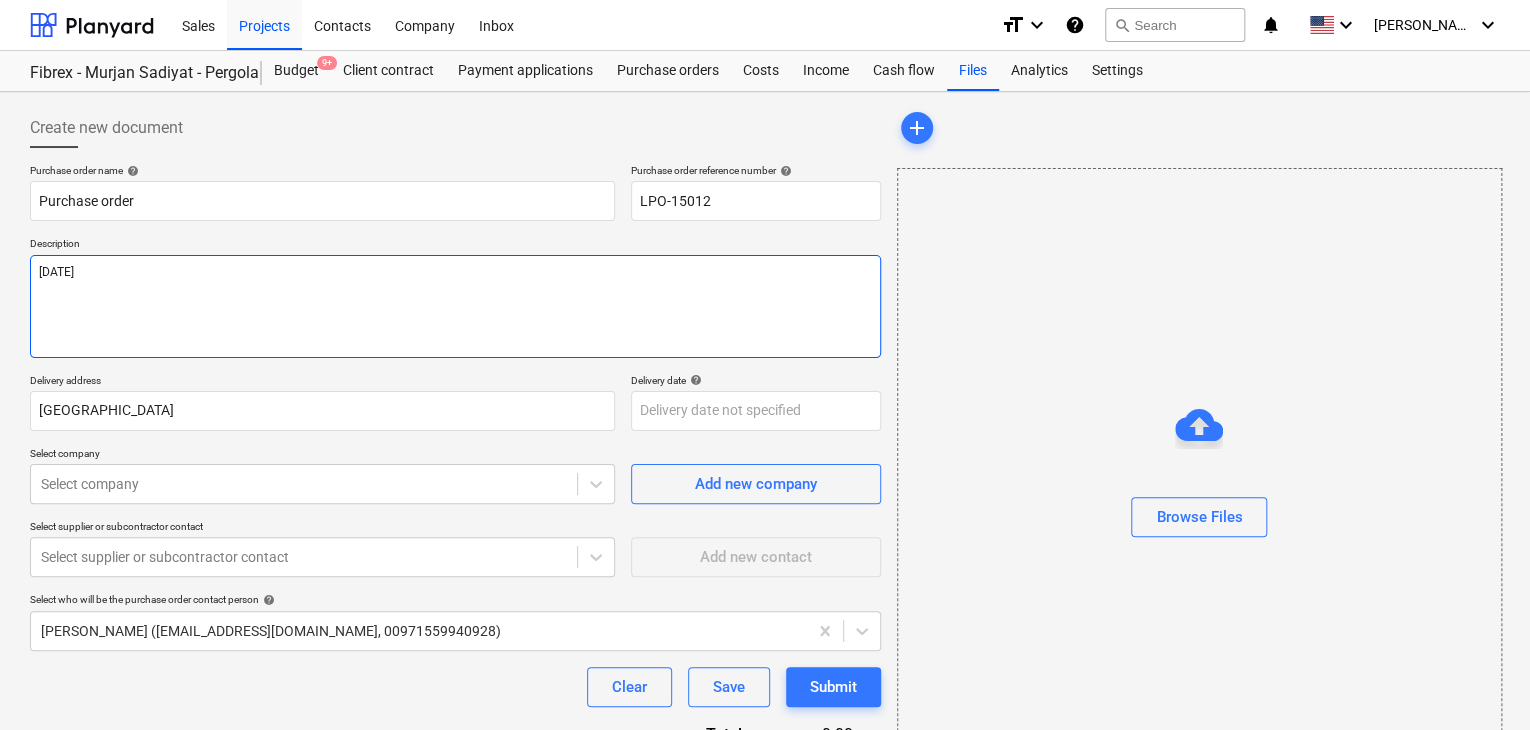 type on "x" 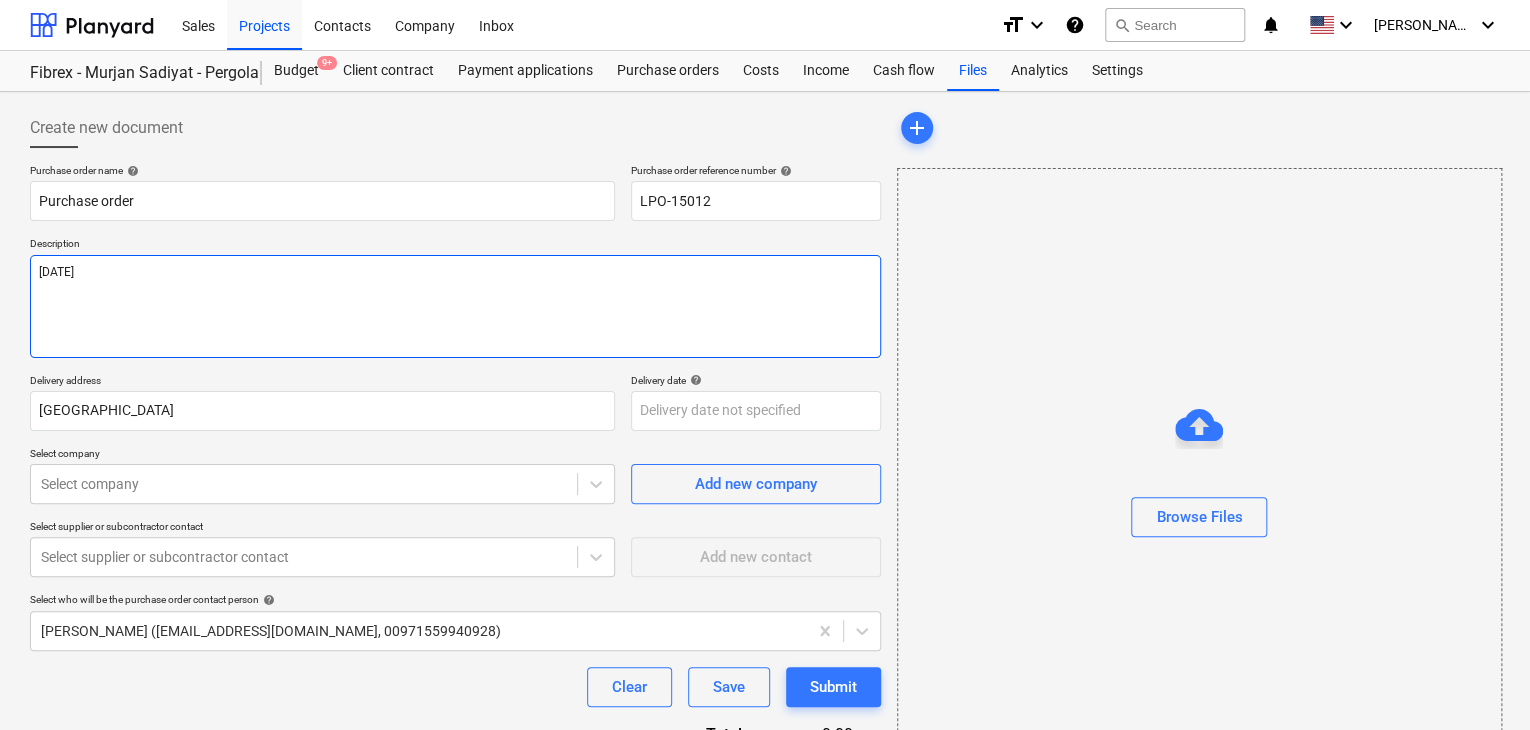 type on "x" 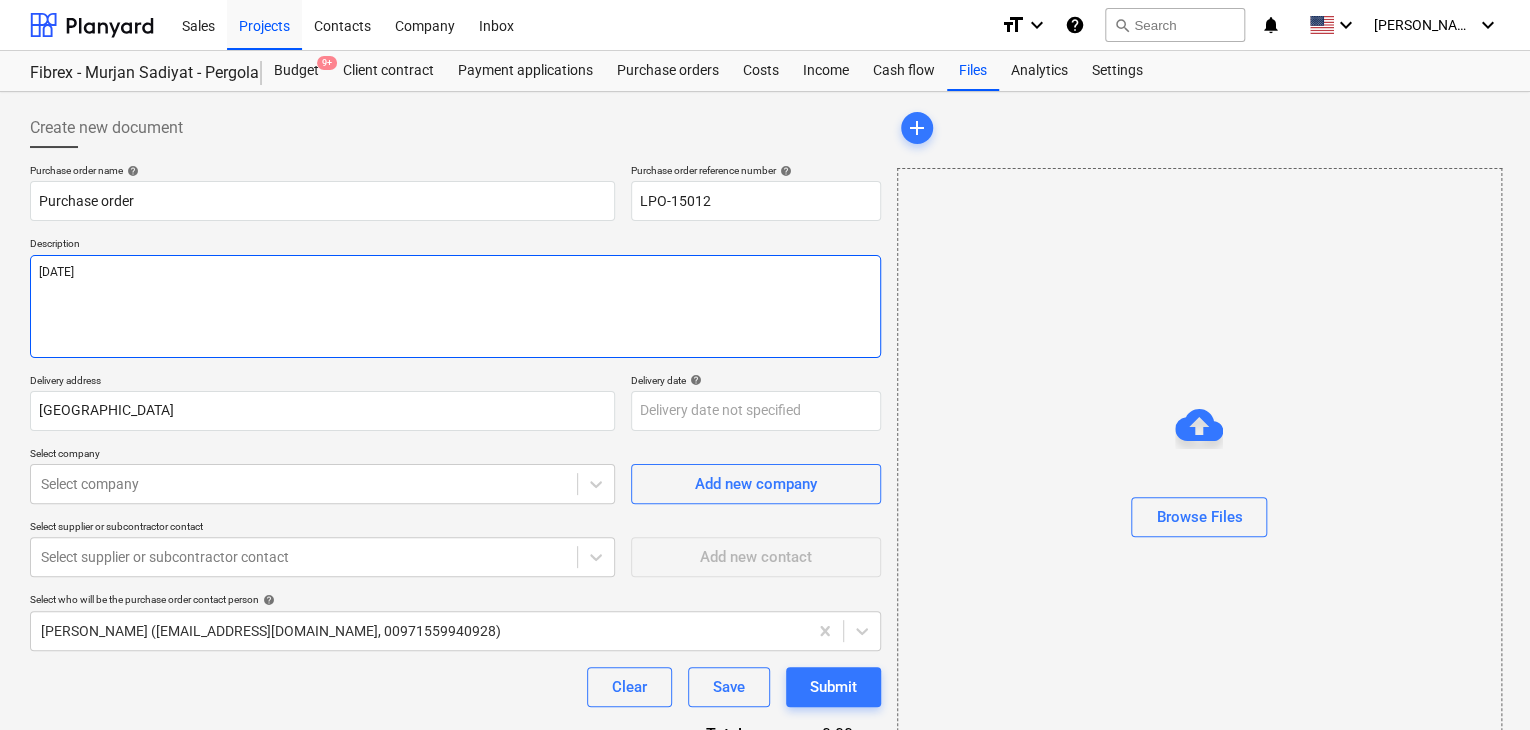 type on "[DATE]
C" 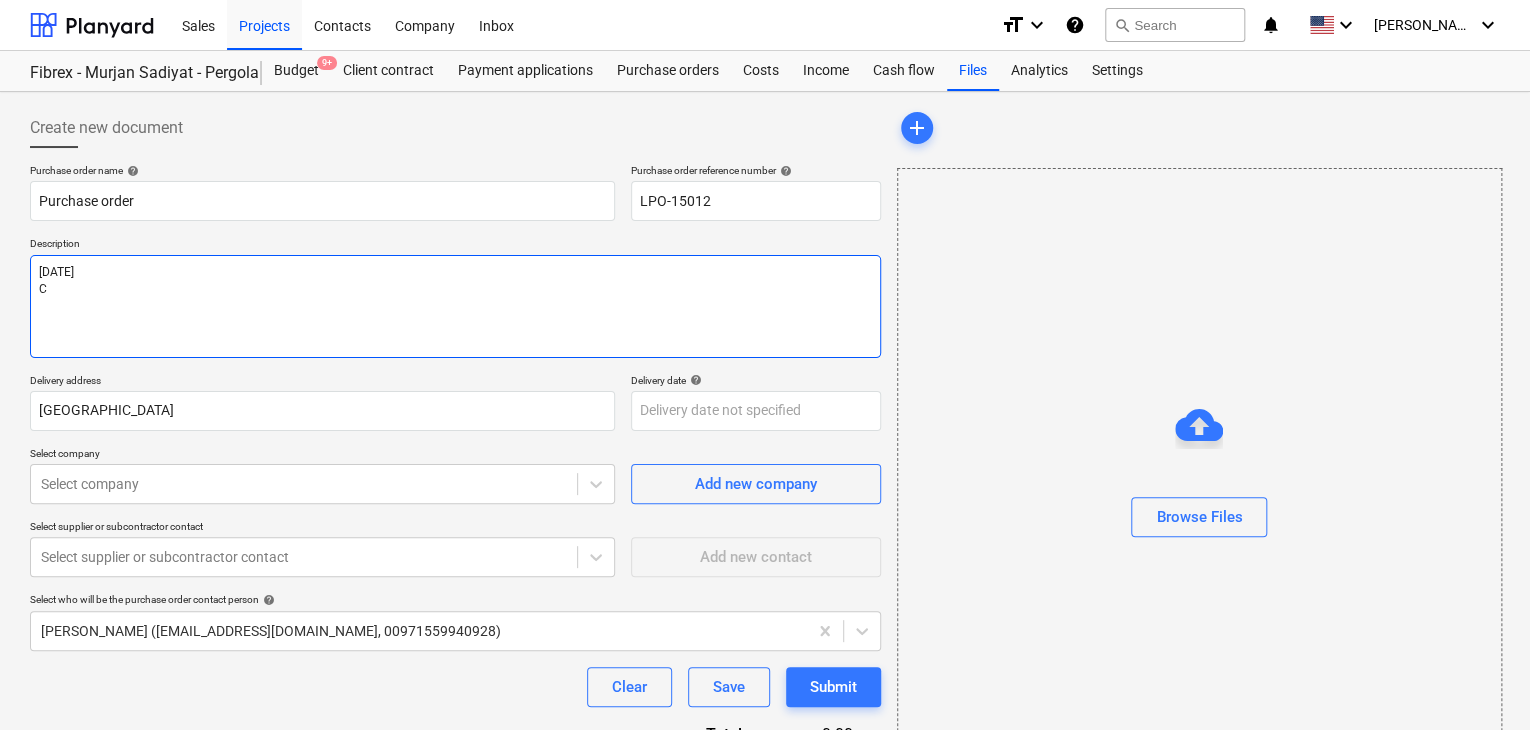 type on "x" 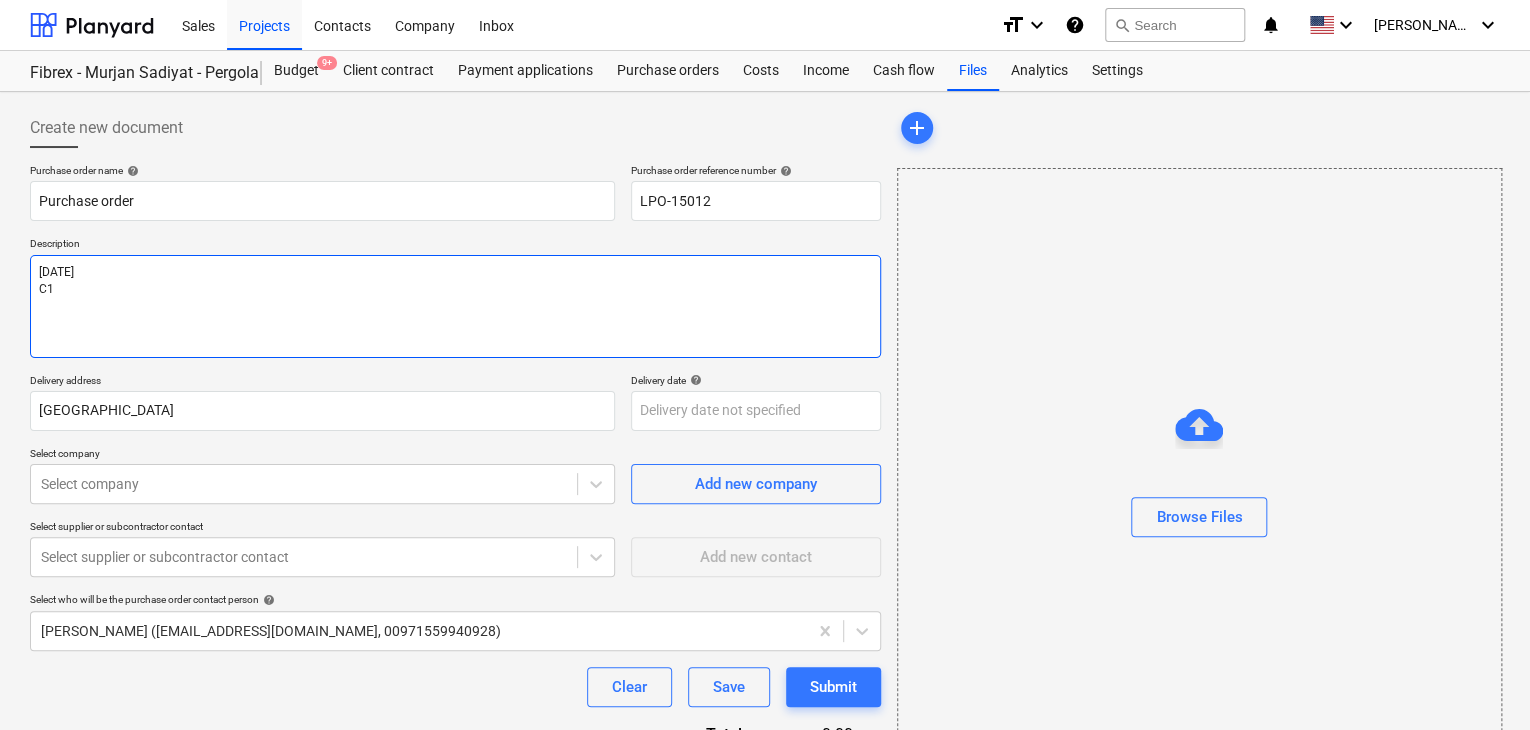type on "x" 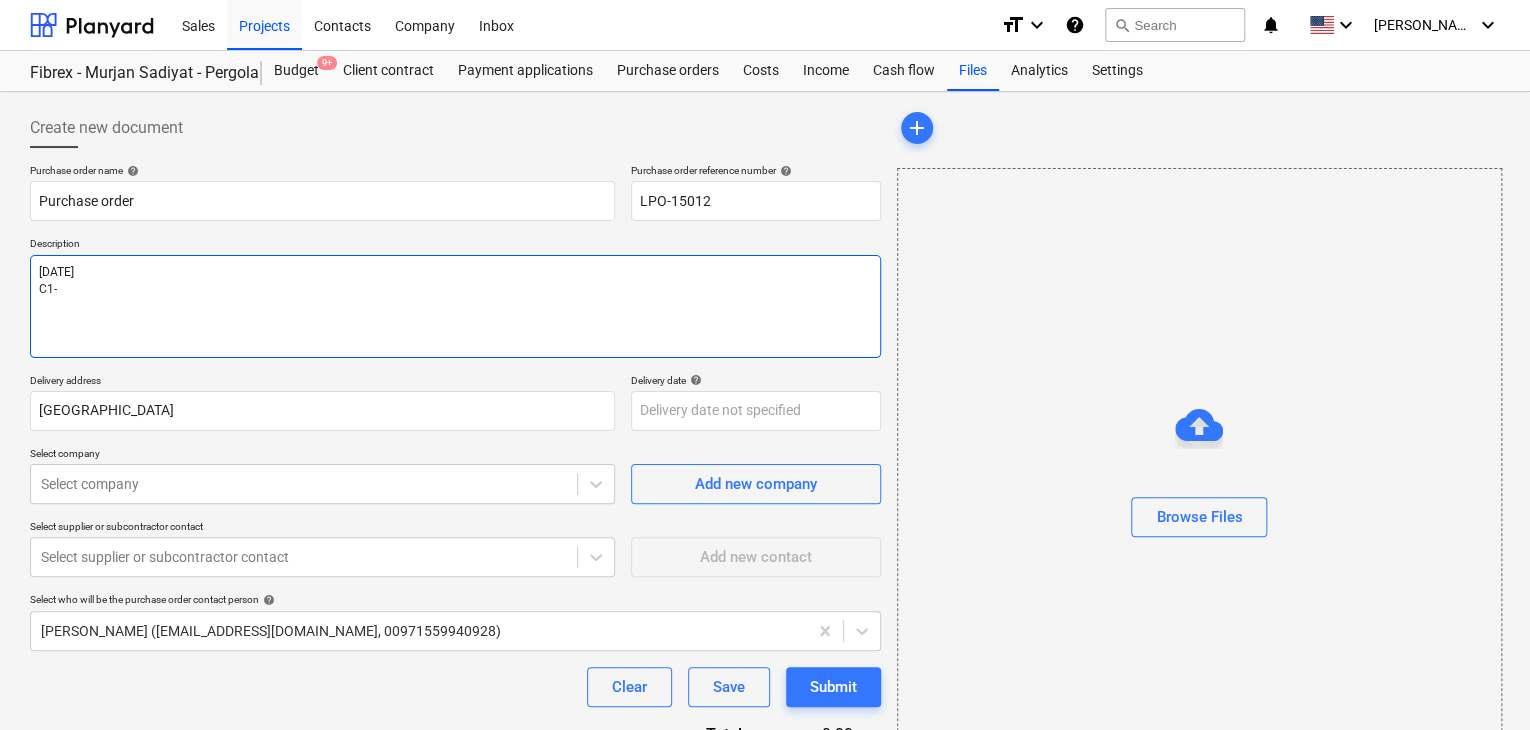 type on "x" 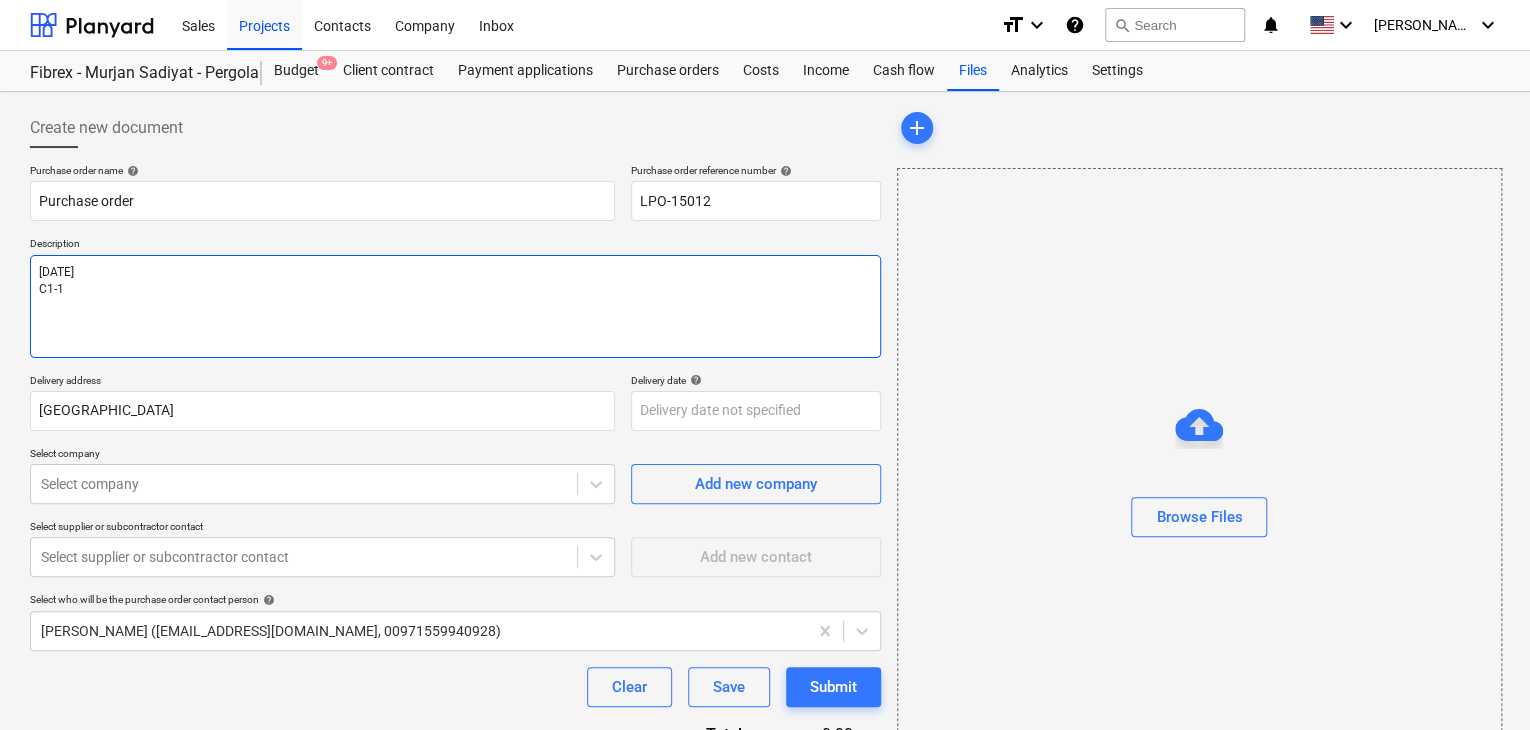 type on "x" 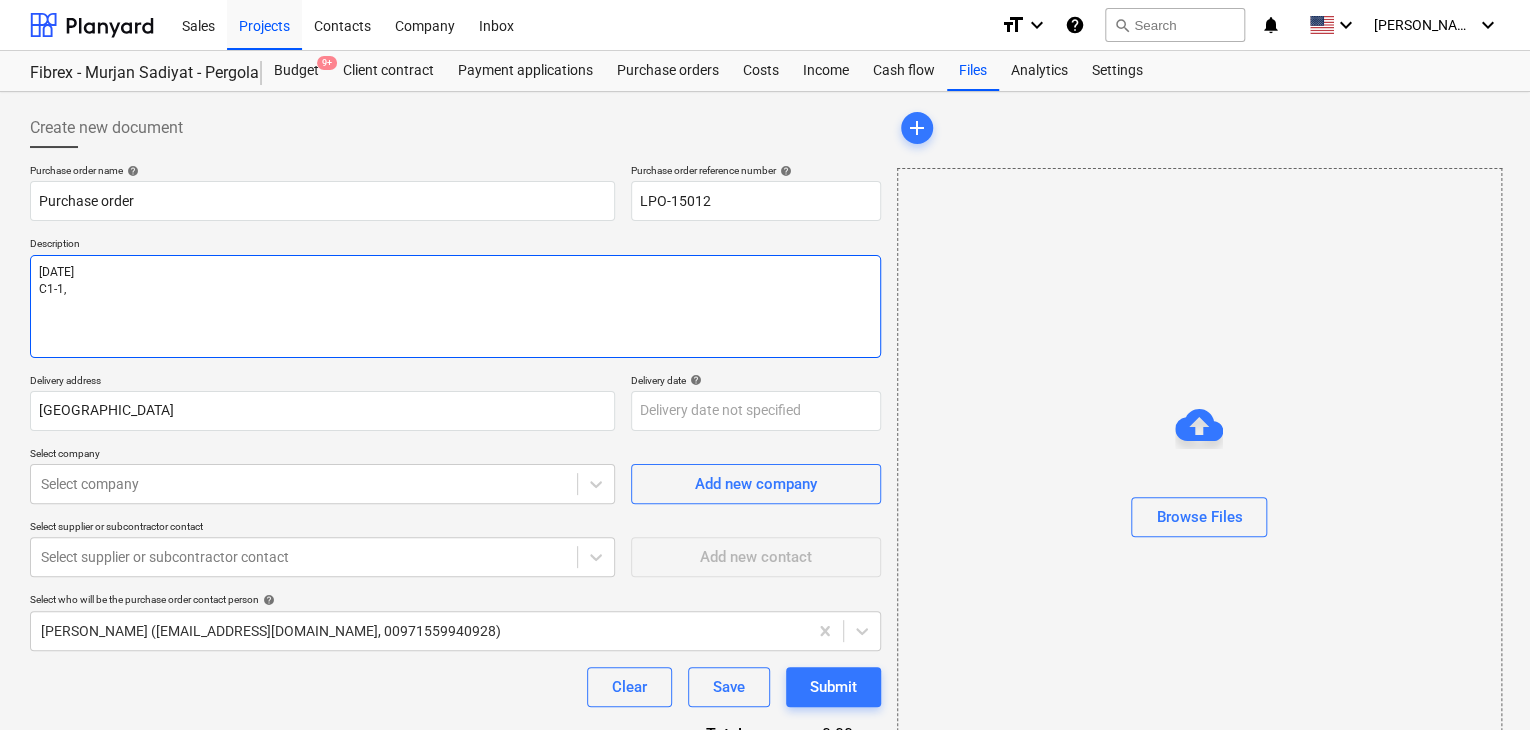type on "x" 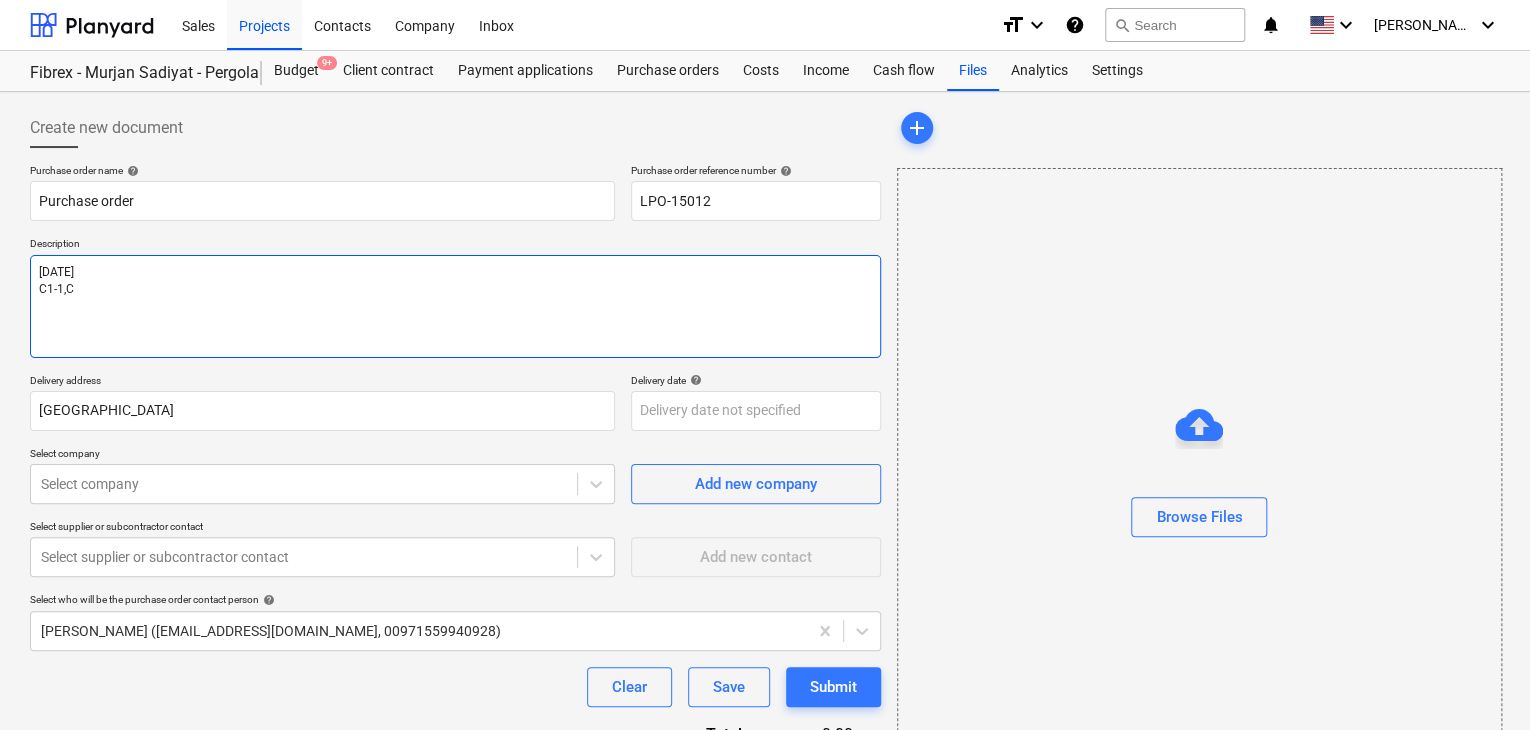 type on "x" 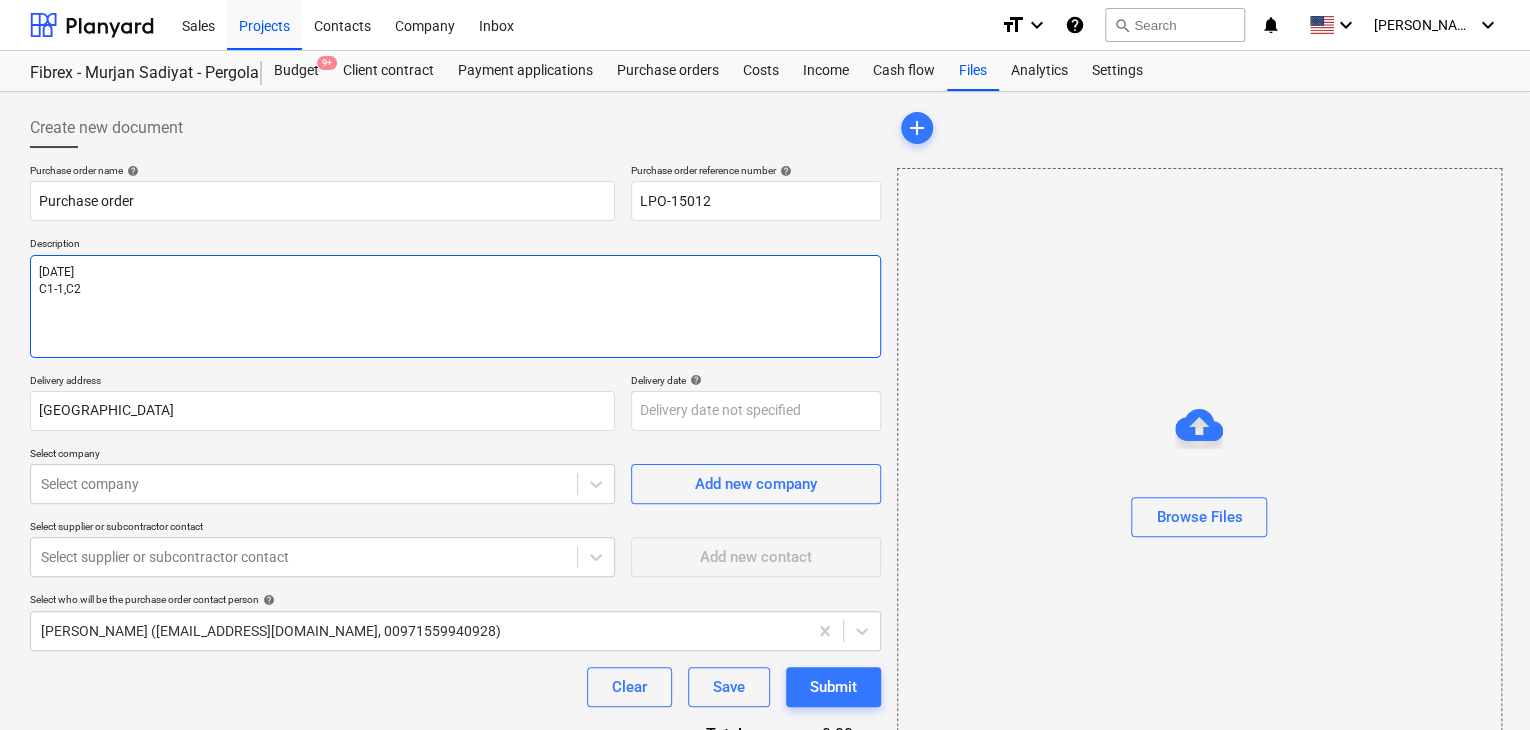 type on "x" 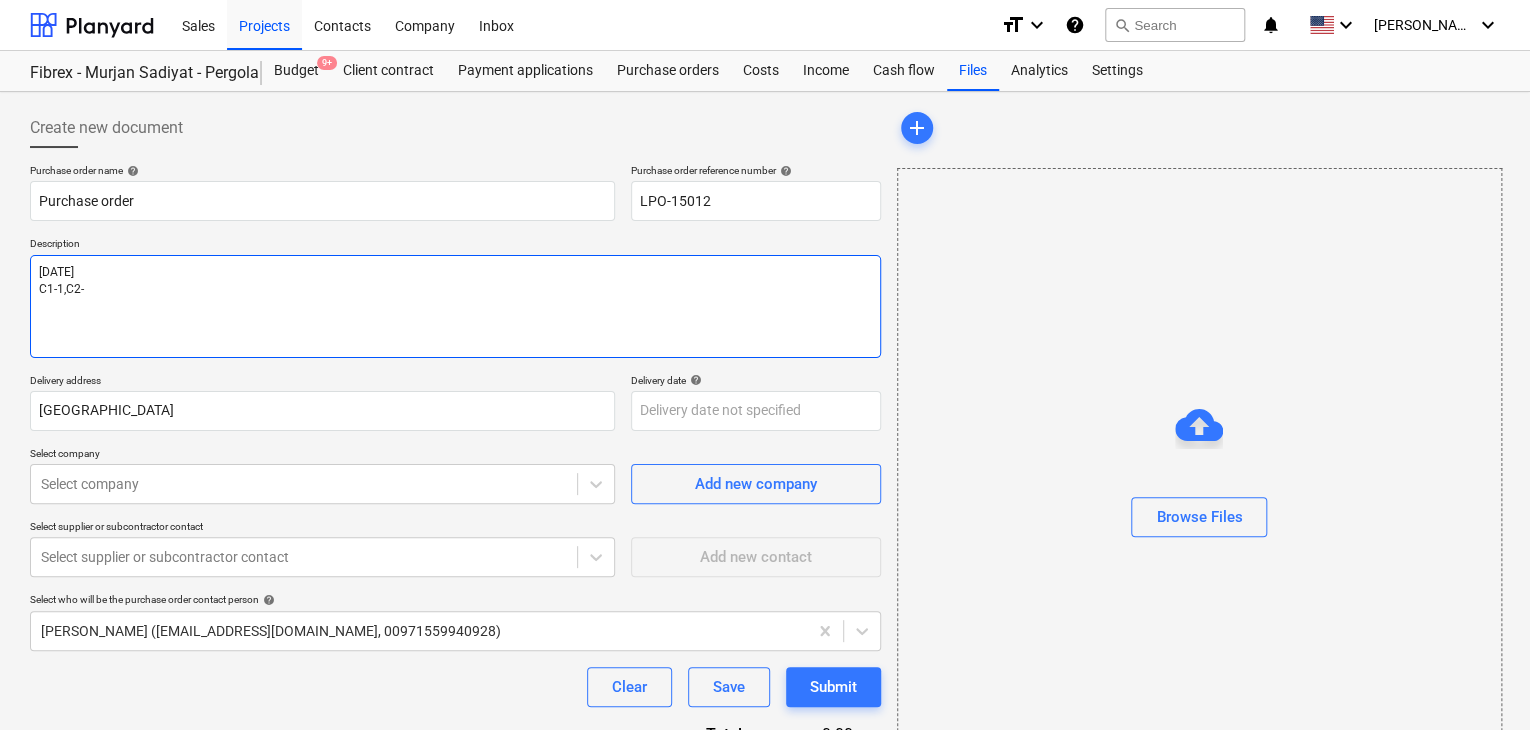 type on "x" 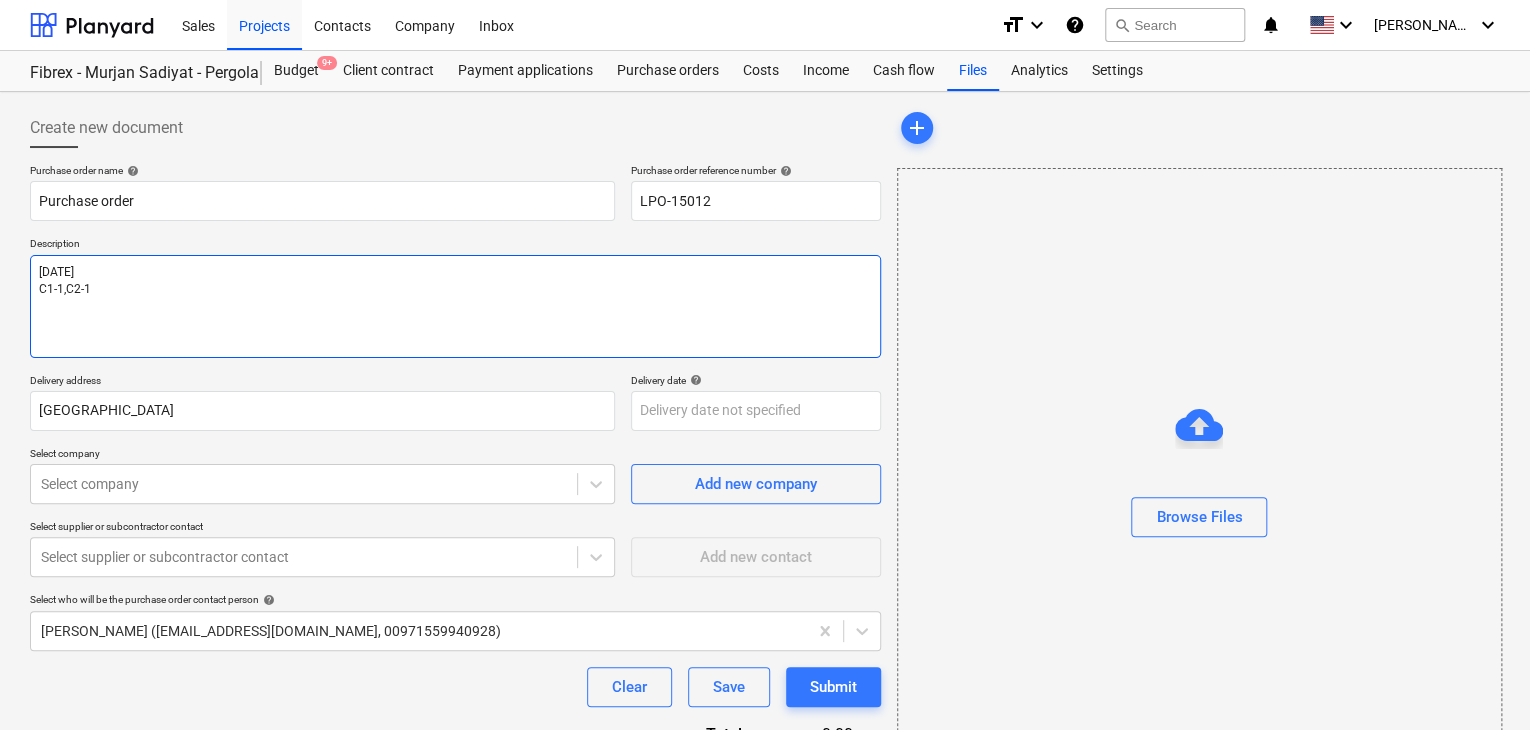 type on "x" 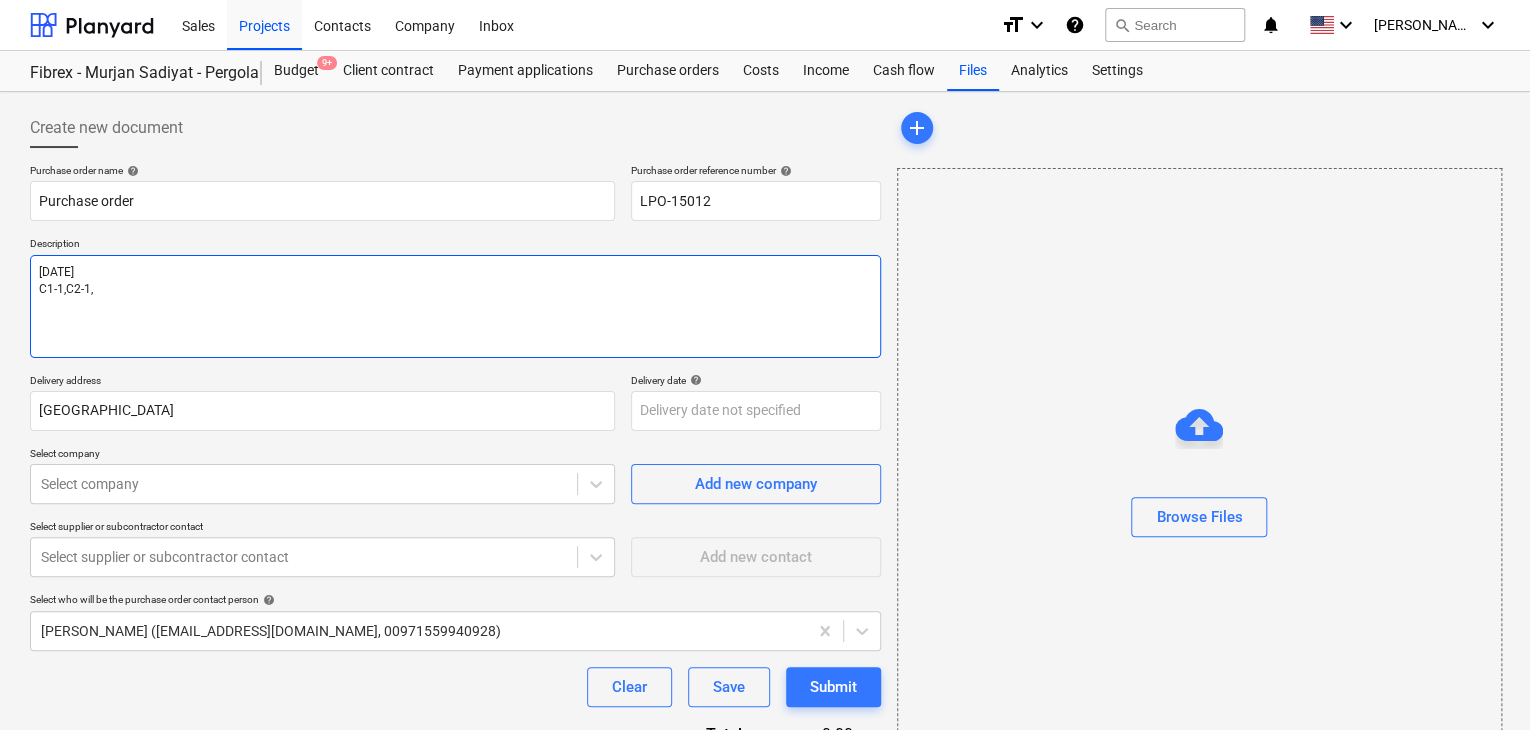 type on "x" 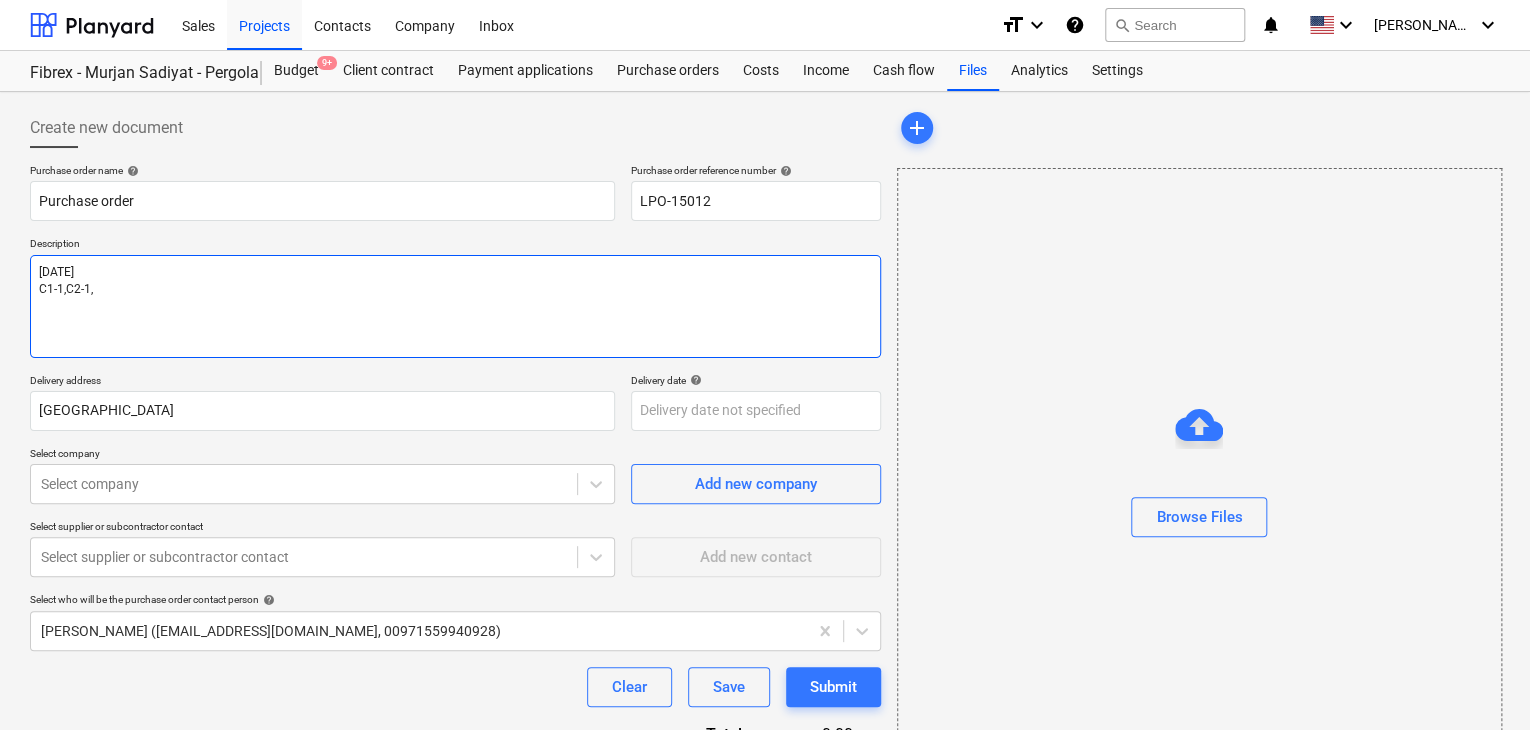 type on "[DATE]
C1-1,C2-1,C" 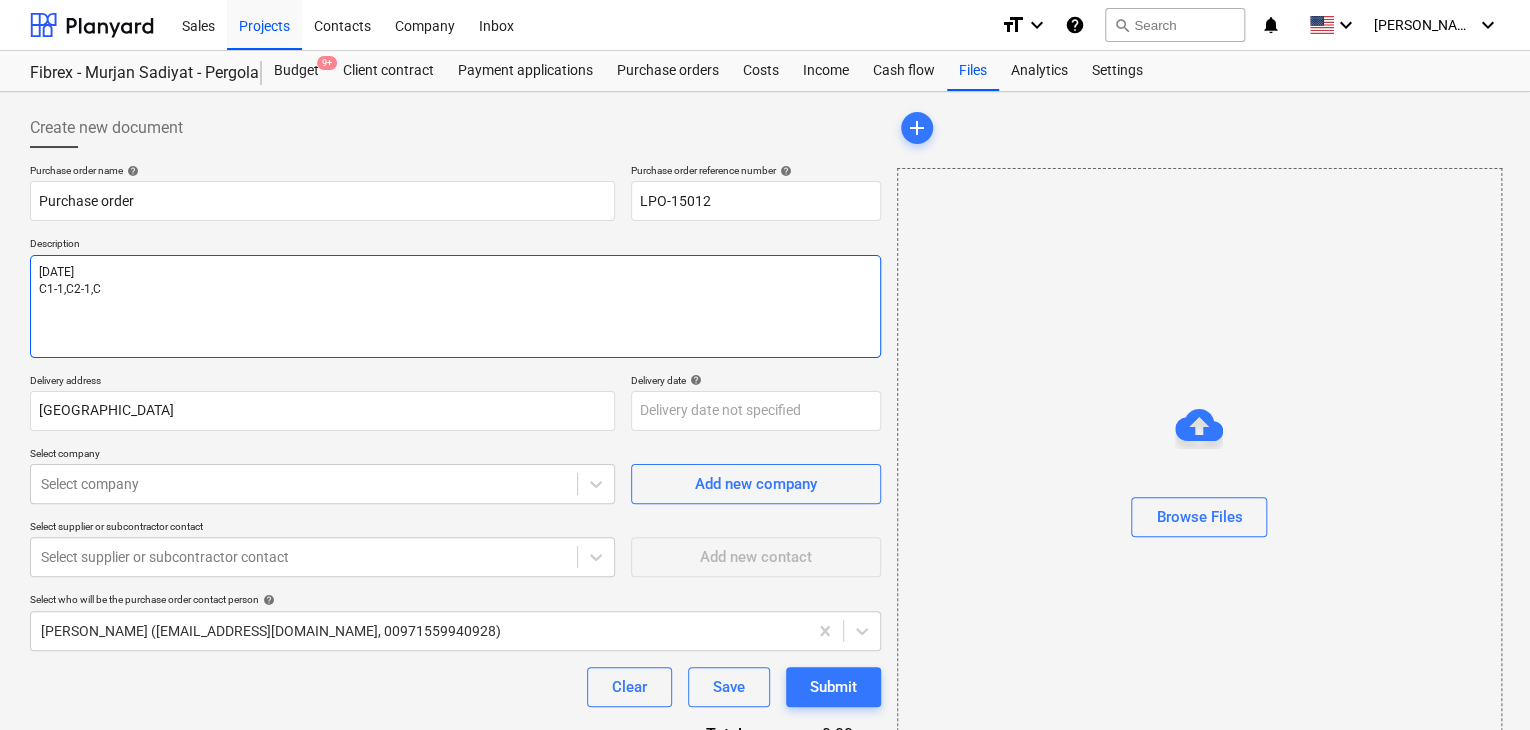 type on "x" 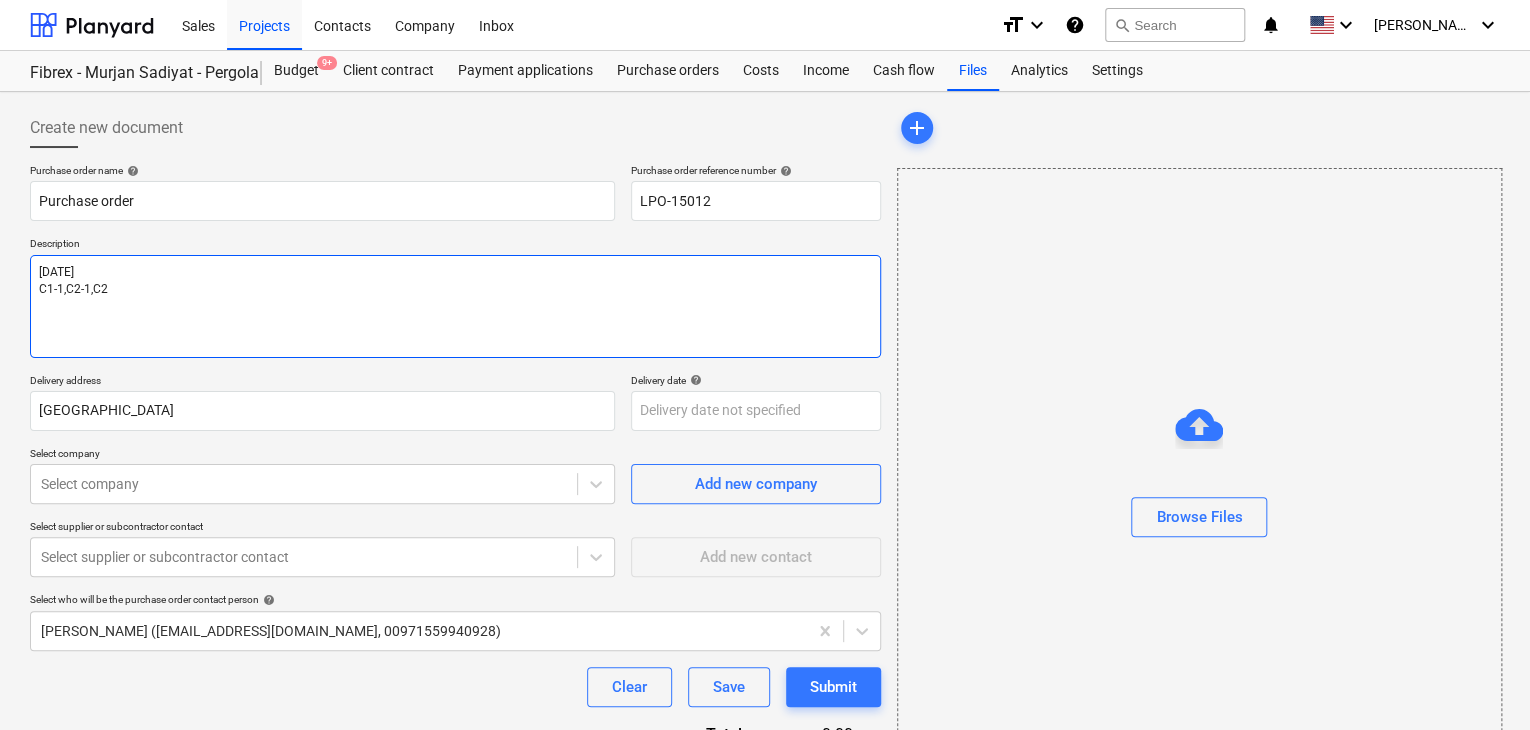 type on "x" 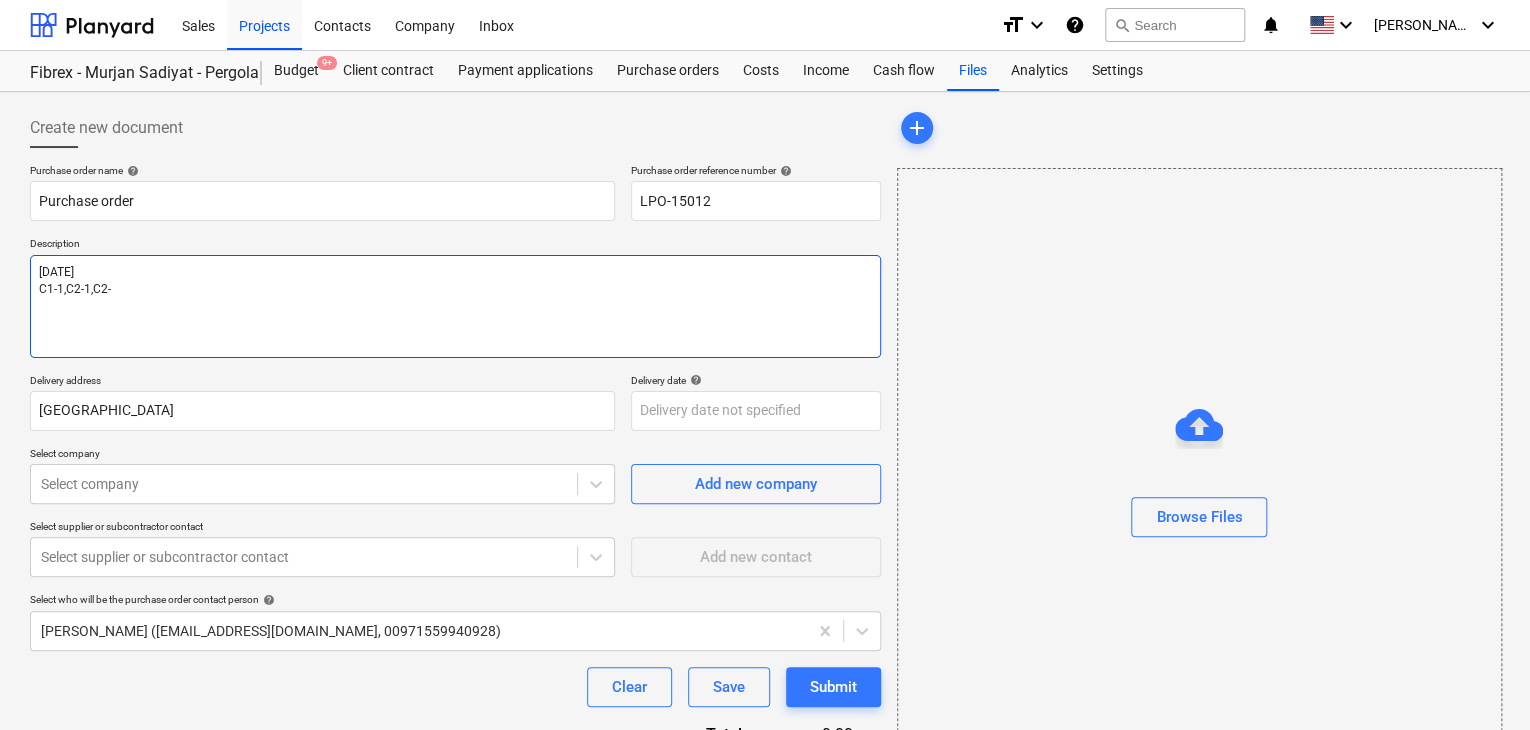 type on "x" 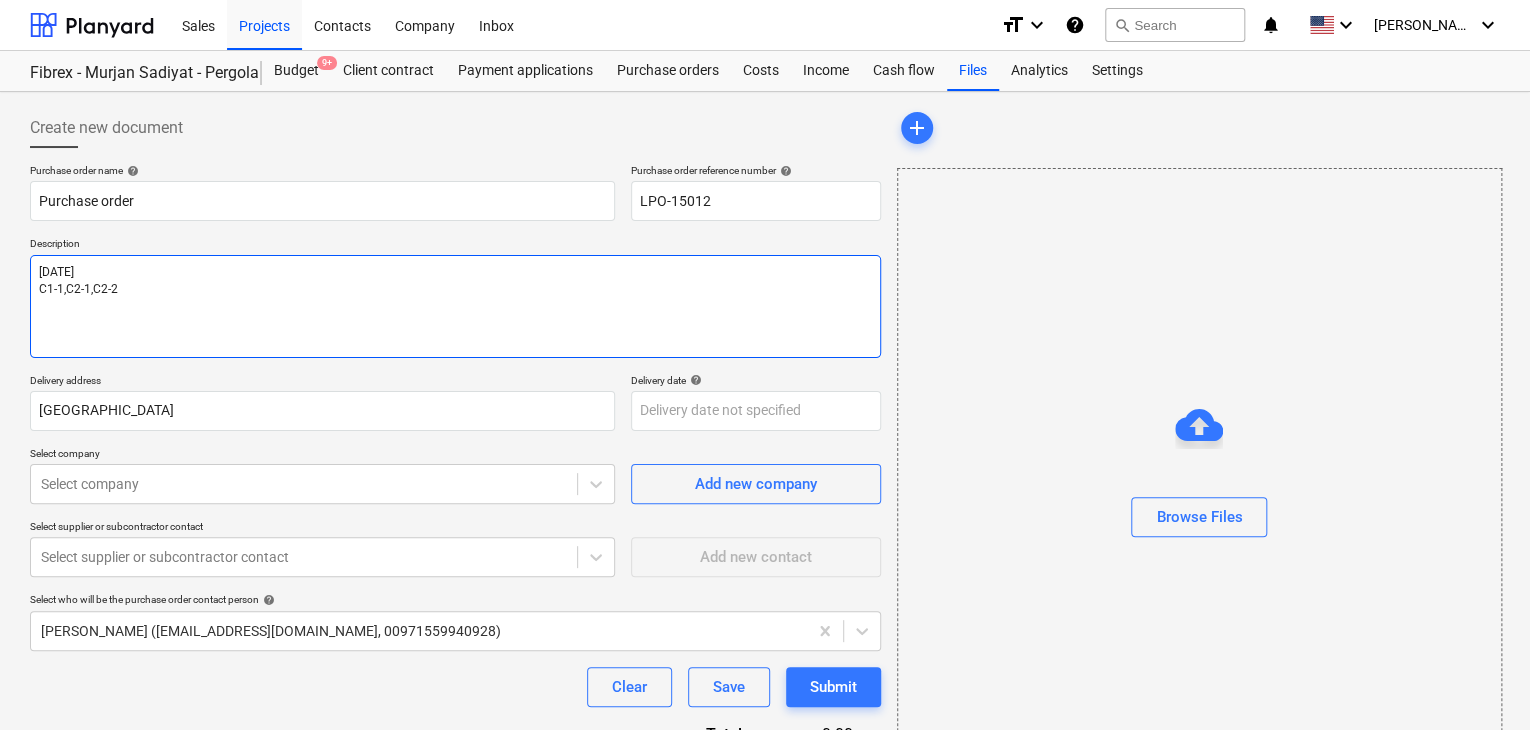 type on "x" 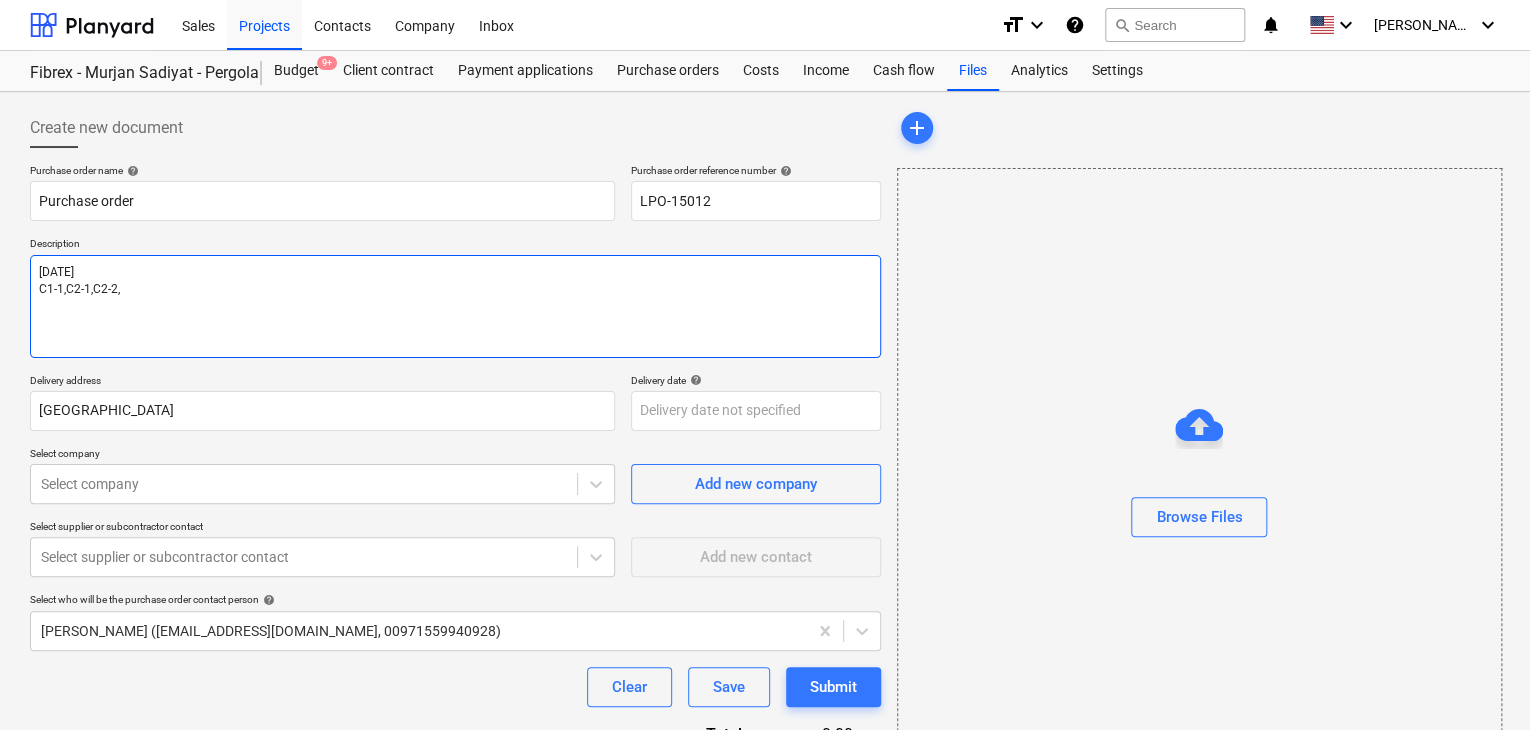 type on "x" 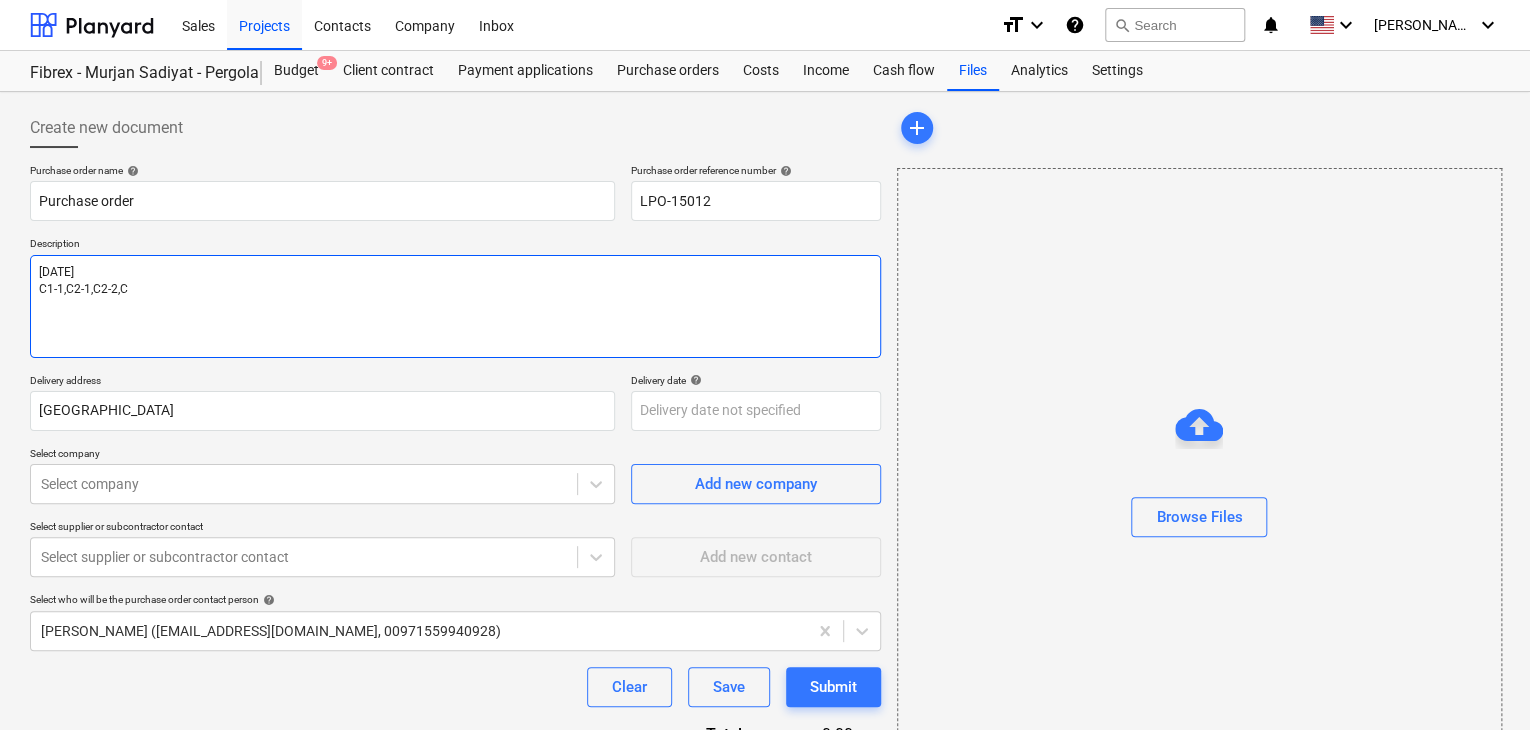 type on "x" 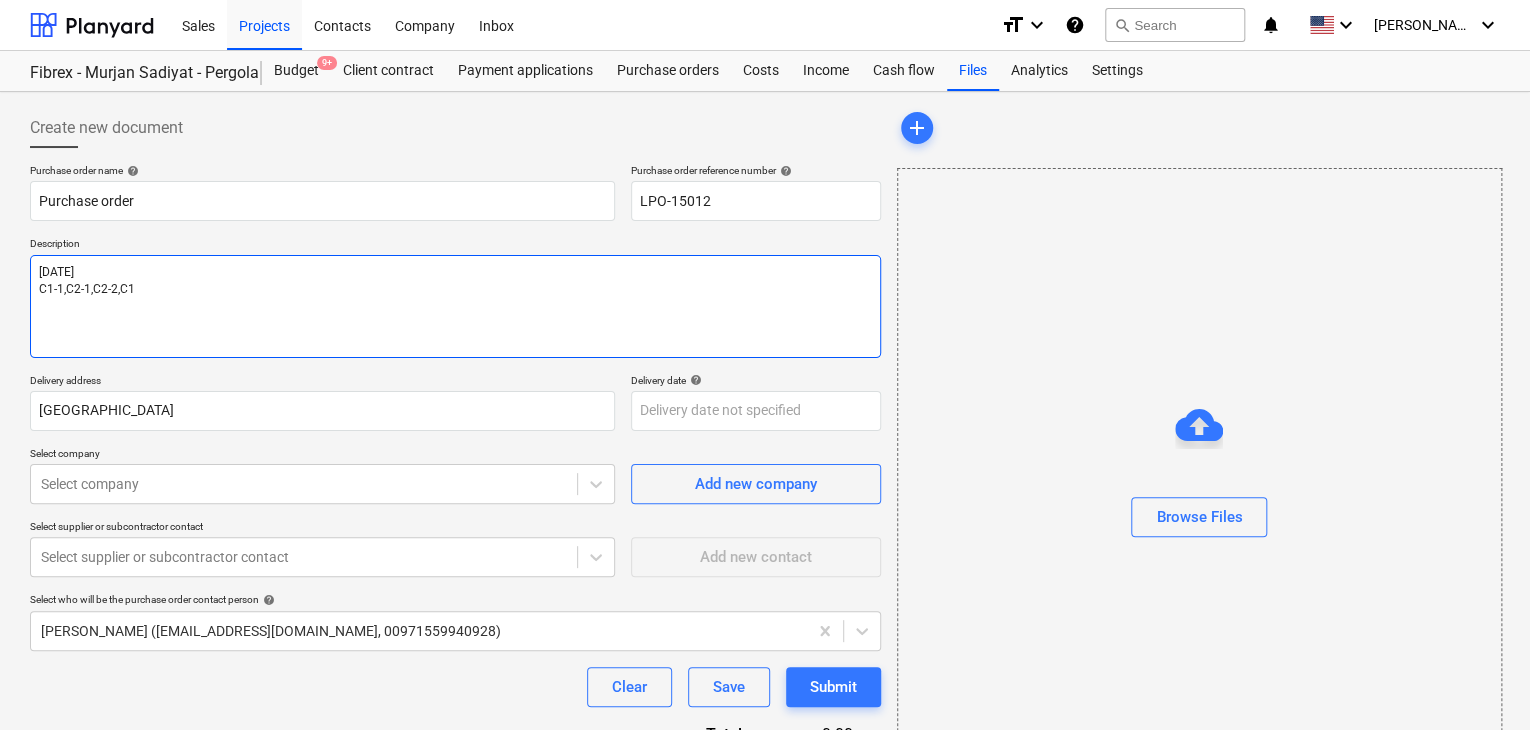 type on "x" 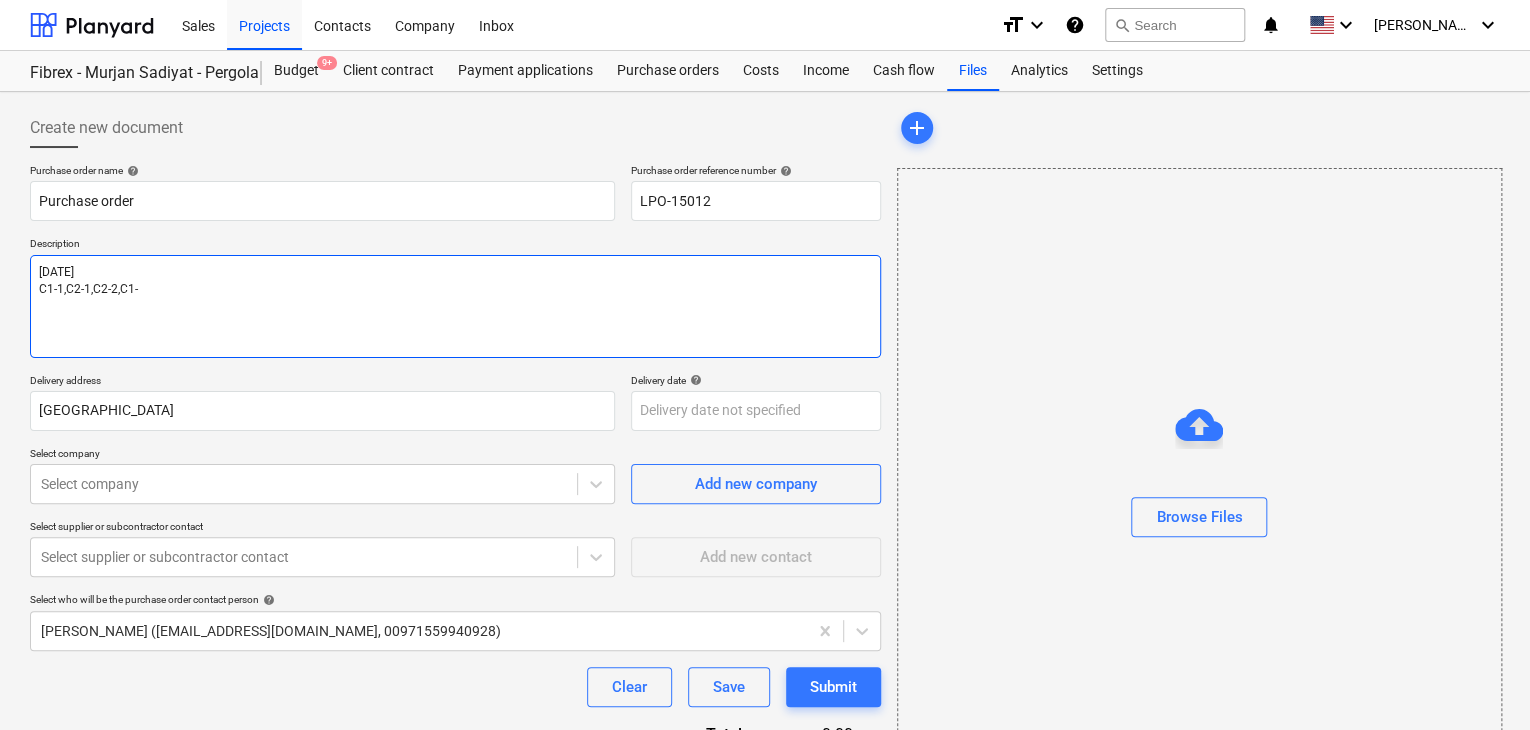 type on "x" 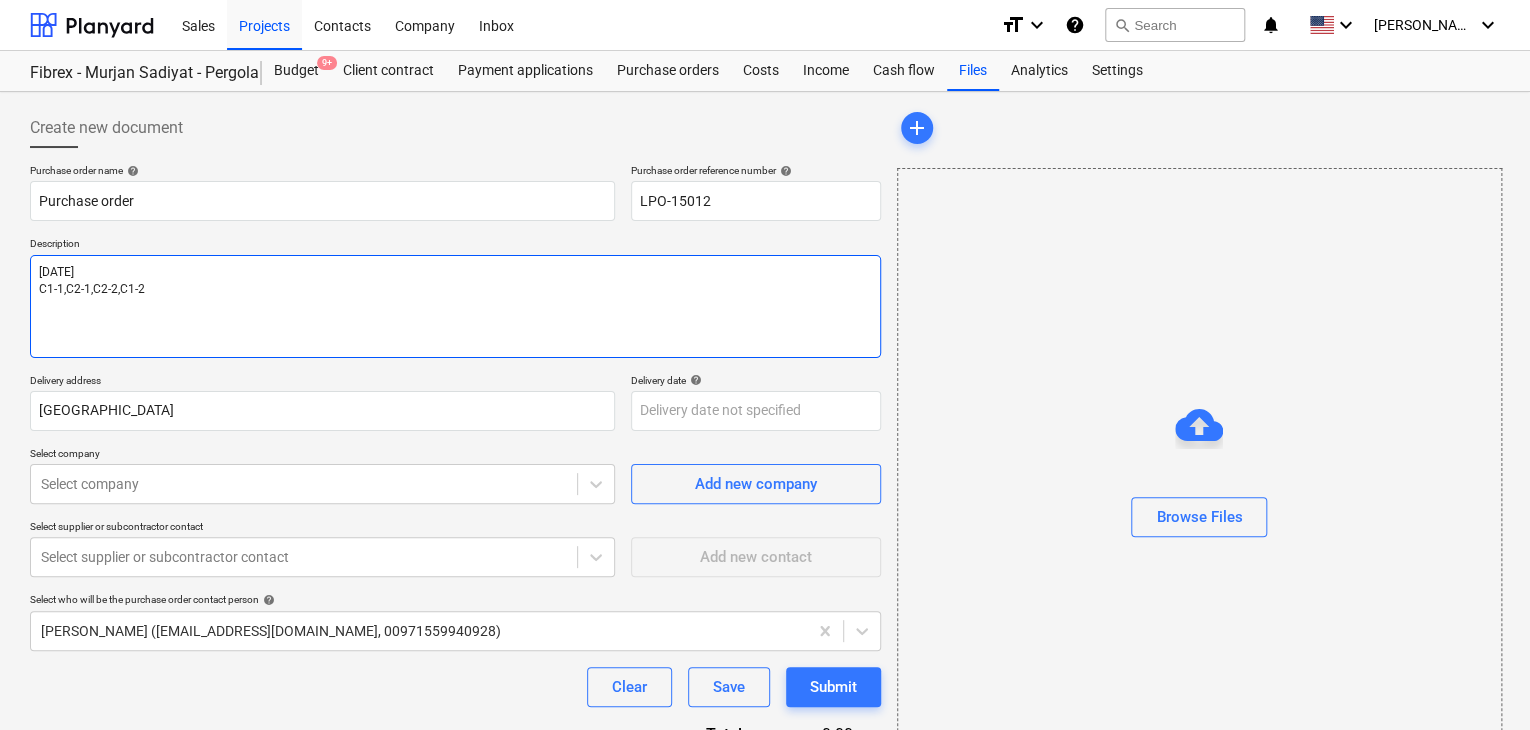 type on "x" 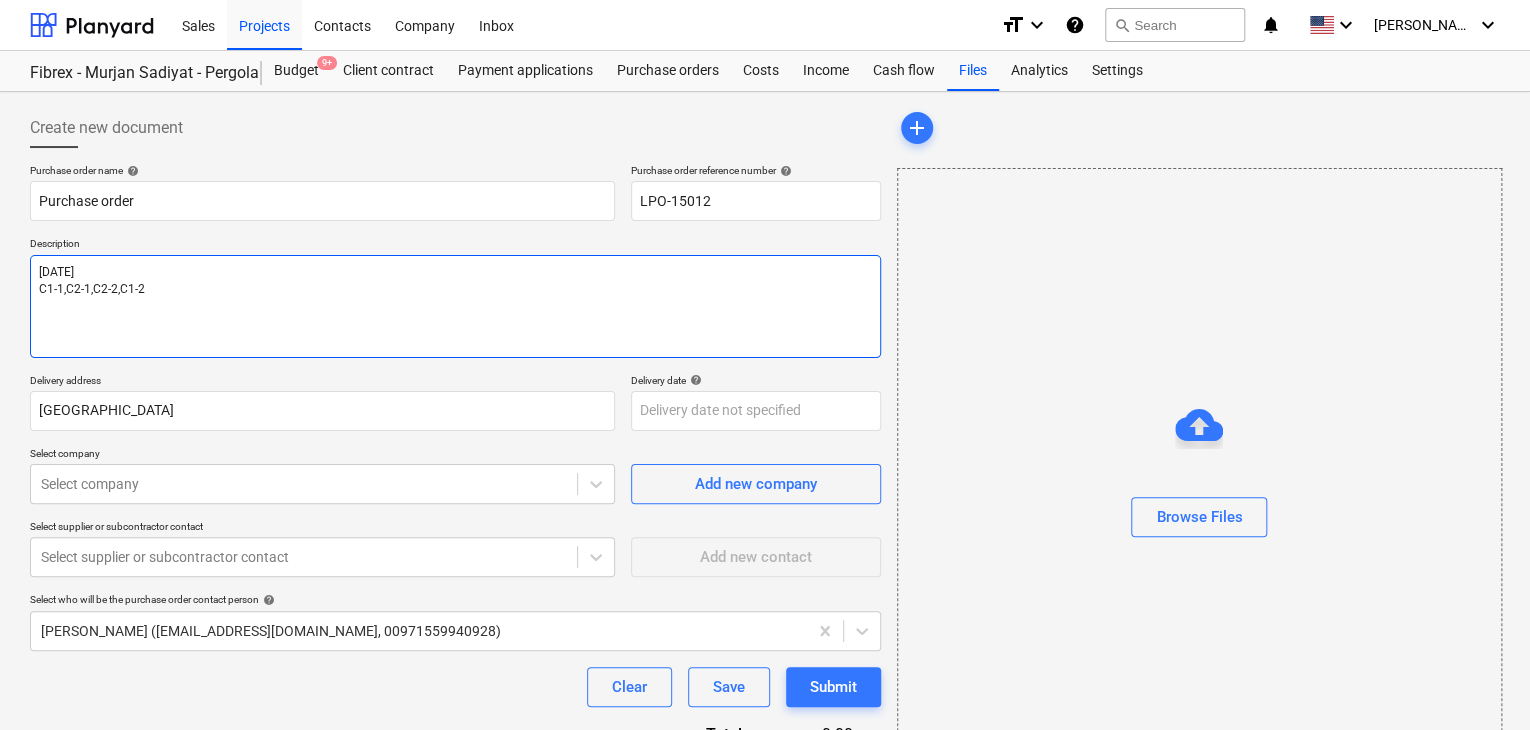 type on "[DATE]
C1-1,C2-1,C2-2,C1-2&" 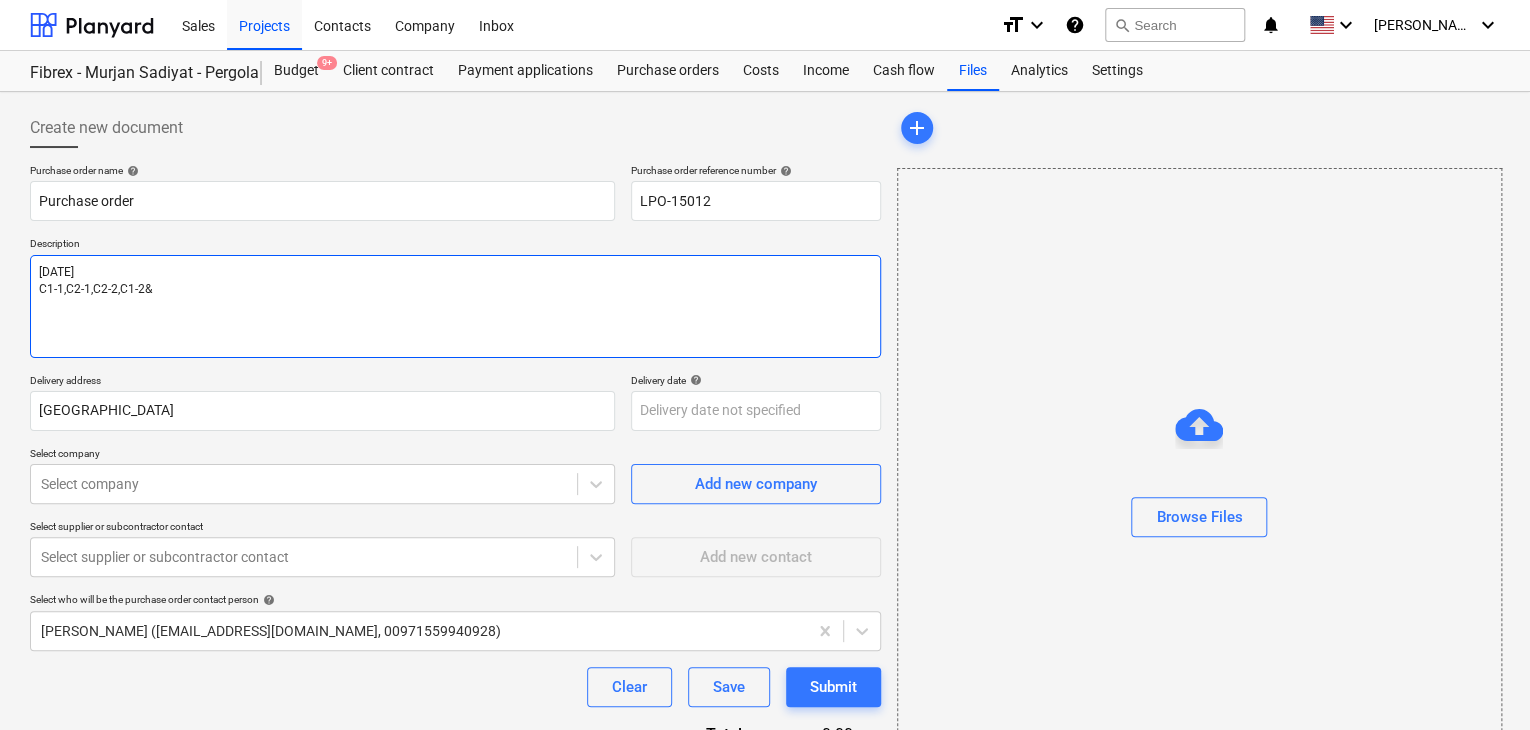 type on "x" 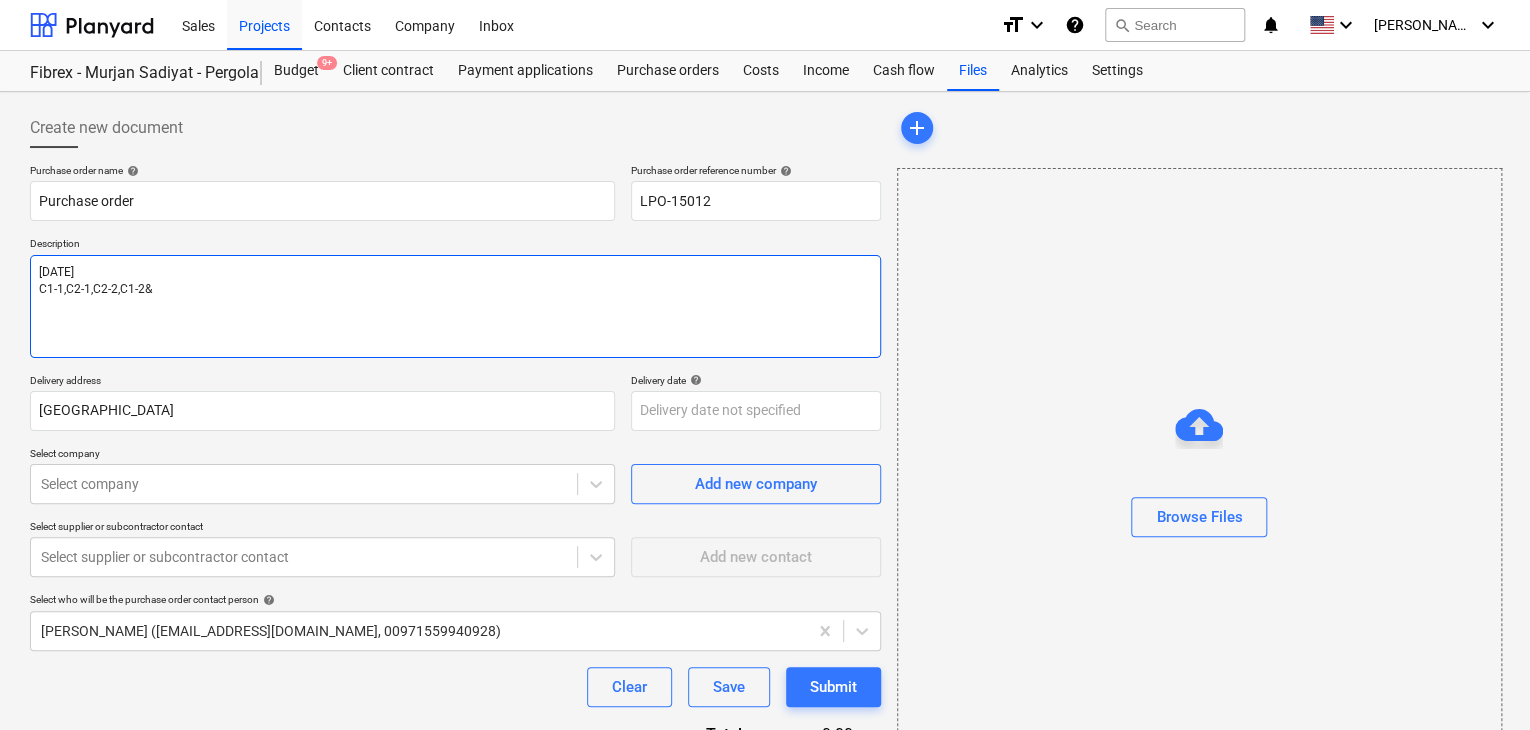 type on "[DATE]
C1-1,C2-1,C2-2,C1-2&C" 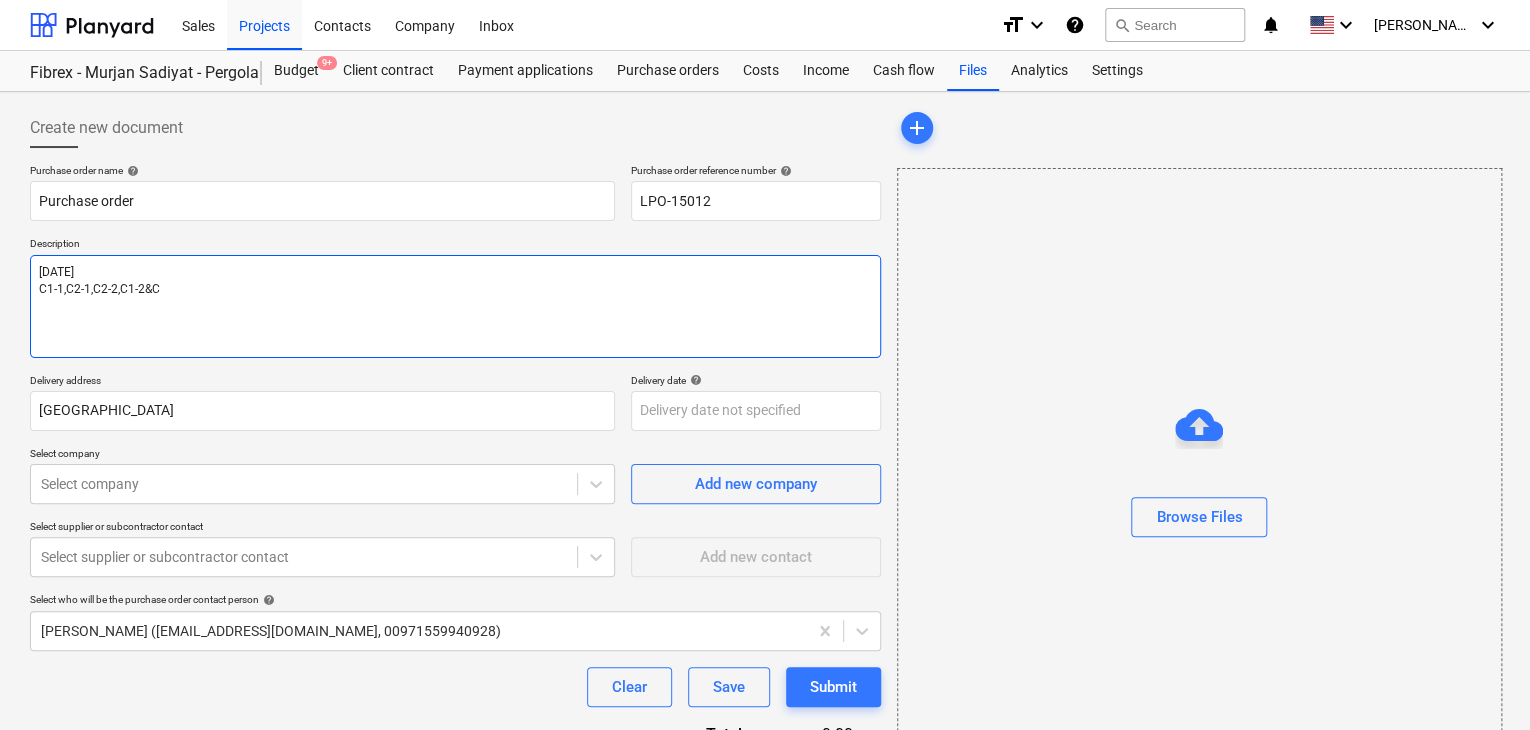 type on "x" 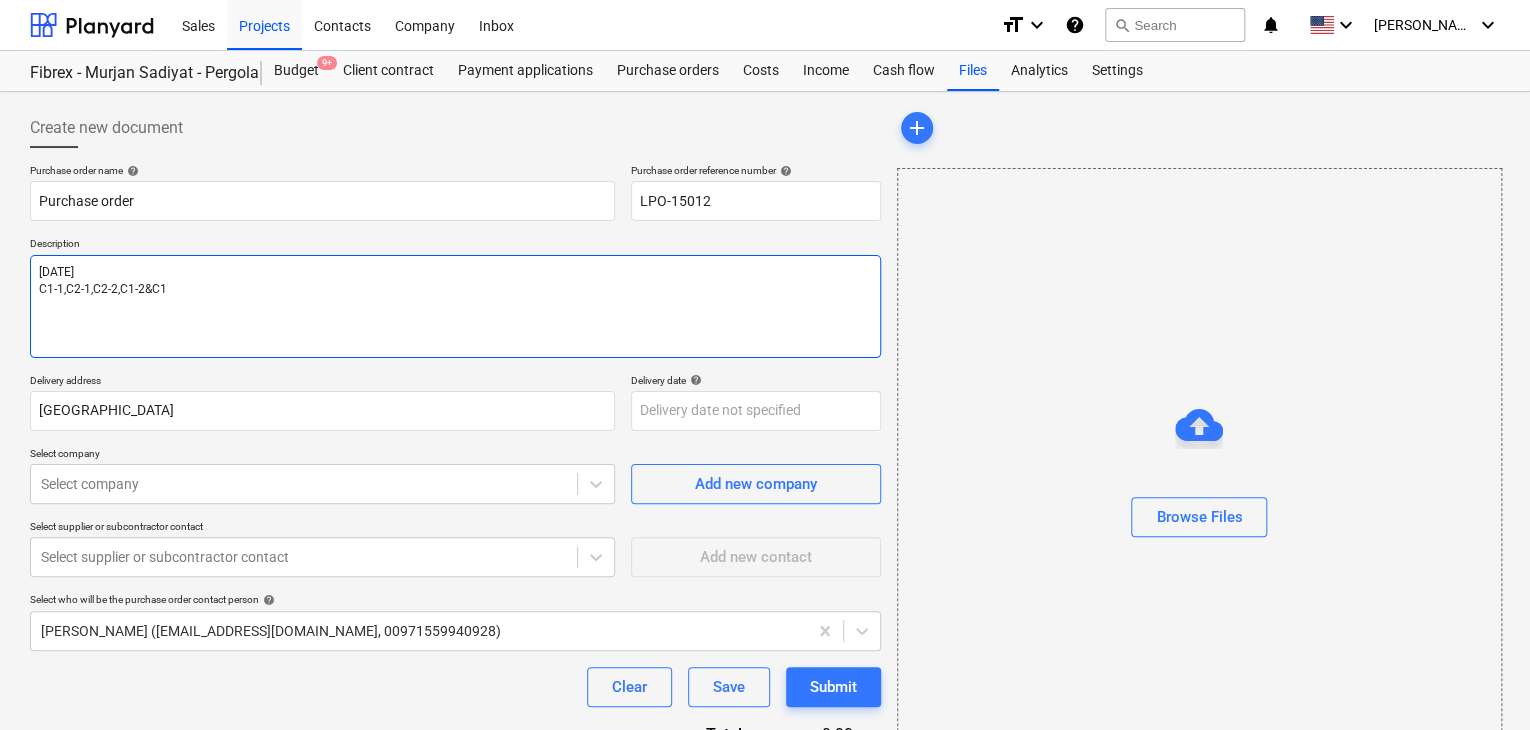type on "x" 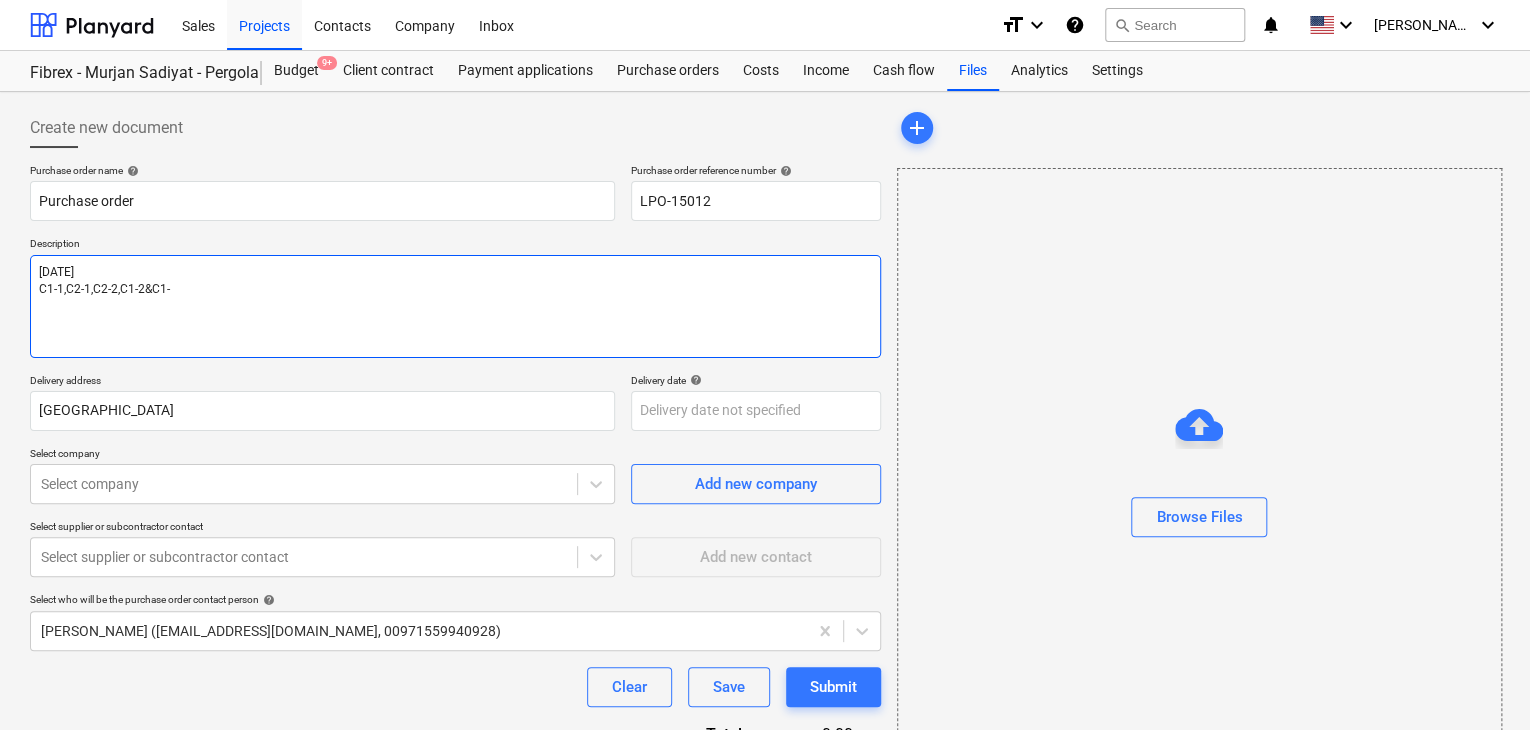 type on "x" 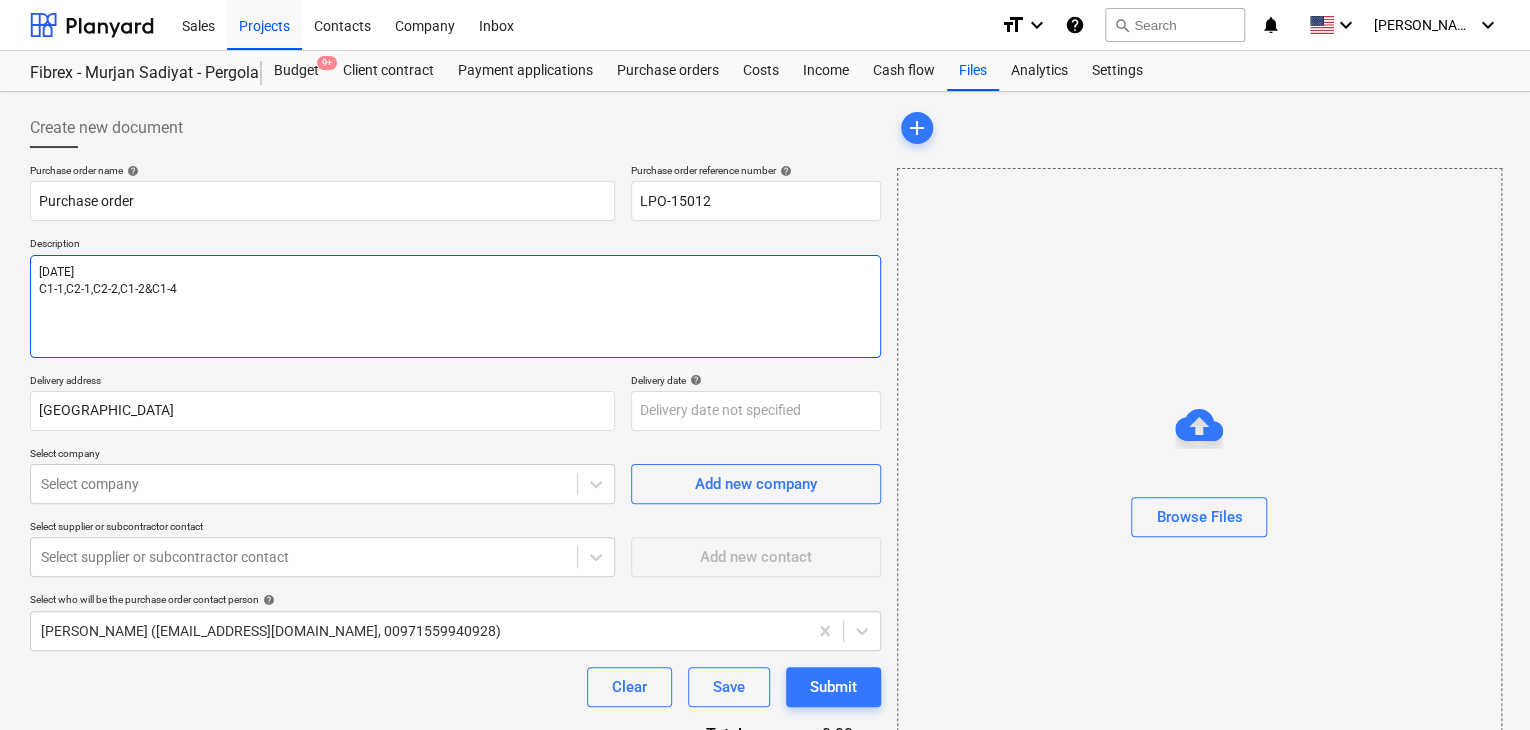 type on "x" 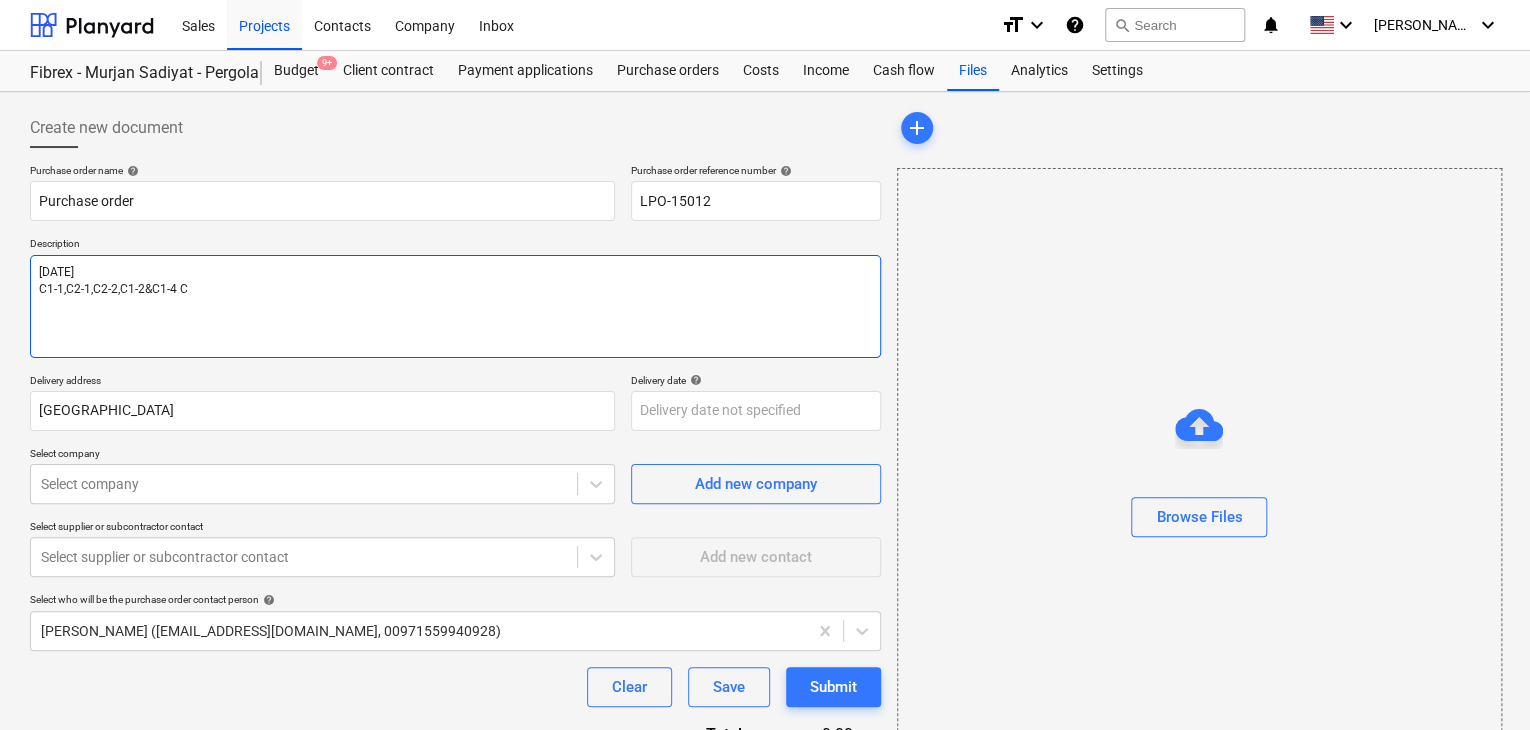 type on "x" 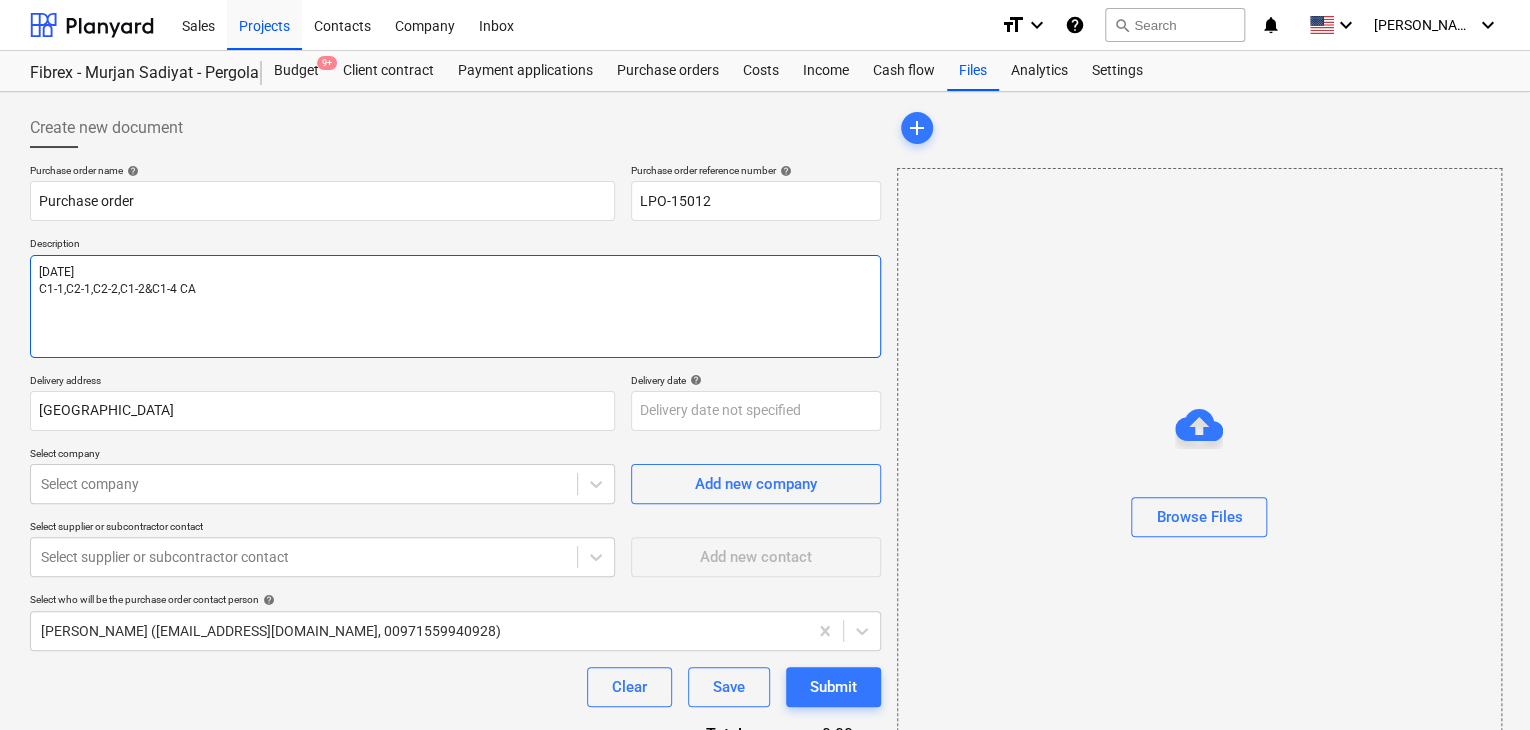 type on "x" 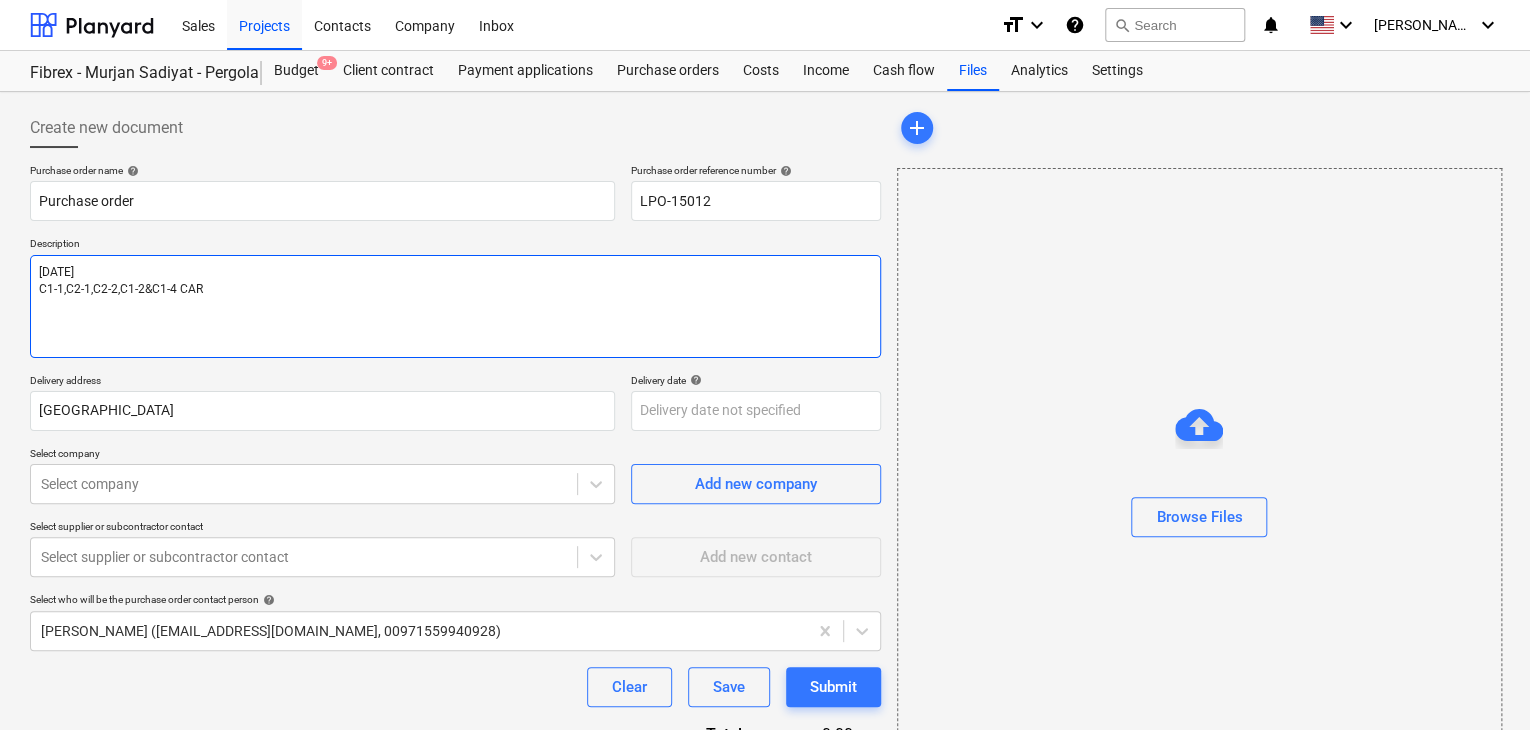 type on "x" 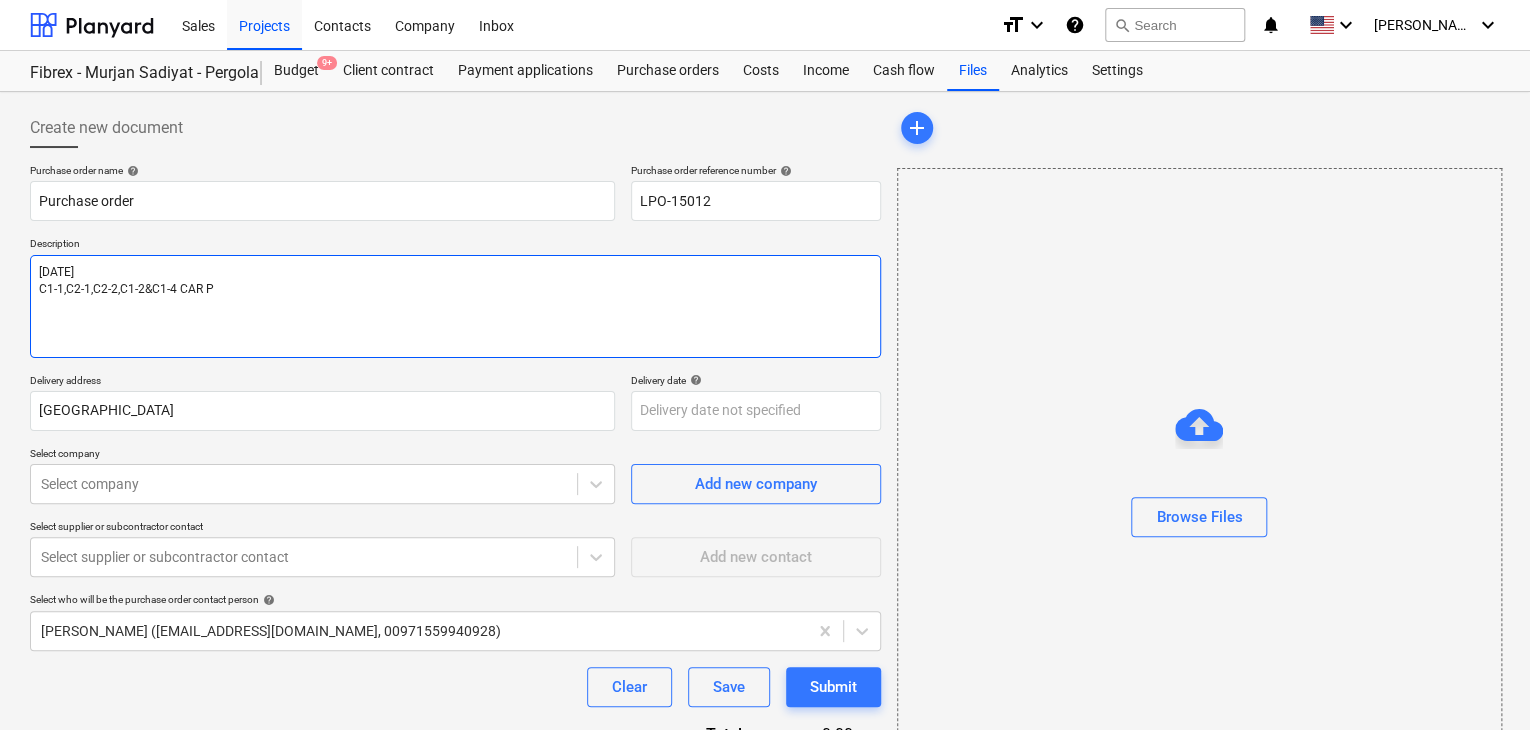 type on "x" 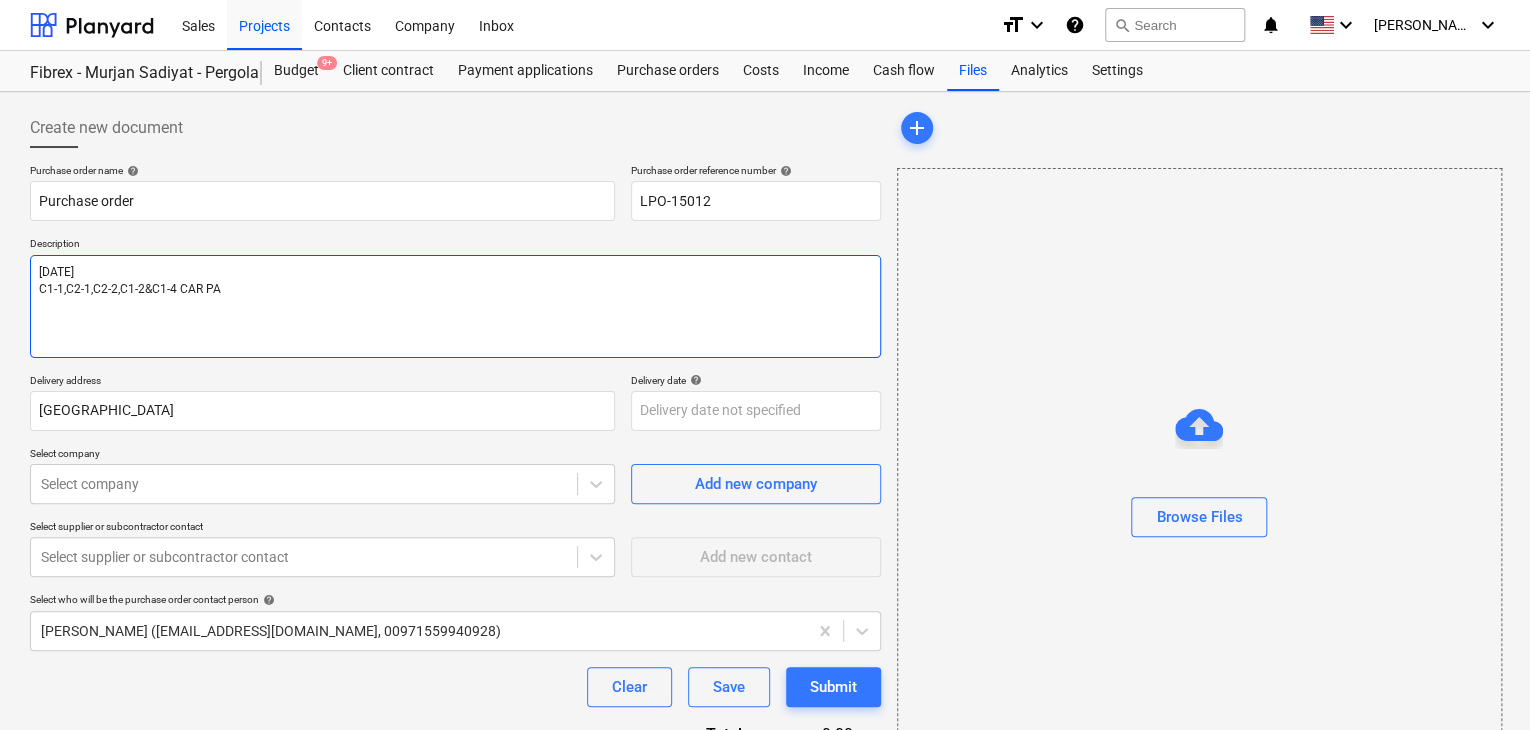 type on "x" 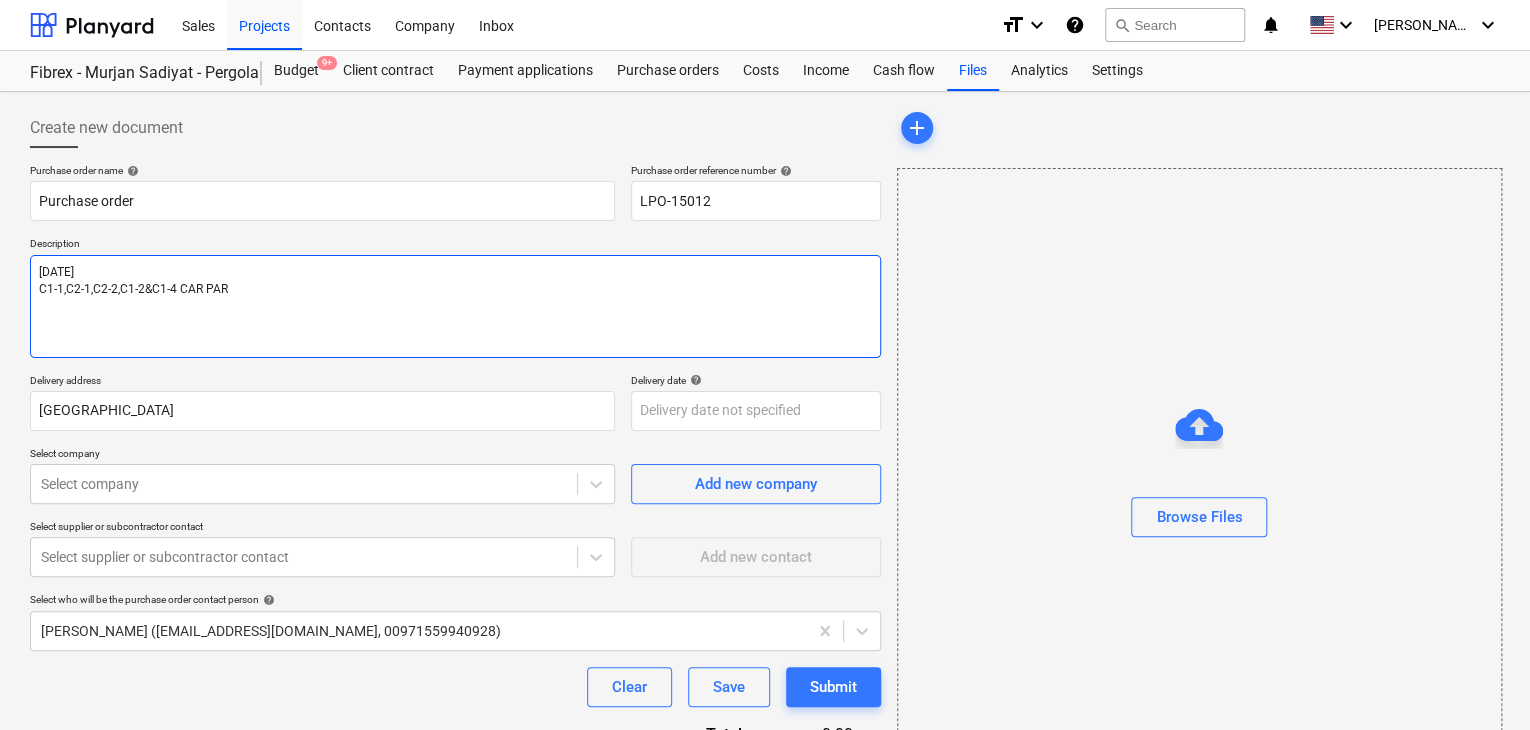 type on "x" 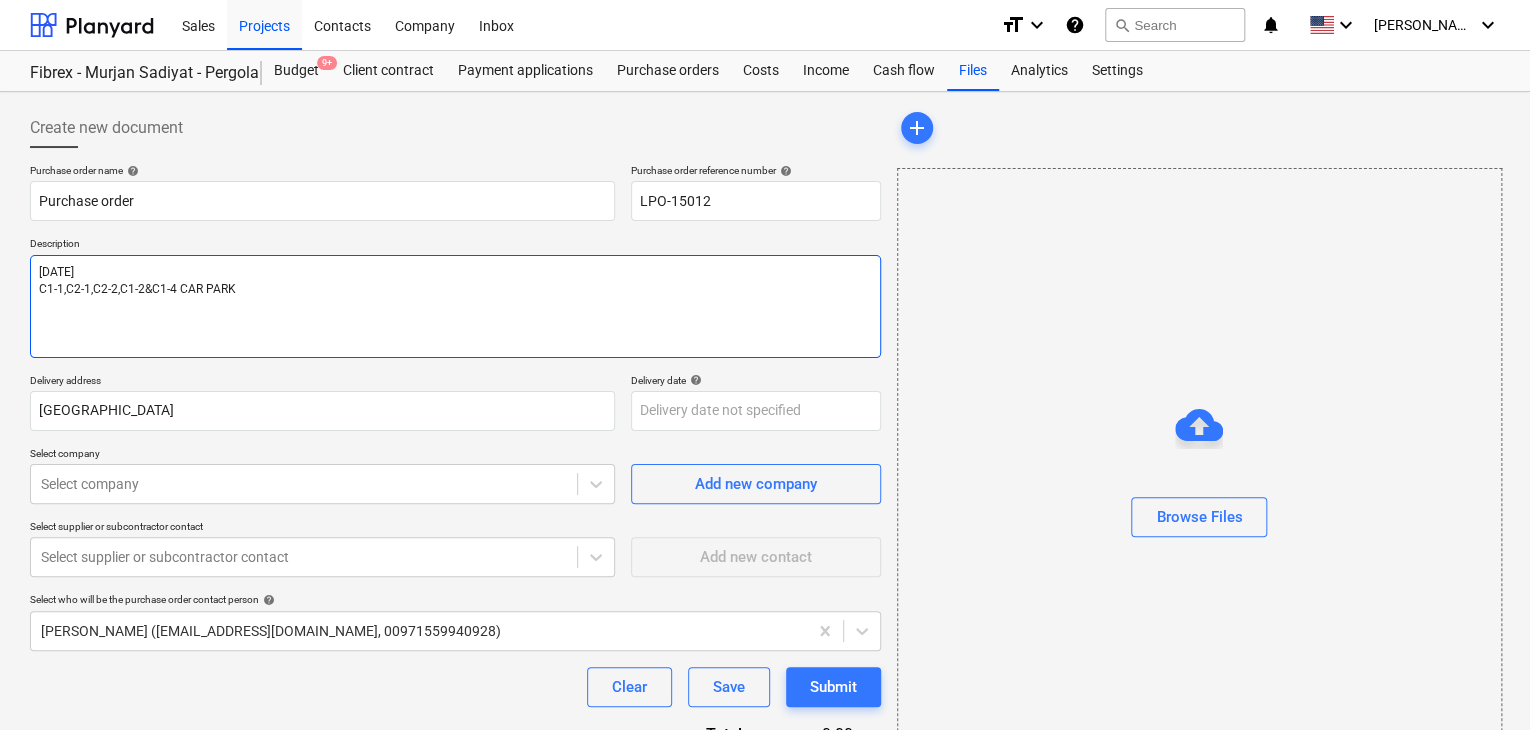 type on "x" 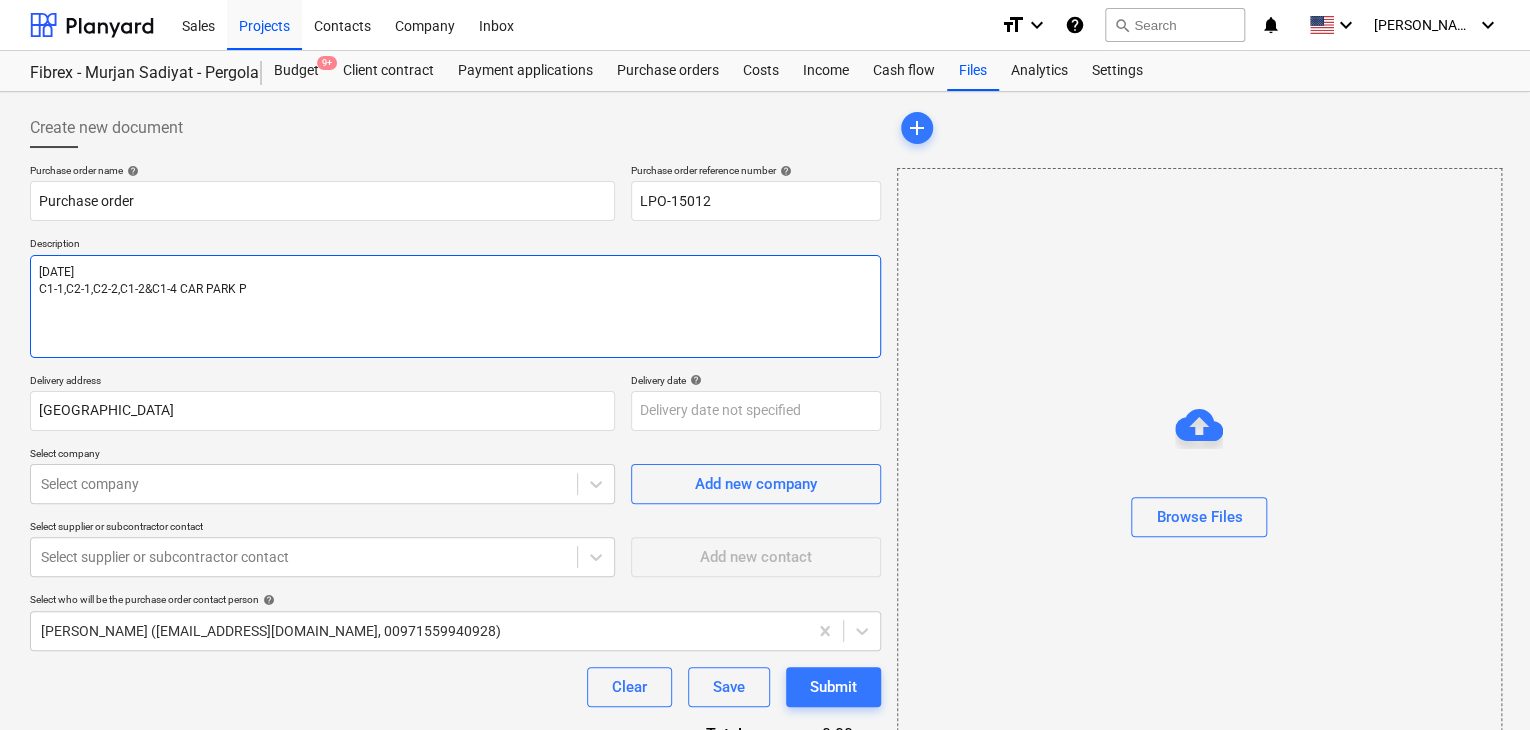 type on "x" 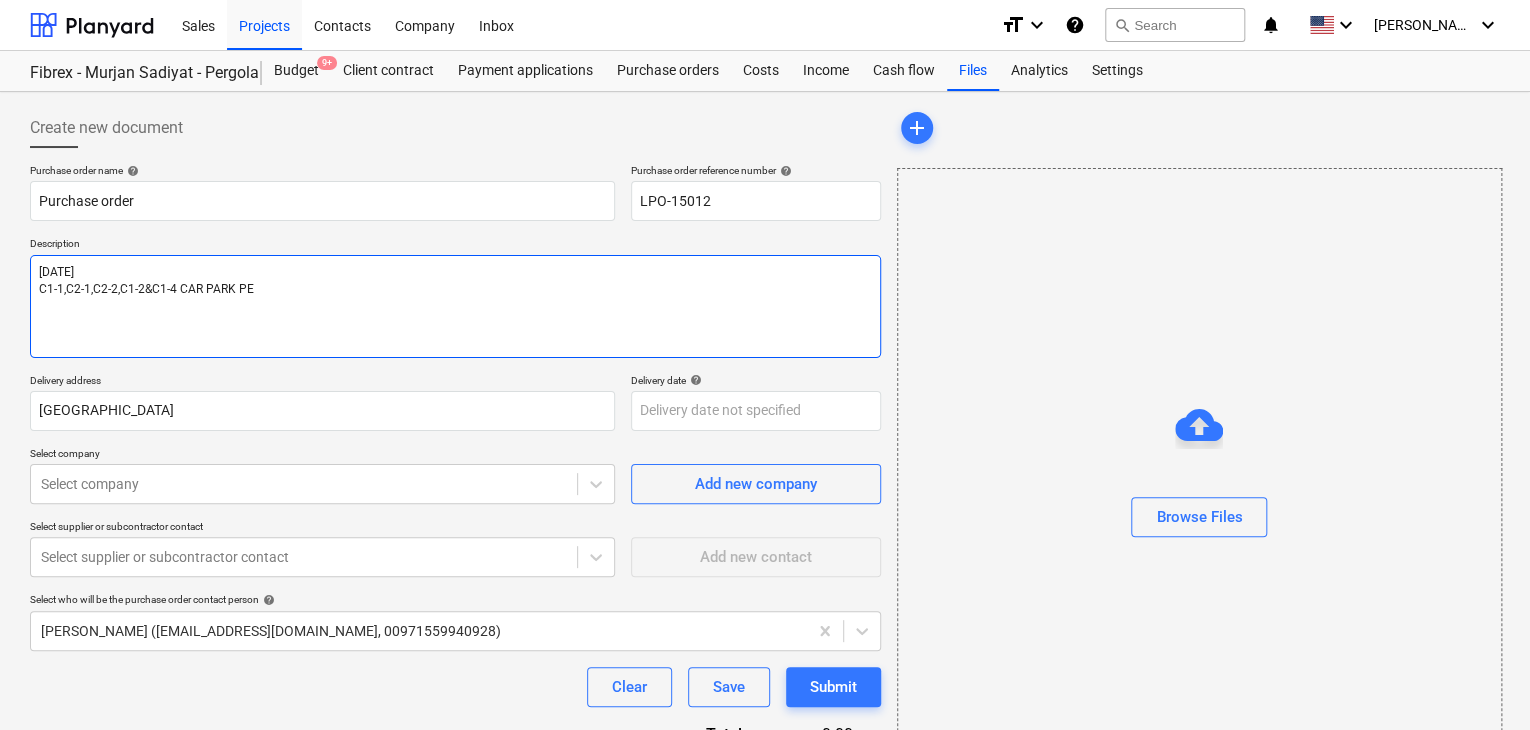 type on "x" 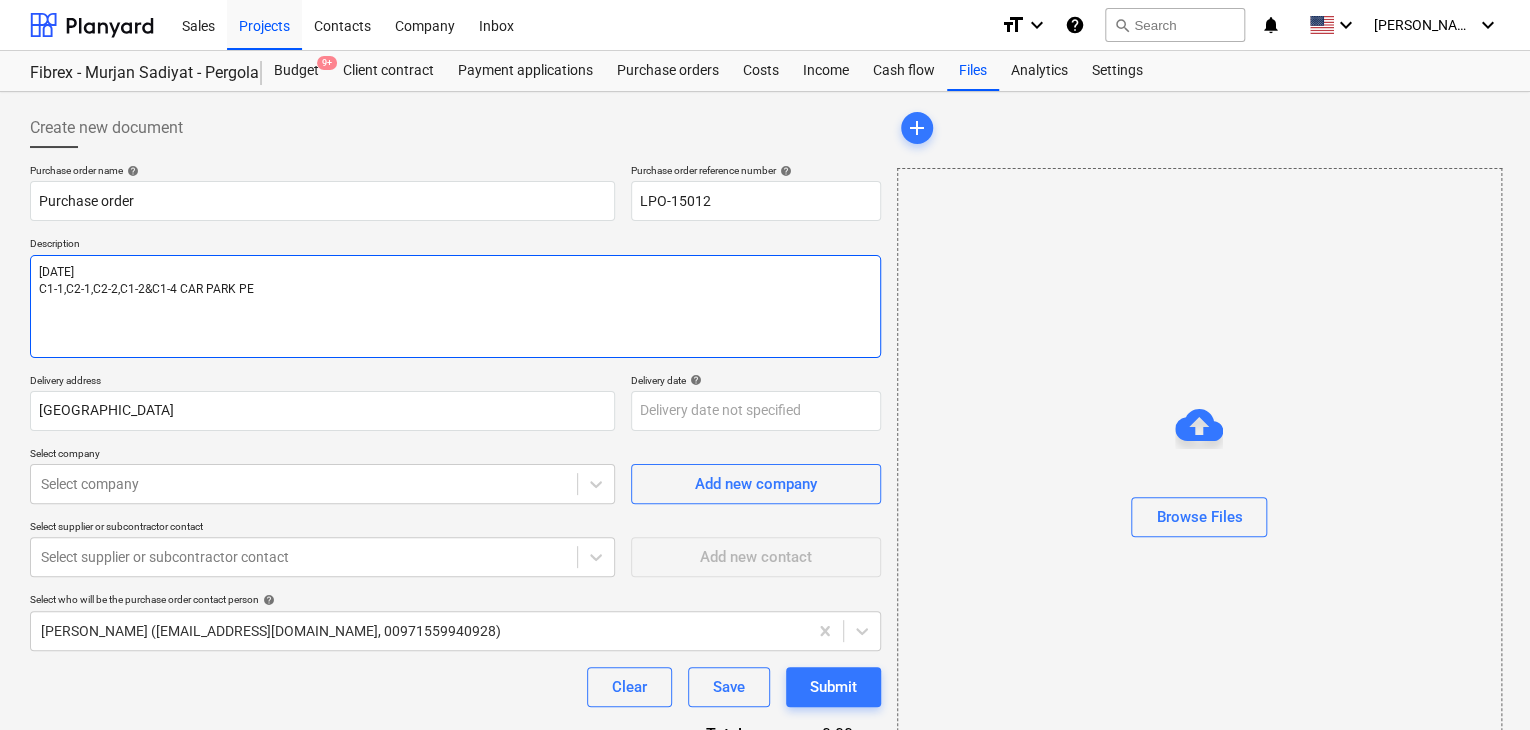 type on "[DATE]
C1-1,C2-1,C2-2,C1-2&C1-4 CAR PARK PER" 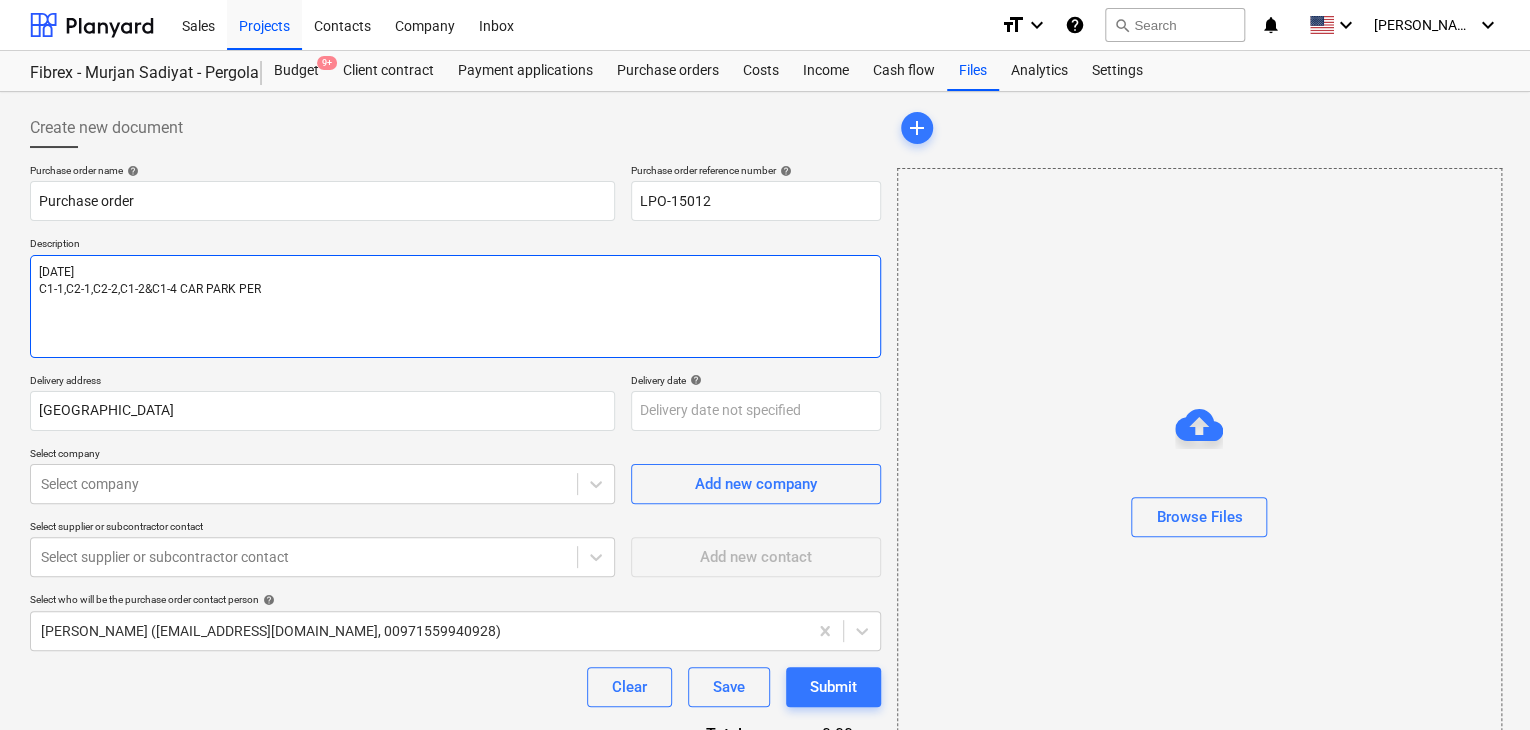 type on "x" 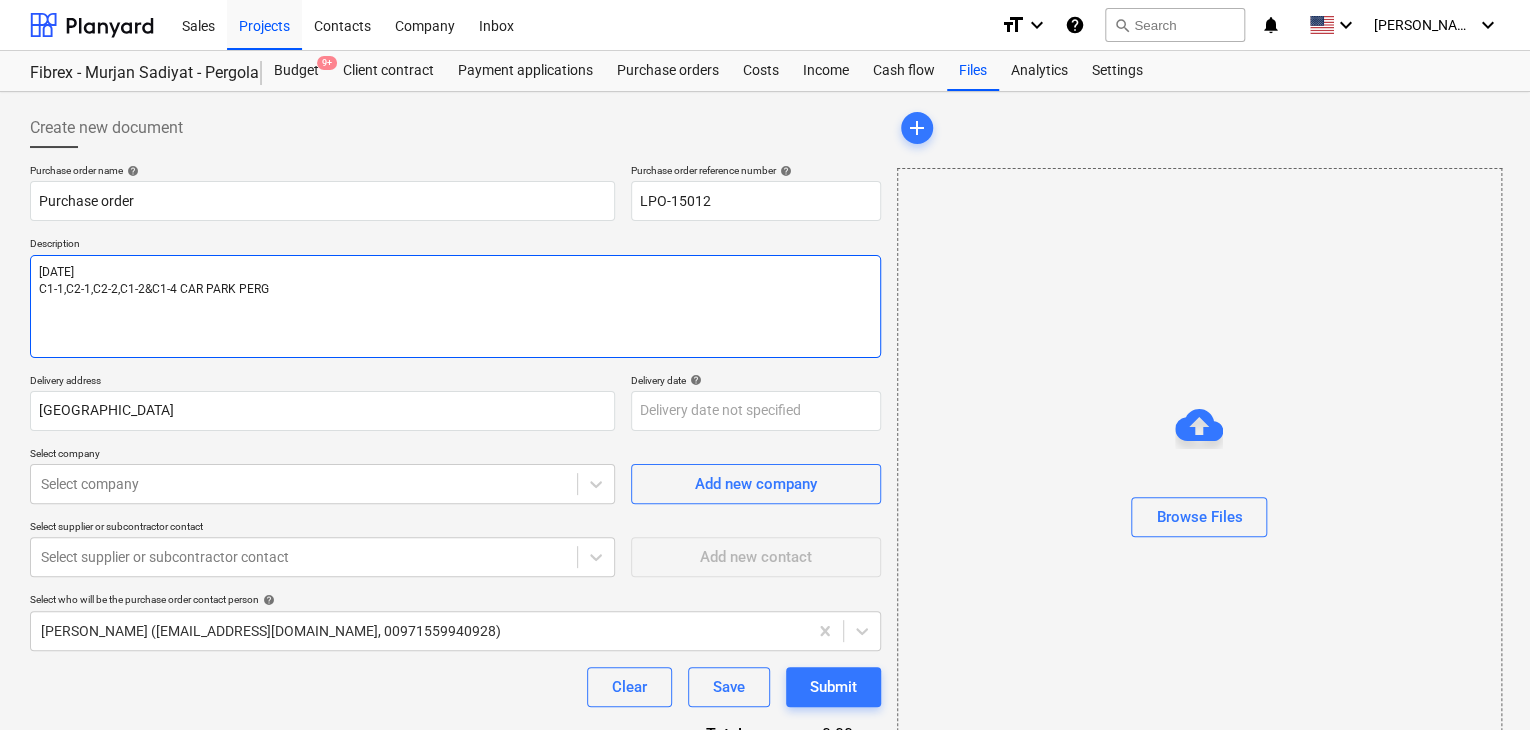 type on "x" 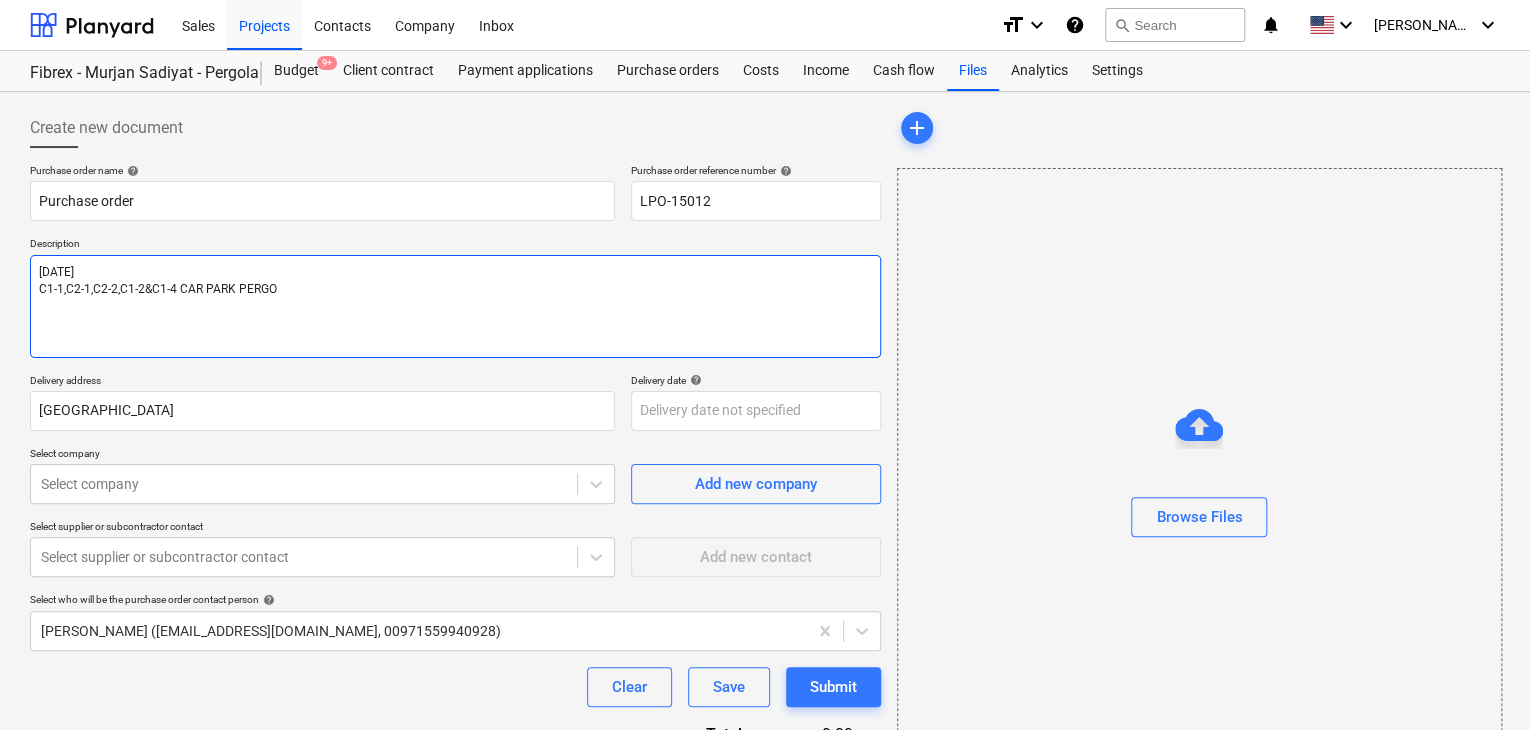 type on "x" 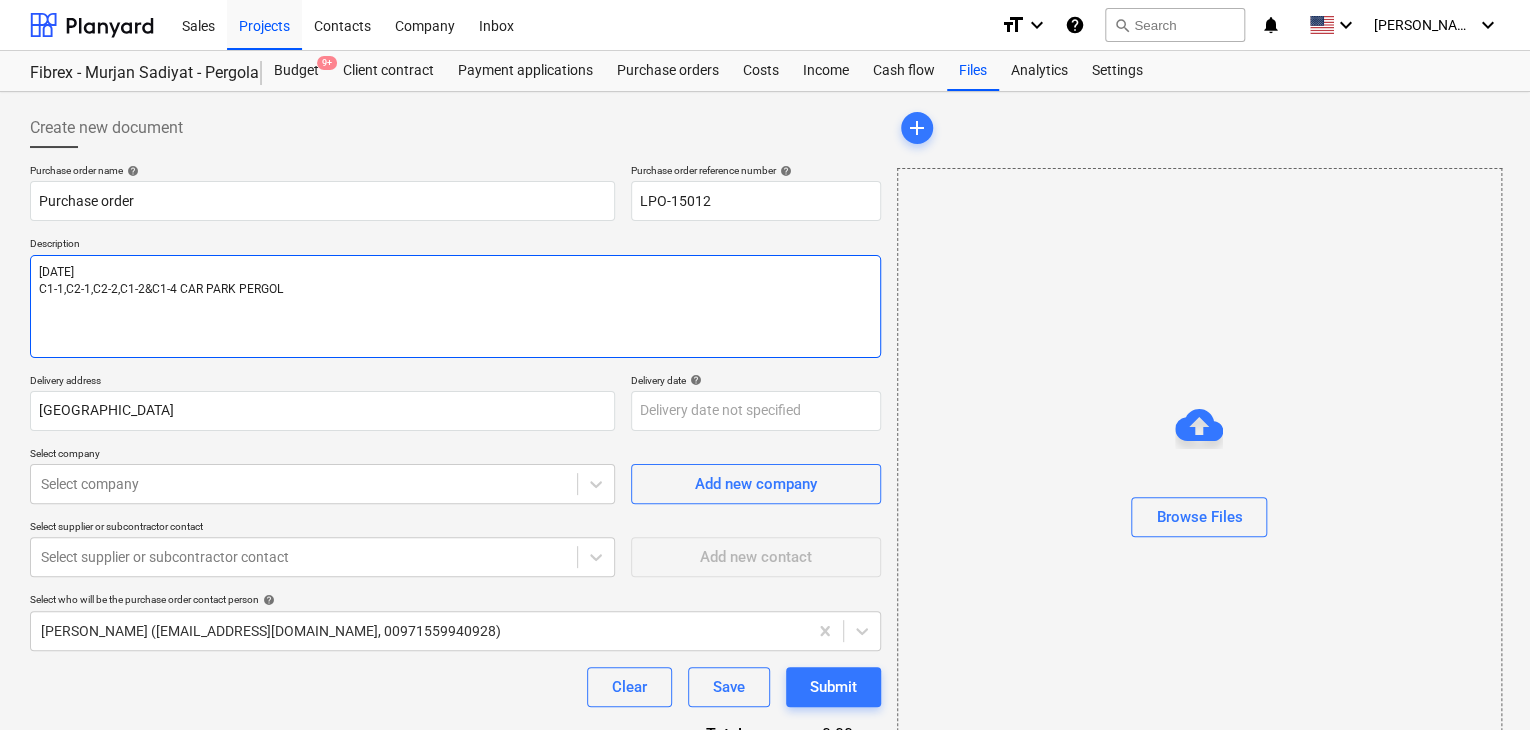 type on "x" 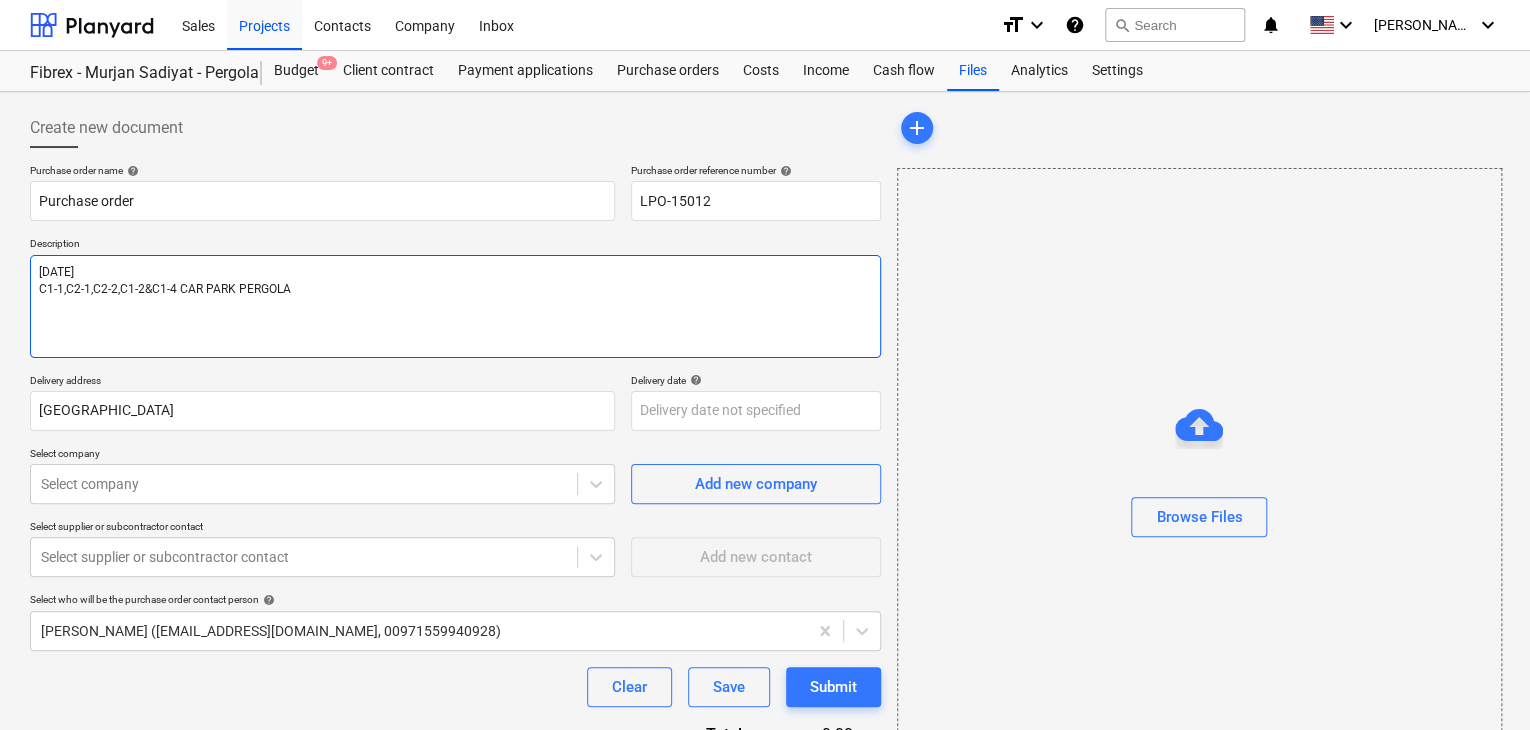 type on "x" 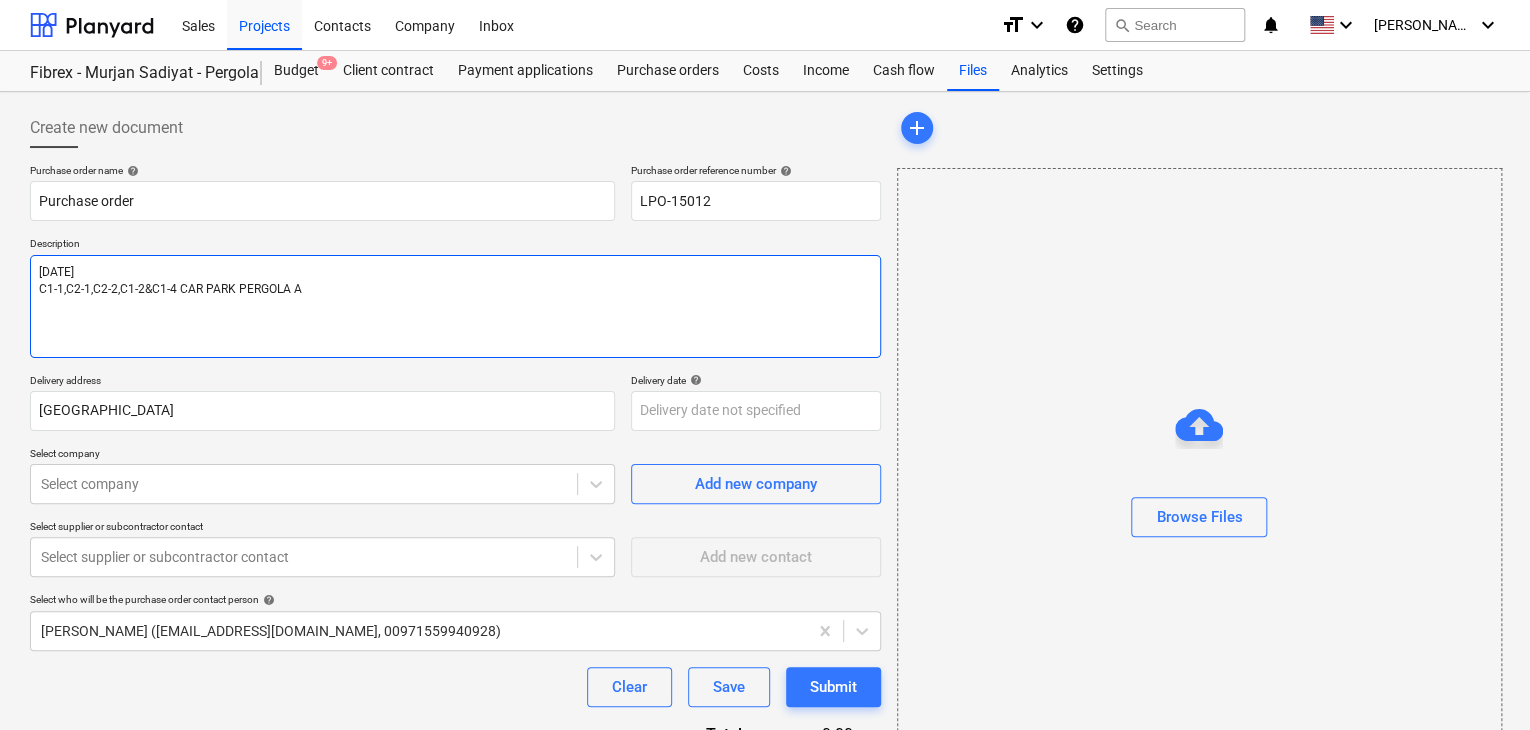 type on "[DATE]
C1-1,C2-1,C2-2,C1-2&C1-4 CAR PARK PERGOLA AN" 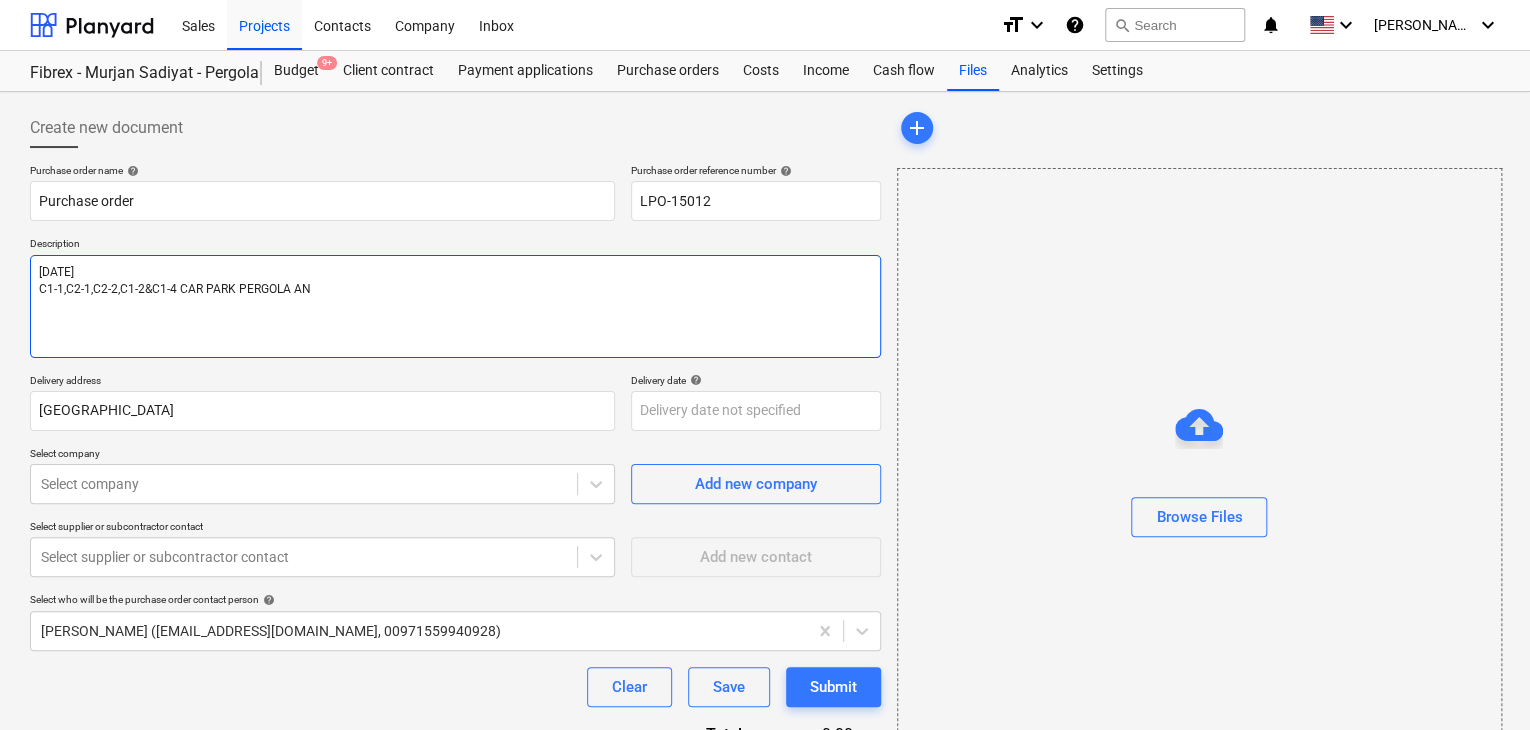 type on "x" 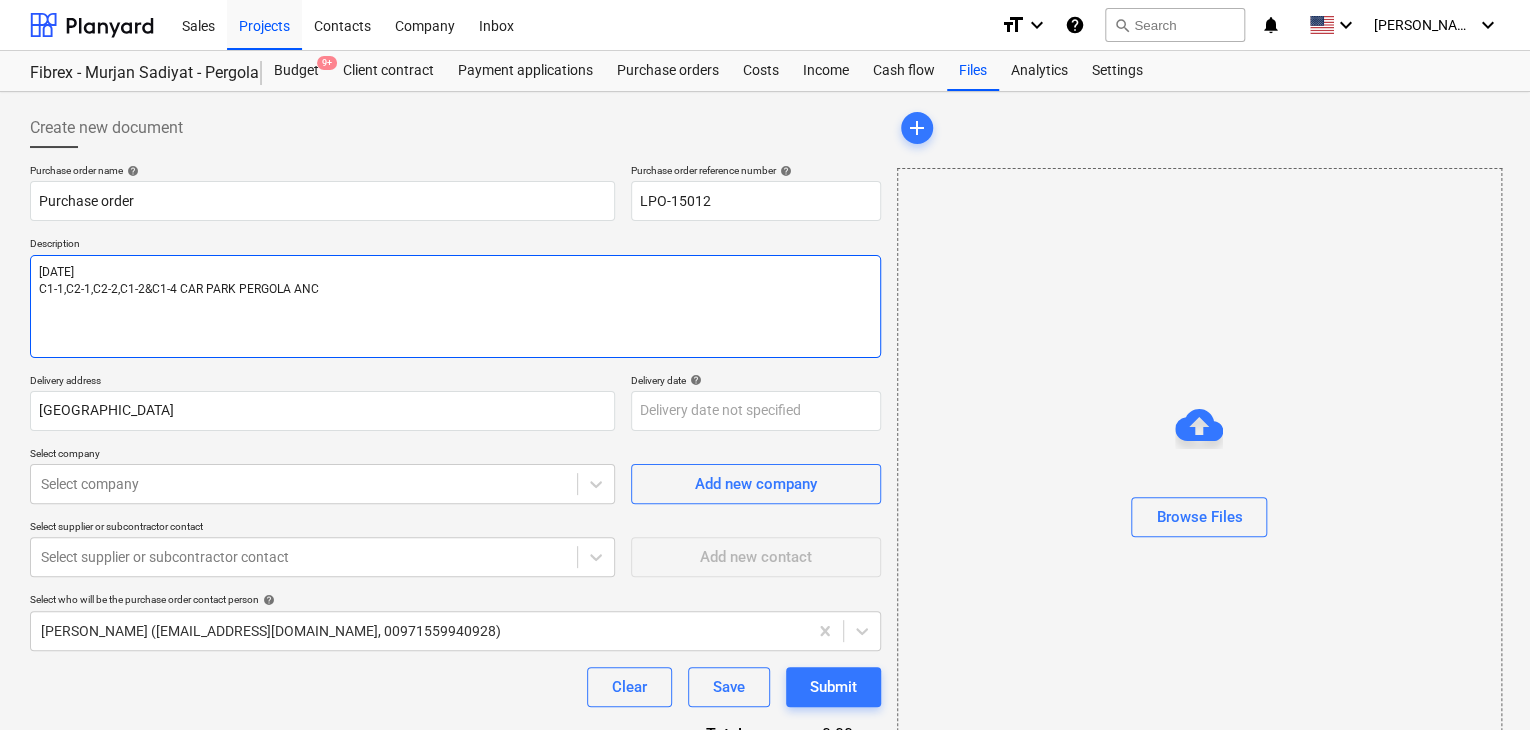 type on "x" 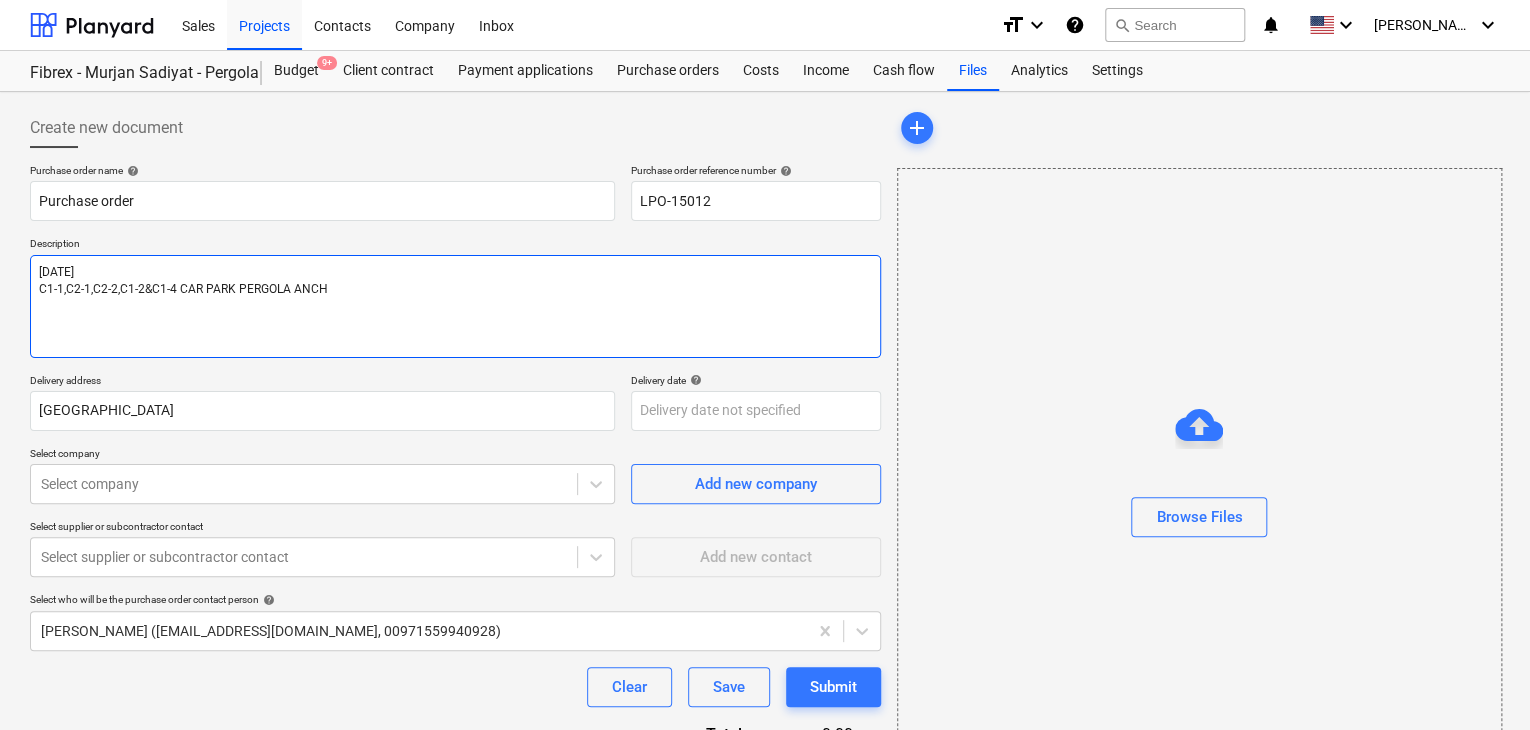 type on "x" 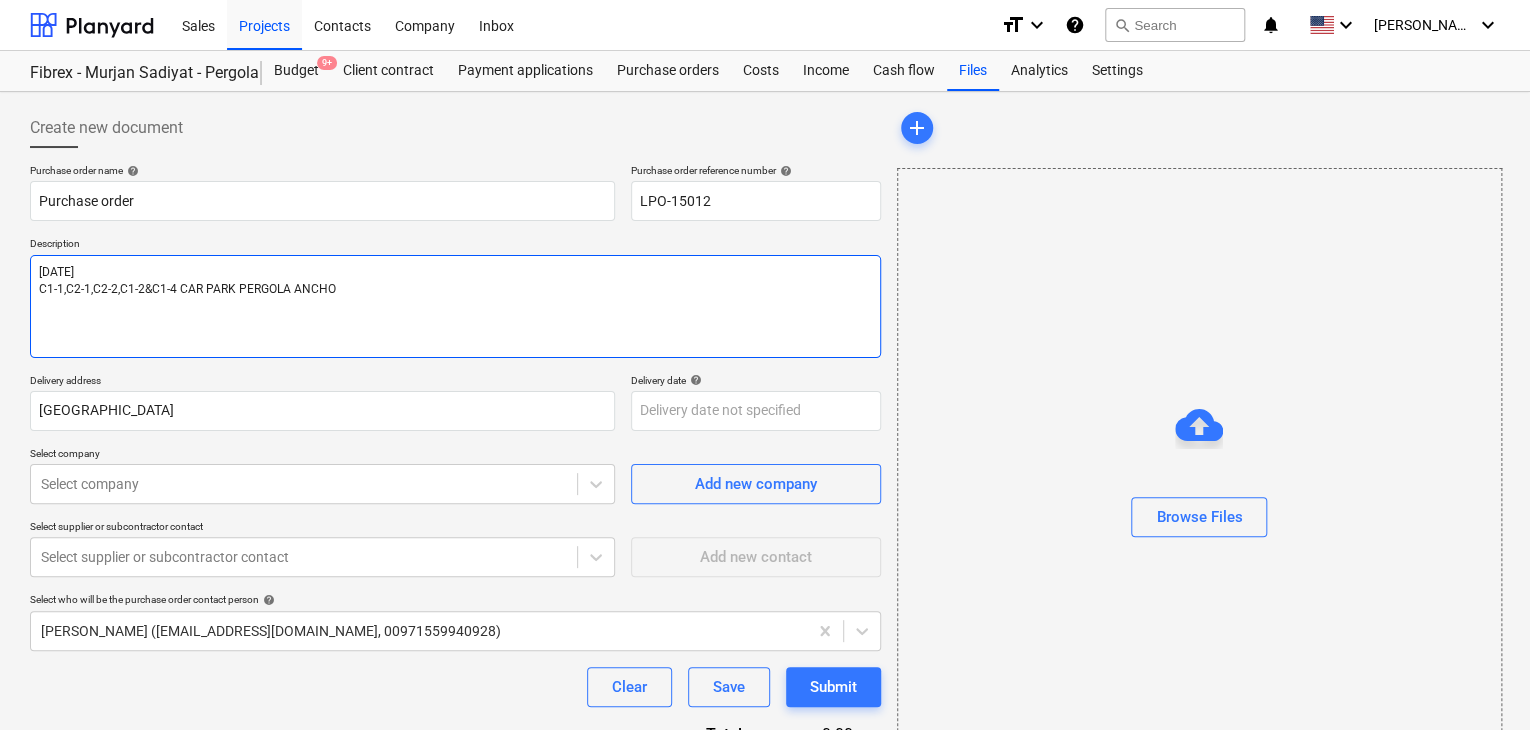 type on "x" 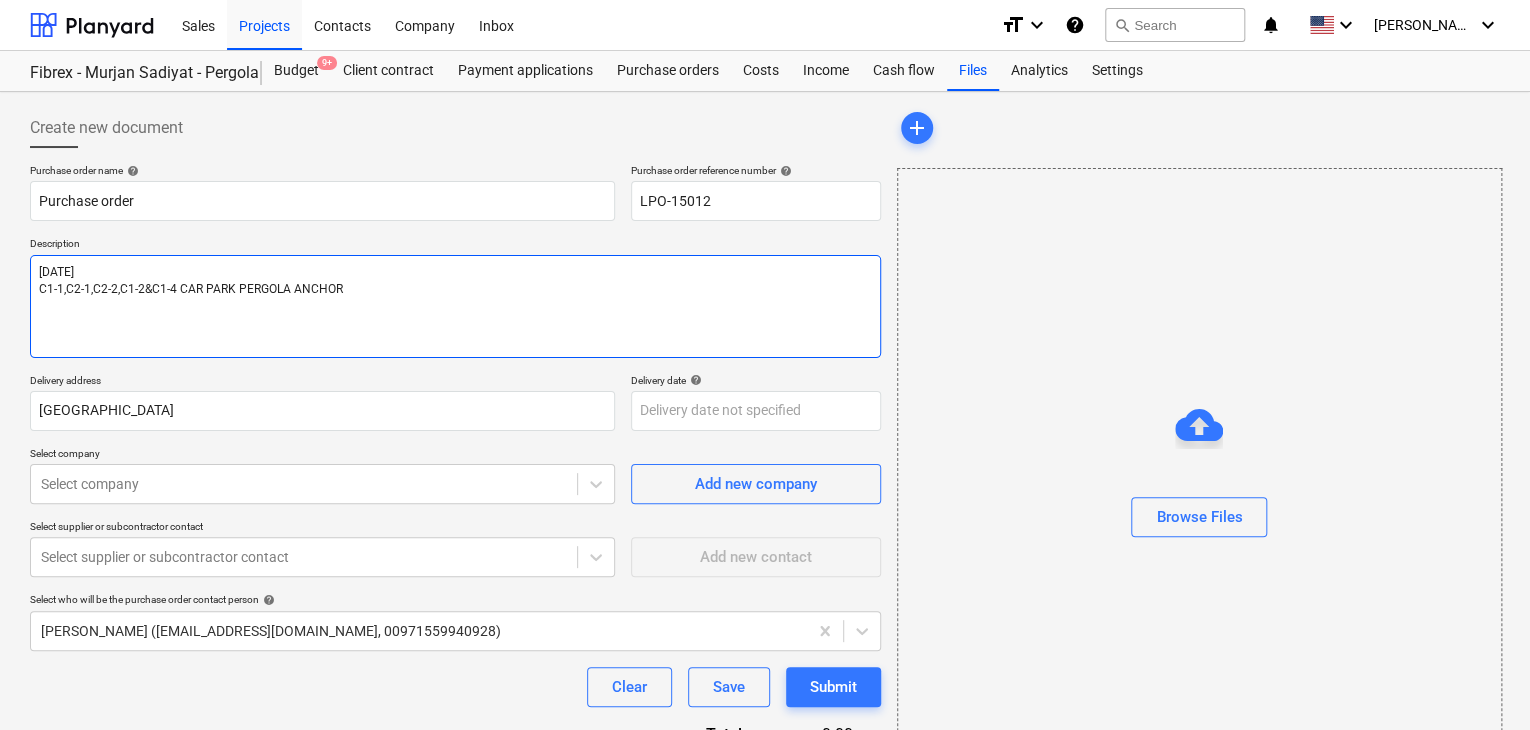 type on "x" 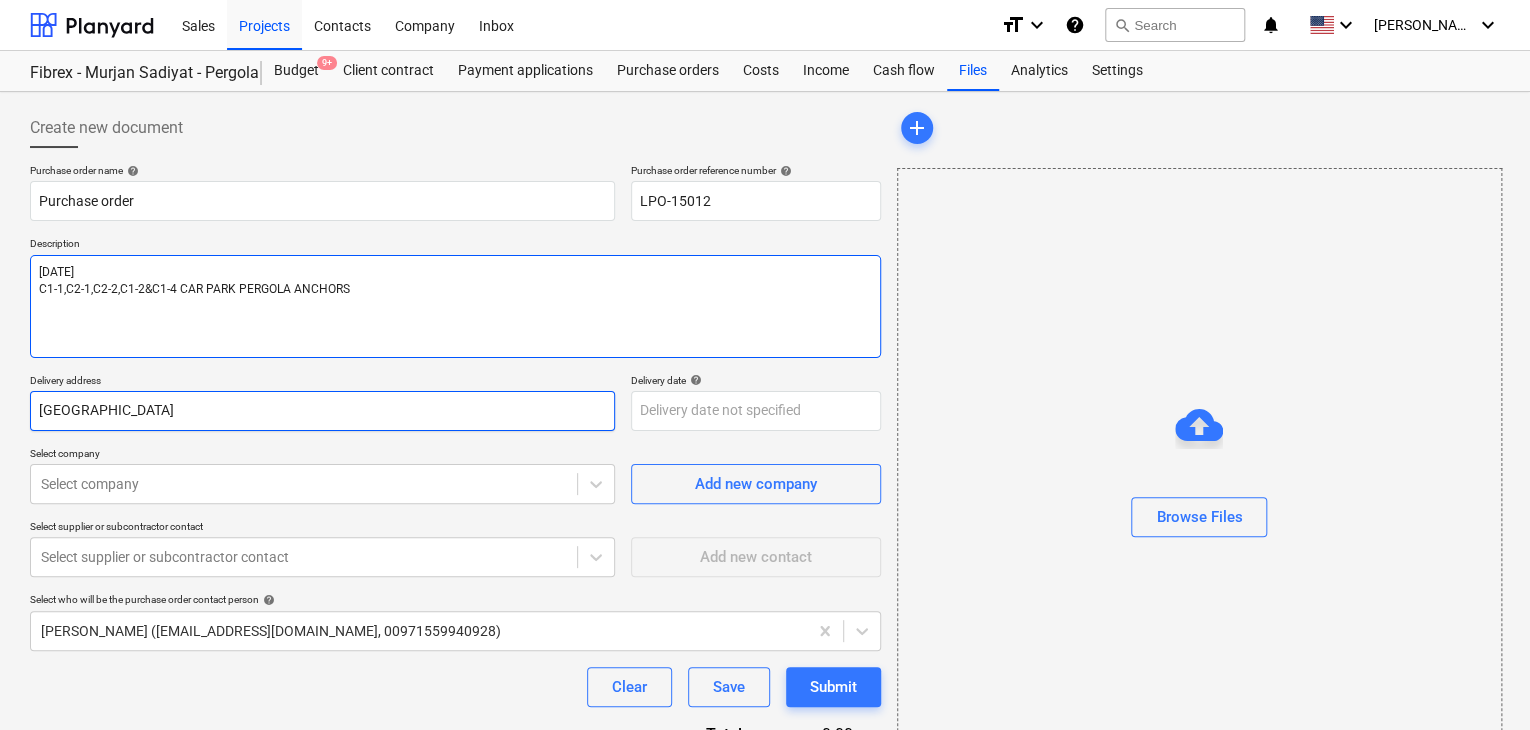 type on "[DATE]
C1-1,C2-1,C2-2,C1-2&C1-4 CAR PARK PERGOLA ANCHORS" 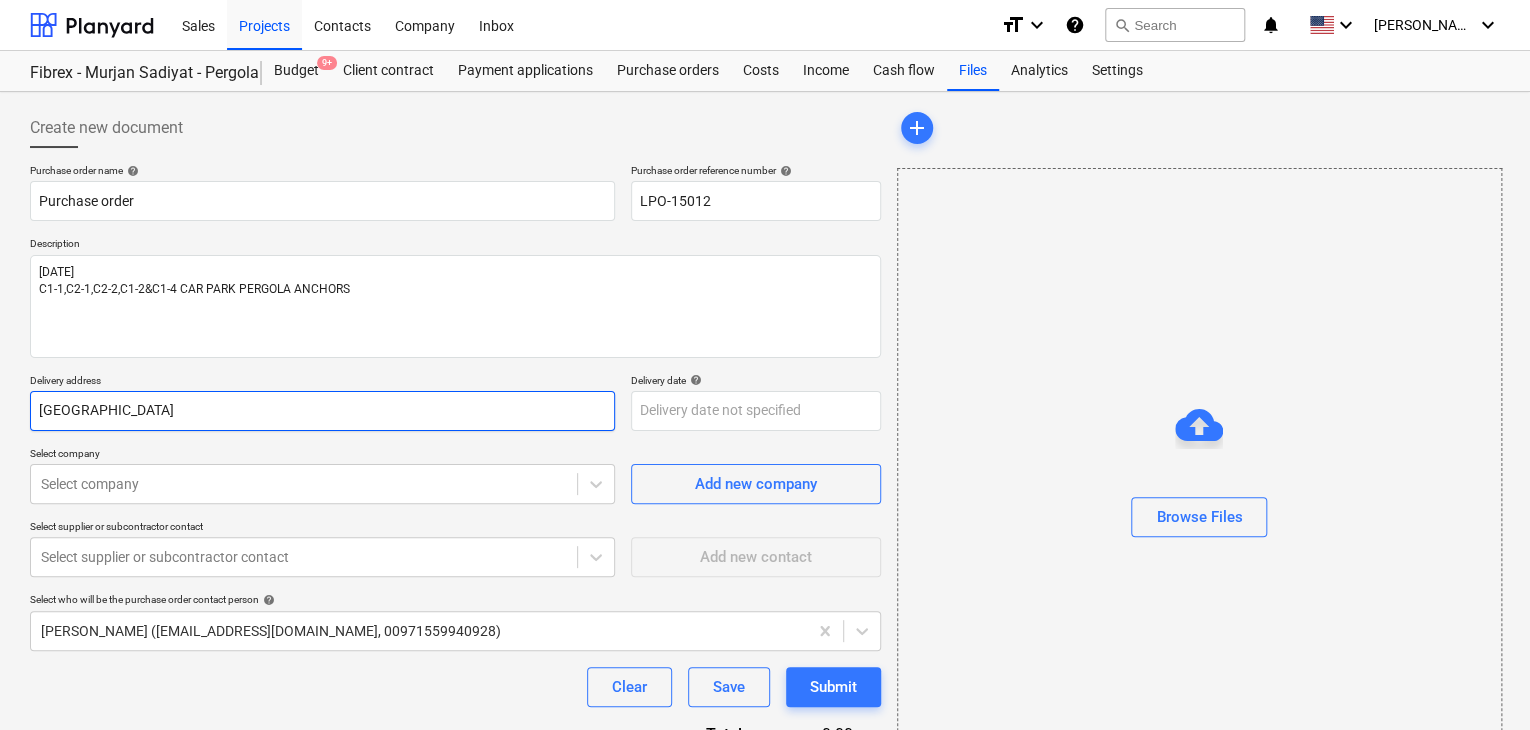 drag, startPoint x: 146, startPoint y: 413, endPoint x: 0, endPoint y: 348, distance: 159.81552 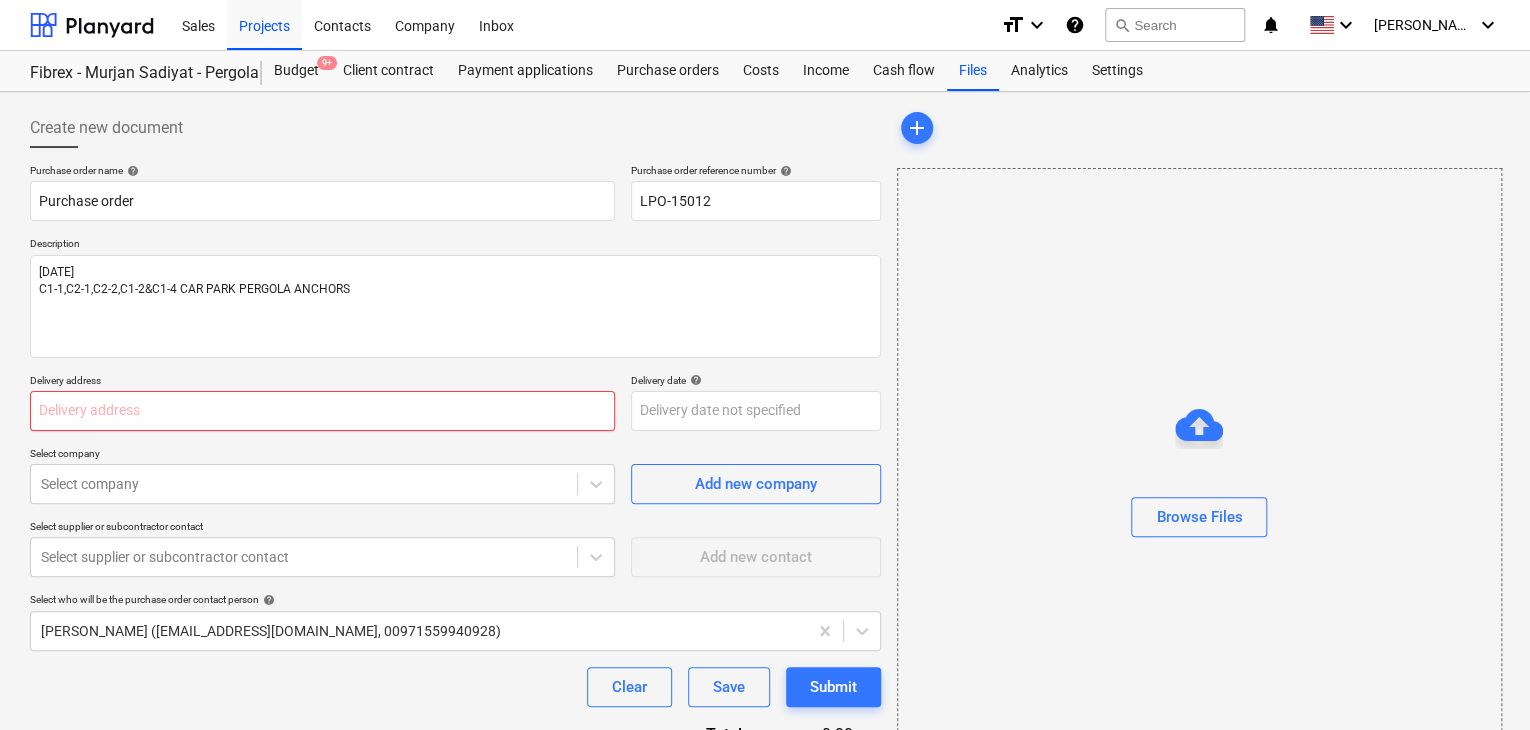 type on "x" 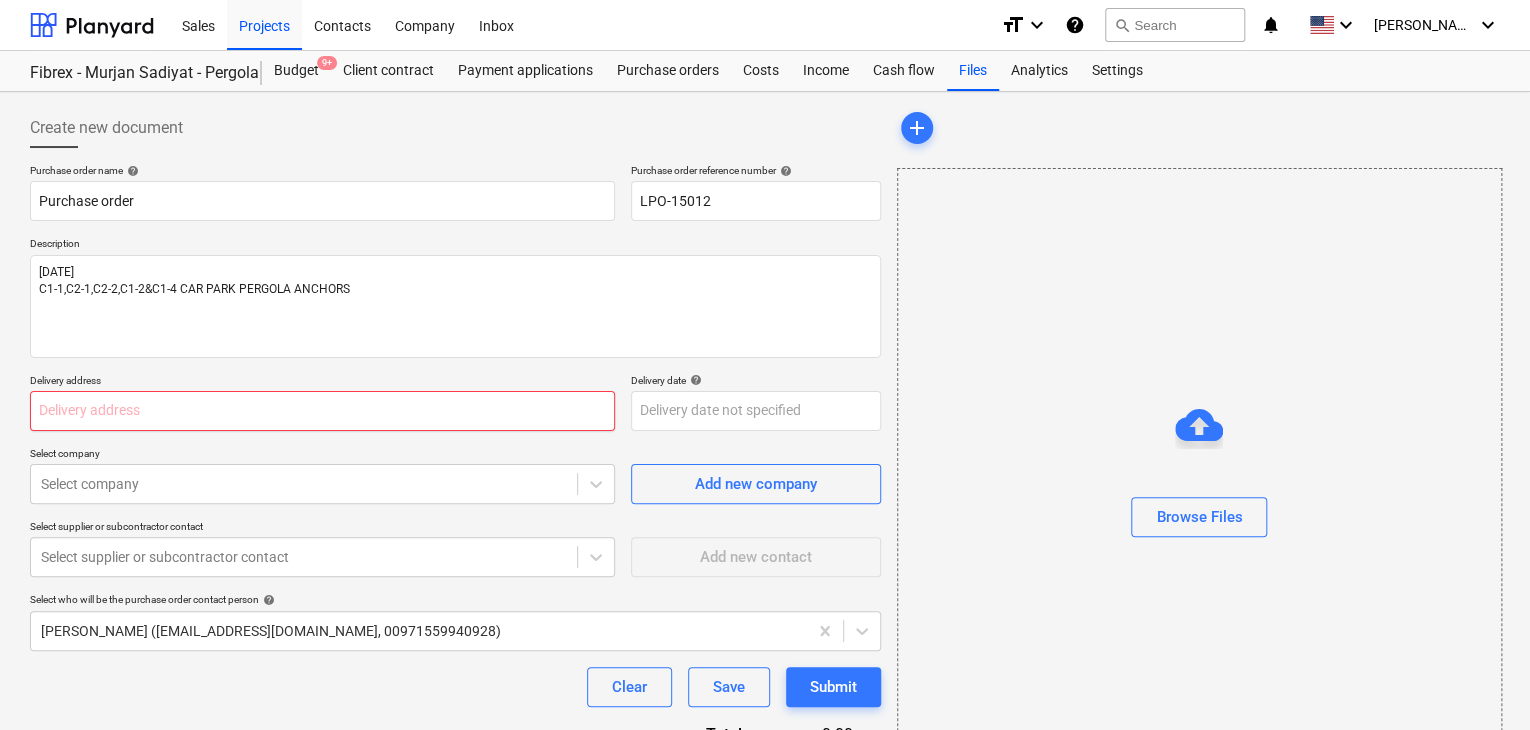 type on "L" 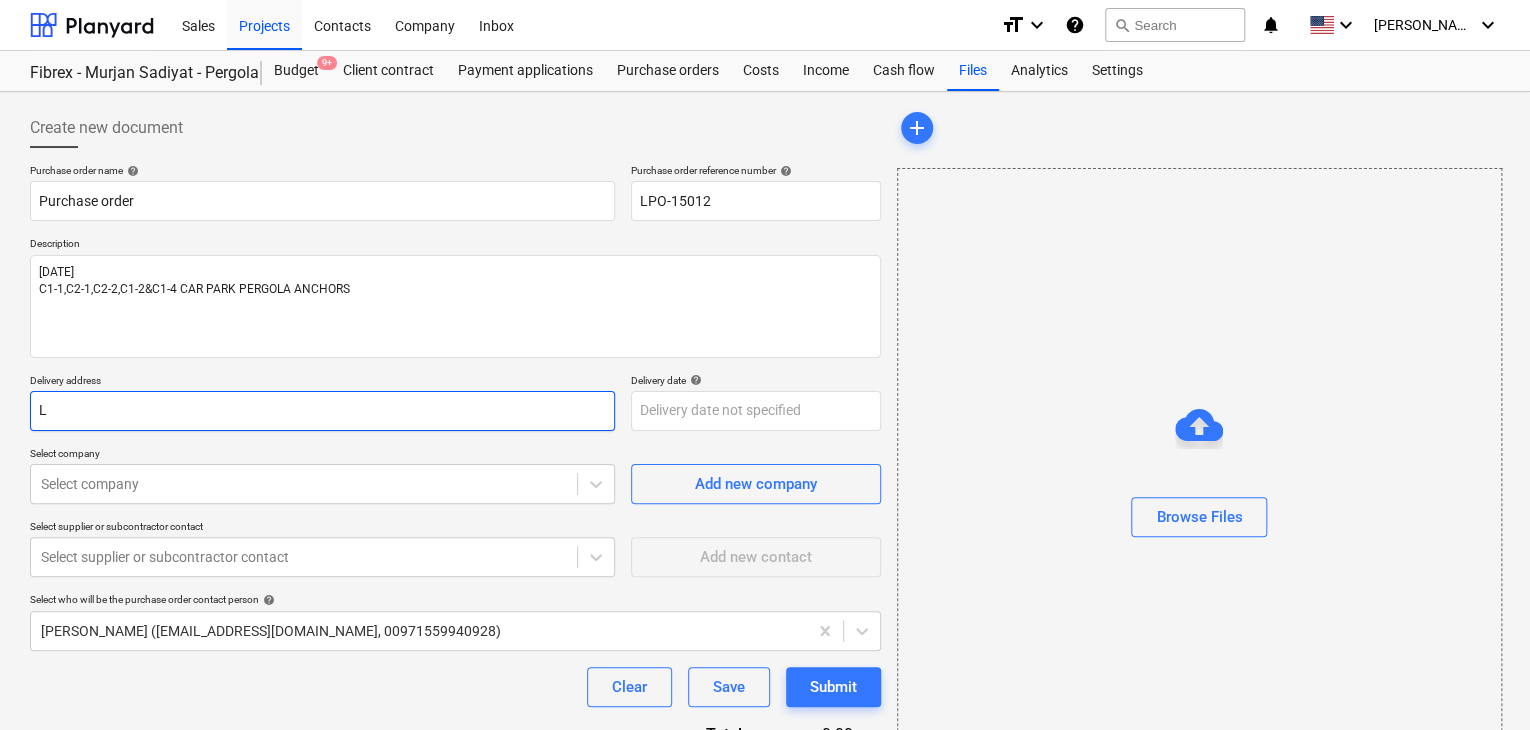 type on "x" 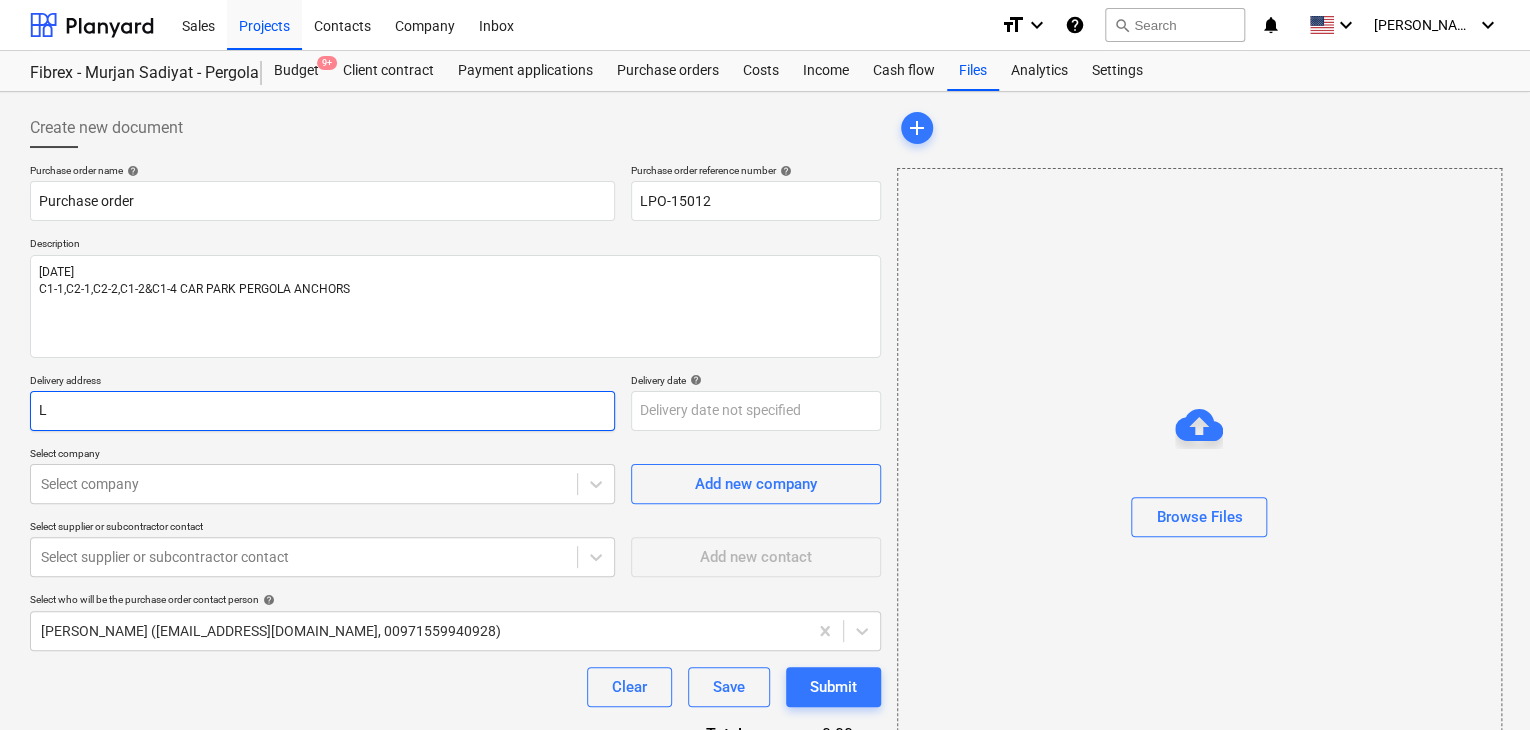 type on "LU" 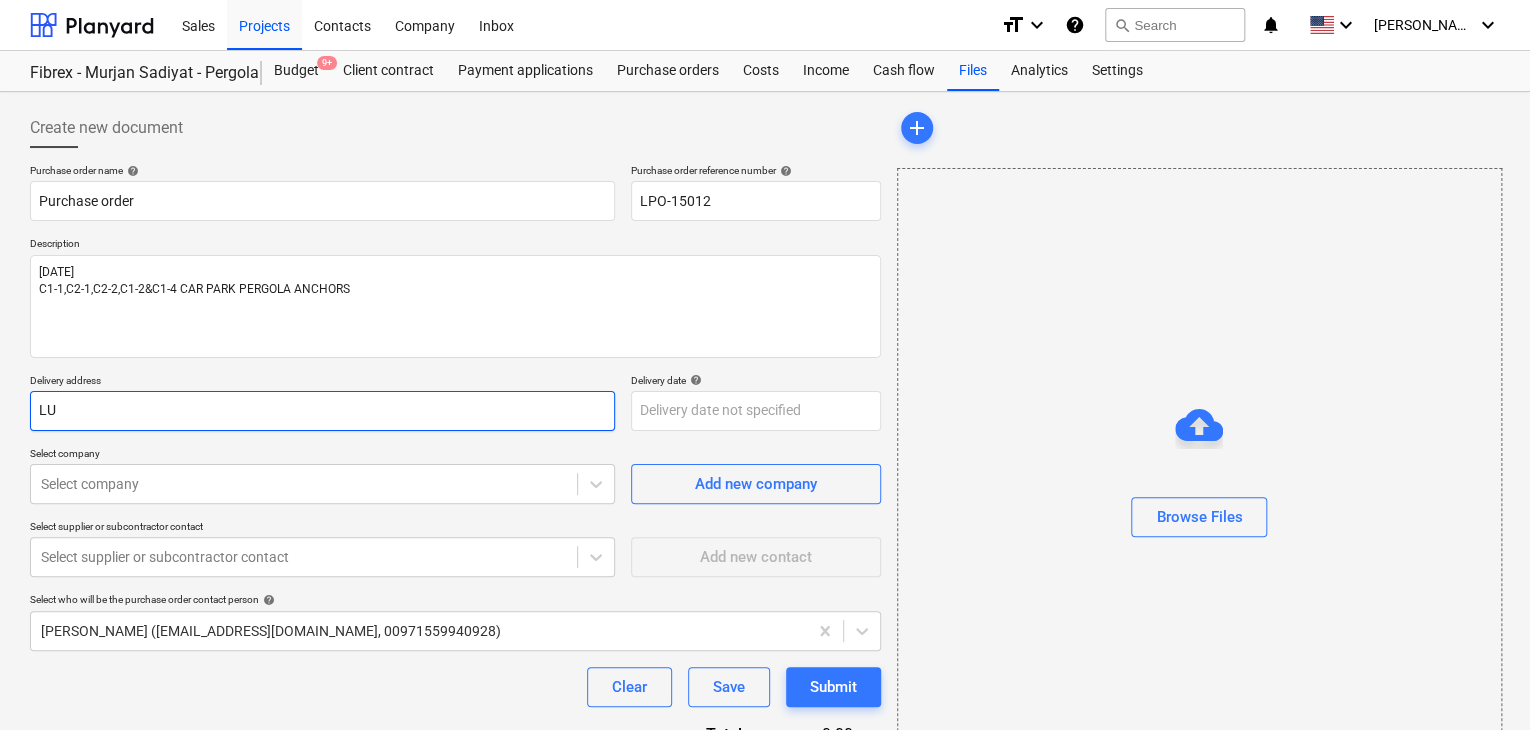 type on "x" 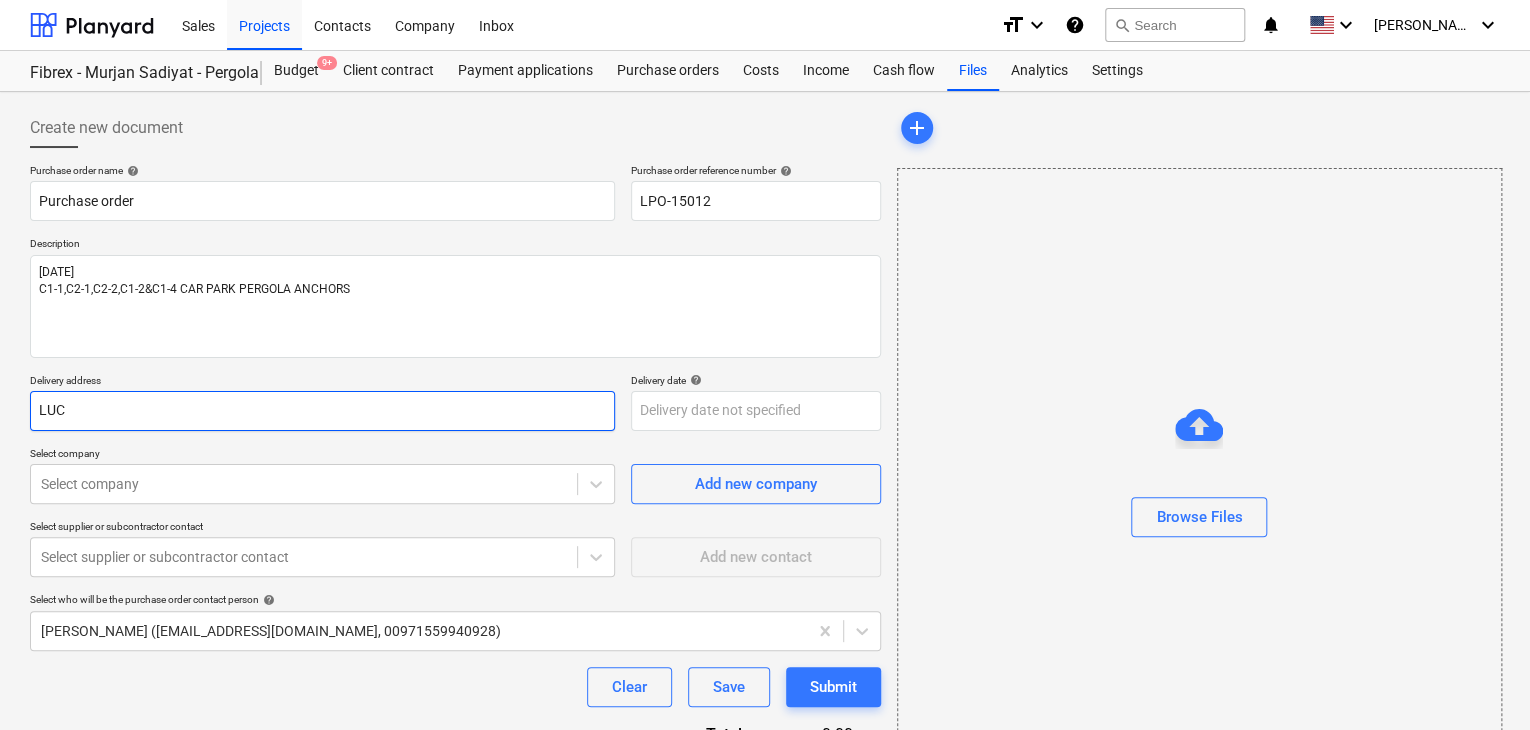 type on "x" 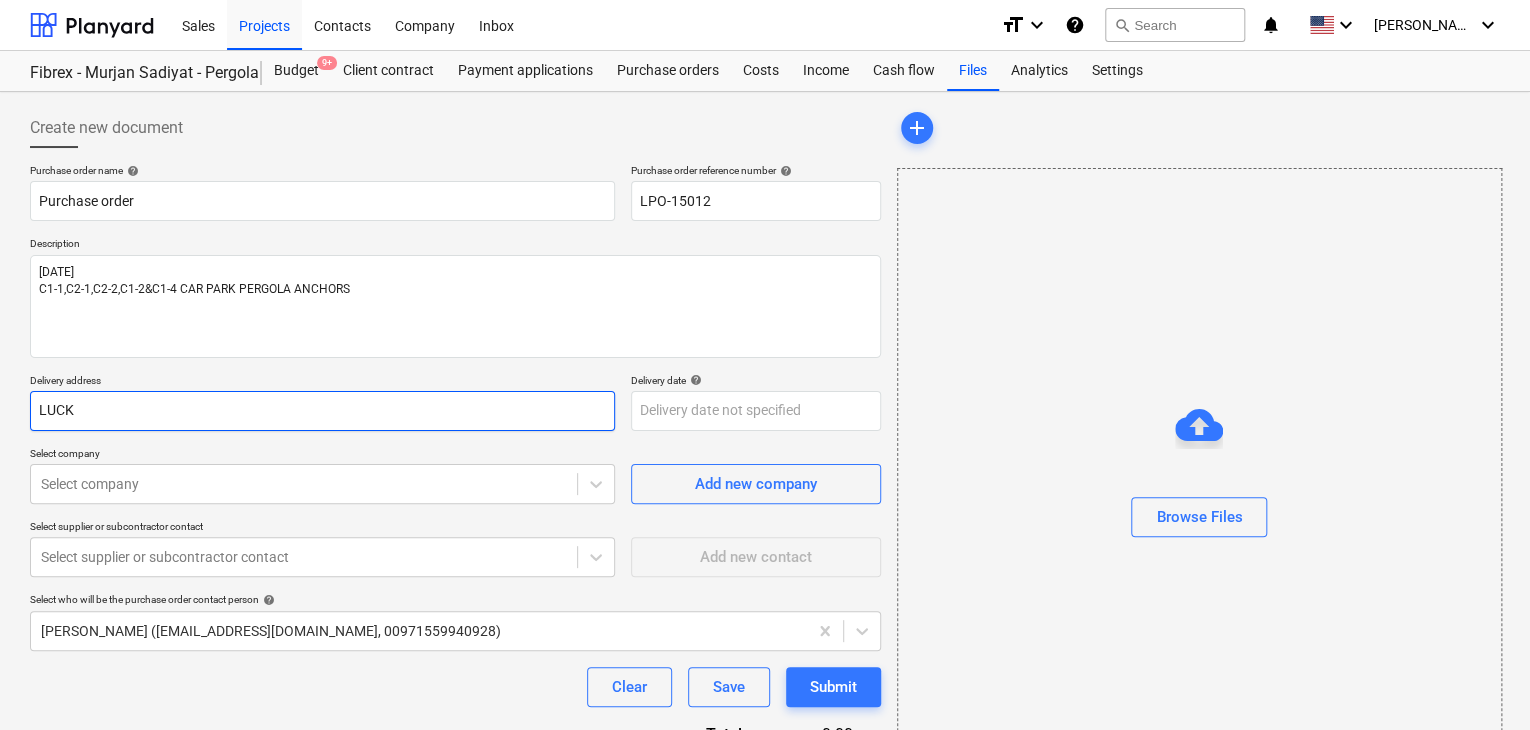 type on "x" 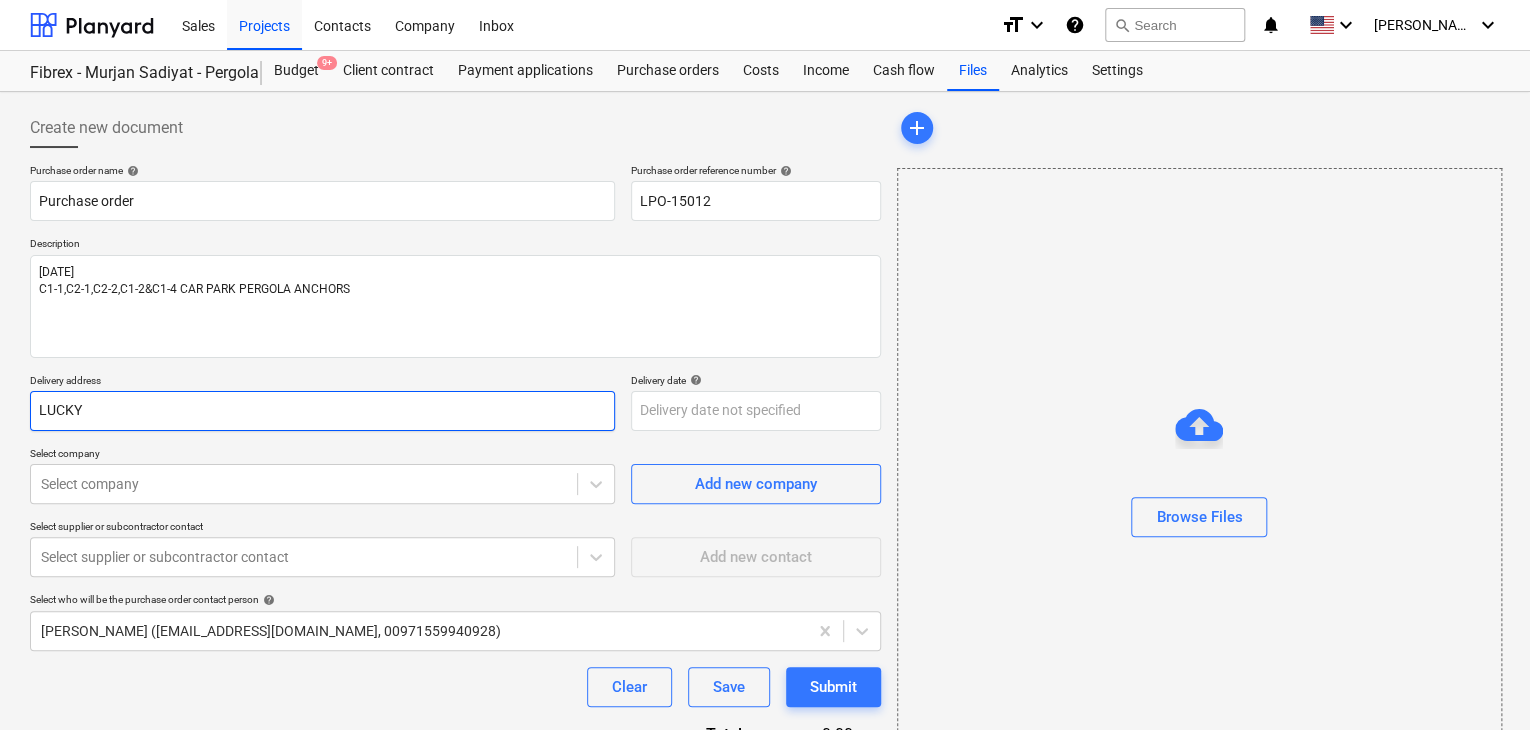type on "x" 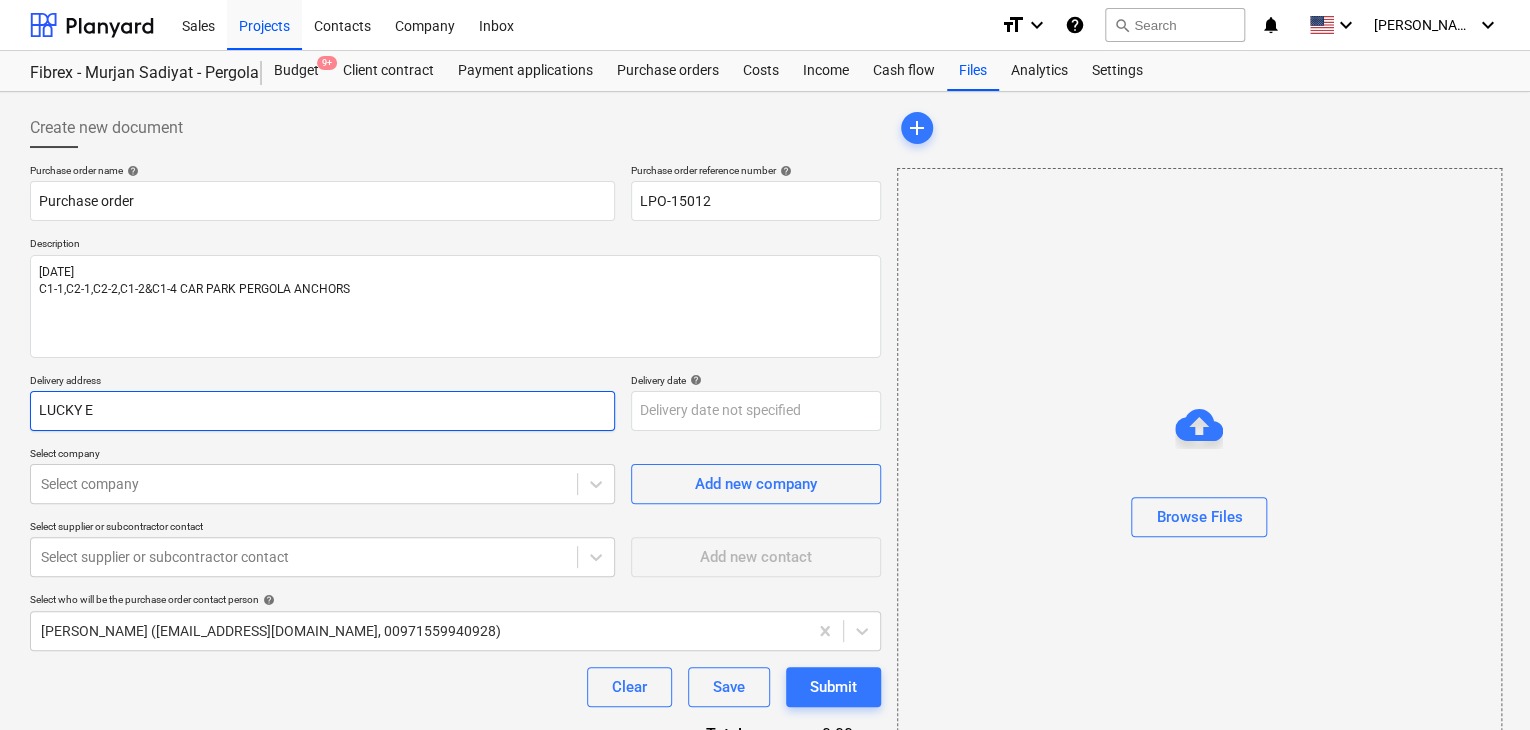 type on "x" 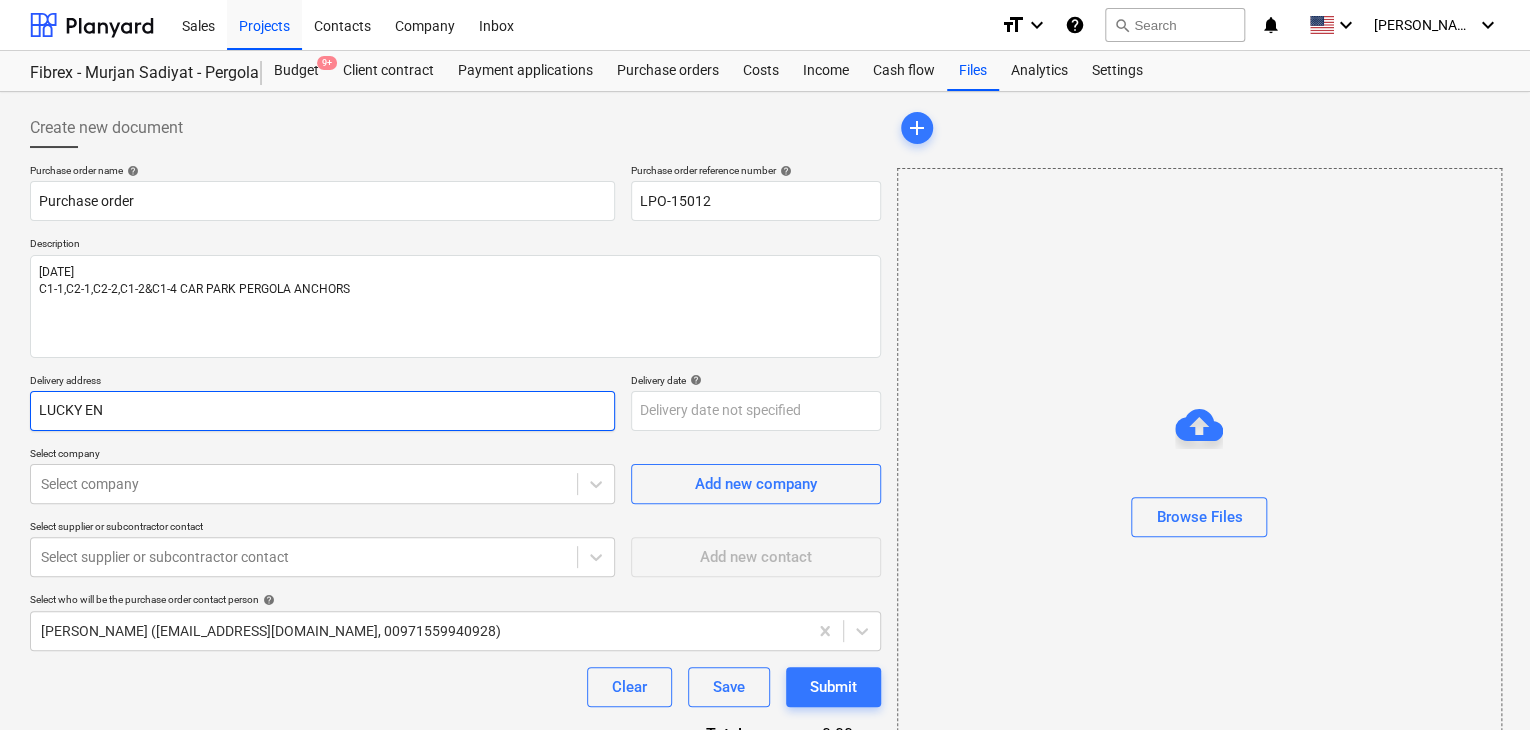 type on "x" 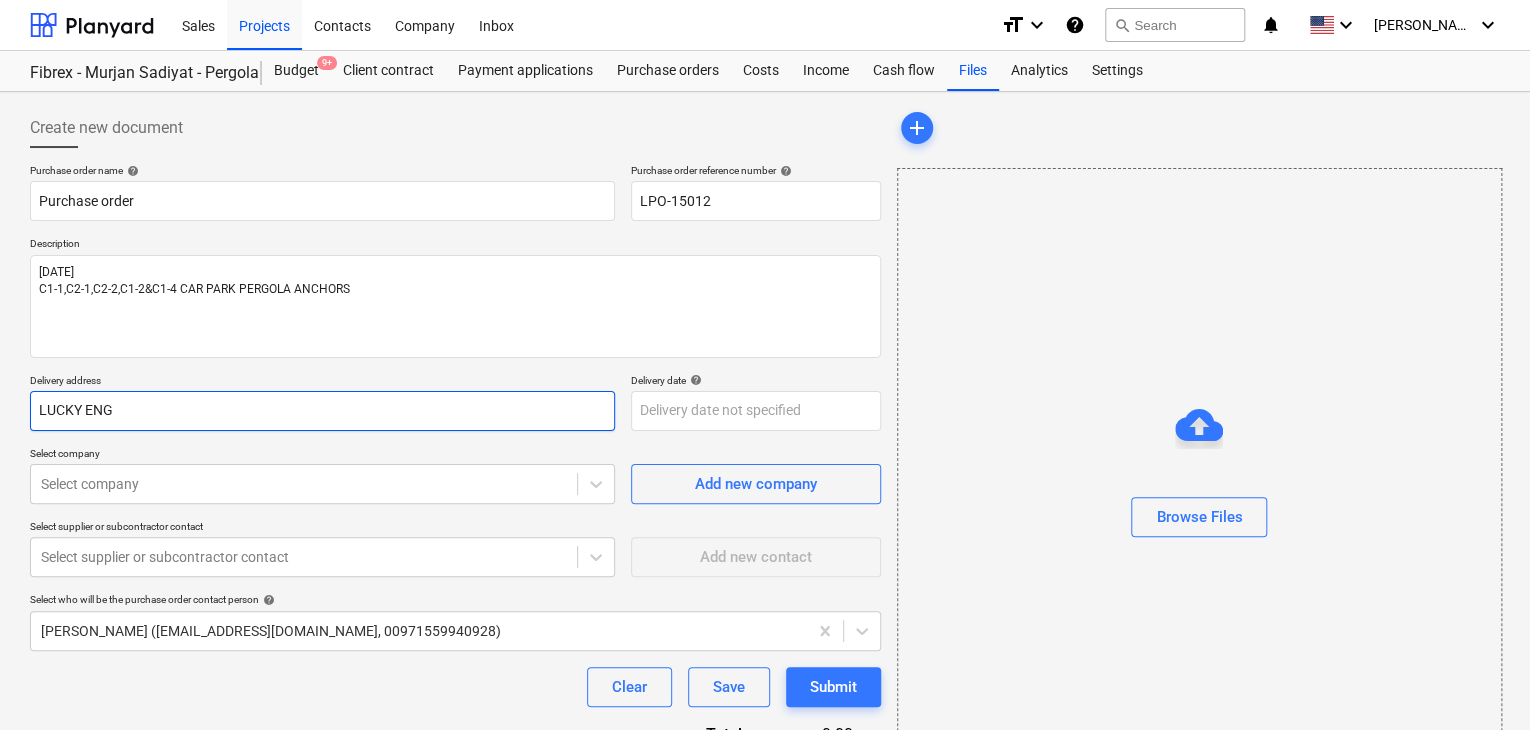 type on "x" 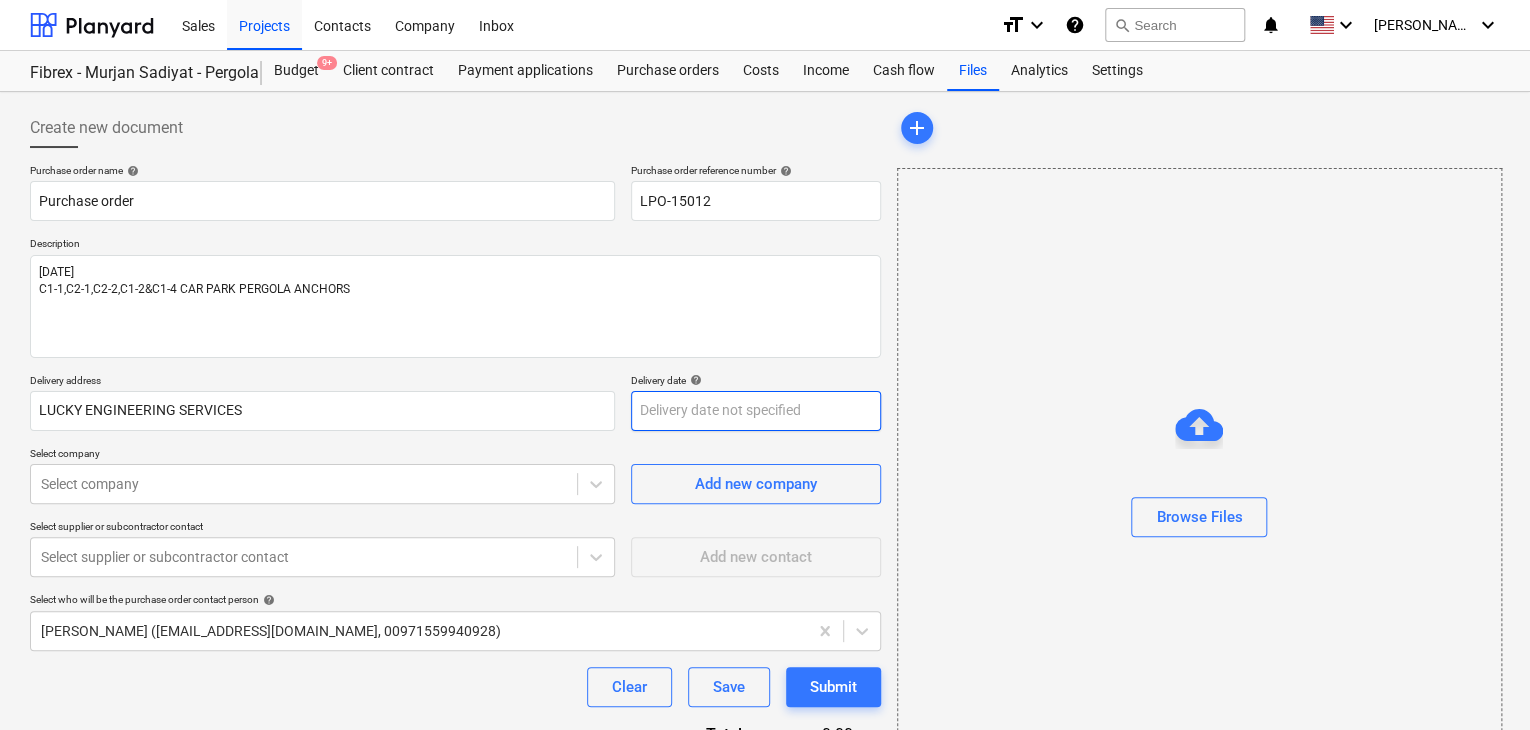 click on "Sales Projects Contacts Company Inbox format_size keyboard_arrow_down help search Search notifications 0 keyboard_arrow_down [PERSON_NAME] keyboard_arrow_down Fibrex - Murjan Sadiyat - Pergola & Canopies Budget 9+ Client contract Payment applications Purchase orders Costs Income Cash flow Files Analytics Settings Create new document Purchase order name help Purchase order Purchase order reference number help LPO-15012 Description [DATE]
C1-1,C2-1,C2-2,C1-2&C1-4 CAR PARK PERGOLA ANCHORS Delivery address LUCKY ENGINEERING SERVICES Delivery date help Press the down arrow key to interact with the calendar and
select a date. Press the question mark key to get the keyboard shortcuts for changing dates. Select company Select company Add new company Select supplier or subcontractor contact Select supplier or subcontractor contact Add new contact Select who will be the purchase order contact person help [PERSON_NAME] ([EMAIL_ADDRESS][DOMAIN_NAME], 00971559940928) Clear Save Submit Total 0.00د.إ.‏ help add
x" at bounding box center (765, 365) 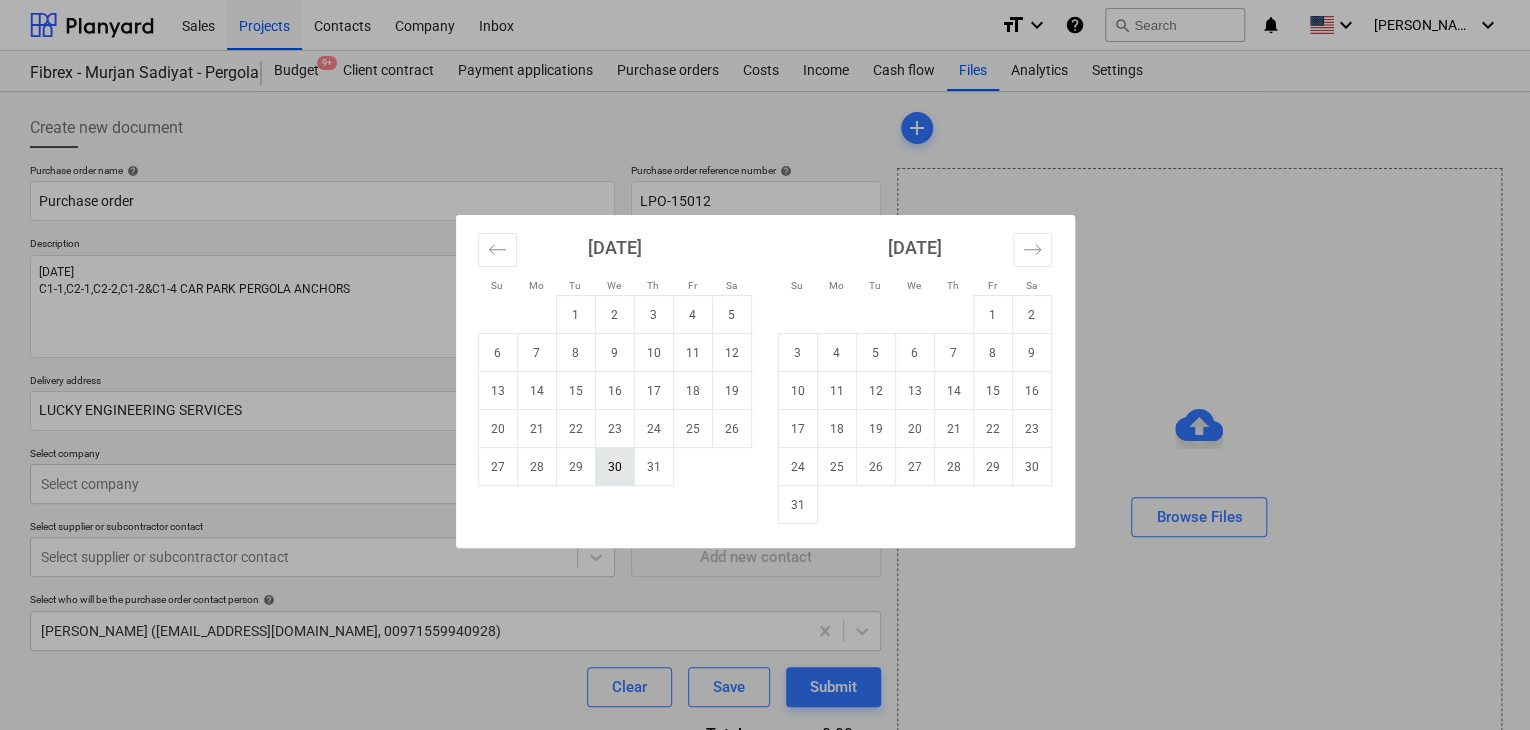 click on "30" at bounding box center (614, 467) 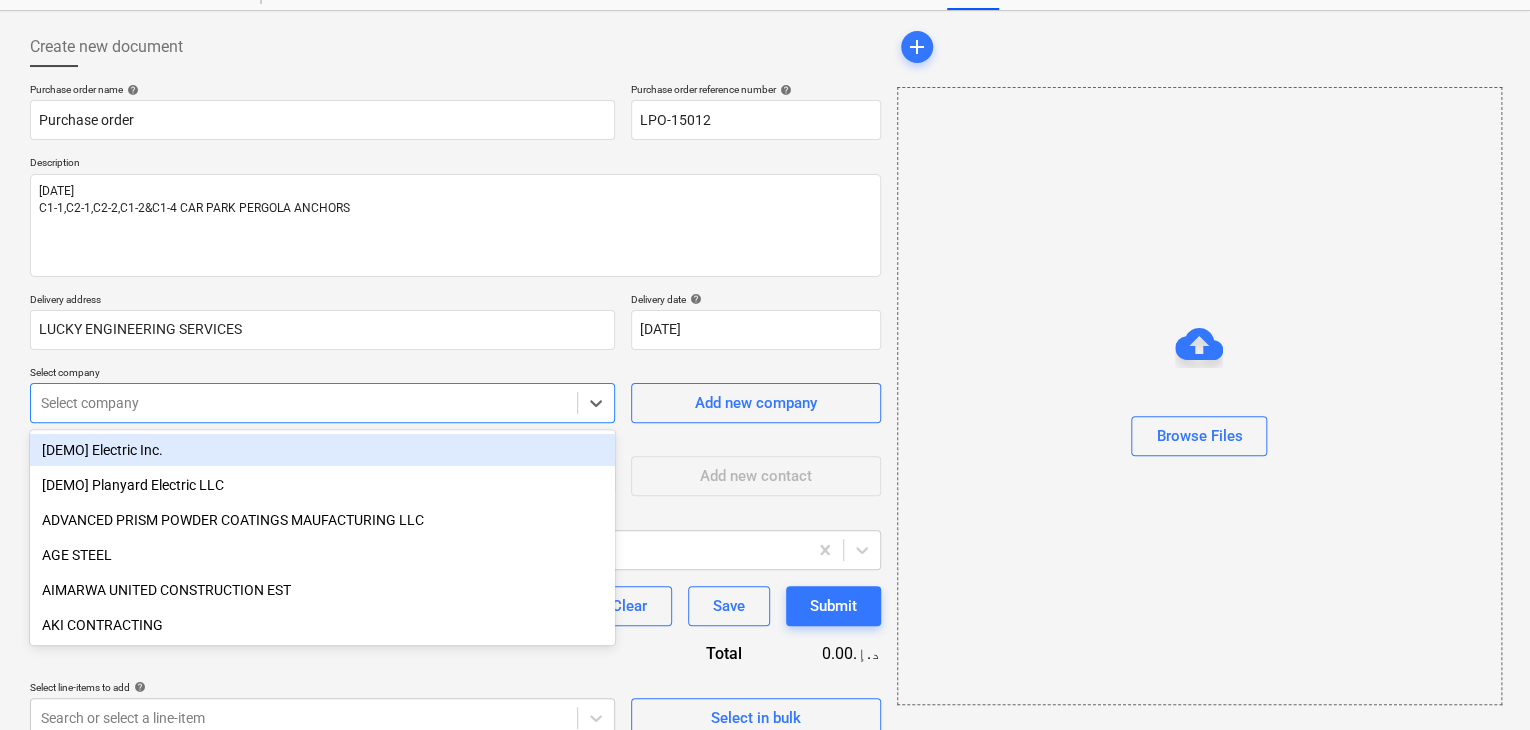 click on "Sales Projects Contacts Company Inbox format_size keyboard_arrow_down help search Search notifications 0 keyboard_arrow_down [PERSON_NAME] keyboard_arrow_down Fibrex - Murjan Sadiyat - Pergola & Canopies Budget 9+ Client contract Payment applications Purchase orders Costs Income Cash flow Files Analytics Settings Create new document Purchase order name help Purchase order Purchase order reference number help LPO-15012 Description [DATE]
C1-1,C2-1,C2-2,C1-2&C1-4 CAR PARK PERGOLA ANCHORS Delivery address LUCKY ENGINEERING SERVICES Delivery date help [DATE] [DATE] Press the down arrow key to interact with the calendar and
select a date. Press the question mark key to get the keyboard shortcuts for changing dates. Select company option [DEMO] Electric Inc.   focused, 1 of 199. 199 results available. Use Up and Down to choose options, press Enter to select the currently focused option, press Escape to exit the menu, press Tab to select the option and exit the menu. Select company Add new company x" at bounding box center (765, 284) 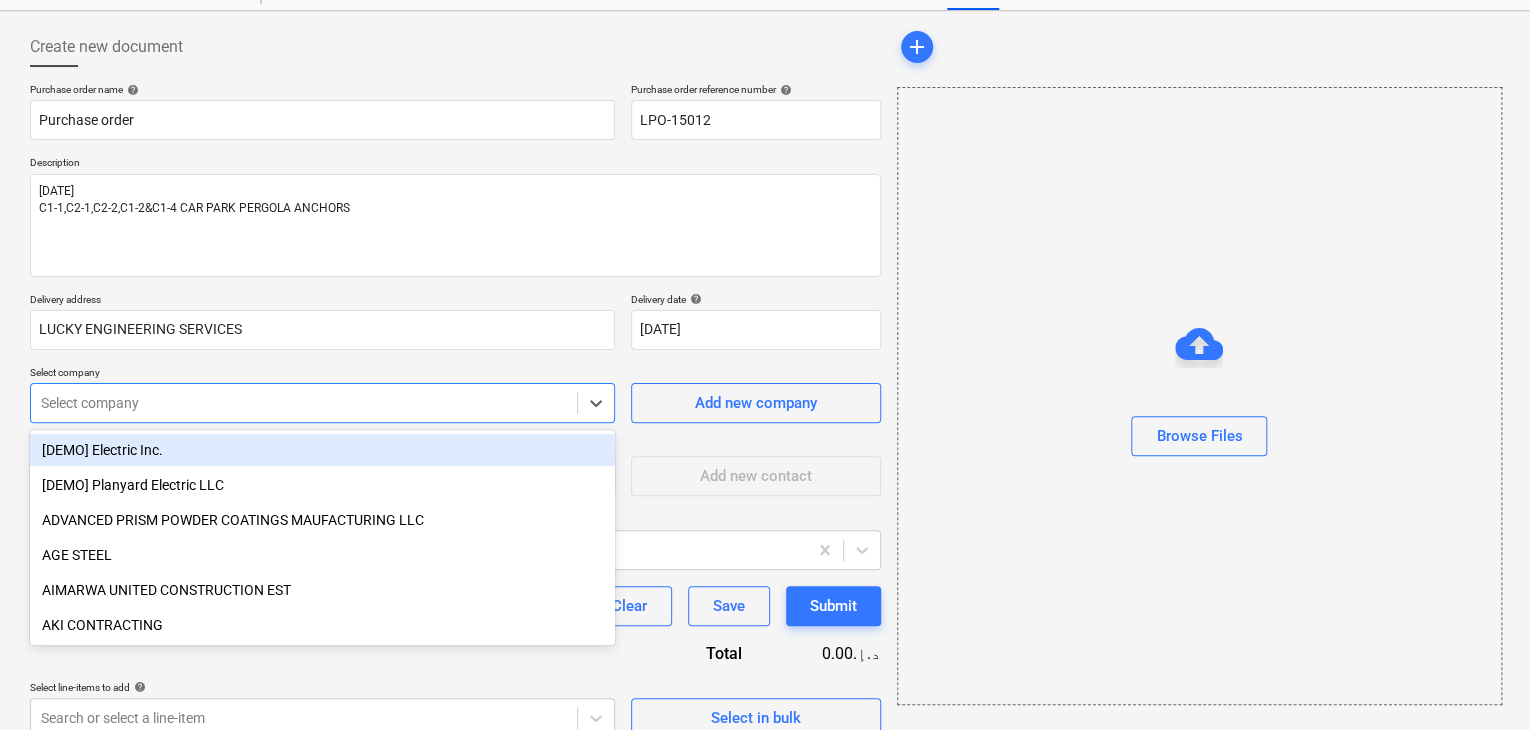 scroll, scrollTop: 93, scrollLeft: 0, axis: vertical 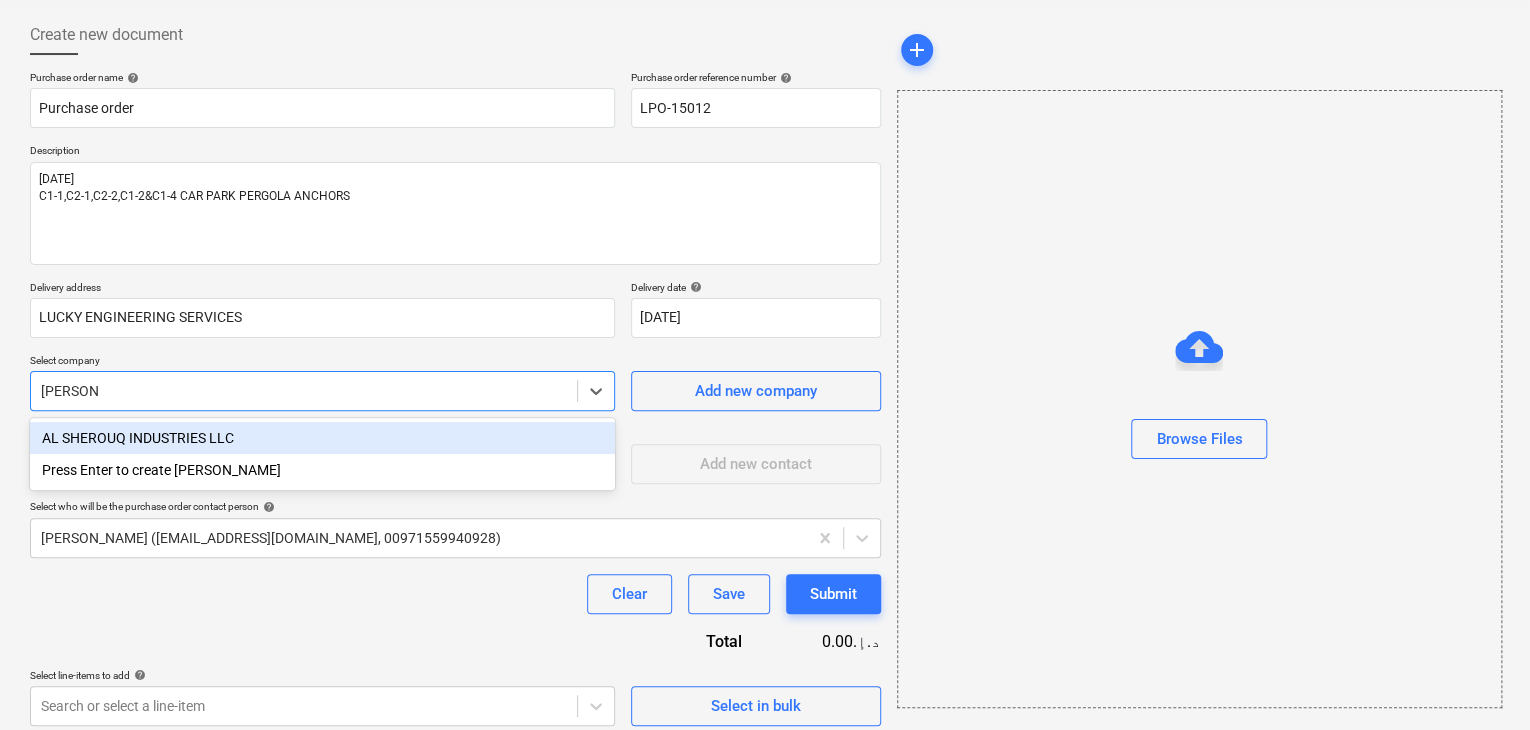 click on "AL SHEROUQ INDUSTRIES LLC" at bounding box center [322, 438] 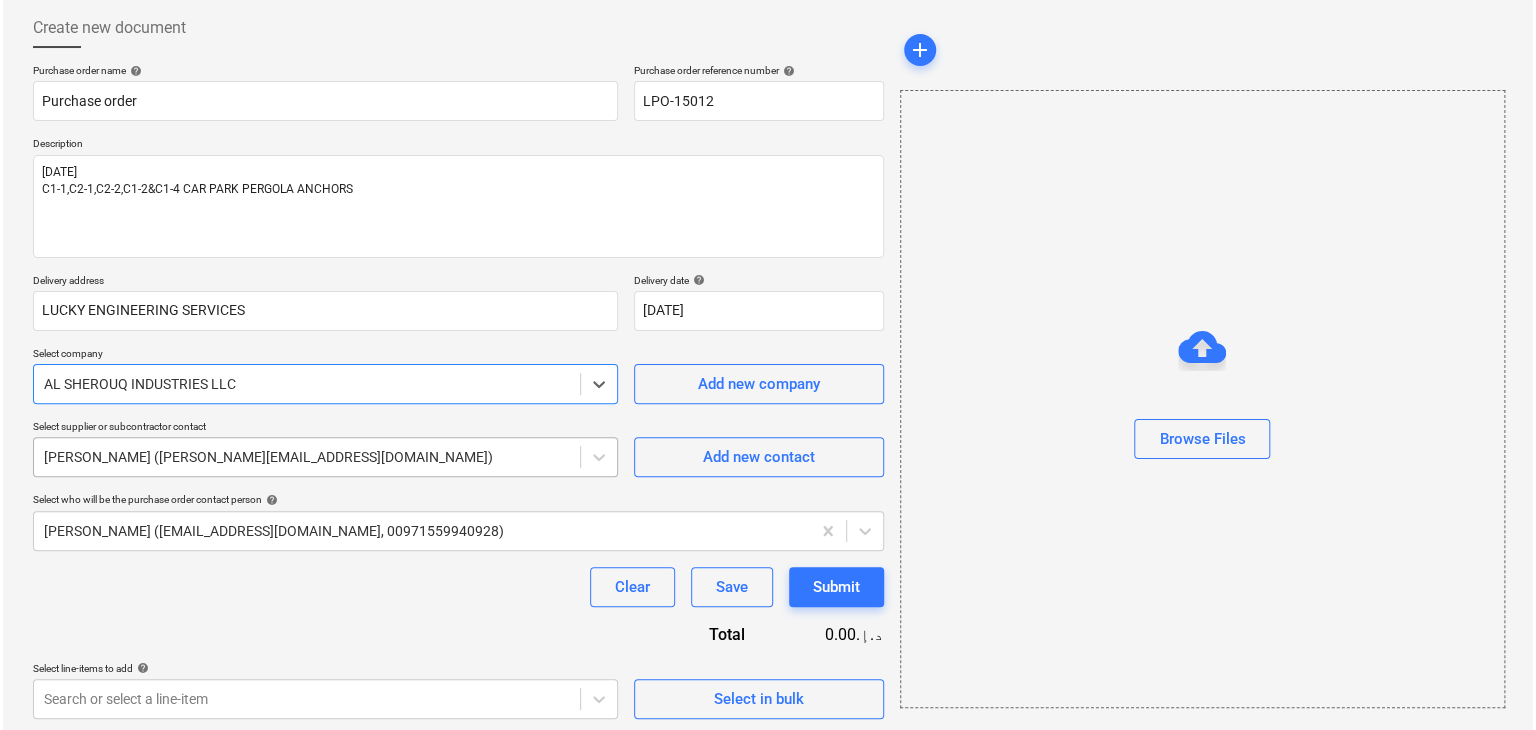 scroll, scrollTop: 104, scrollLeft: 0, axis: vertical 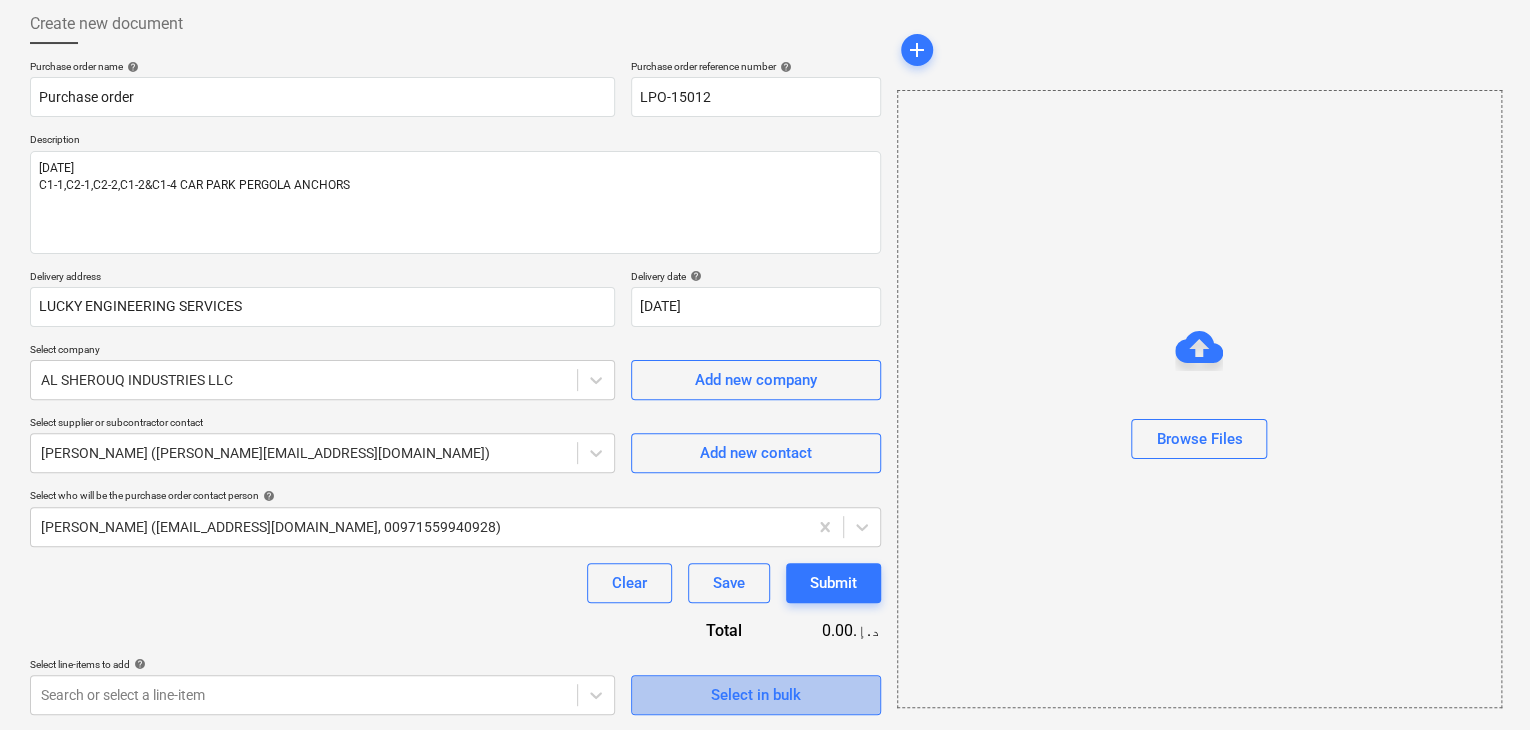 click on "Select in bulk" at bounding box center [756, 695] 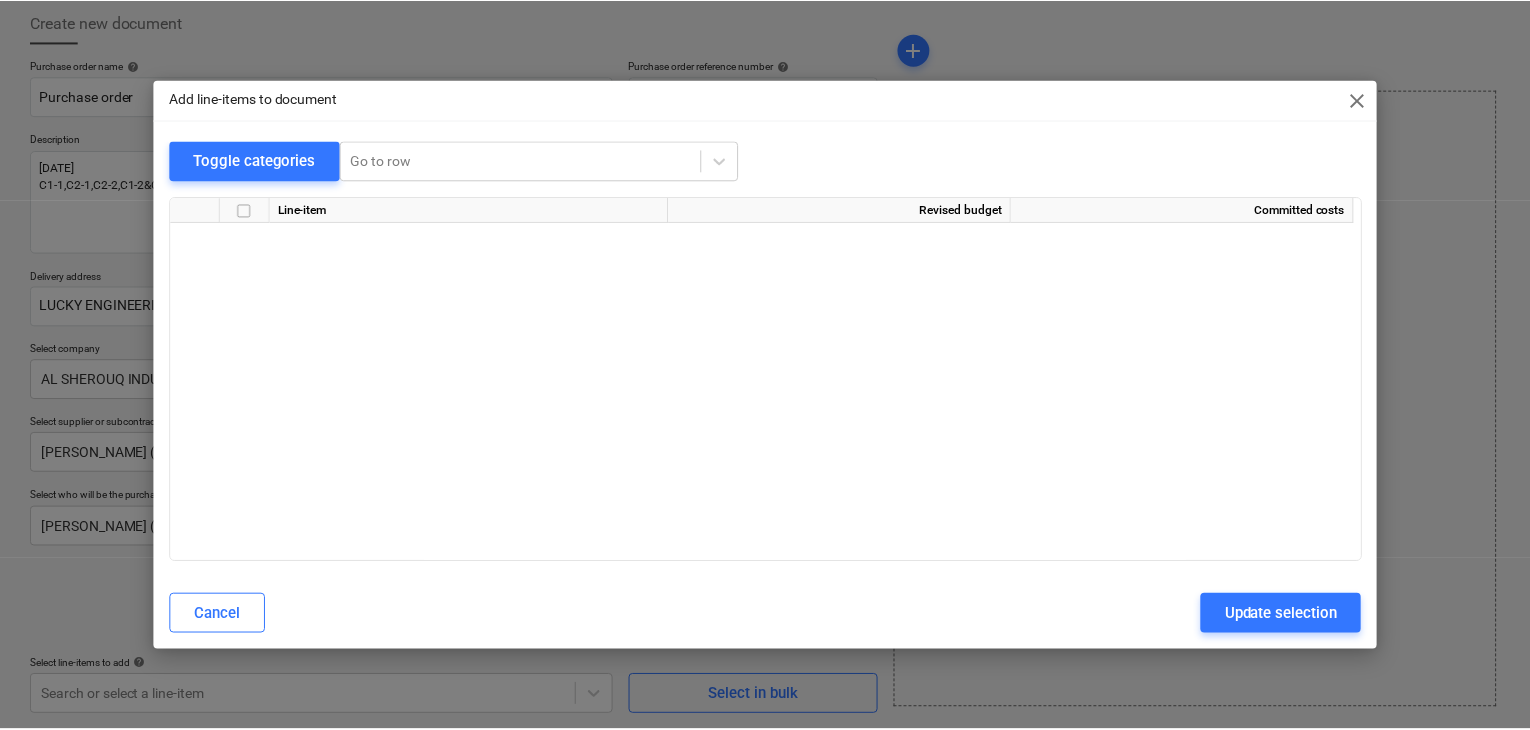 scroll, scrollTop: 6212, scrollLeft: 0, axis: vertical 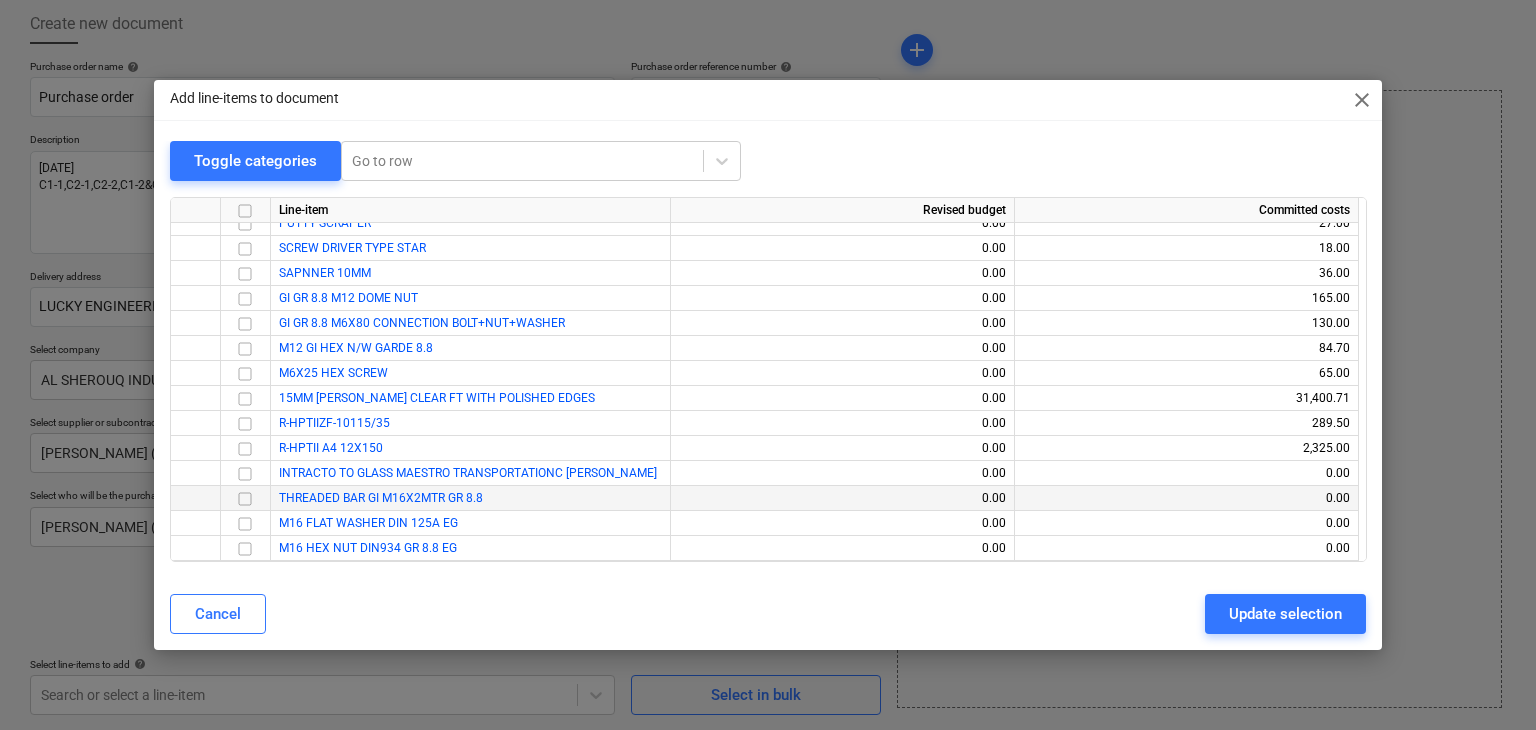 click at bounding box center (245, 499) 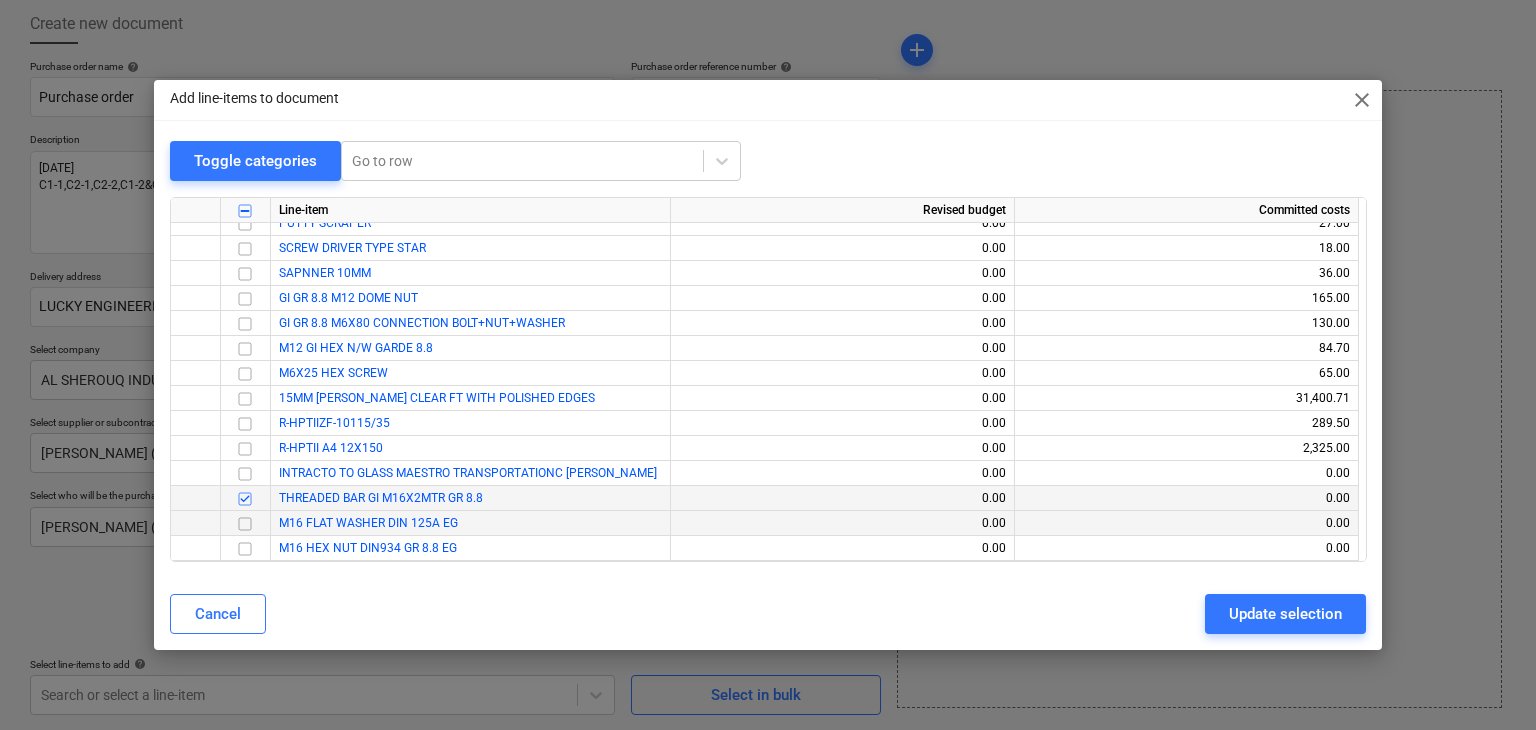 click at bounding box center [245, 524] 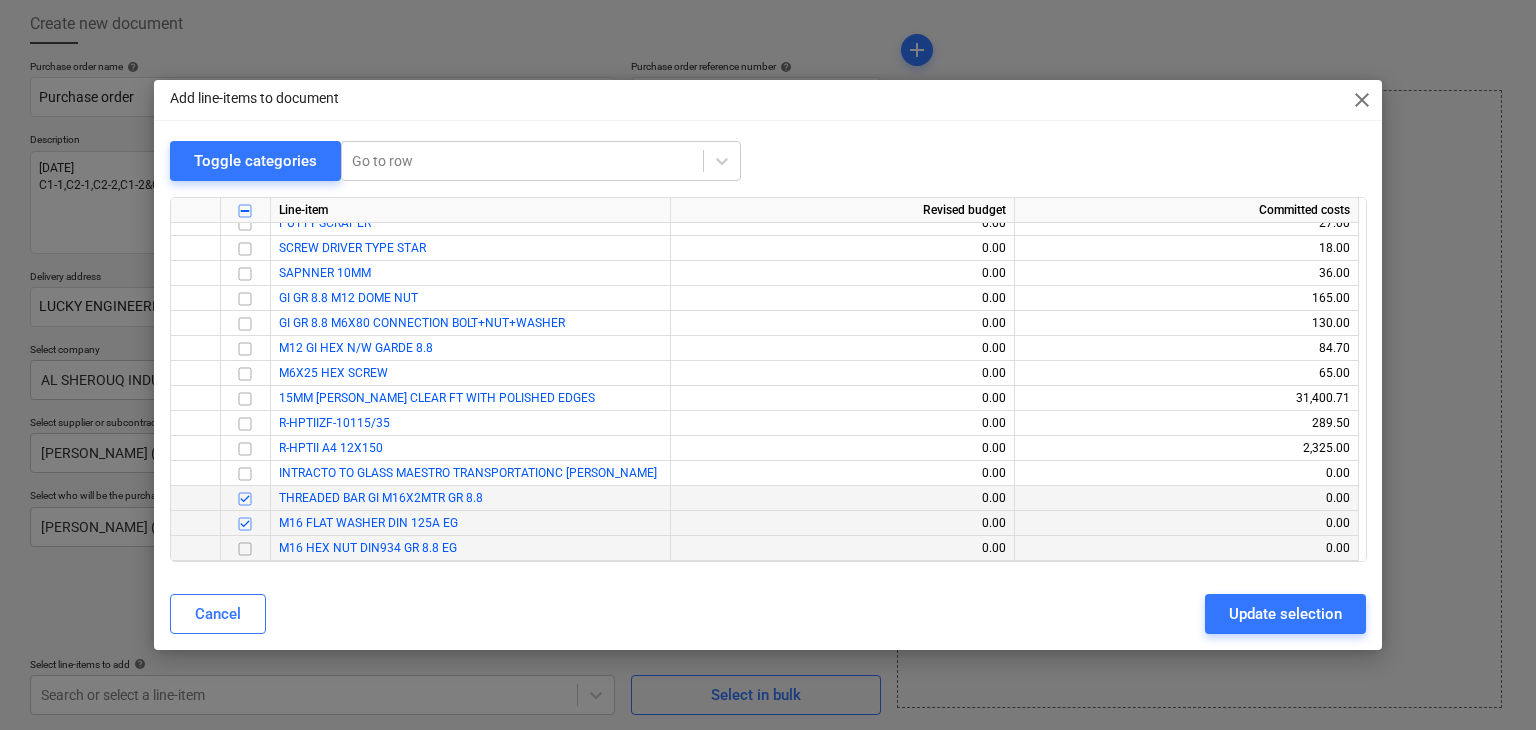 click at bounding box center (245, 549) 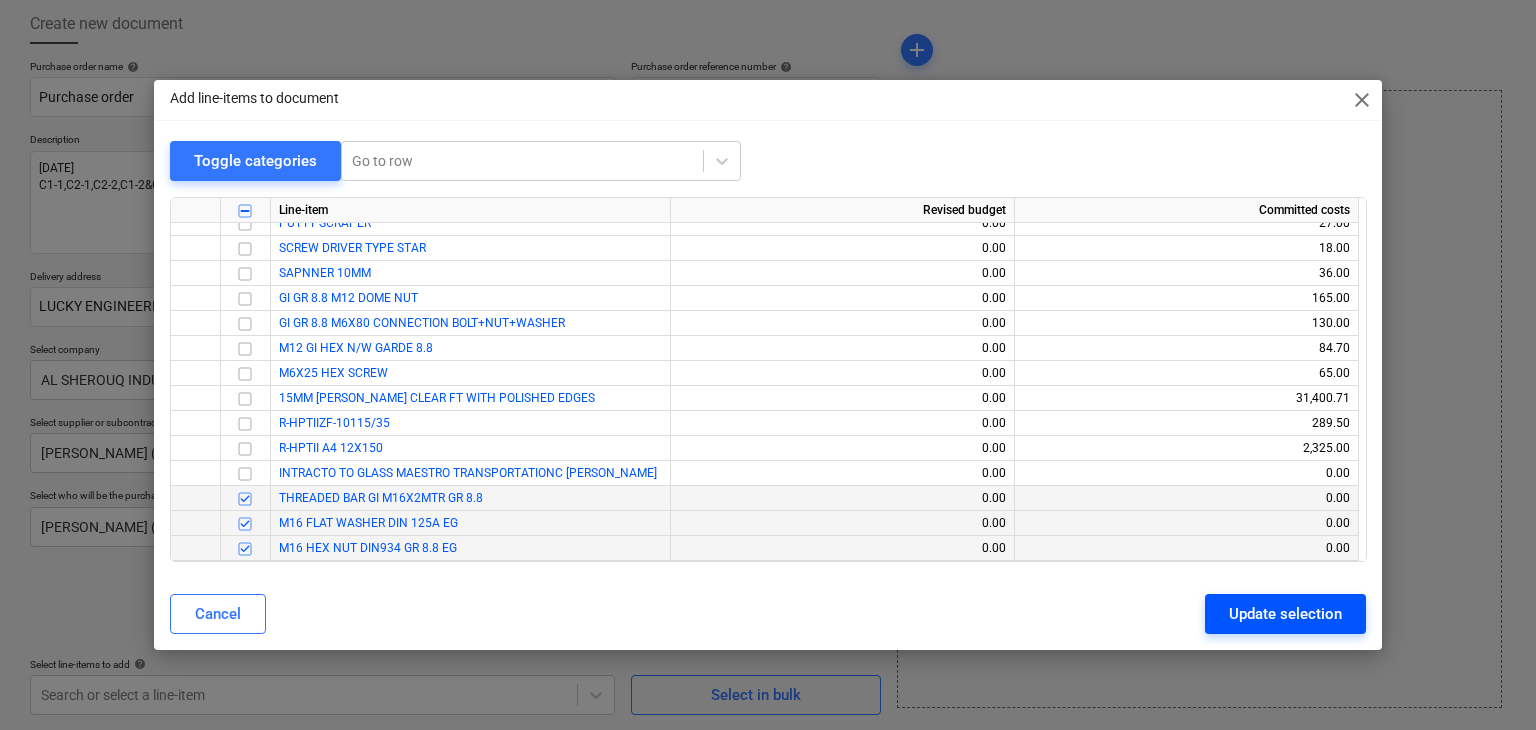 click on "Update selection" at bounding box center (1285, 614) 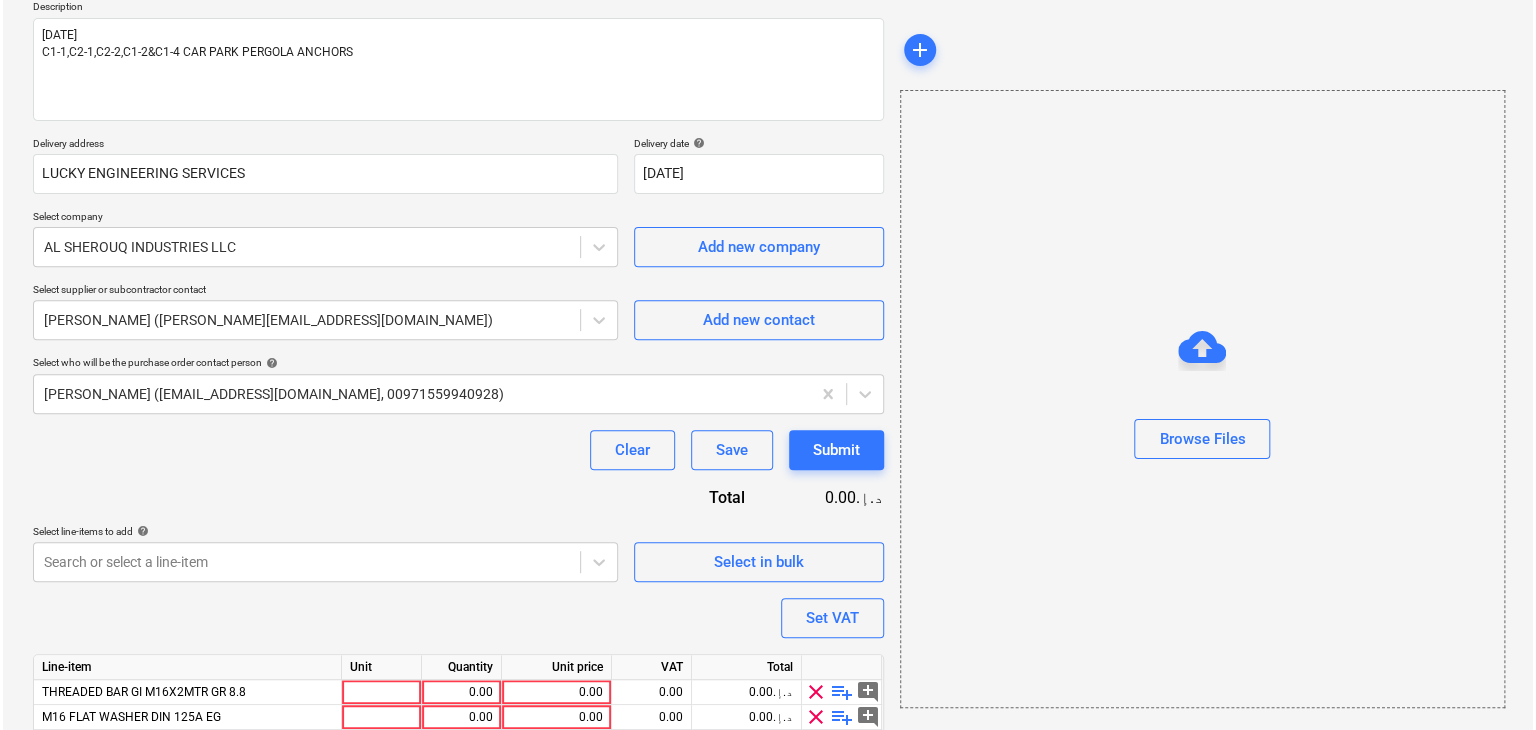 scroll, scrollTop: 343, scrollLeft: 0, axis: vertical 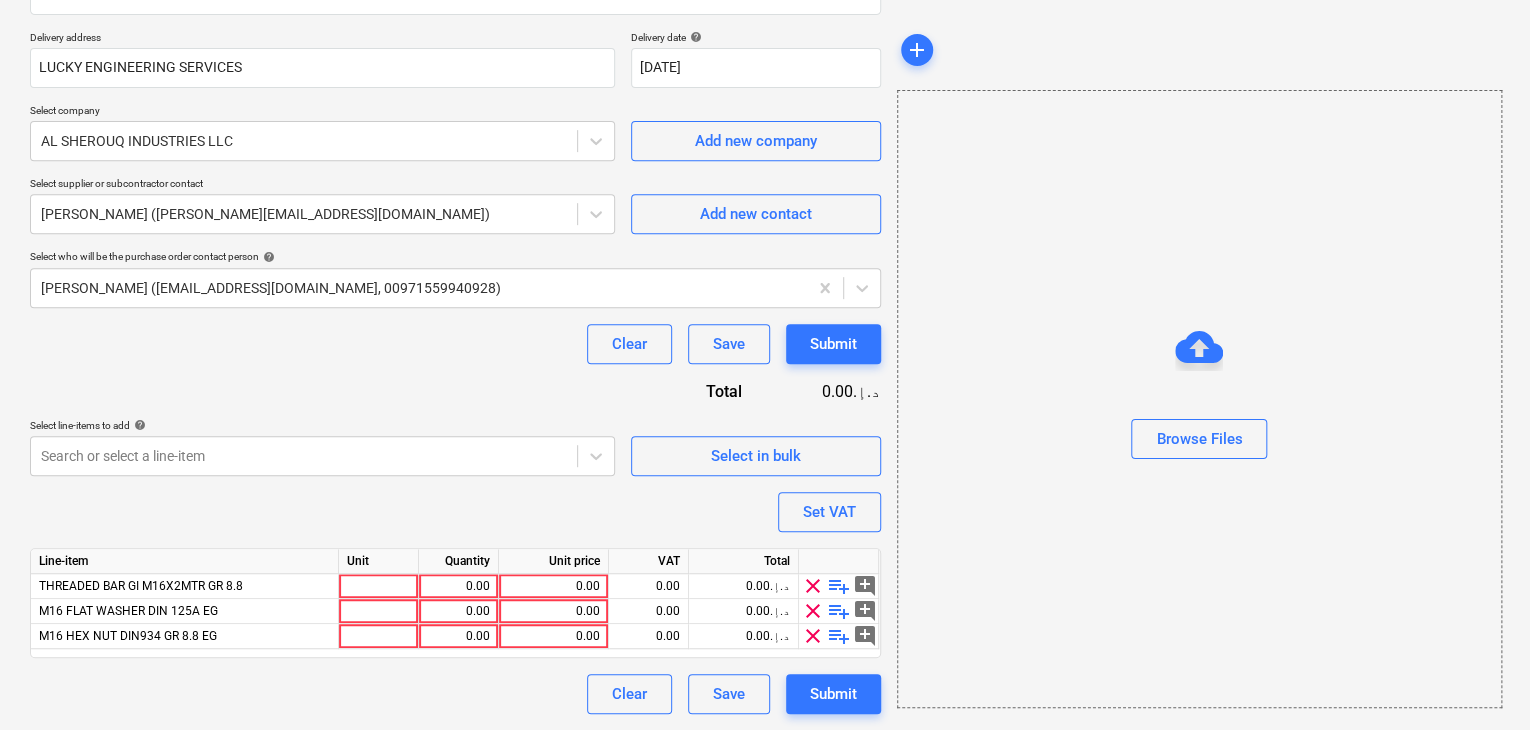 click on "Unit" at bounding box center [379, 561] 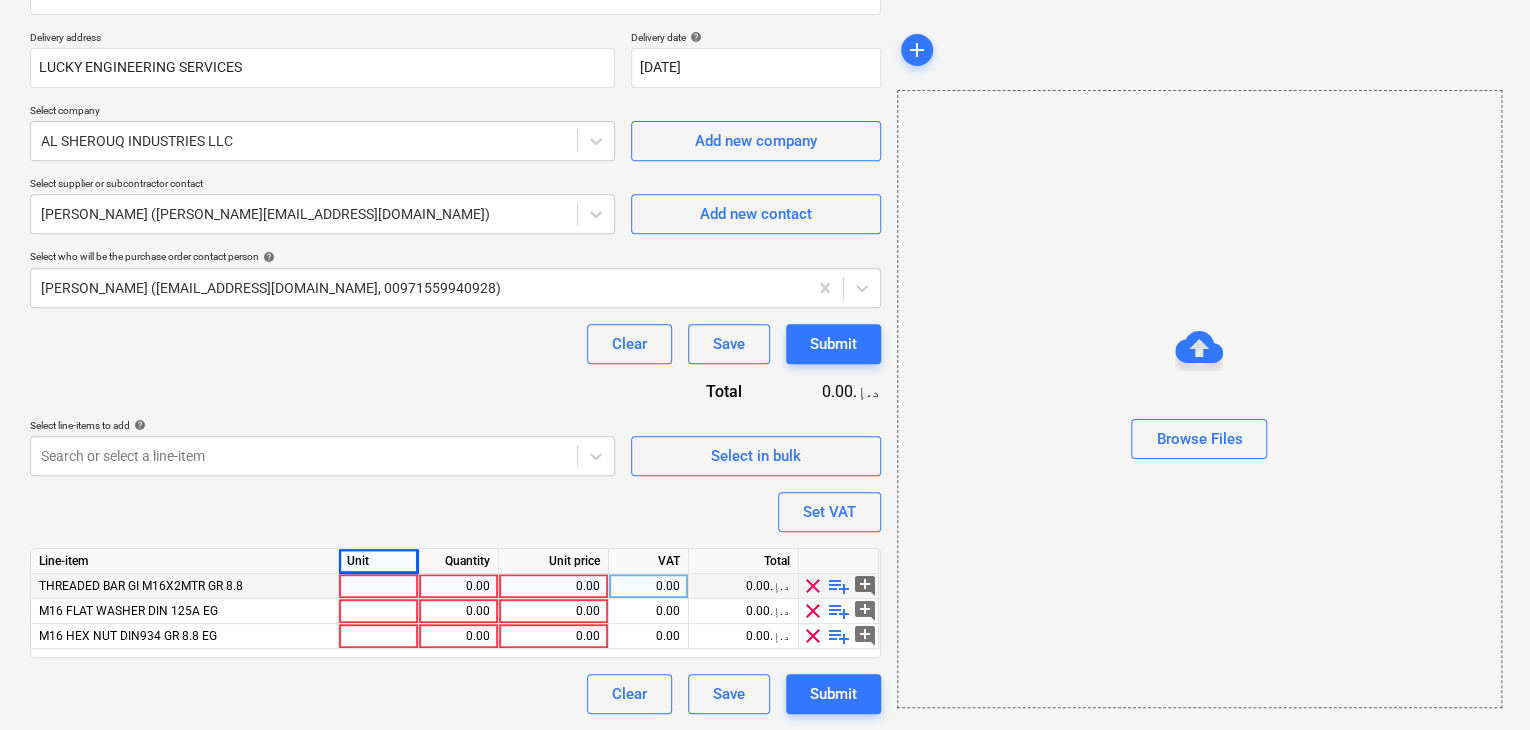 click at bounding box center (379, 586) 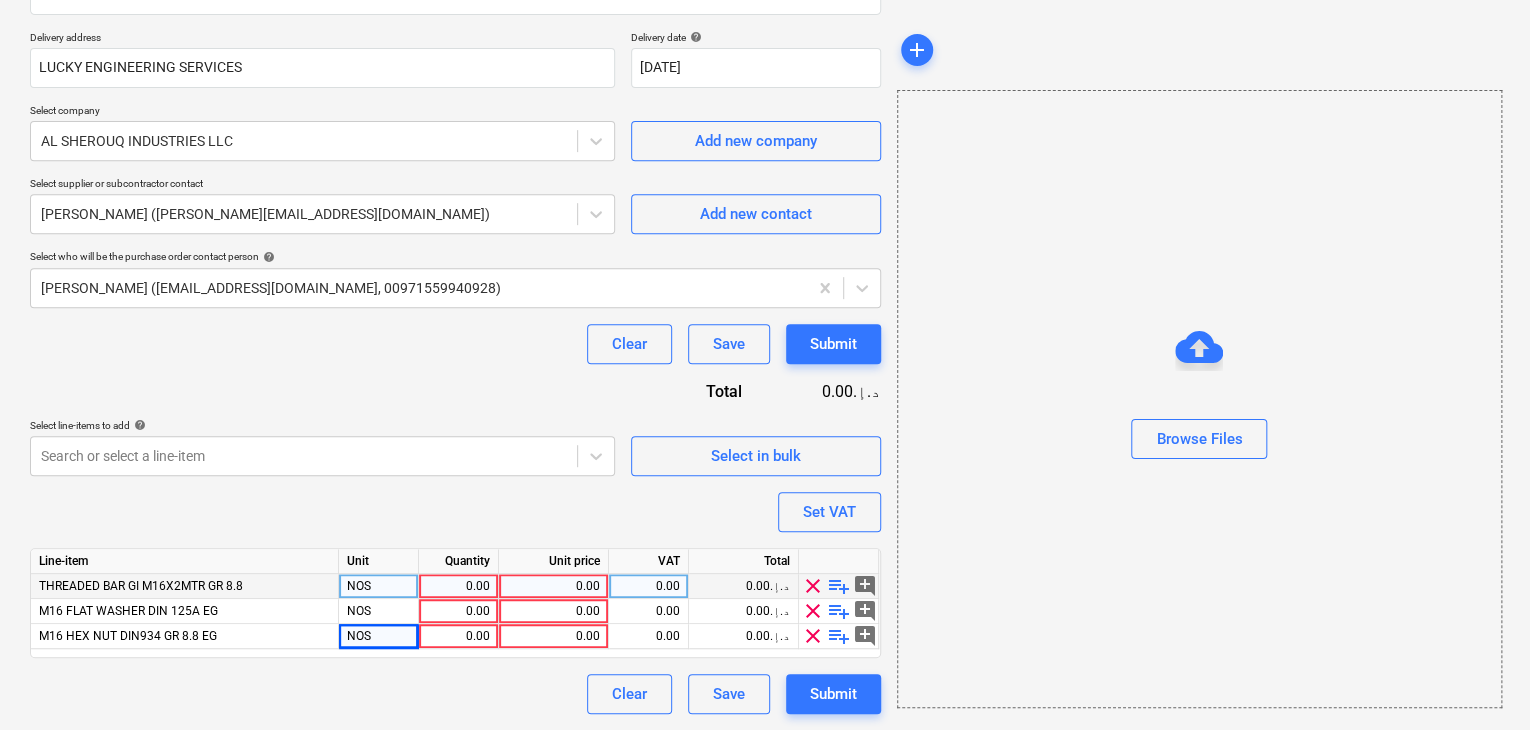 click on "0.00" at bounding box center [458, 586] 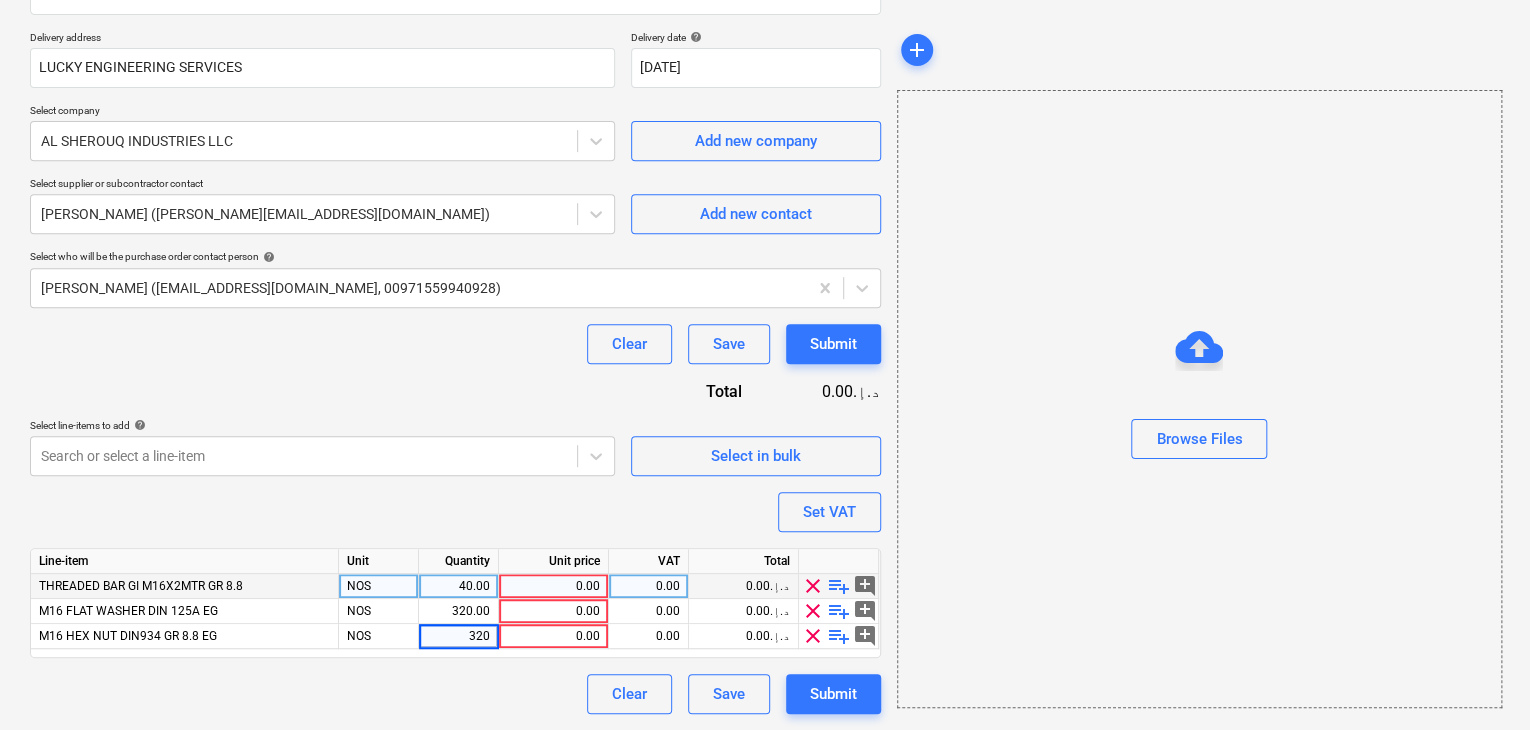 click on "0.00" at bounding box center [553, 586] 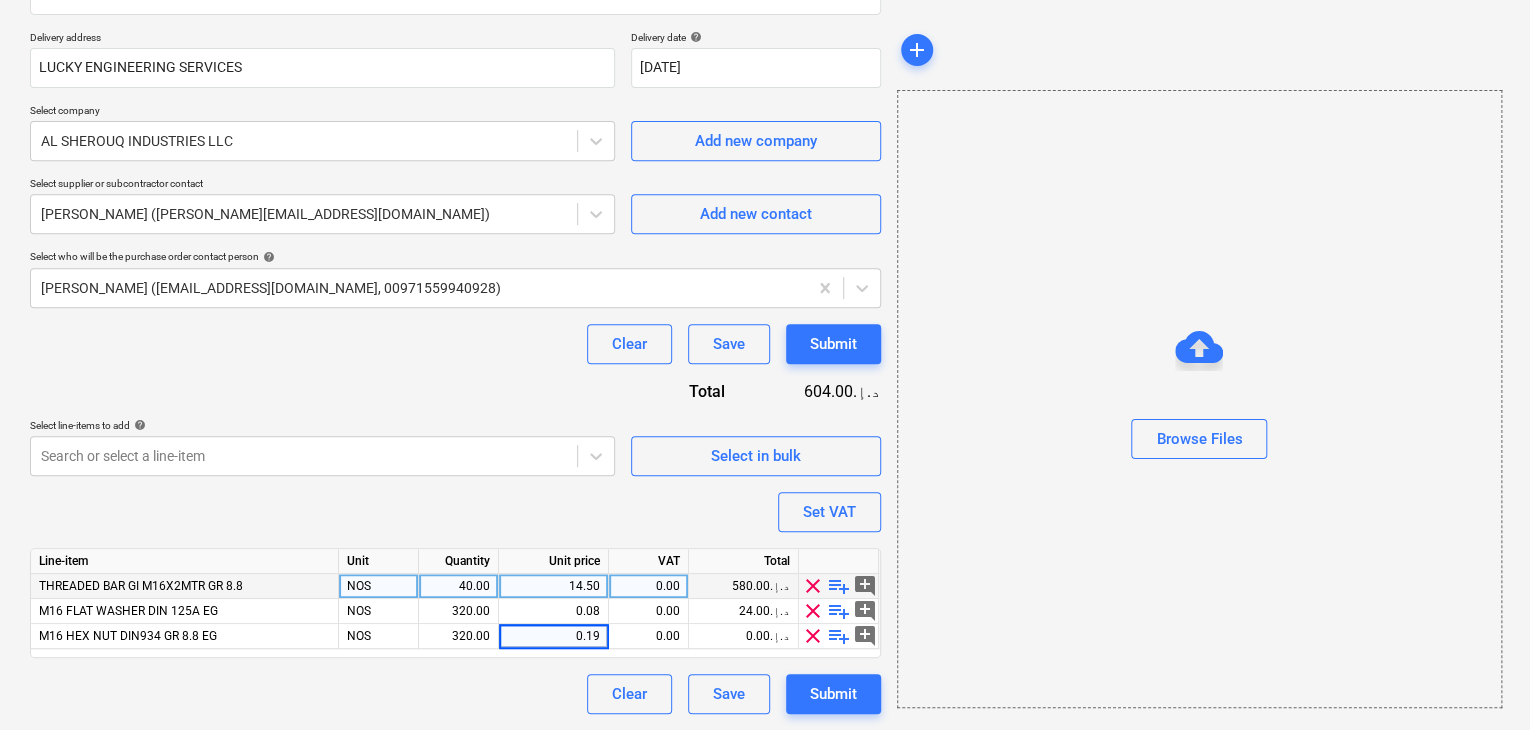 click on "Browse Files" at bounding box center [1199, 399] 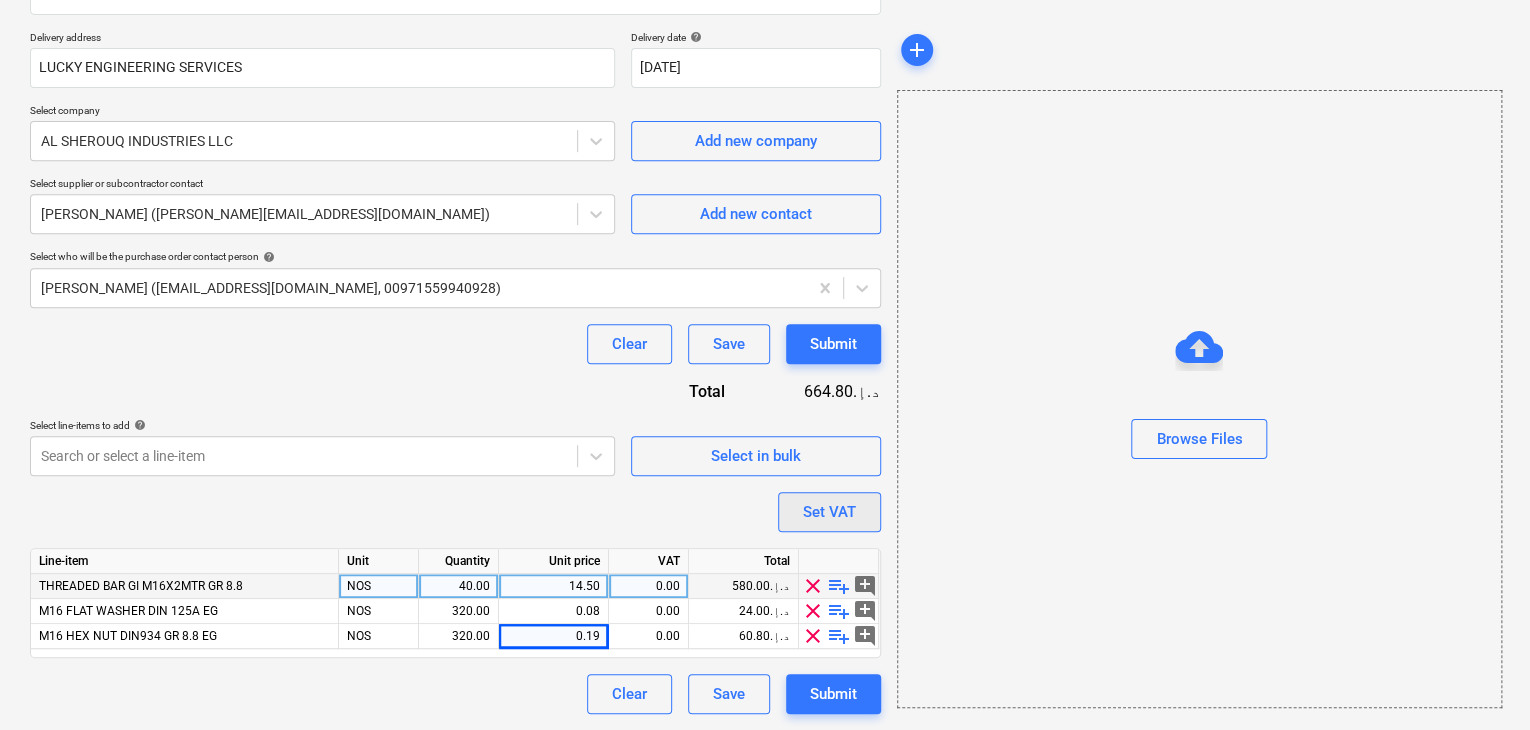 click on "Set VAT" at bounding box center [829, 512] 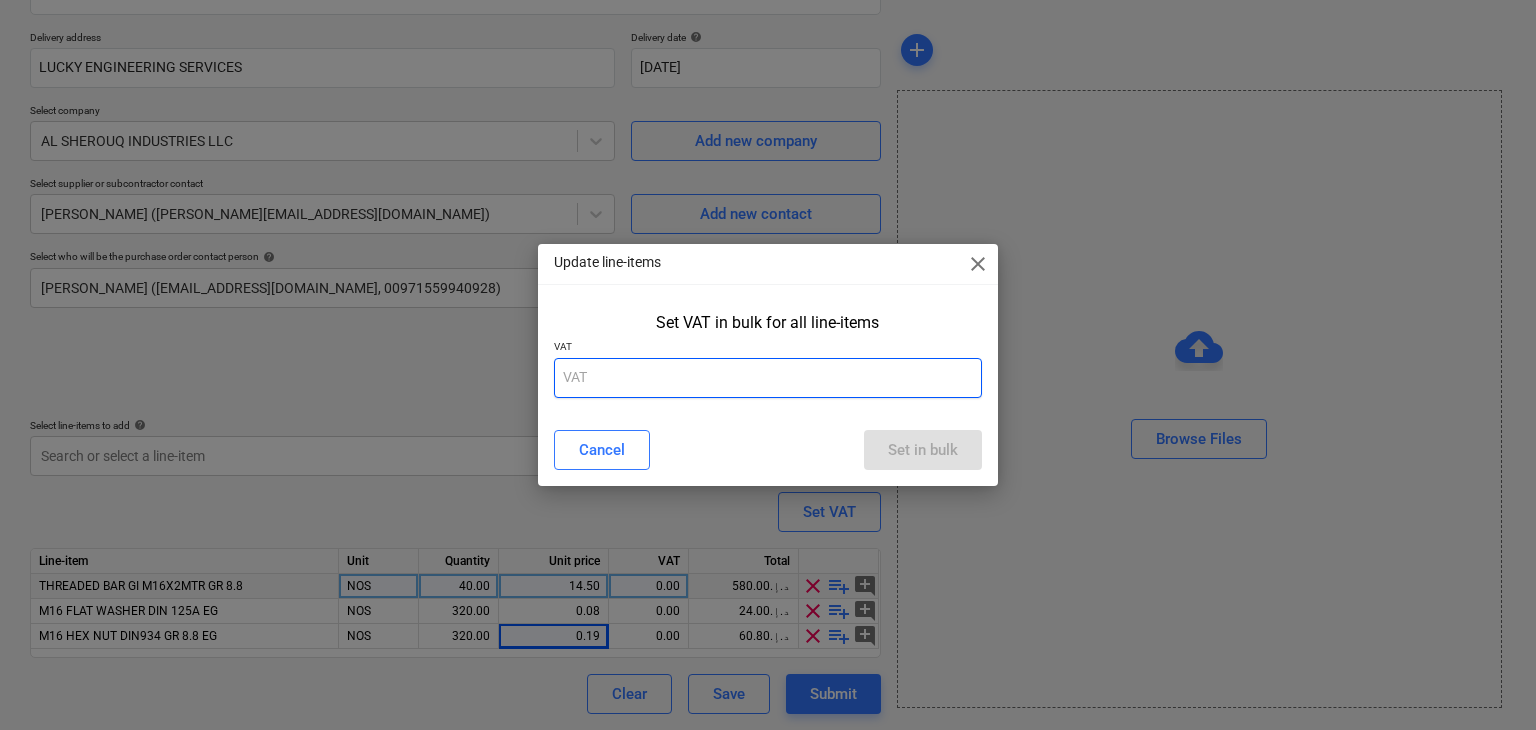 click at bounding box center [768, 378] 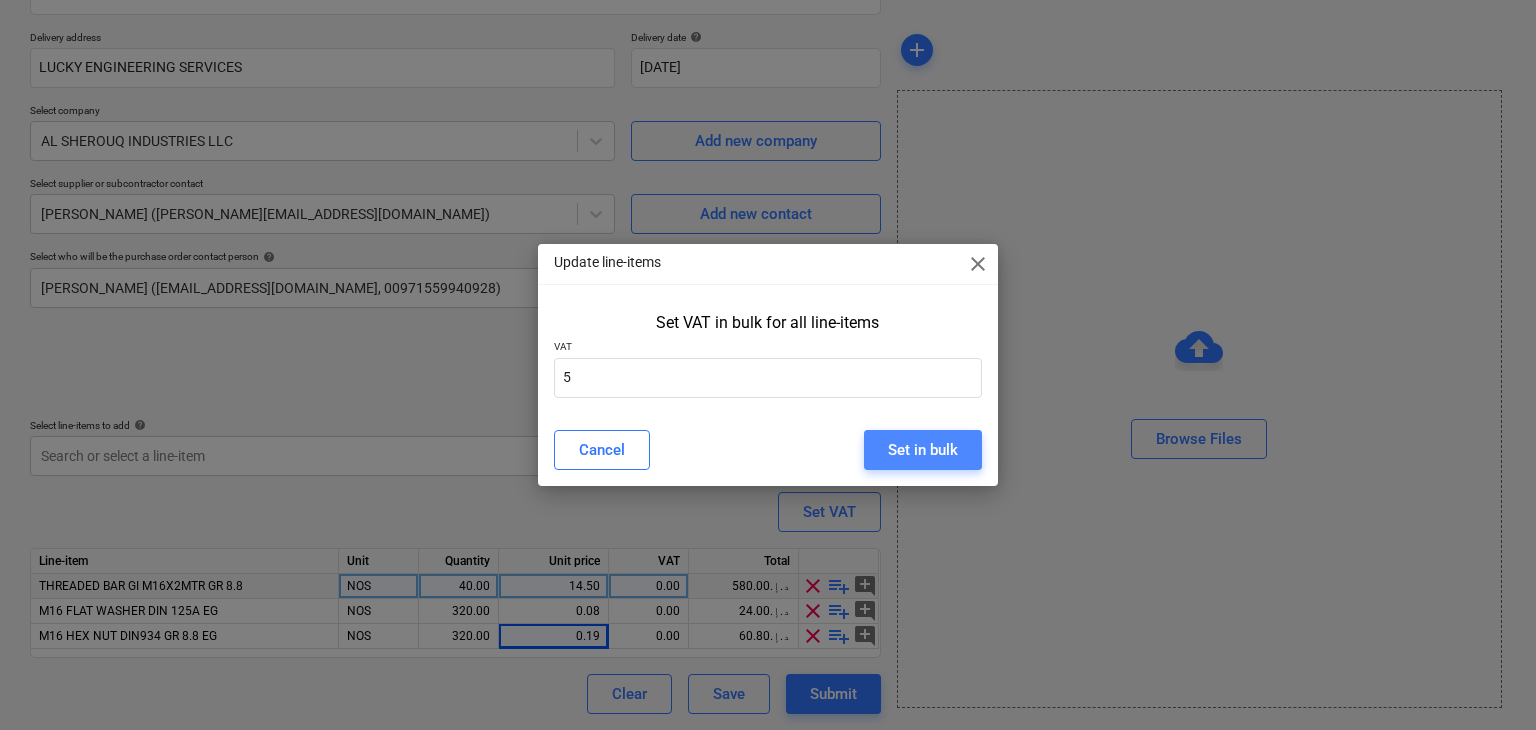 click on "Set in bulk" at bounding box center [923, 450] 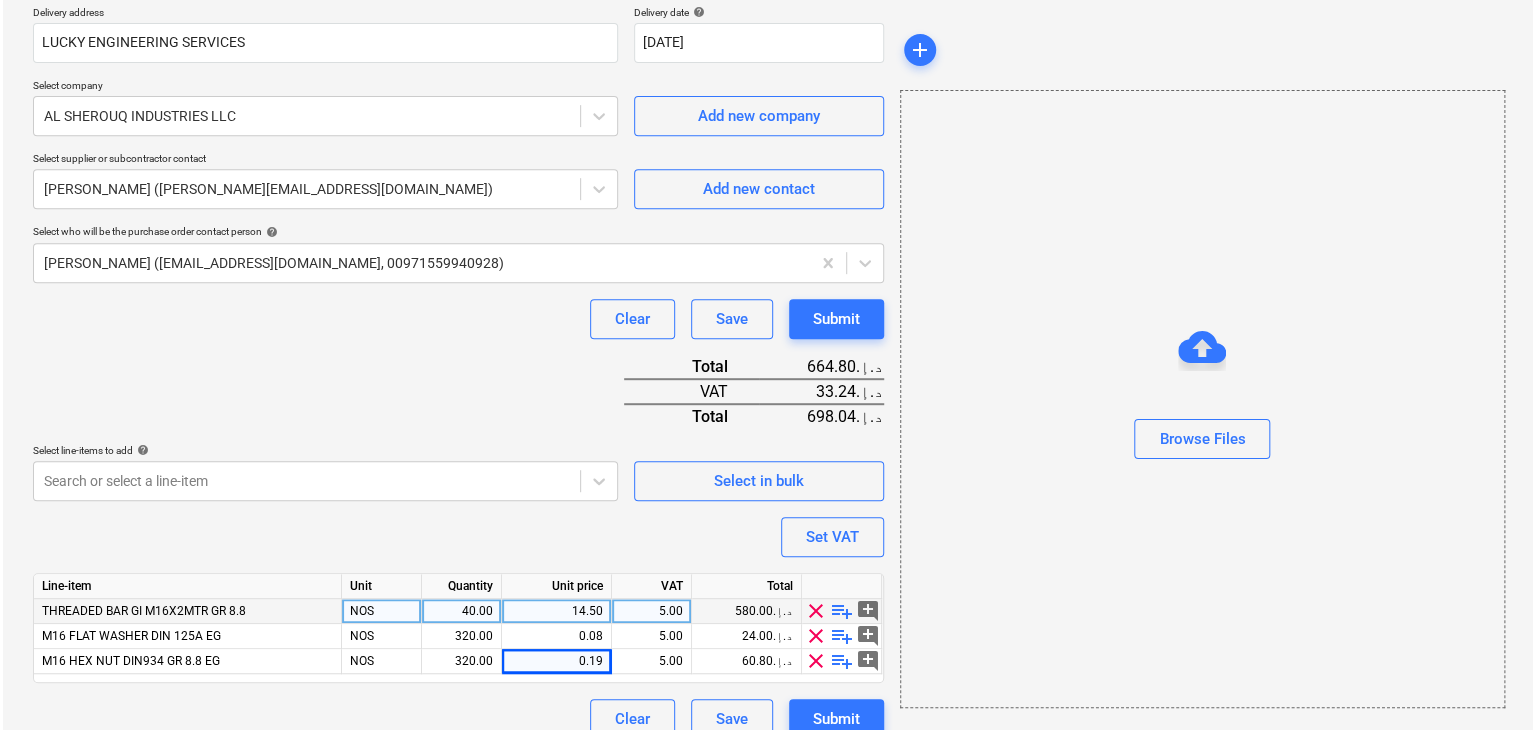 scroll, scrollTop: 392, scrollLeft: 0, axis: vertical 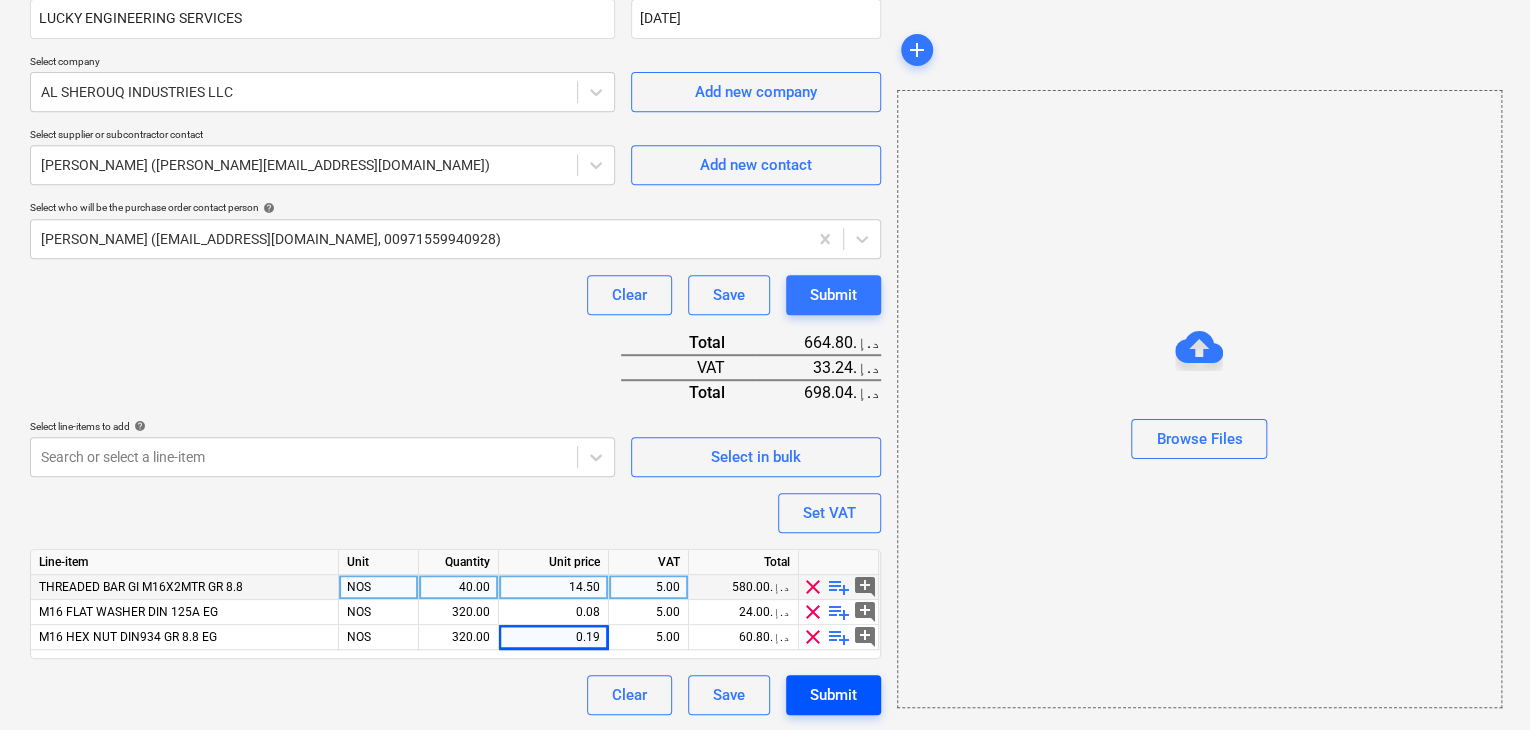 click on "Submit" at bounding box center (833, 695) 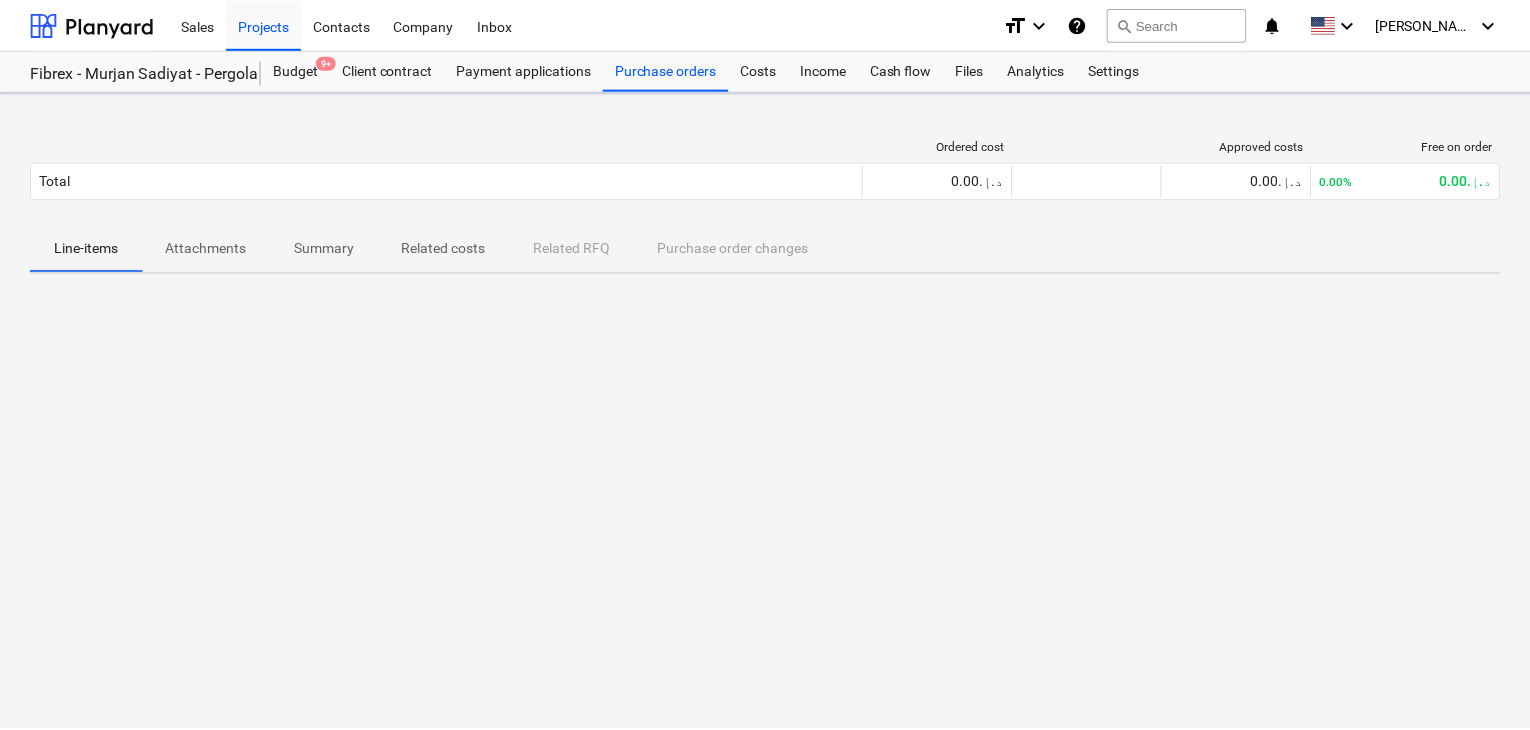 scroll, scrollTop: 0, scrollLeft: 0, axis: both 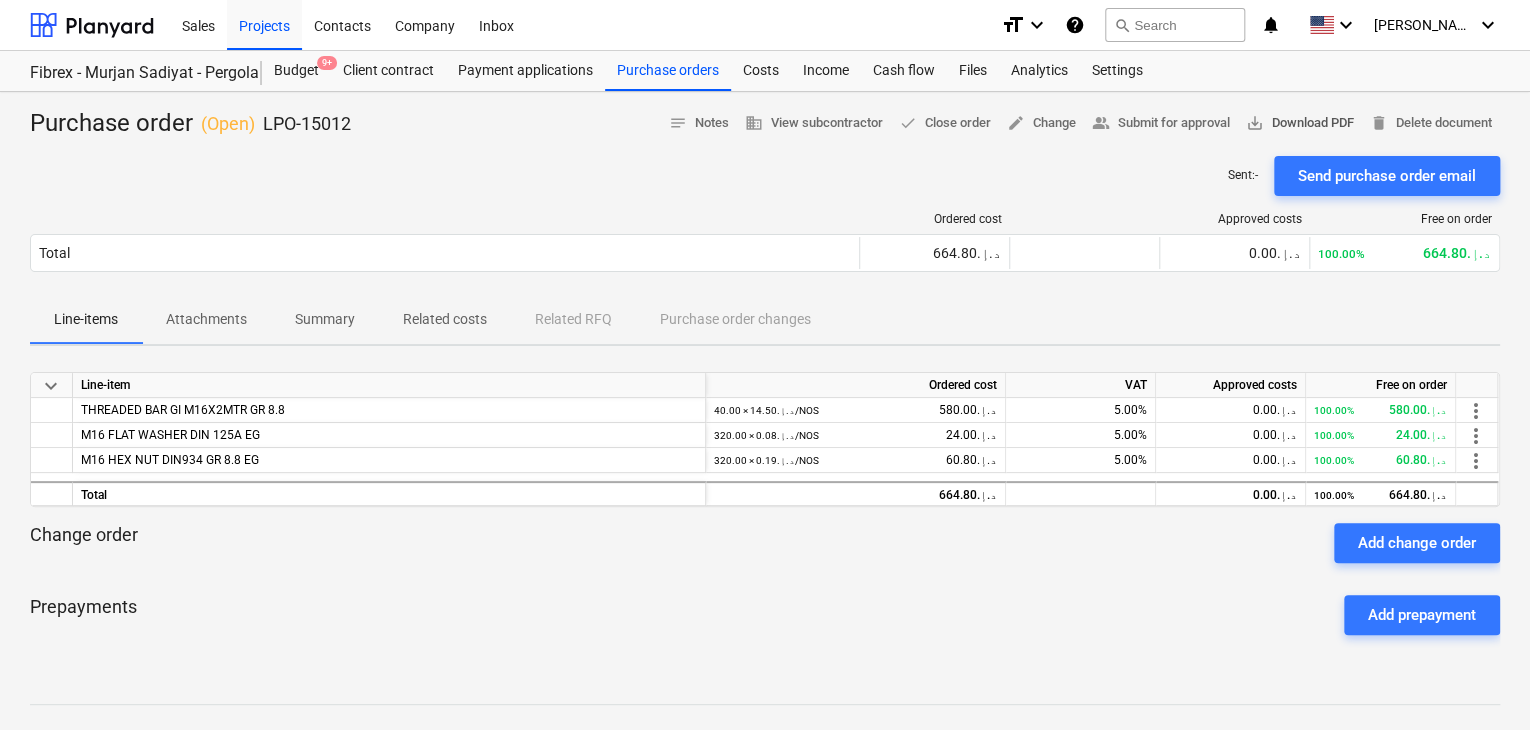 click on "save_alt Download PDF" at bounding box center [1300, 123] 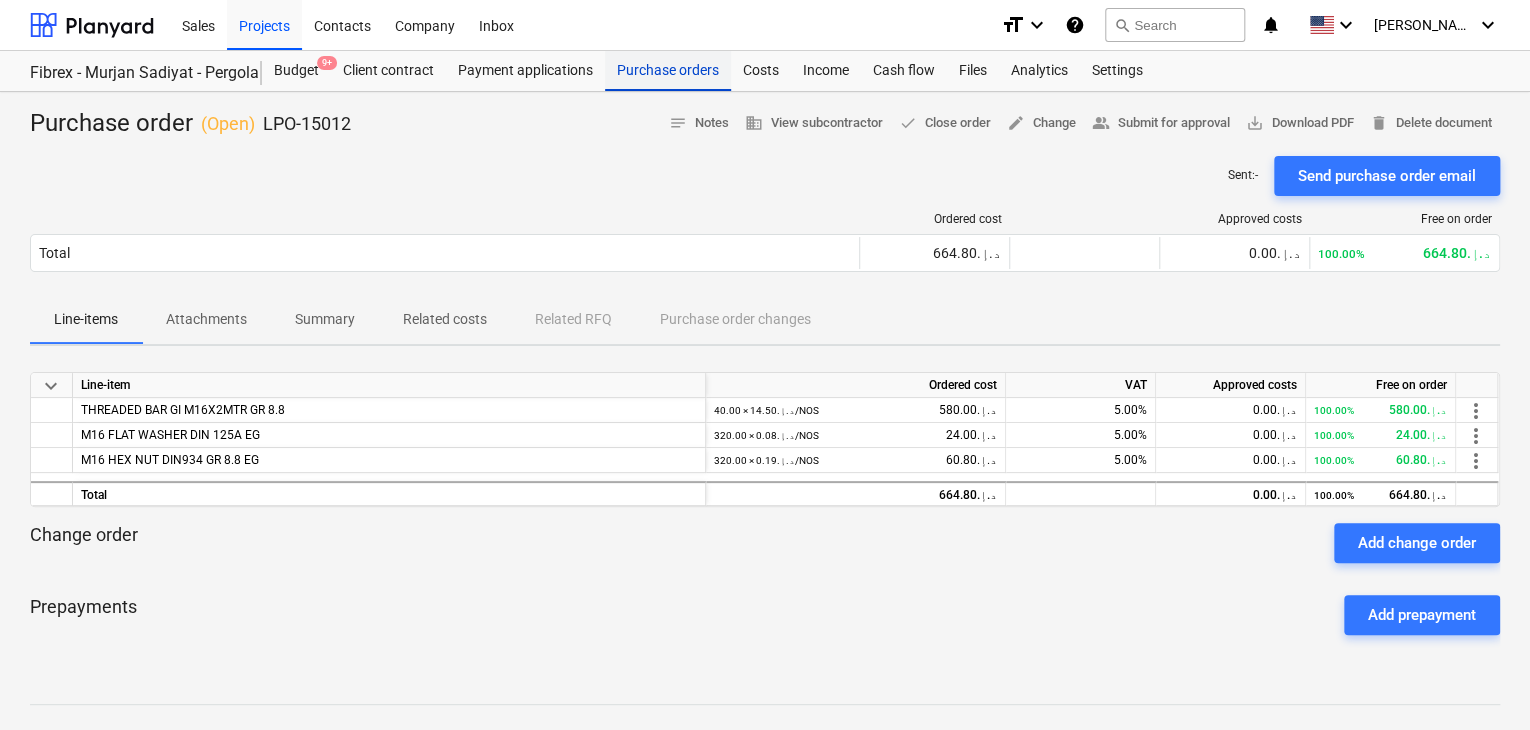 click on "Purchase orders" at bounding box center [668, 71] 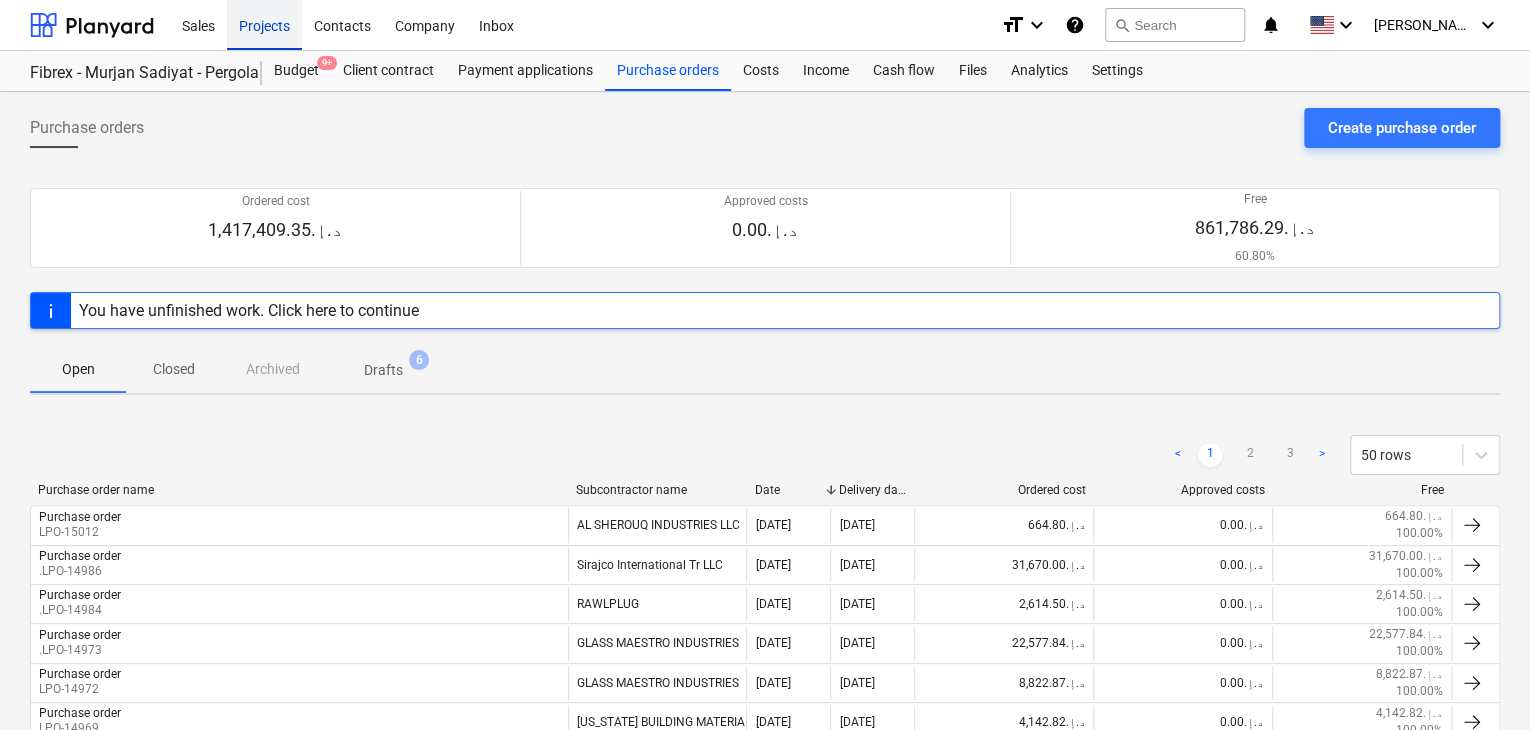 click on "Projects" at bounding box center [264, 24] 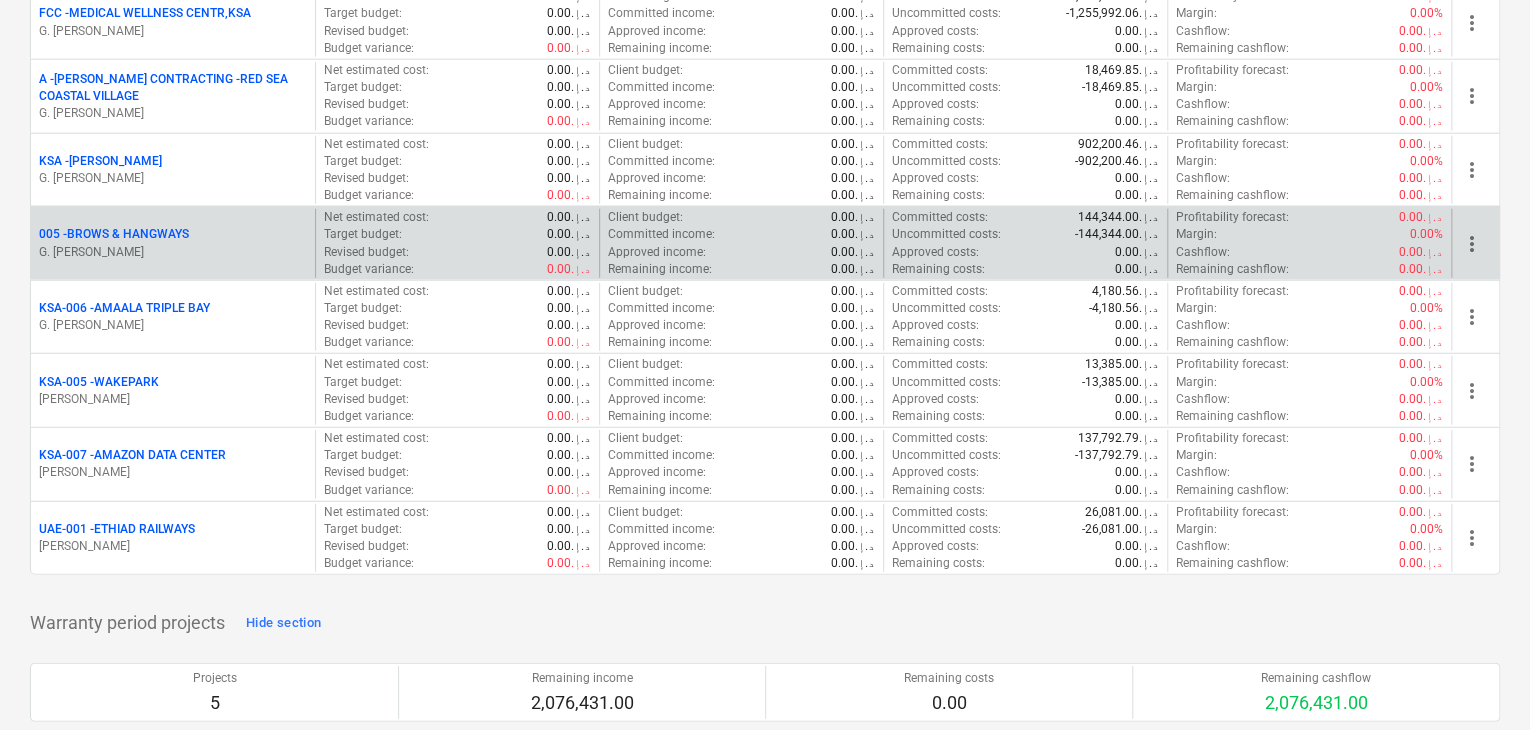 scroll, scrollTop: 2700, scrollLeft: 0, axis: vertical 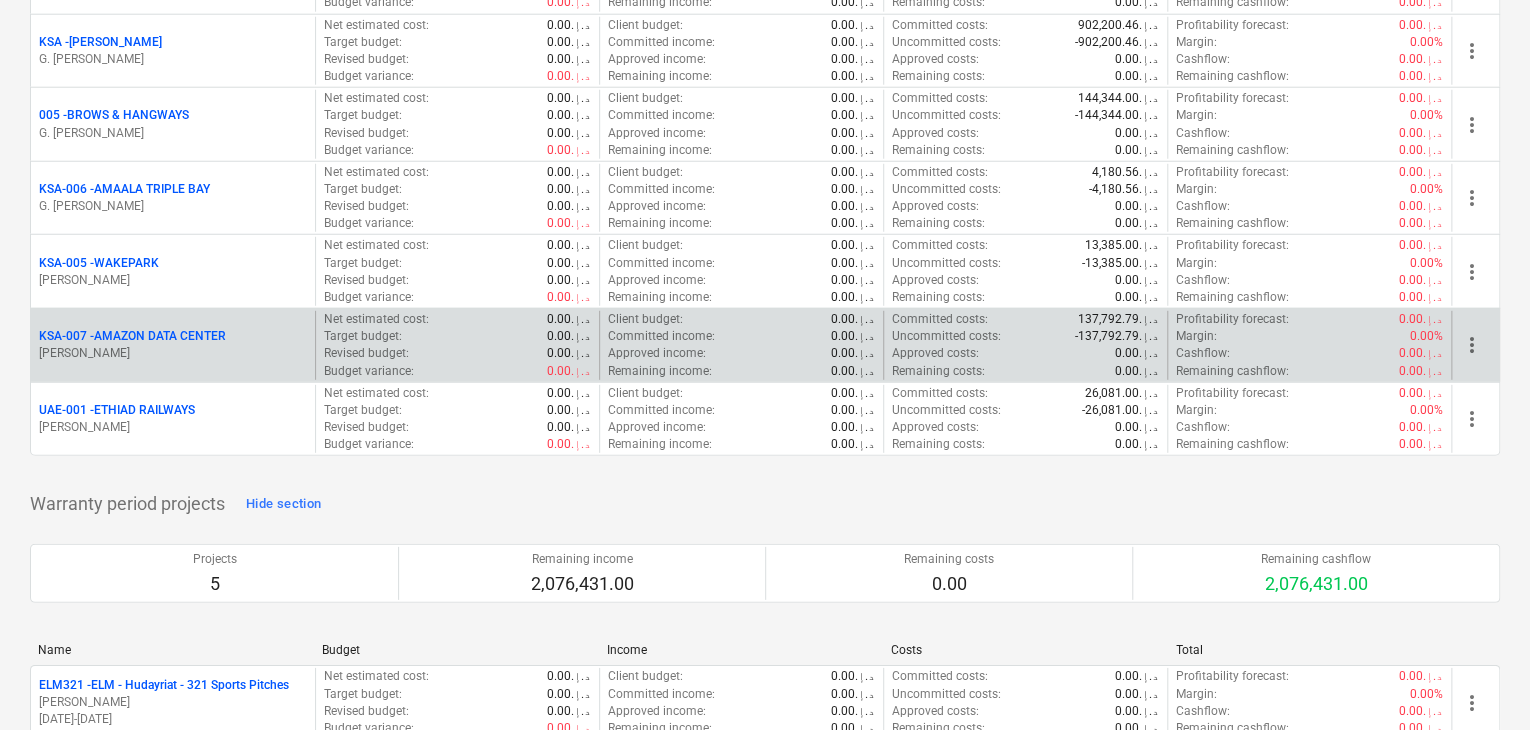 click on "KSA-007 -  AMAZON DATA CENTER" at bounding box center [132, 336] 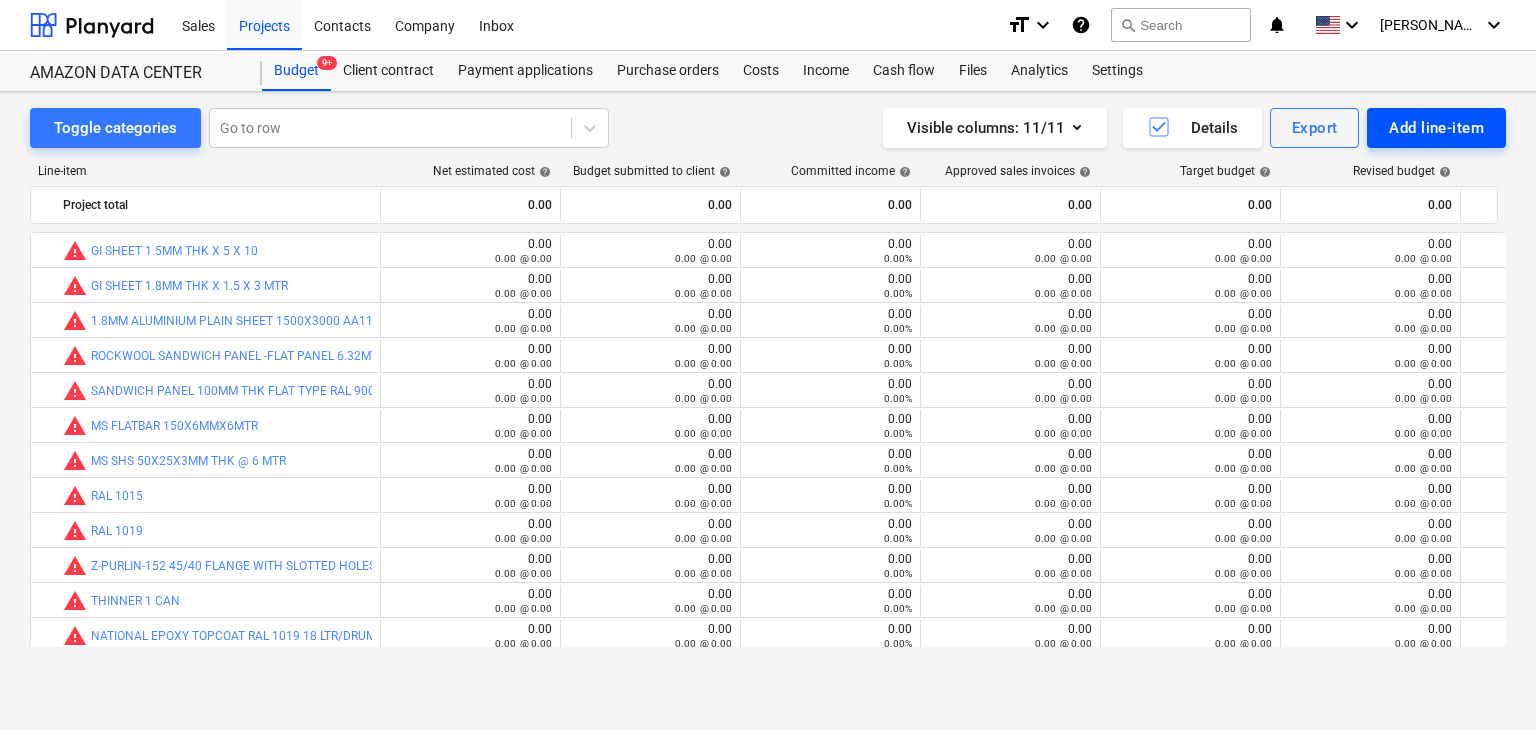 click on "Add line-item" at bounding box center [1436, 128] 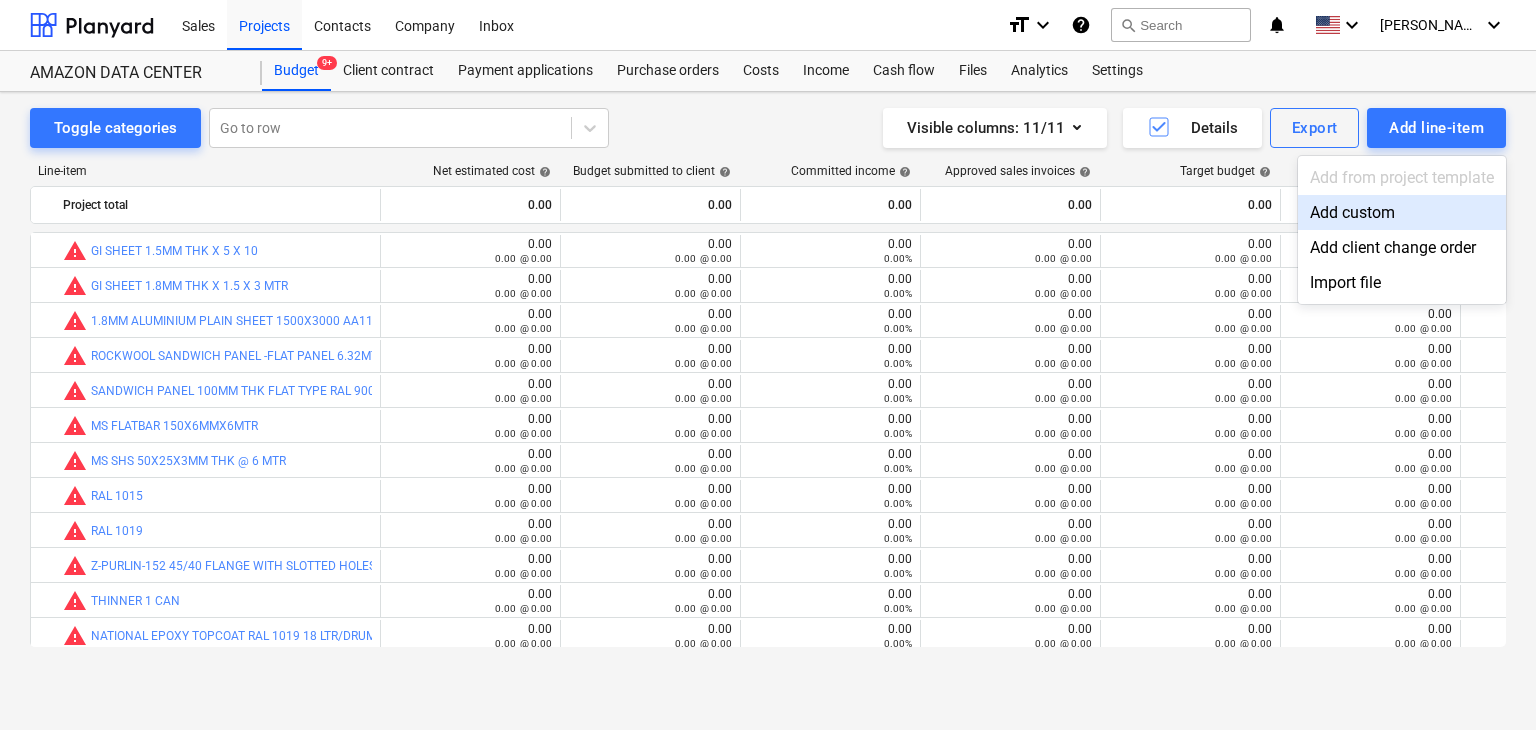 click on "Add custom" at bounding box center [1402, 212] 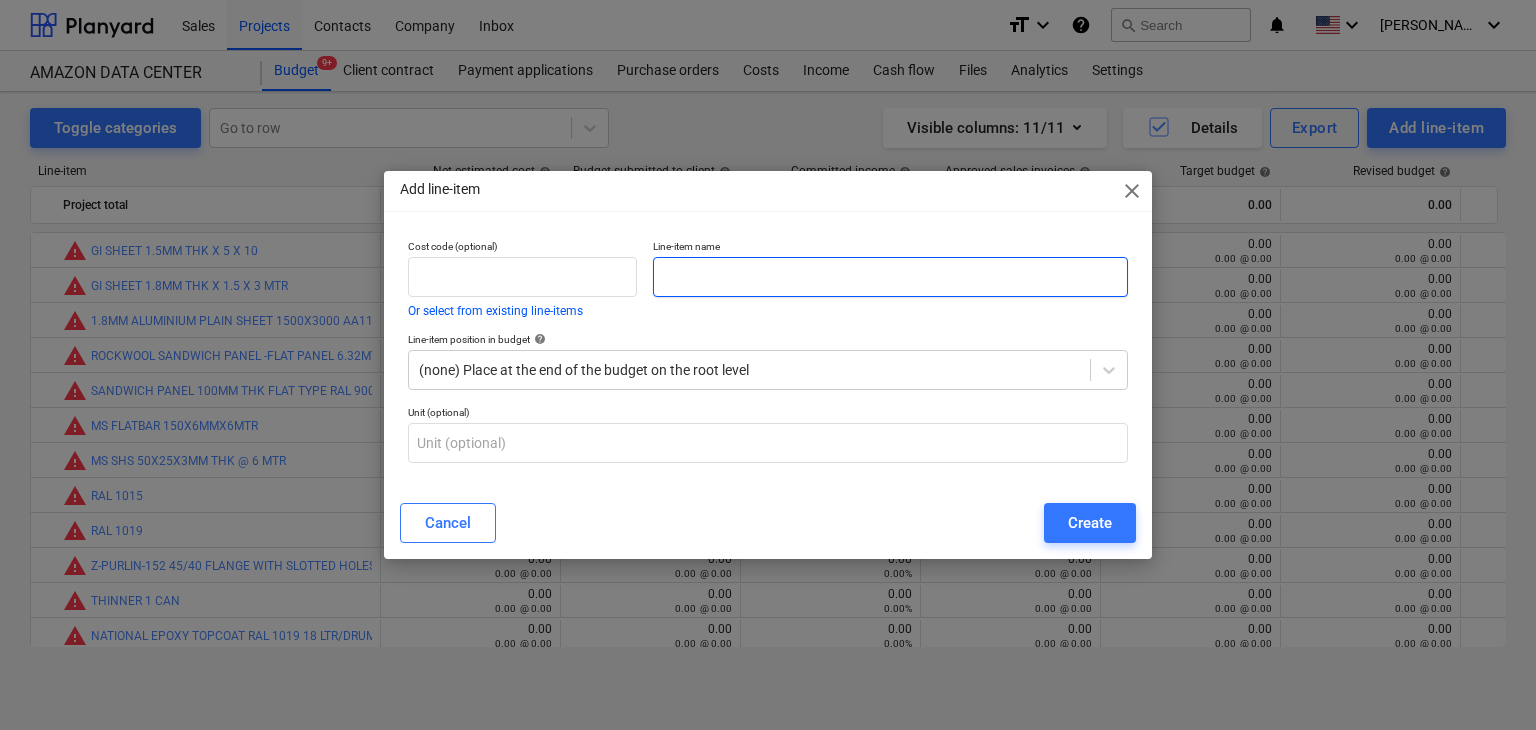 click at bounding box center [890, 277] 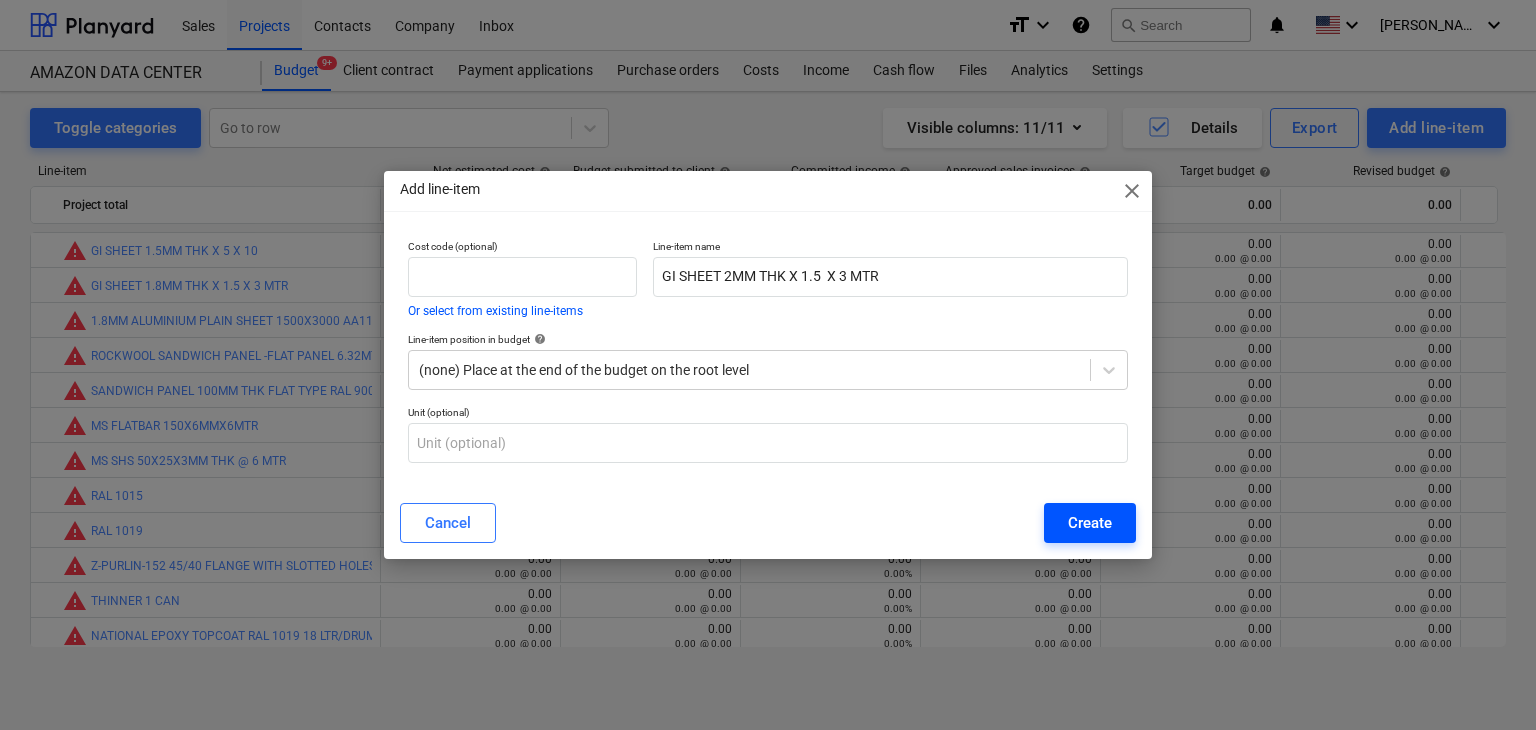 click on "Create" at bounding box center [1090, 523] 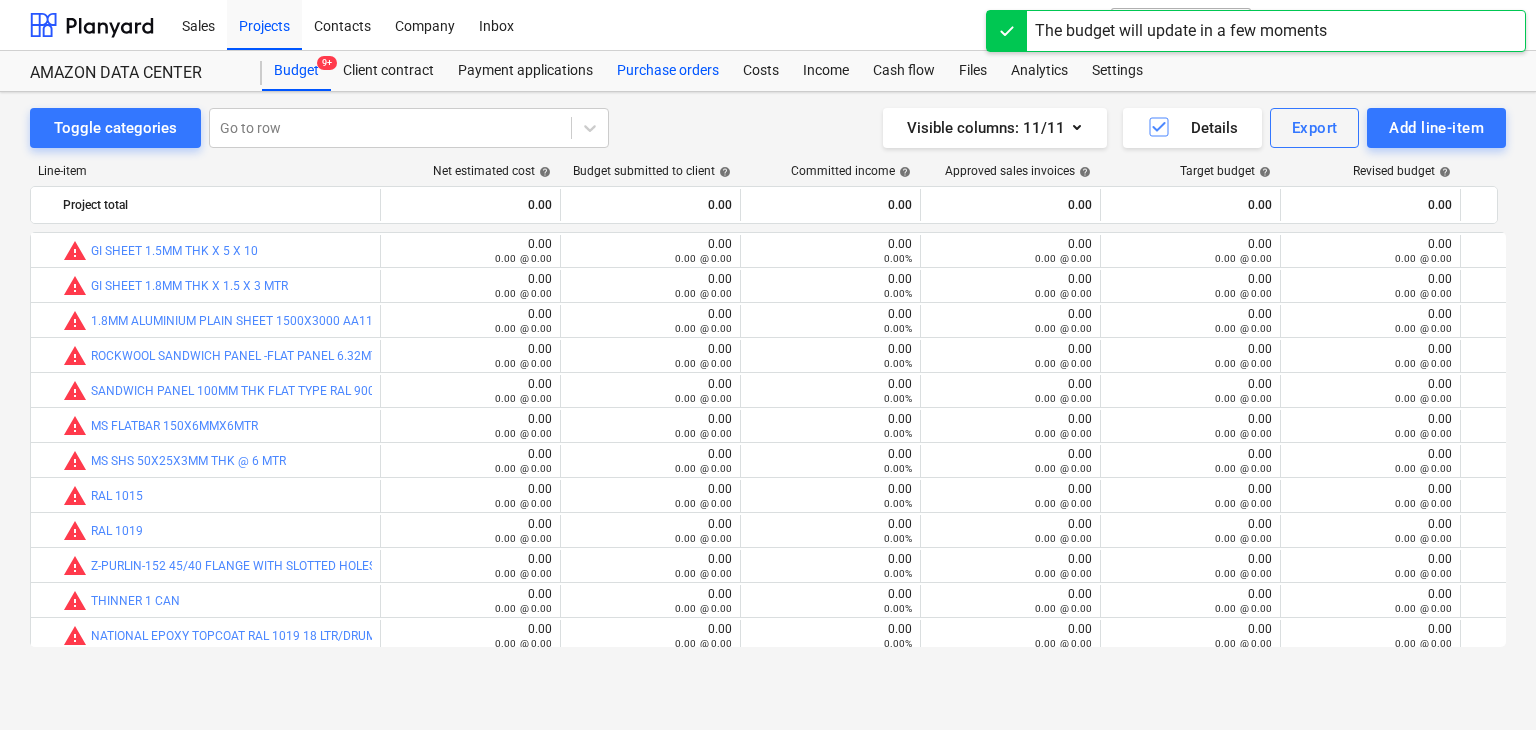 click on "Purchase orders" at bounding box center [668, 71] 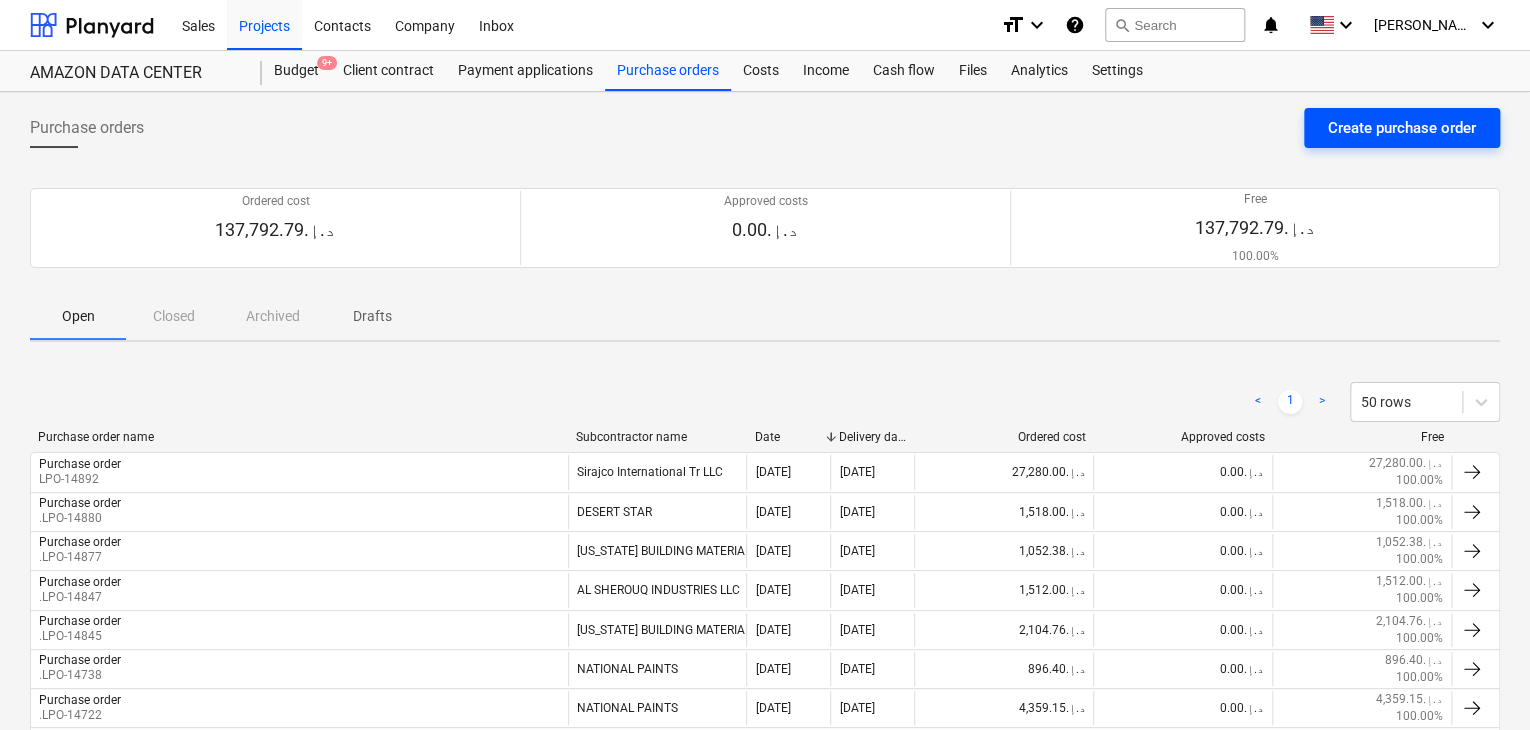 click on "Create purchase order" at bounding box center (1402, 128) 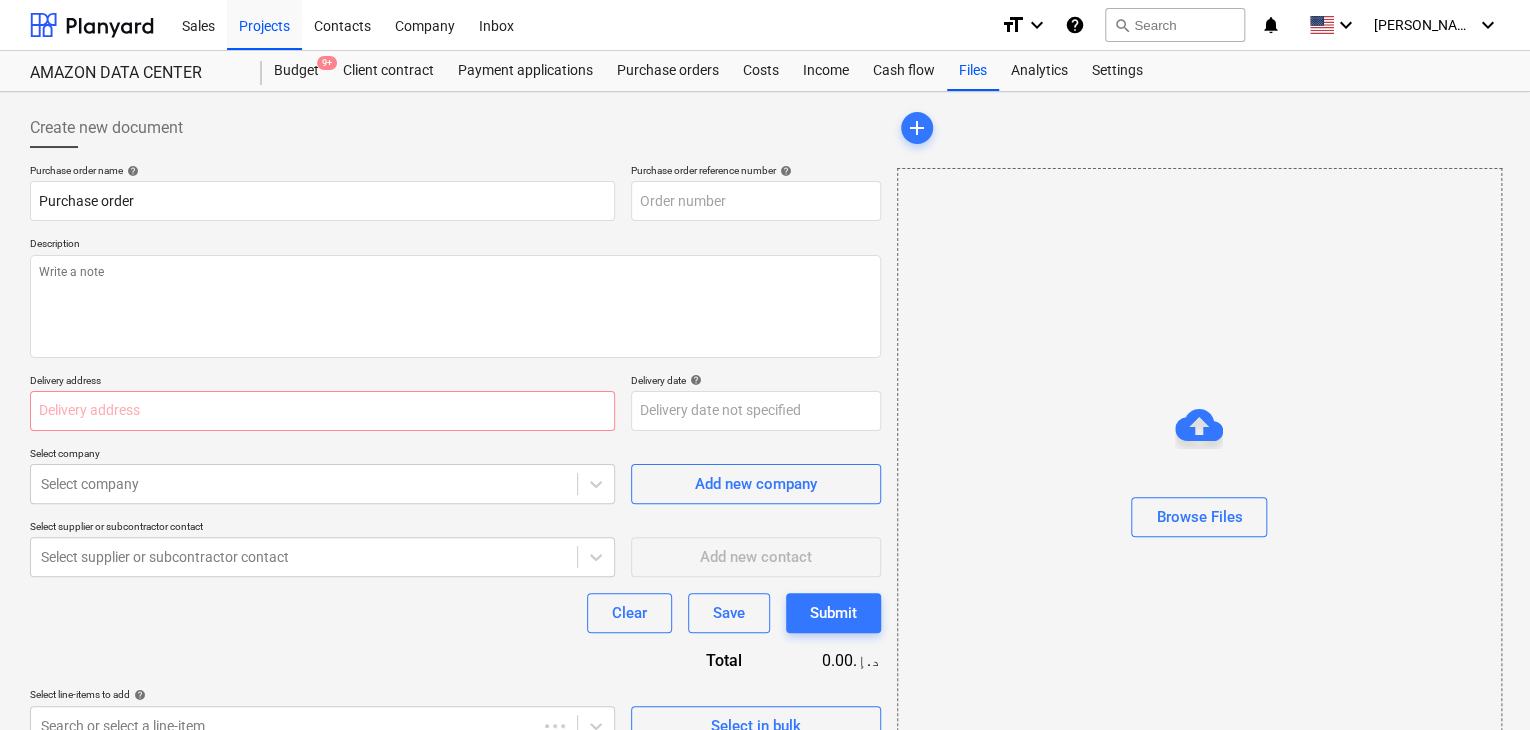 click on "Description" at bounding box center (455, 245) 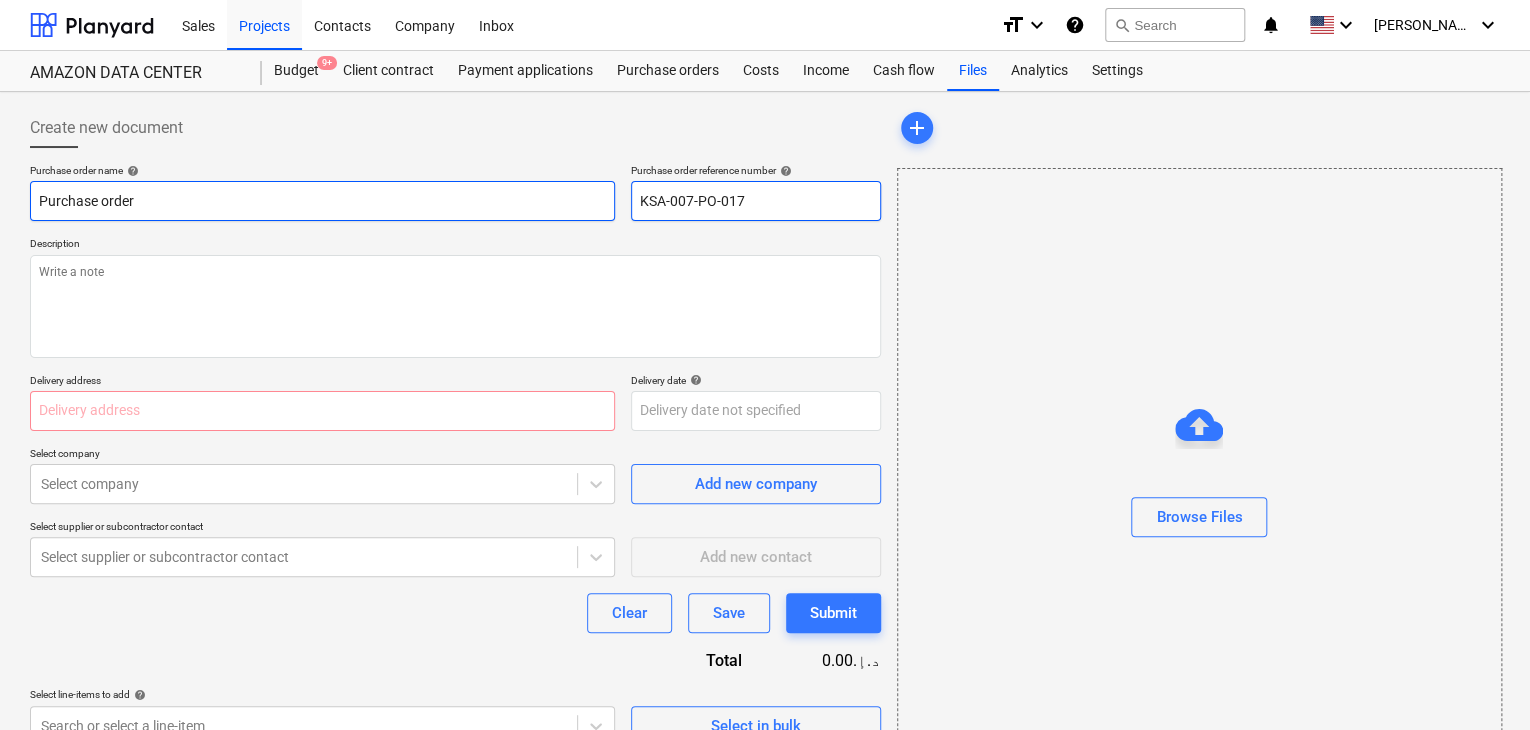 drag, startPoint x: 798, startPoint y: 206, endPoint x: 572, endPoint y: 190, distance: 226.56566 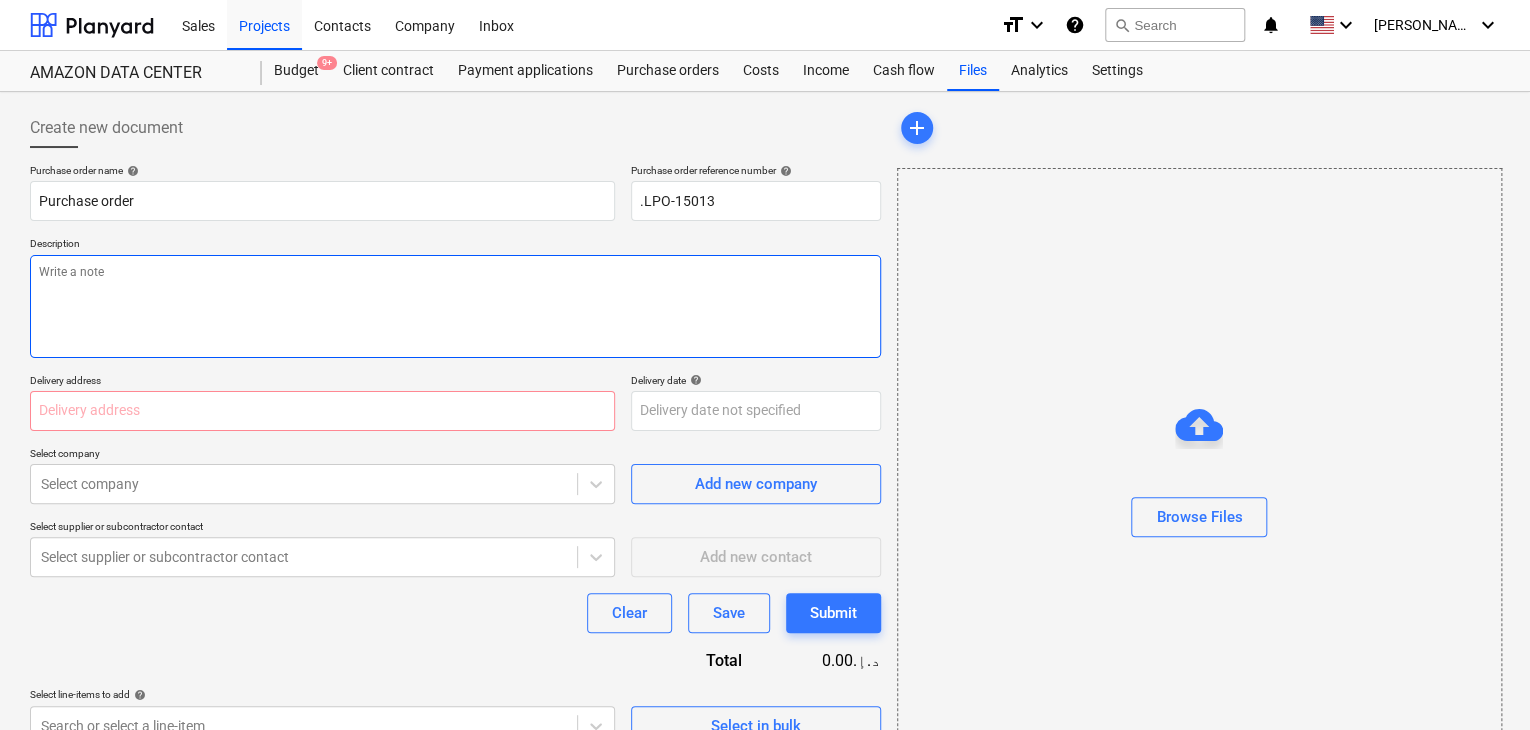 click at bounding box center (455, 306) 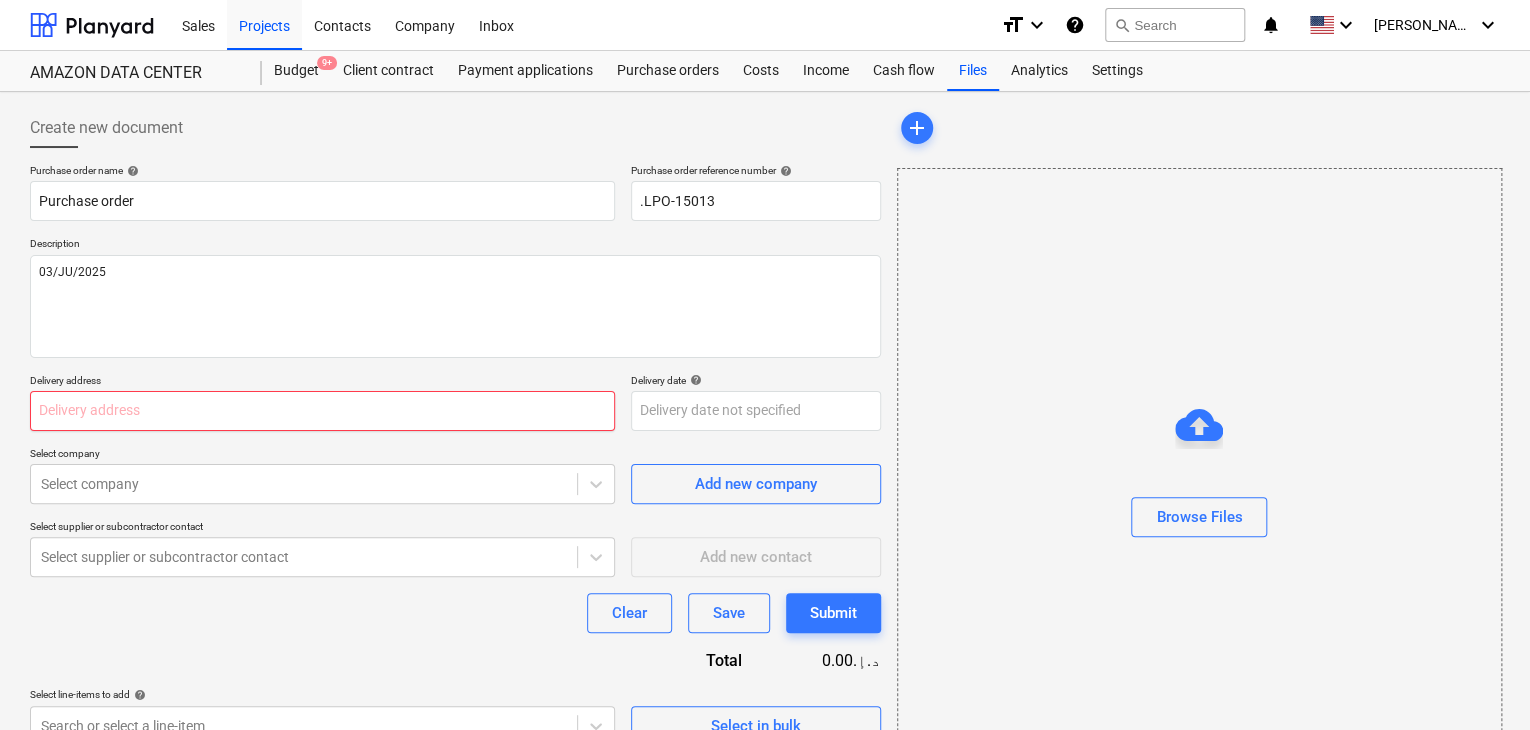 click at bounding box center [322, 411] 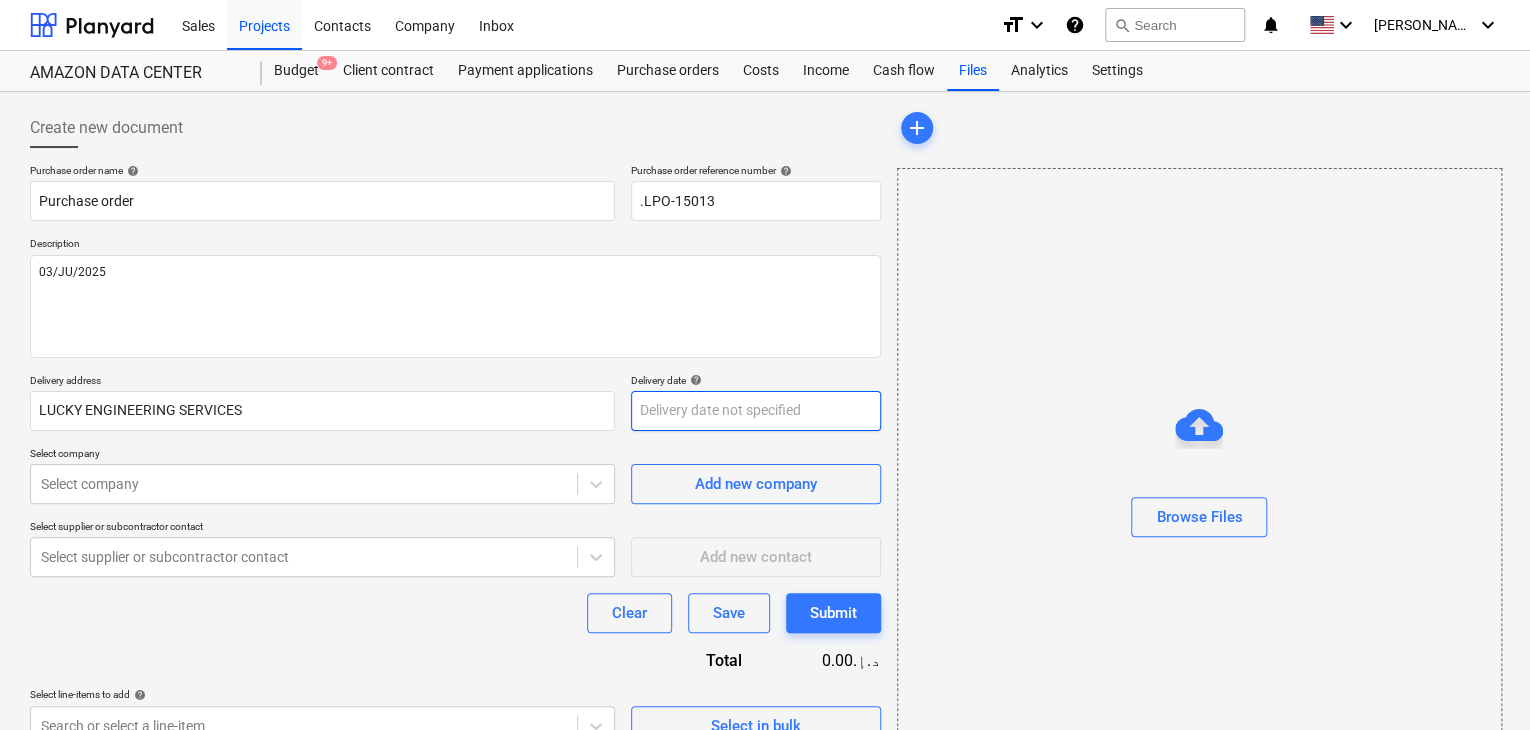 click on "Sales Projects Contacts Company Inbox format_size keyboard_arrow_down help search Search notifications 0 keyboard_arrow_down [PERSON_NAME] keyboard_arrow_down AMAZON DATA CENTER Budget 9+ Client contract Payment applications Purchase orders Costs Income Cash flow Files Analytics Settings Create new document Purchase order name help Purchase order Purchase order reference number help .LPO-15013 Description 03/JU/2025 Delivery address LUCKY ENGINEERING SERVICES Delivery date help Press the down arrow key to interact with the calendar and
select a date. Press the question mark key to get the keyboard shortcuts for changing dates. Select company Select company Add new company Select supplier or subcontractor contact Select supplier or subcontractor contact Add new contact Clear Save Submit Total 0.00د.إ.‏ Select line-items to add help Search or select a line-item Select in bulk add Browse Files Project fetching failed Project fetching failed Project fetching failed Project fetching failed
x" at bounding box center [765, 365] 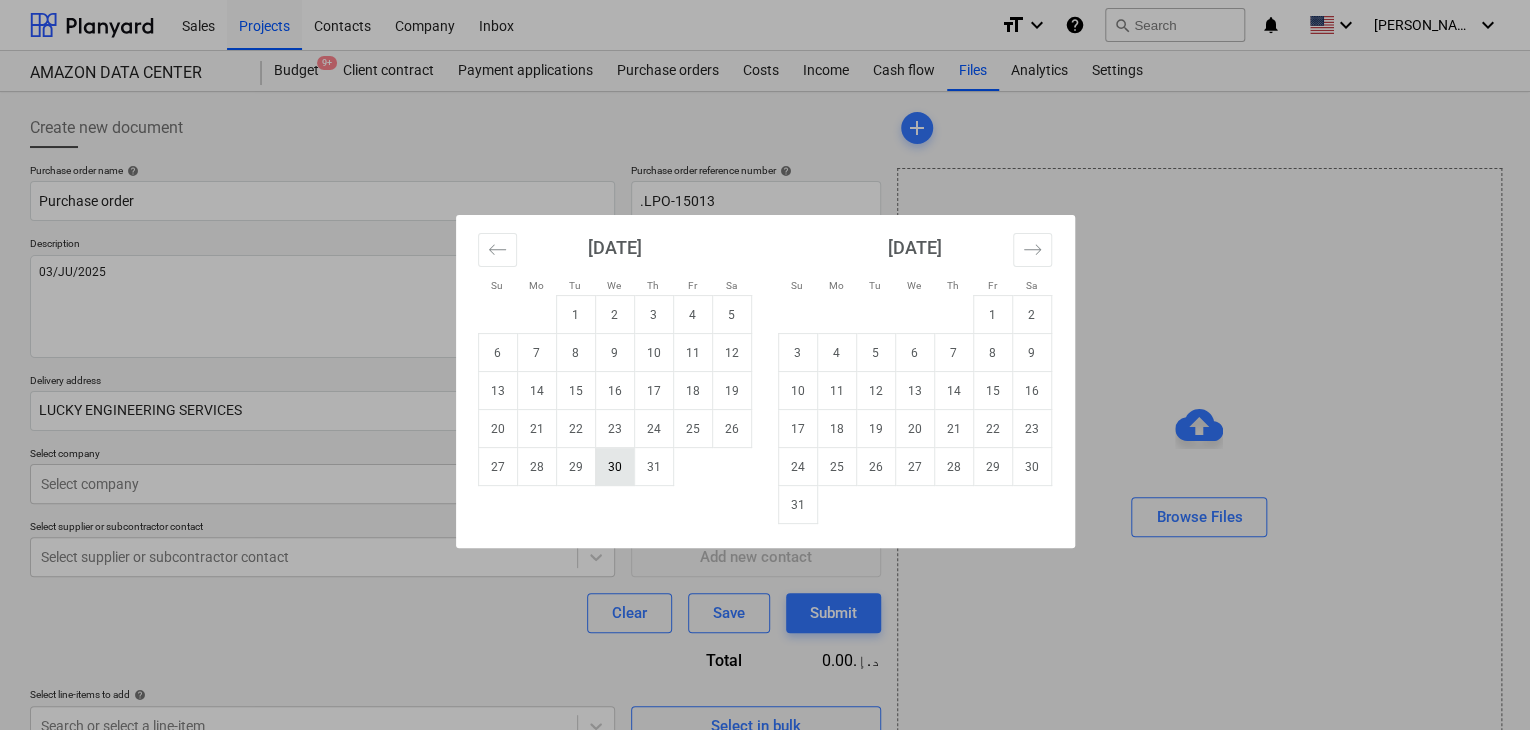 click on "30" at bounding box center [614, 467] 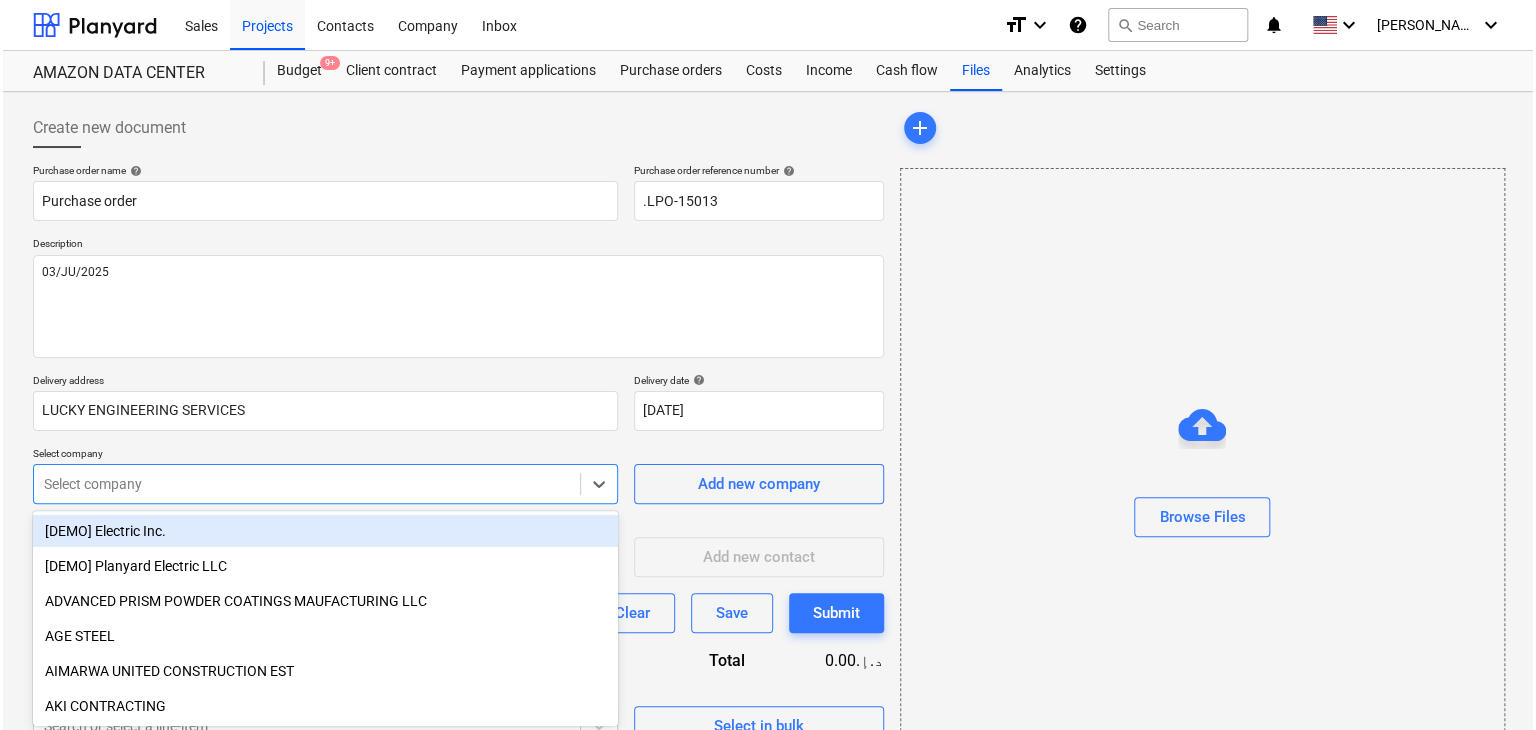 scroll, scrollTop: 71, scrollLeft: 0, axis: vertical 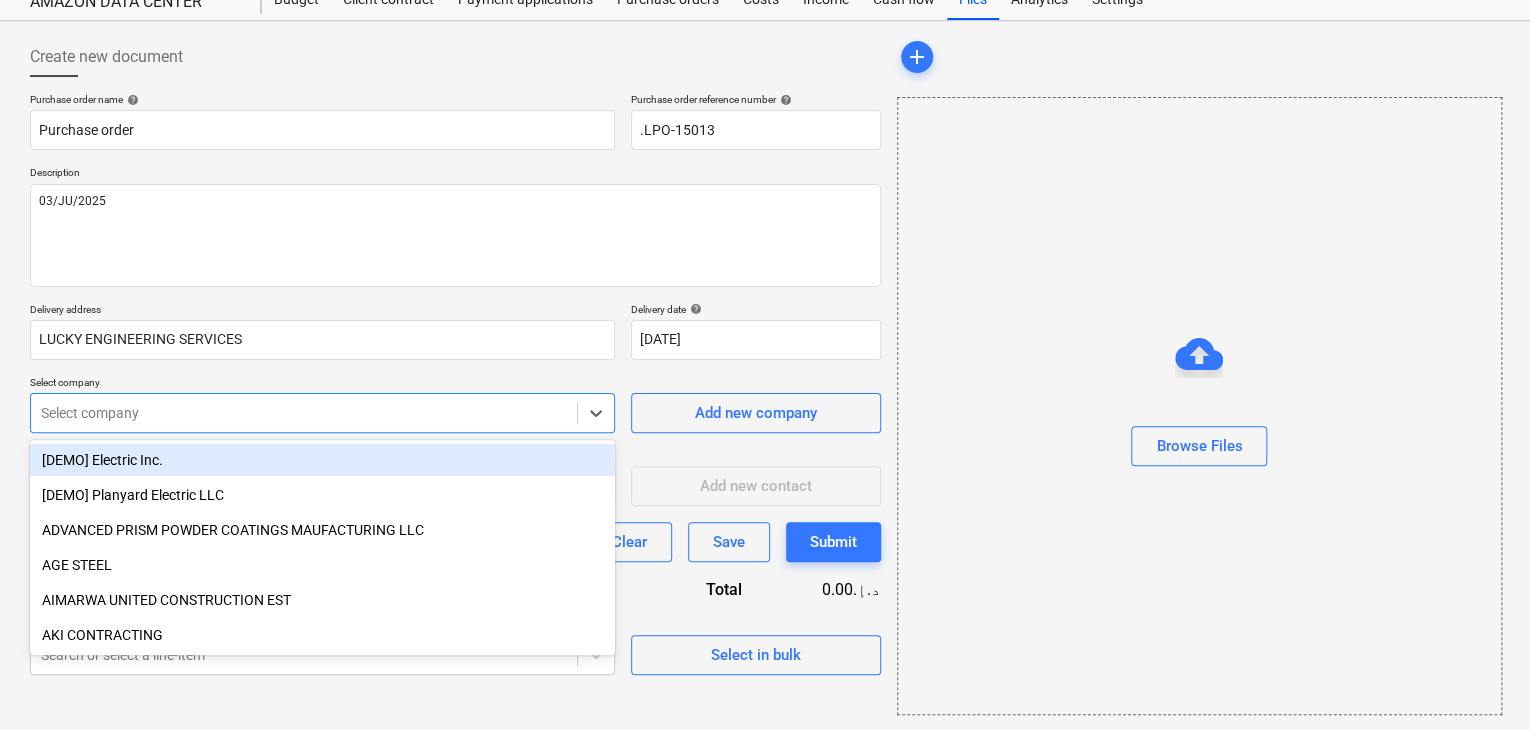 click on "Sales Projects Contacts Company Inbox format_size keyboard_arrow_down help search Search notifications 0 keyboard_arrow_down [PERSON_NAME] keyboard_arrow_down AMAZON DATA CENTER Budget 9+ Client contract Payment applications Purchase orders Costs Income Cash flow Files Analytics Settings Create new document Purchase order name help Purchase order Purchase order reference number help .LPO-15013 Description 03/JU/2025 Delivery address LUCKY ENGINEERING SERVICES Delivery date help [DATE] [DATE] Press the down arrow key to interact with the calendar and
select a date. Press the question mark key to get the keyboard shortcuts for changing dates. Select company option [DEMO] Electric Inc.   focused, 1 of 199. 199 results available. Use Up and Down to choose options, press Enter to select the currently focused option, press Escape to exit the menu, press Tab to select the option and exit the menu. Select company Add new company Select supplier or subcontractor contact Add new contact Clear Save Submit" at bounding box center [765, 294] 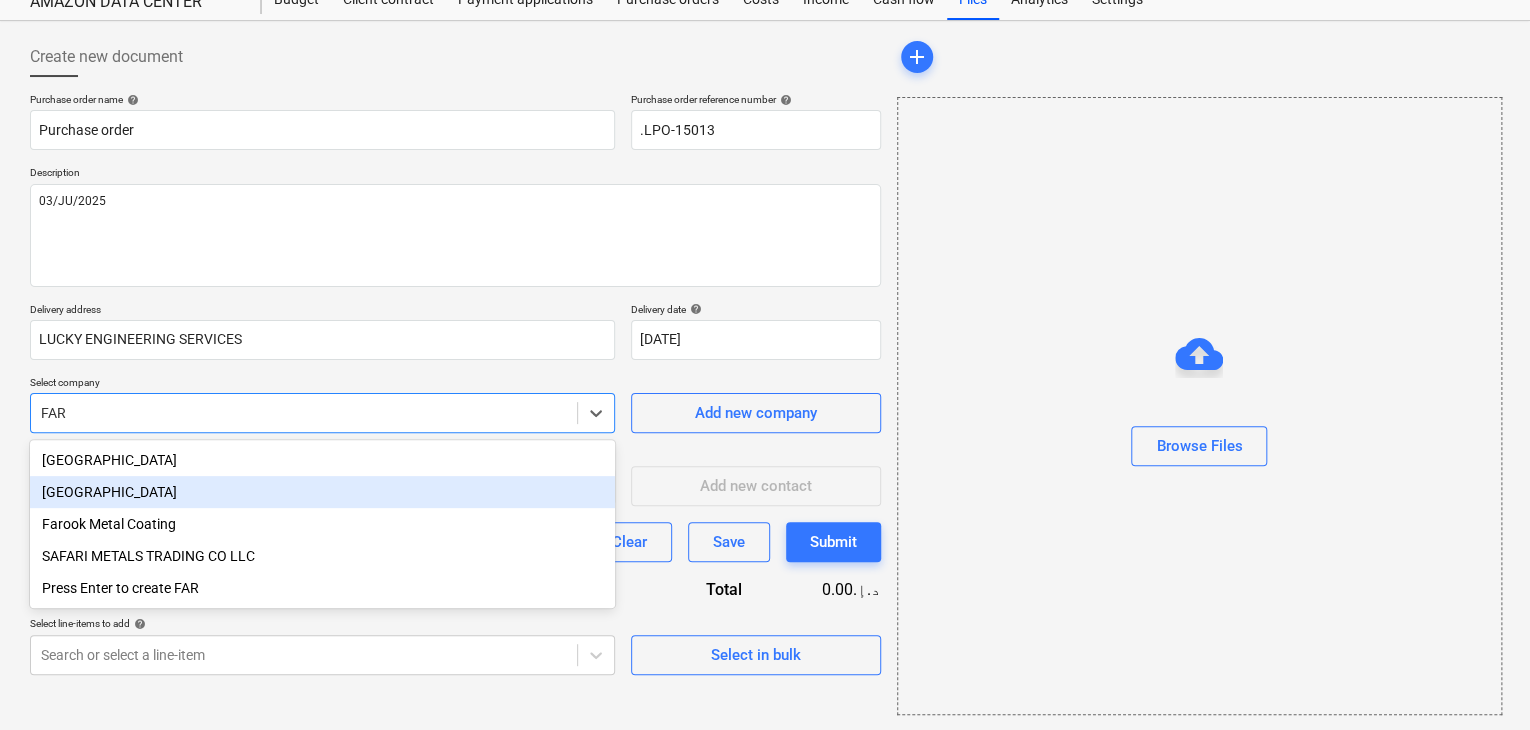 click on "[GEOGRAPHIC_DATA]" at bounding box center [322, 492] 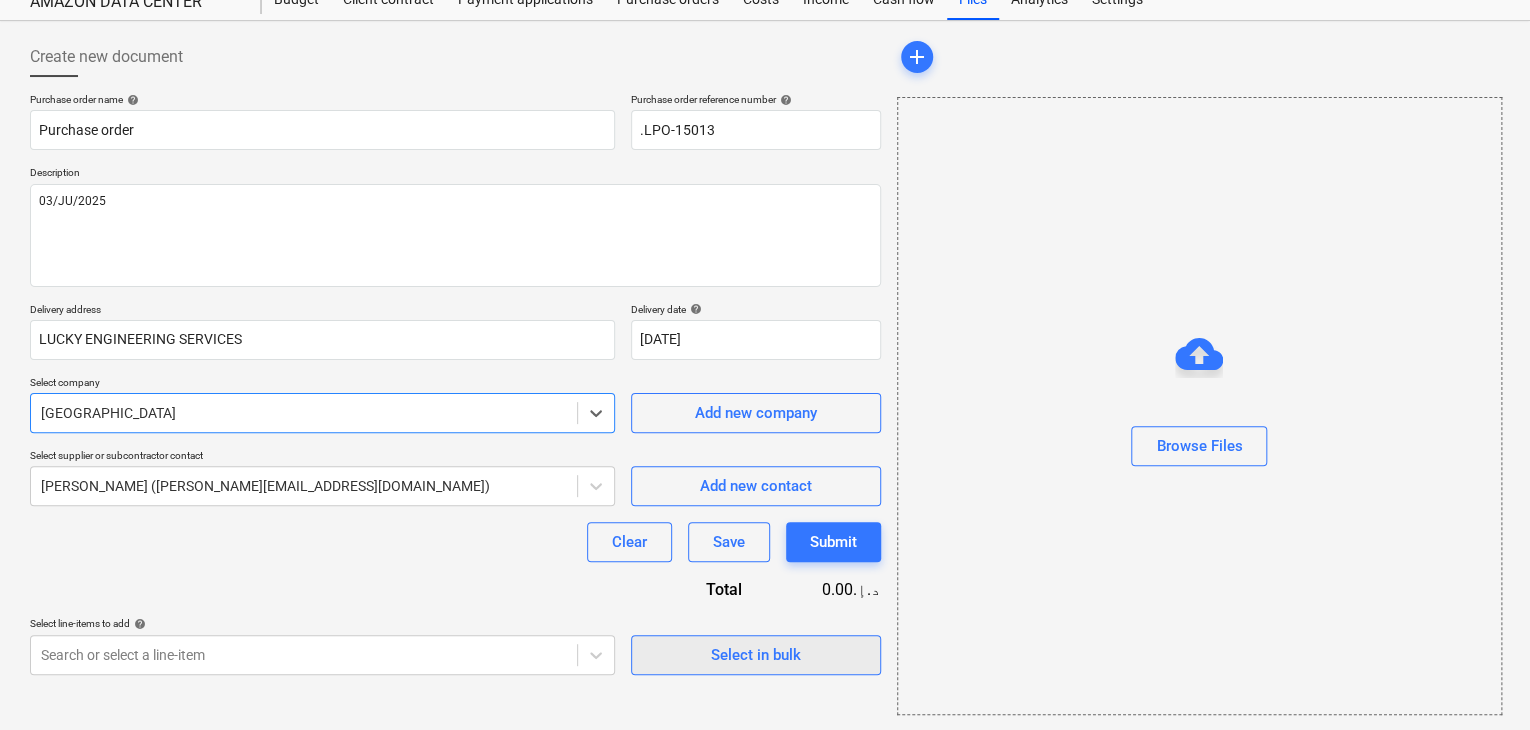 click on "Select in bulk" at bounding box center (756, 655) 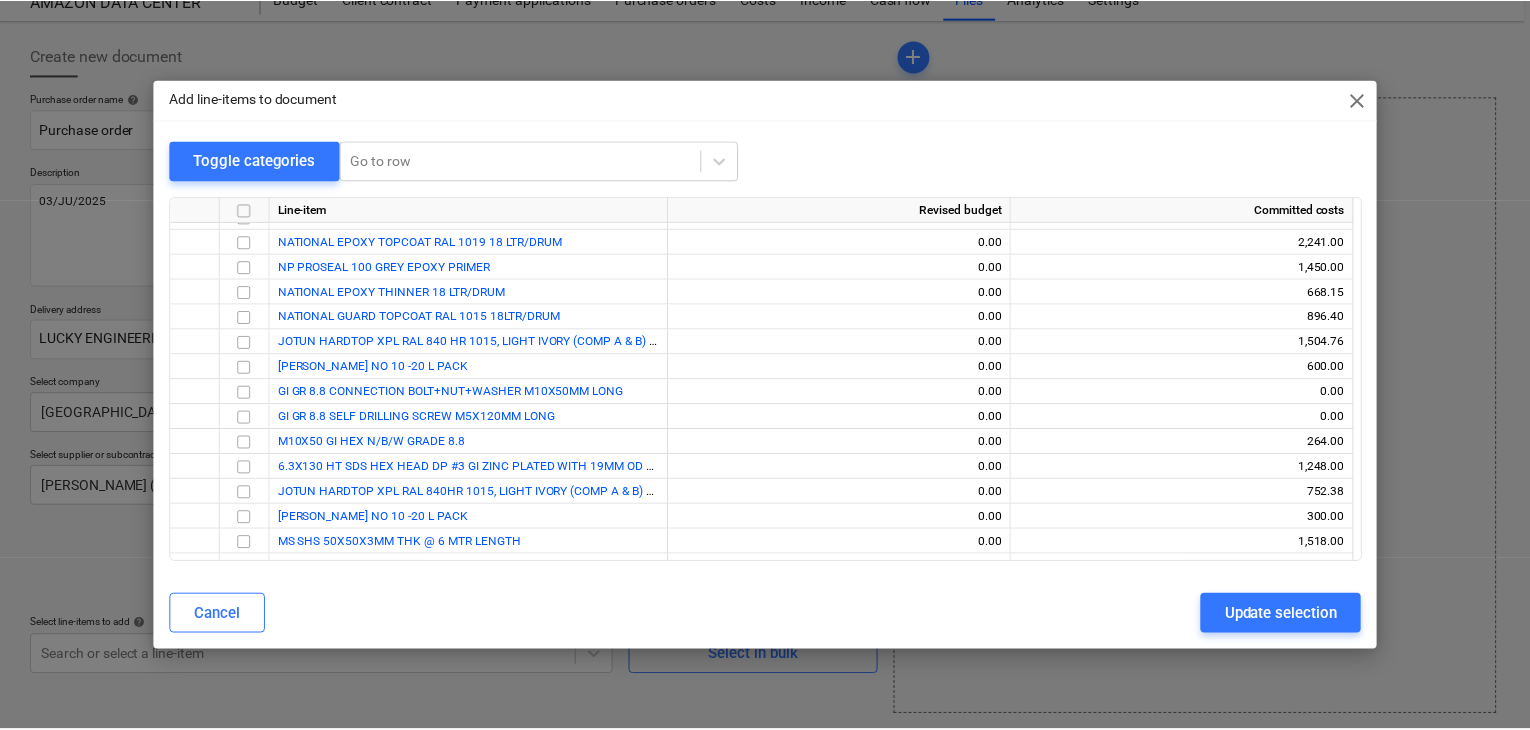 scroll, scrollTop: 287, scrollLeft: 0, axis: vertical 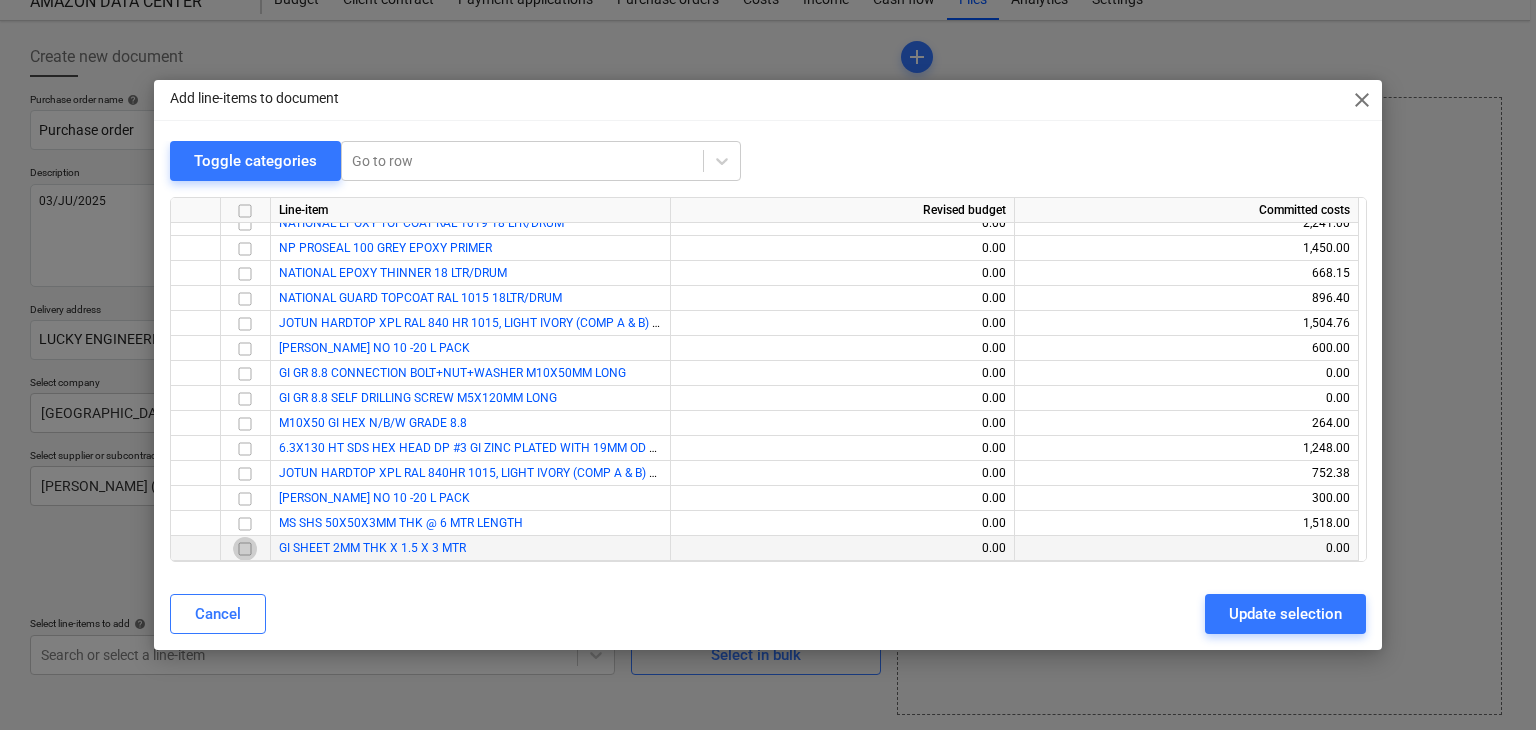 click at bounding box center (245, 549) 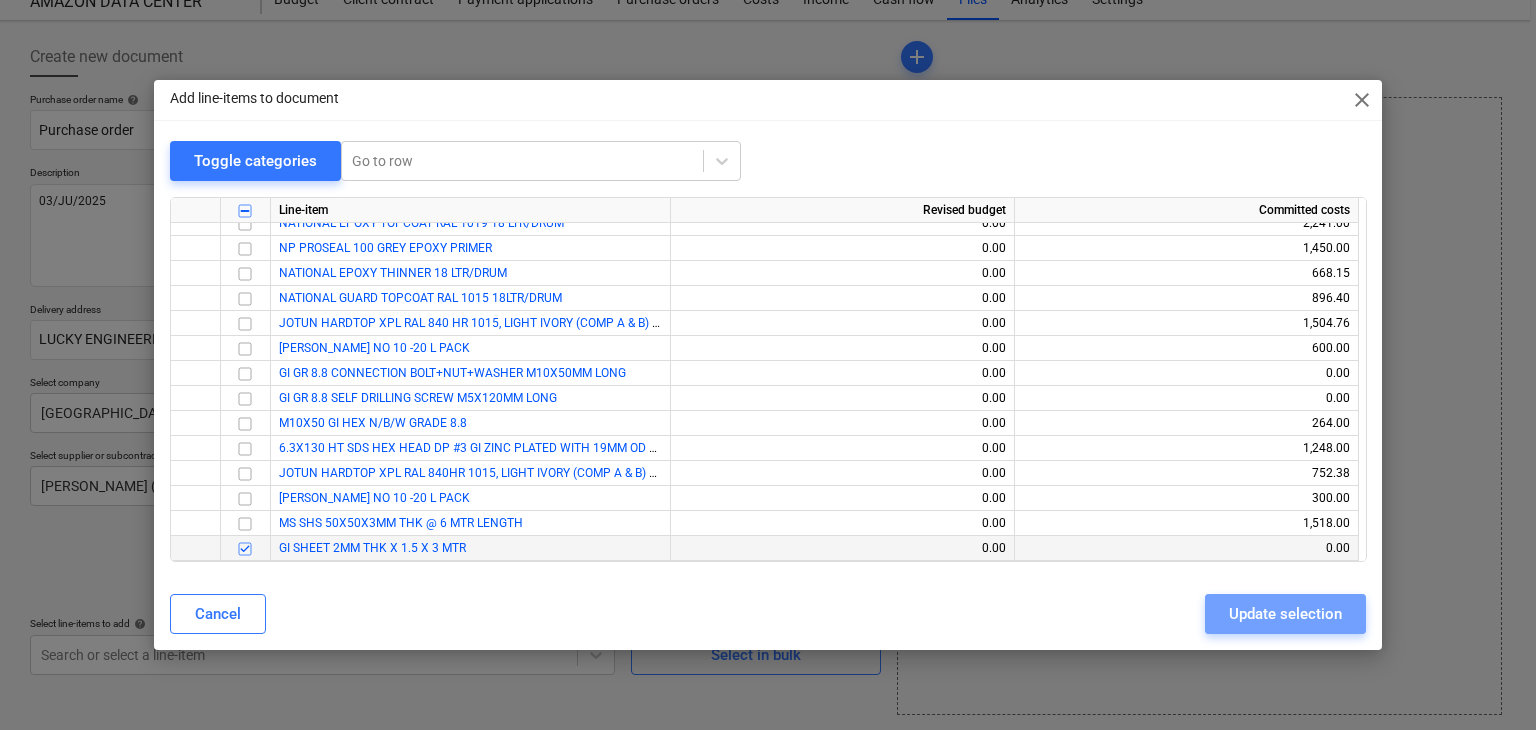 drag, startPoint x: 1262, startPoint y: 613, endPoint x: 304, endPoint y: 548, distance: 960.2026 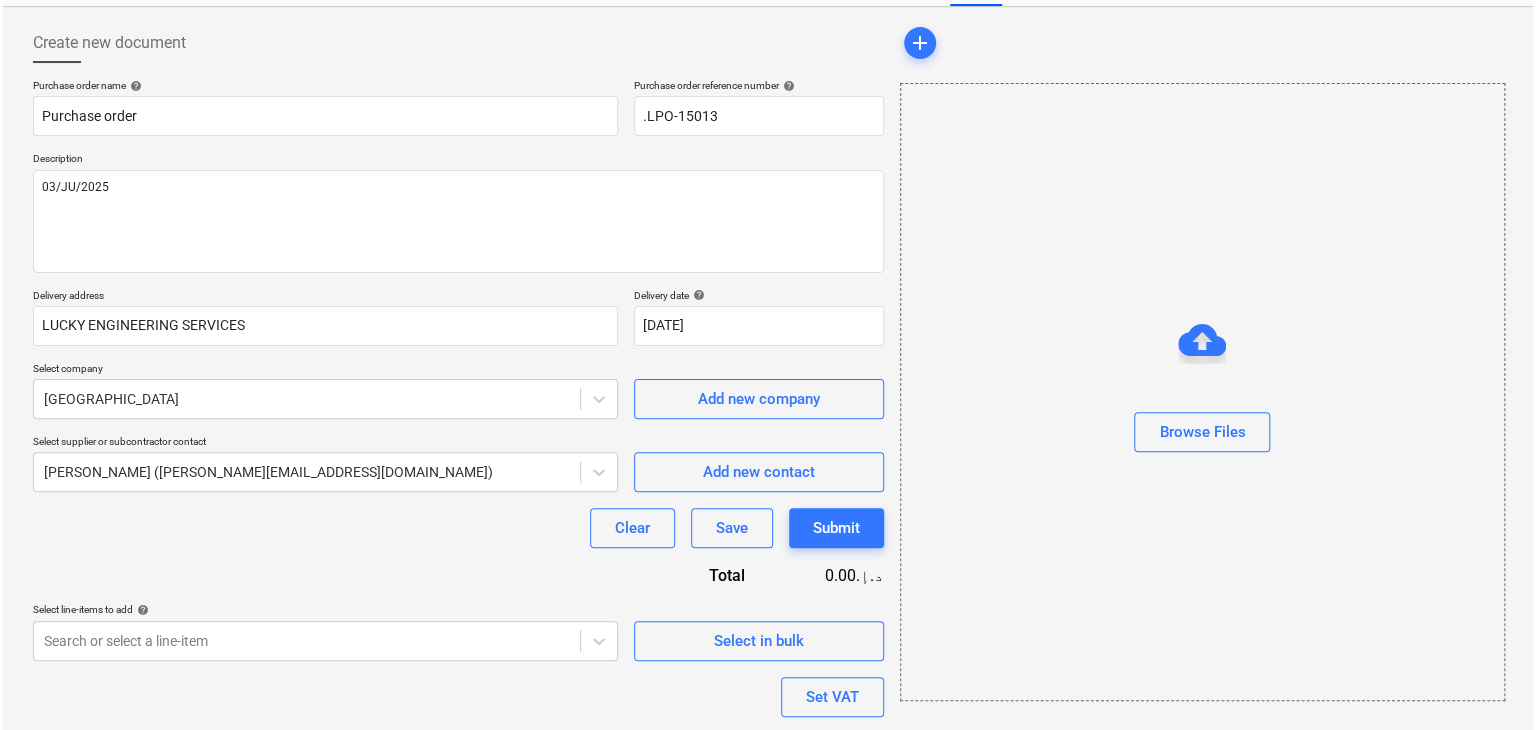 scroll, scrollTop: 220, scrollLeft: 0, axis: vertical 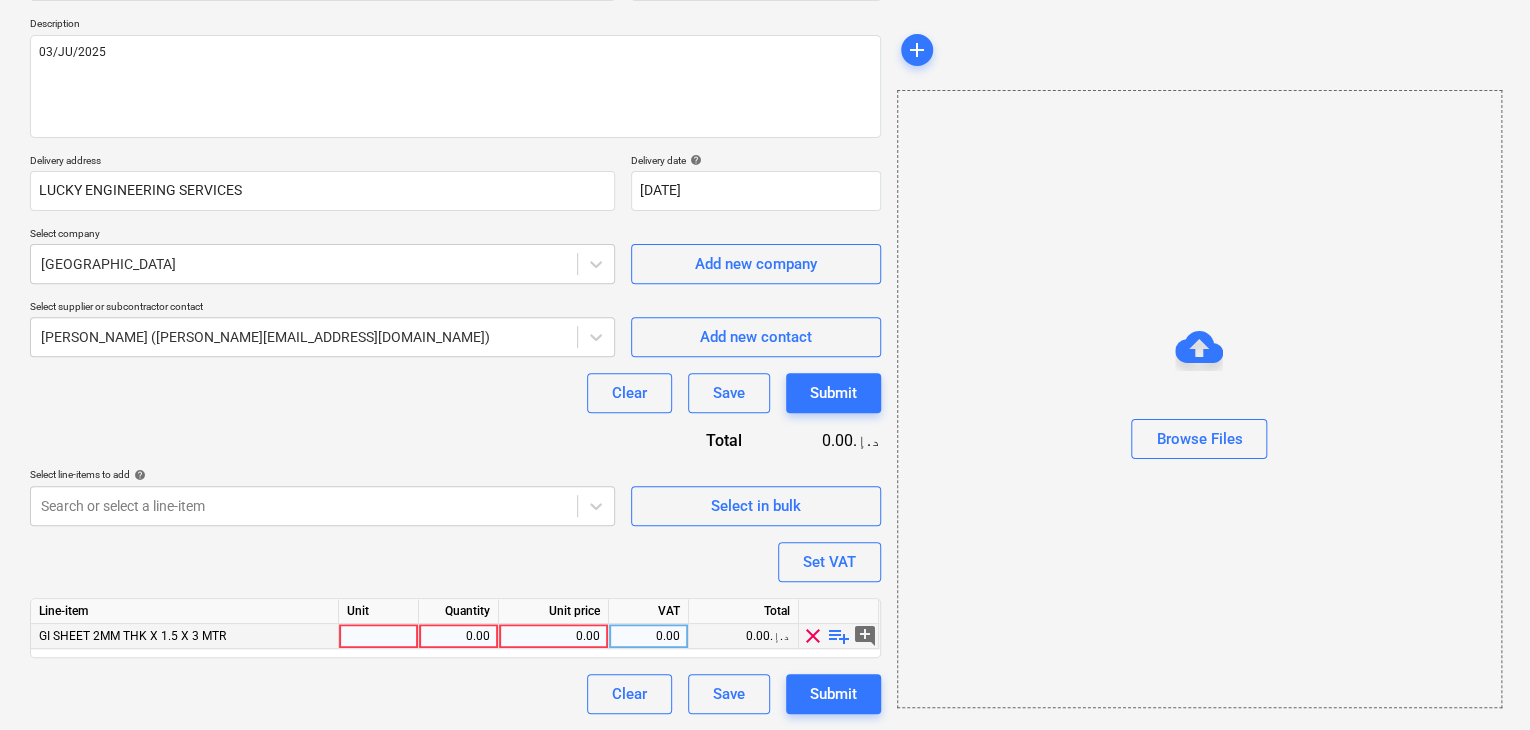click at bounding box center (379, 636) 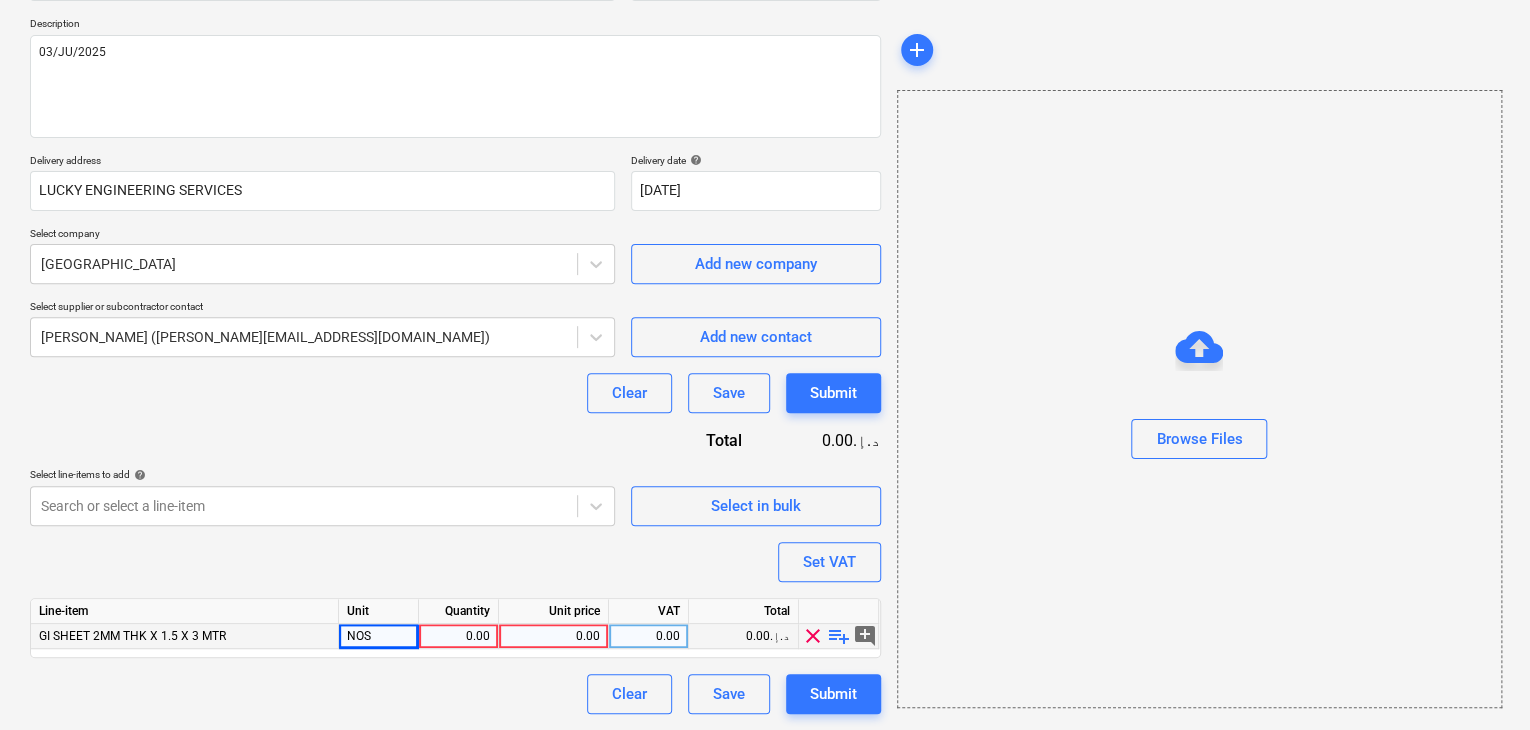 click on "0.00" at bounding box center (458, 636) 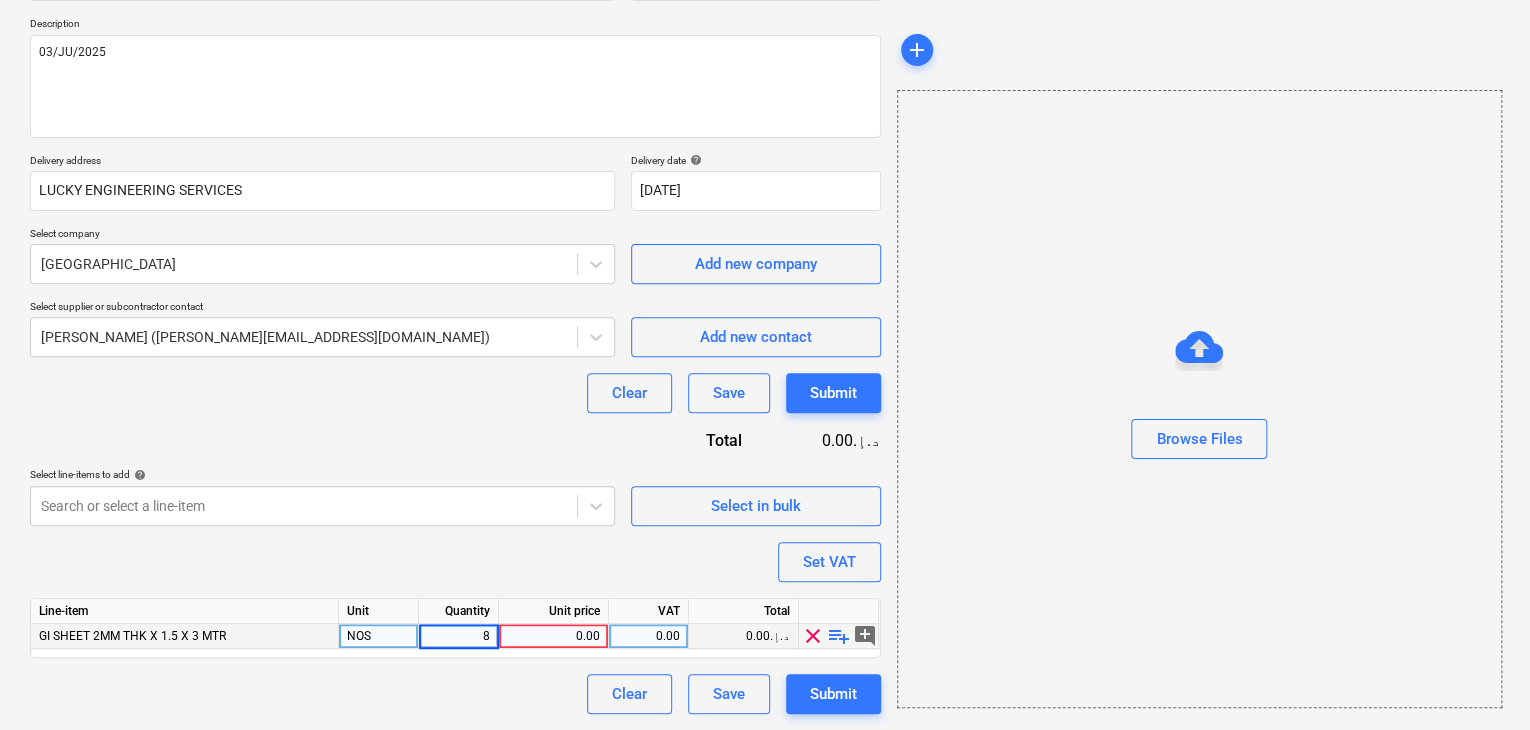 click on "0.00" at bounding box center (553, 636) 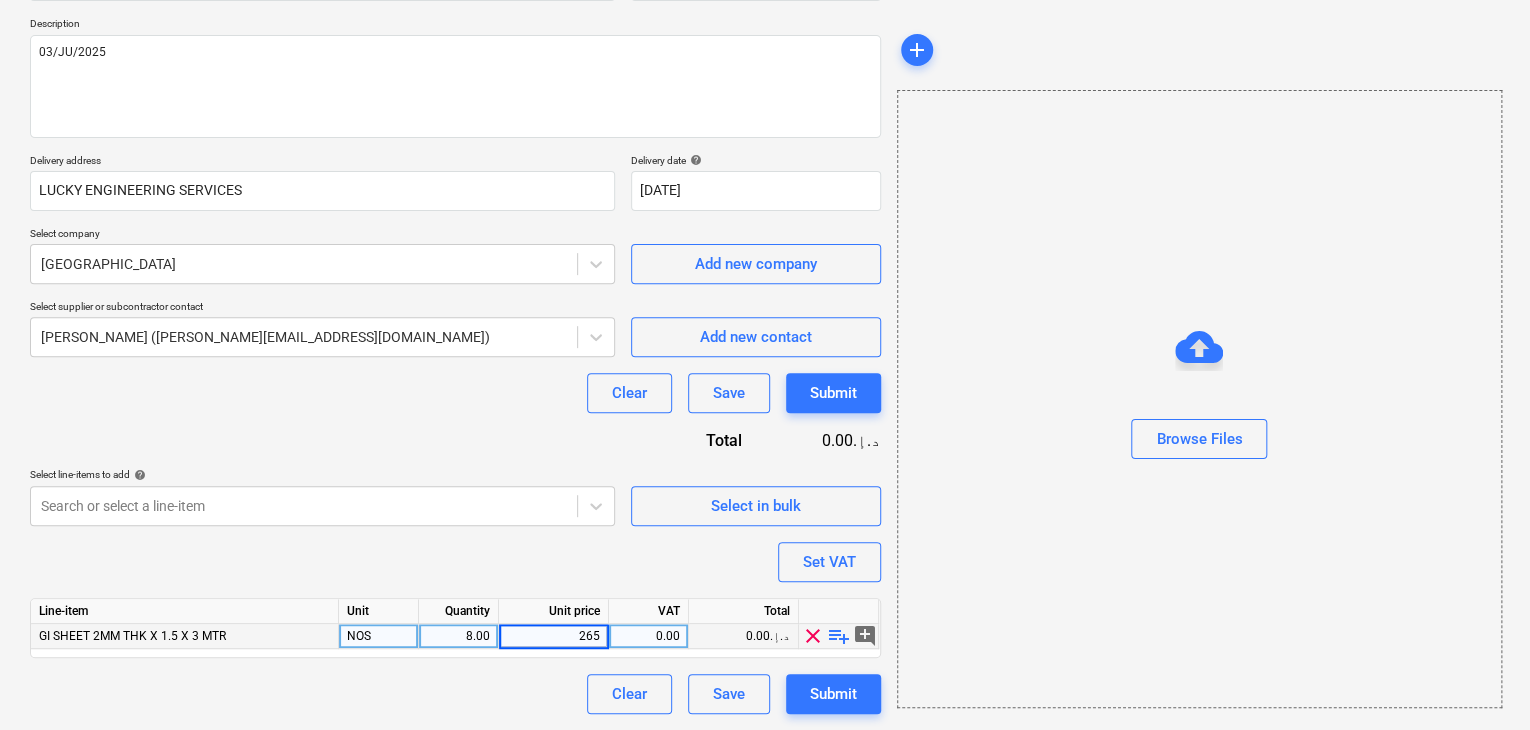 click on "Browse Files" at bounding box center [1199, 399] 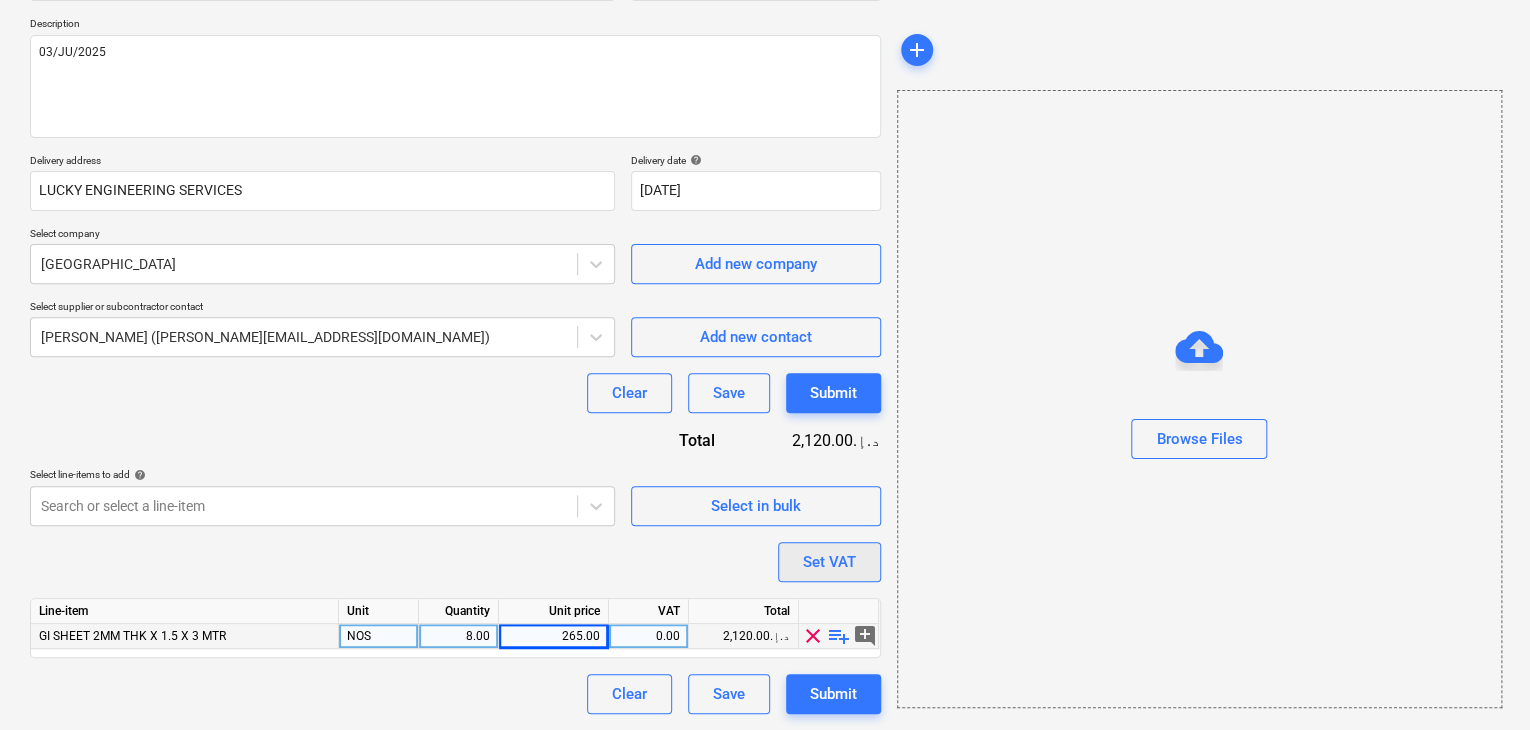click on "Set VAT" at bounding box center [829, 562] 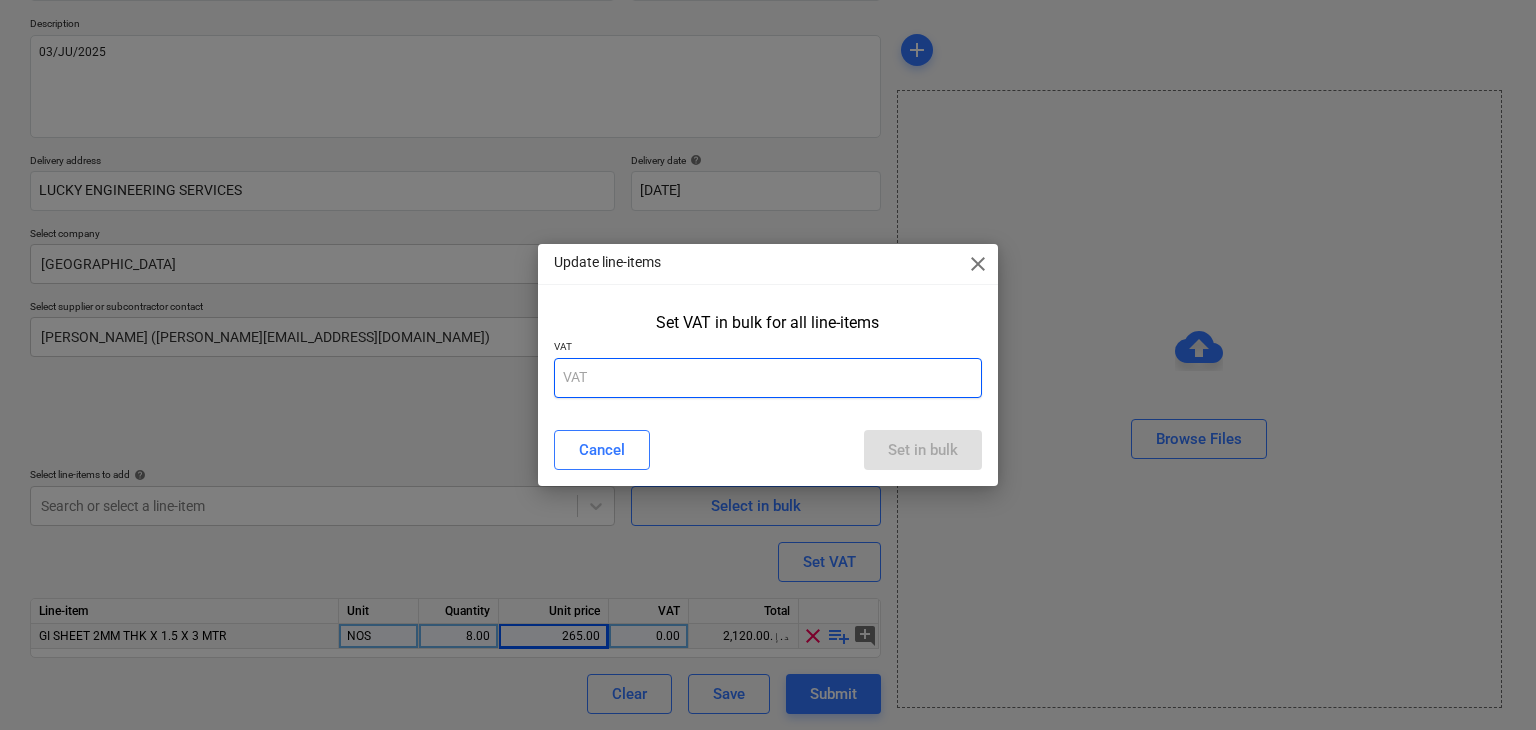 click at bounding box center [768, 378] 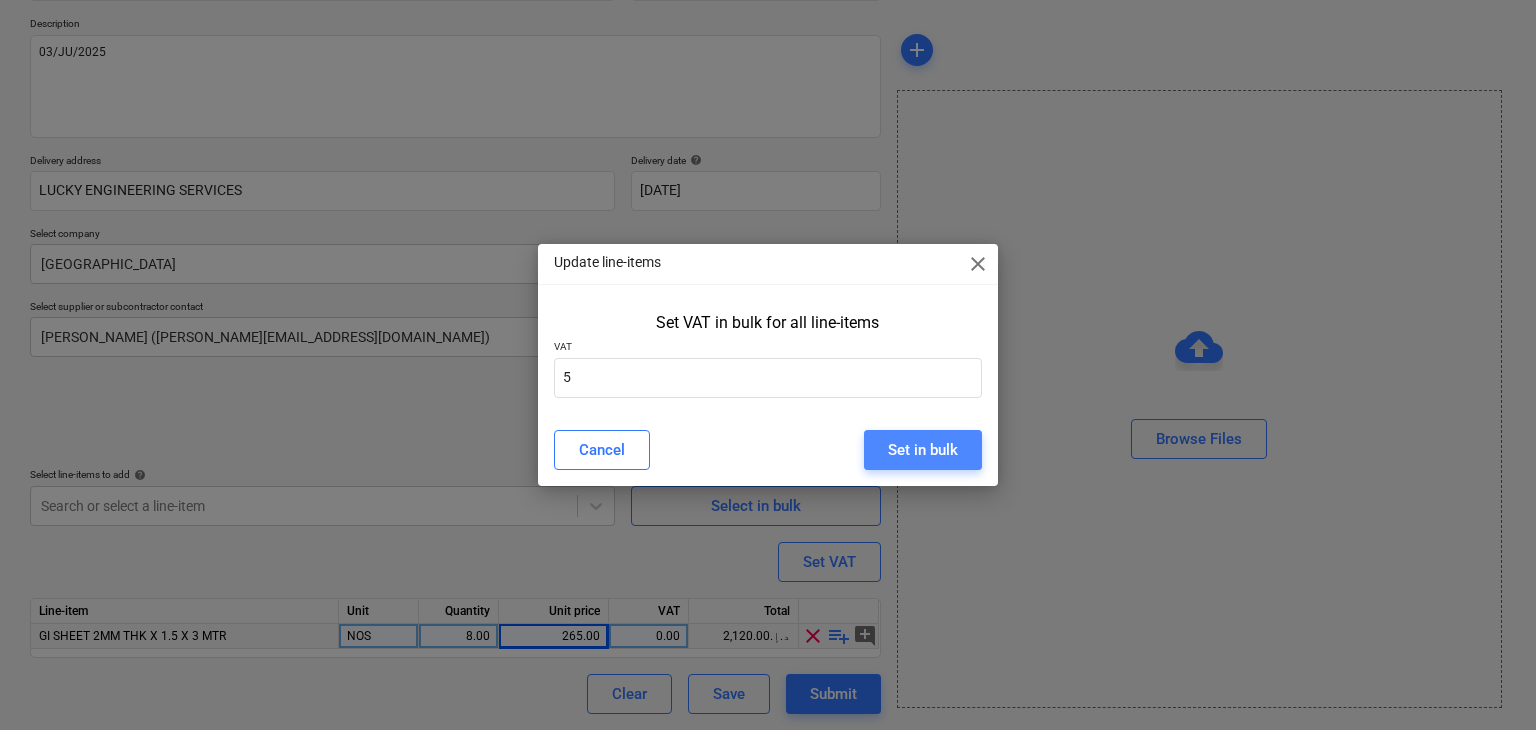 click on "Set in bulk" at bounding box center [923, 450] 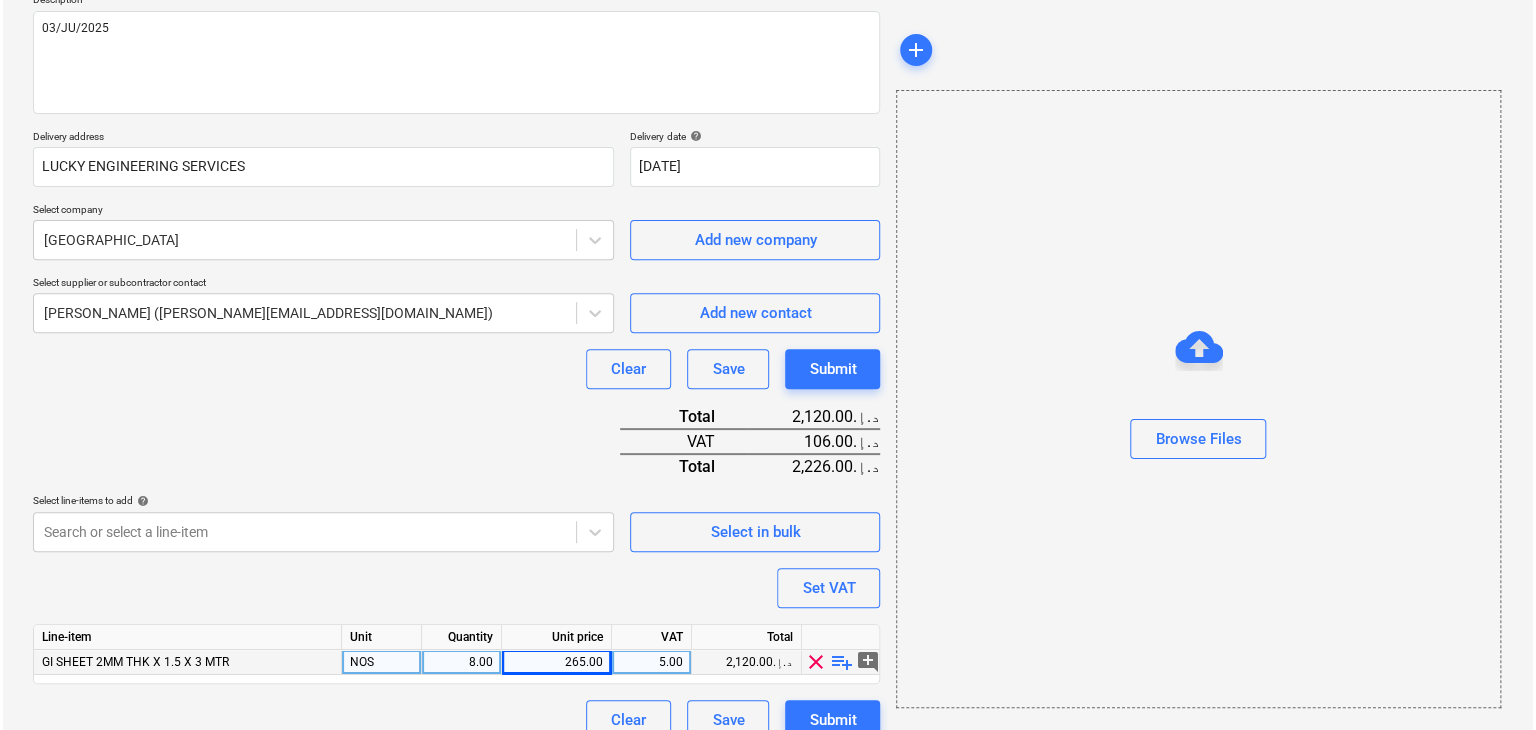 scroll, scrollTop: 269, scrollLeft: 0, axis: vertical 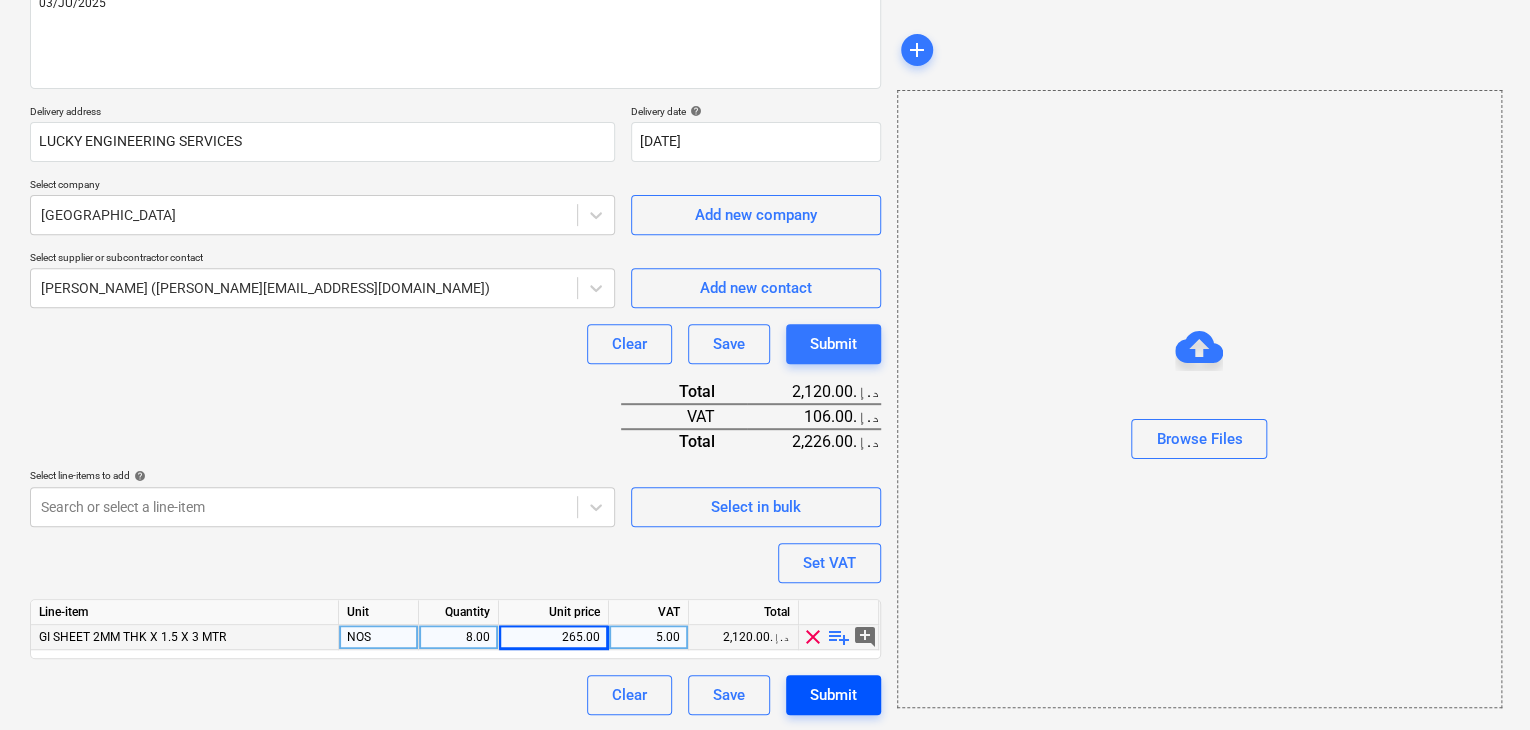 click on "Submit" at bounding box center (833, 695) 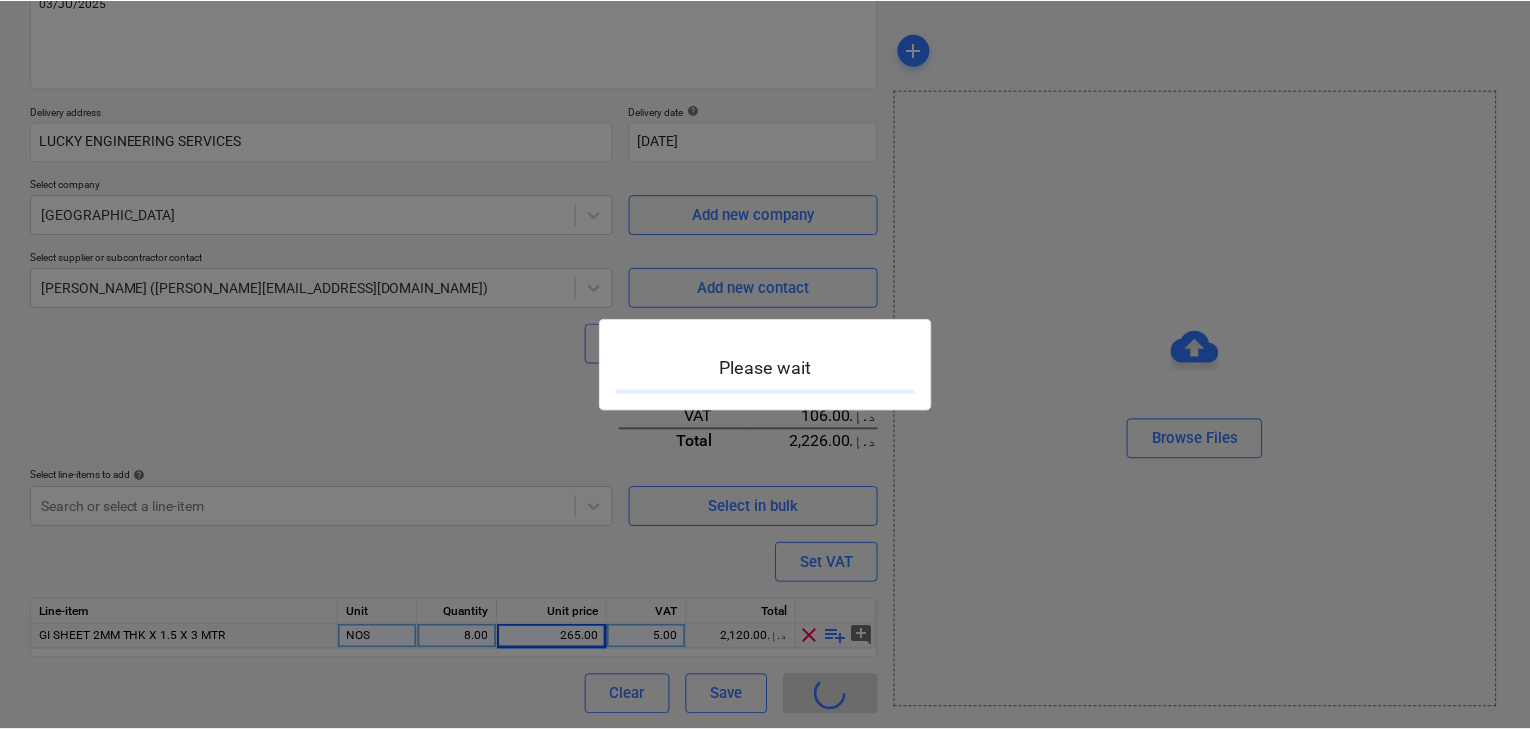 scroll, scrollTop: 0, scrollLeft: 0, axis: both 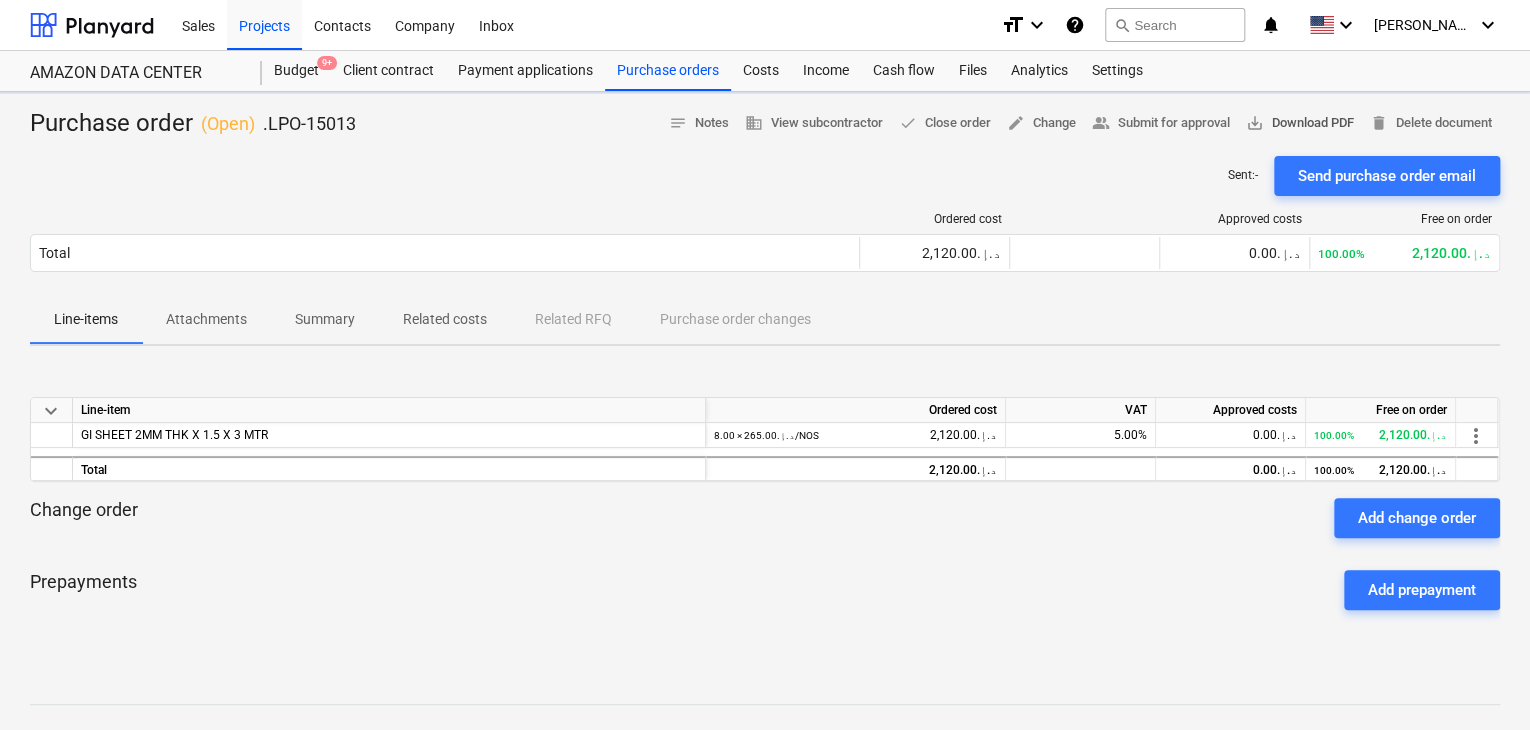 click on "save_alt Download PDF" at bounding box center [1300, 123] 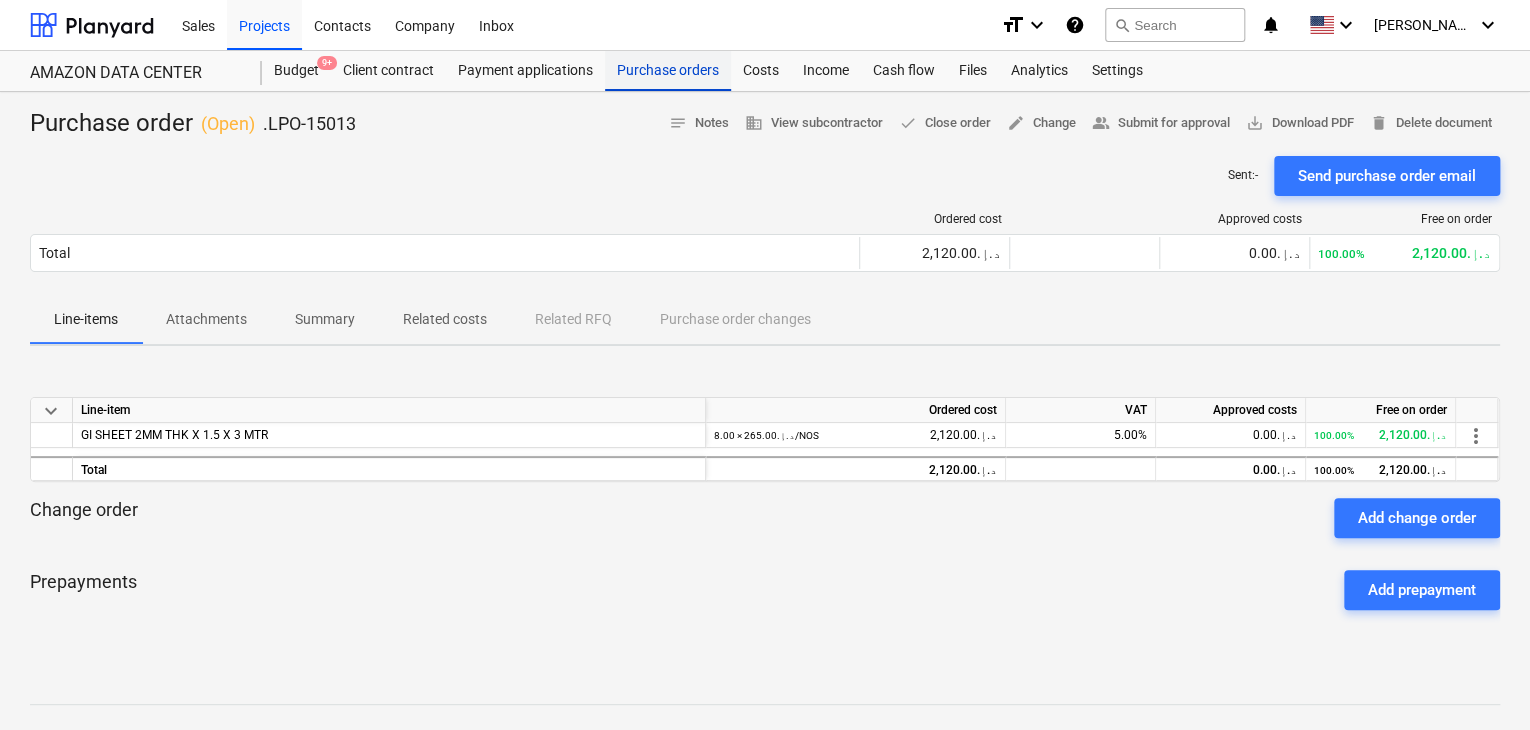click on "Purchase orders" at bounding box center (668, 71) 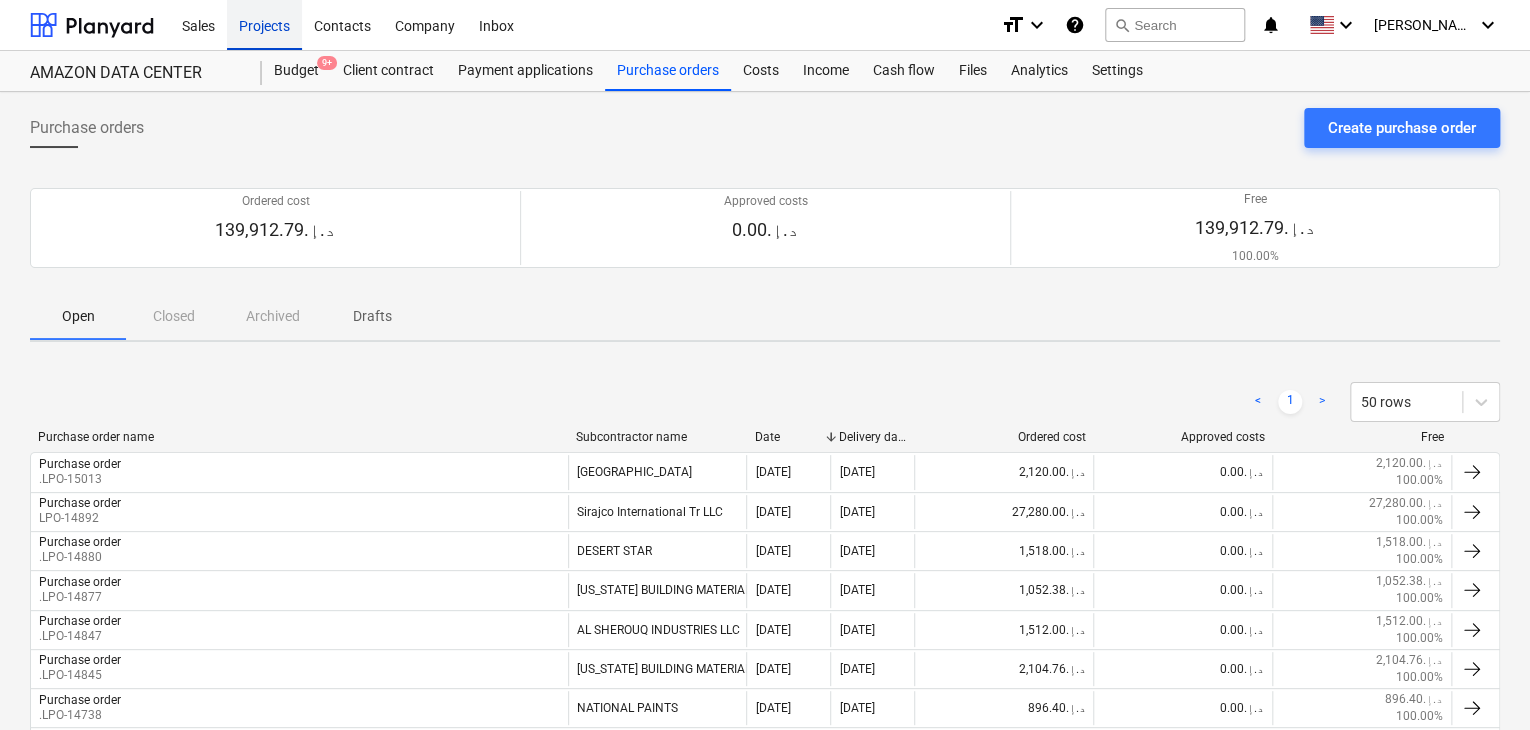 click on "Projects" at bounding box center [264, 24] 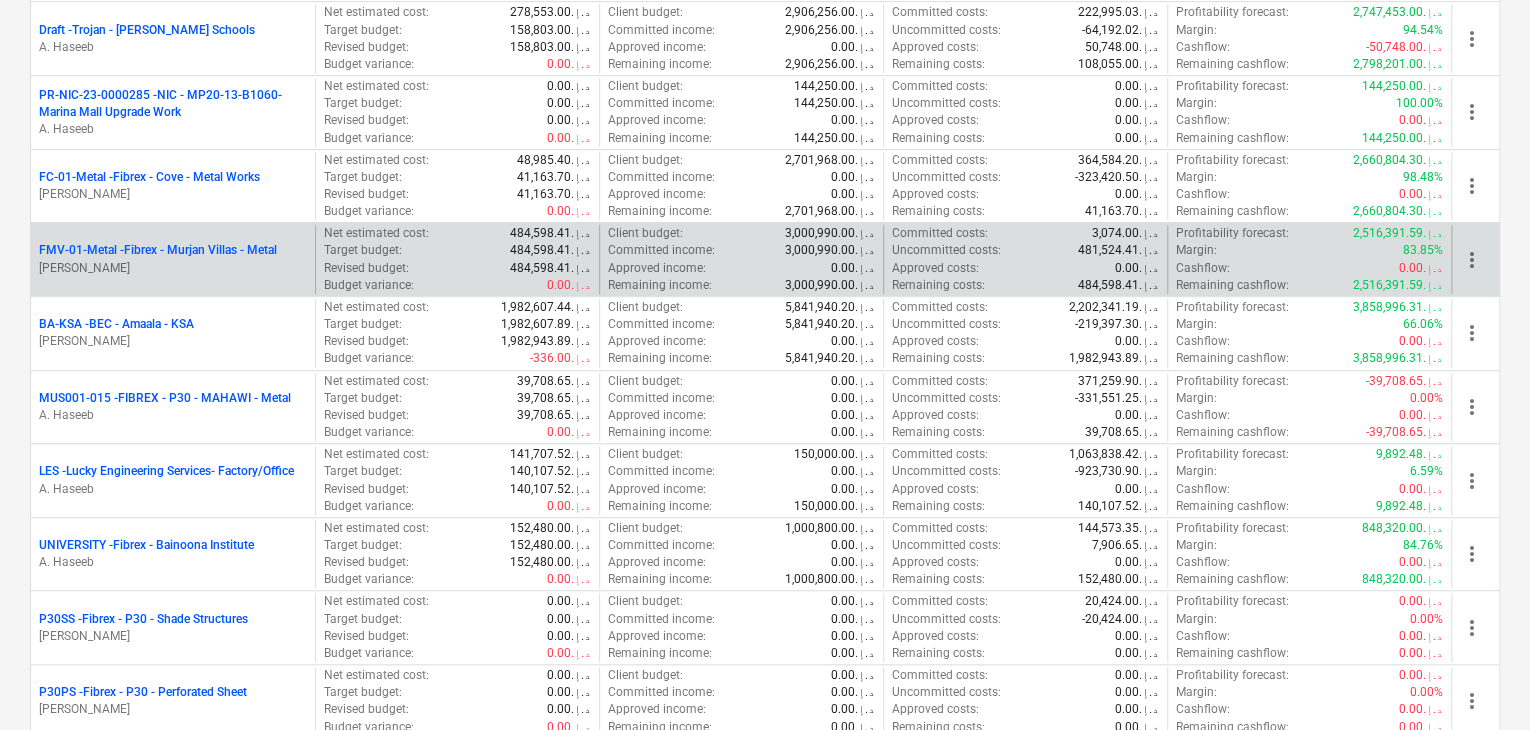 scroll, scrollTop: 700, scrollLeft: 0, axis: vertical 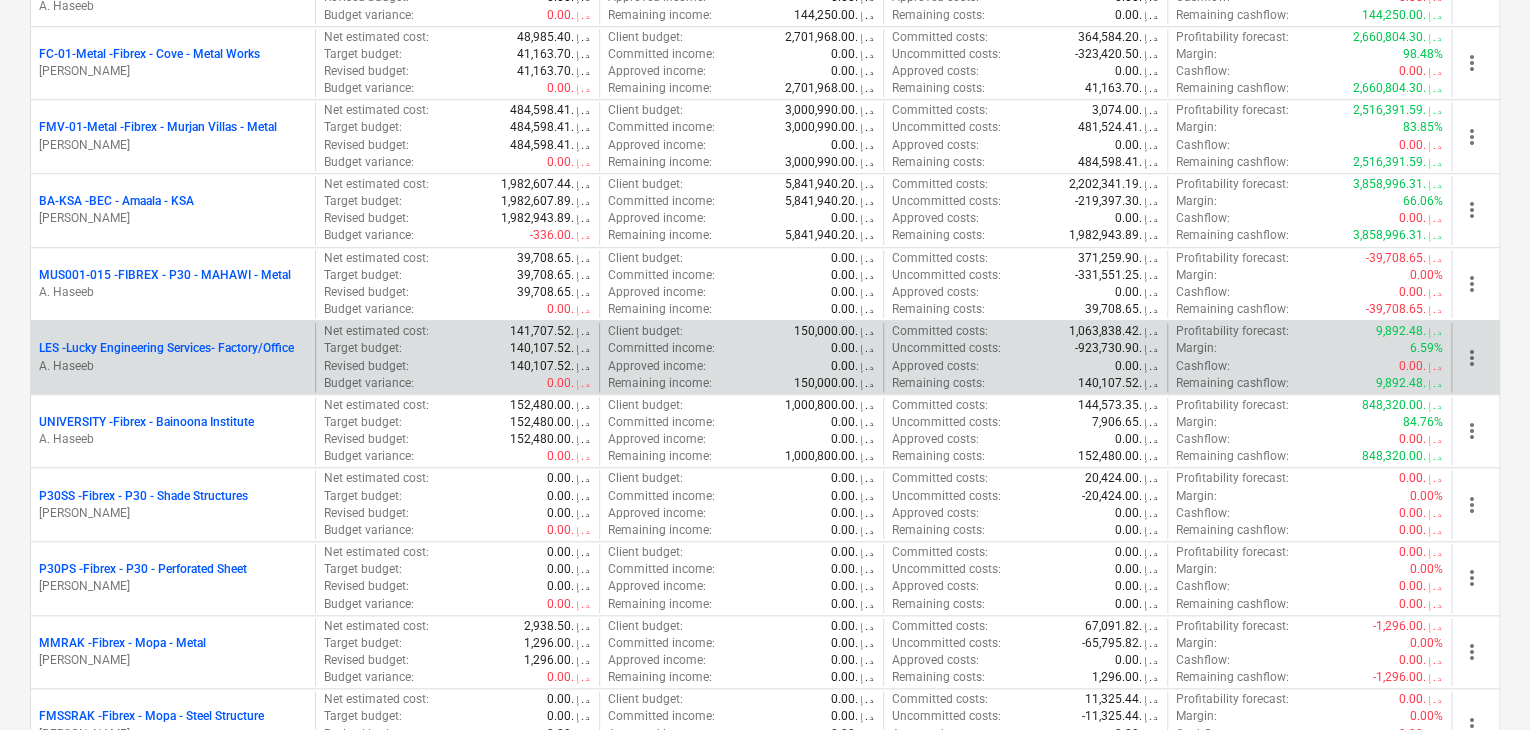 click on "A. Haseeb" at bounding box center [173, 366] 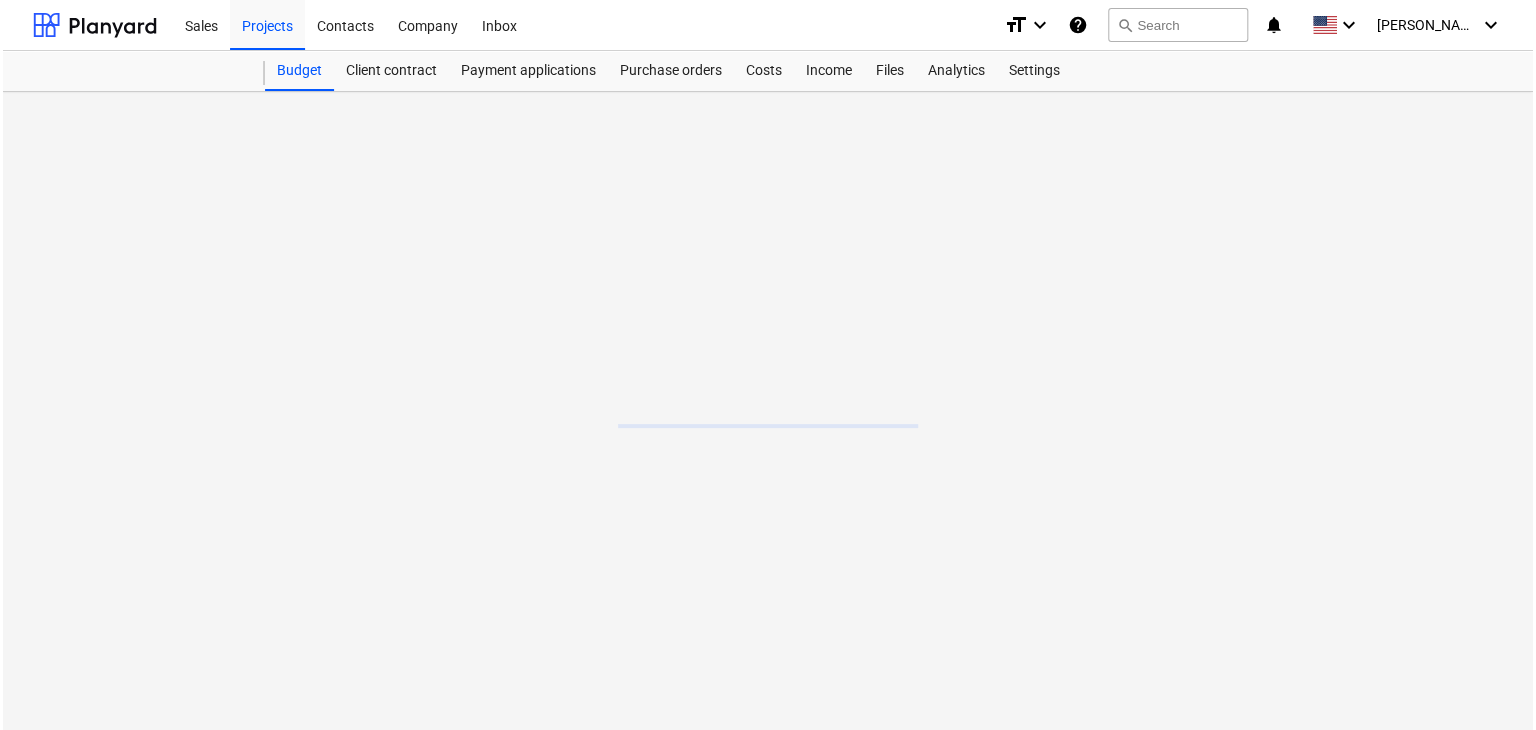 scroll, scrollTop: 0, scrollLeft: 0, axis: both 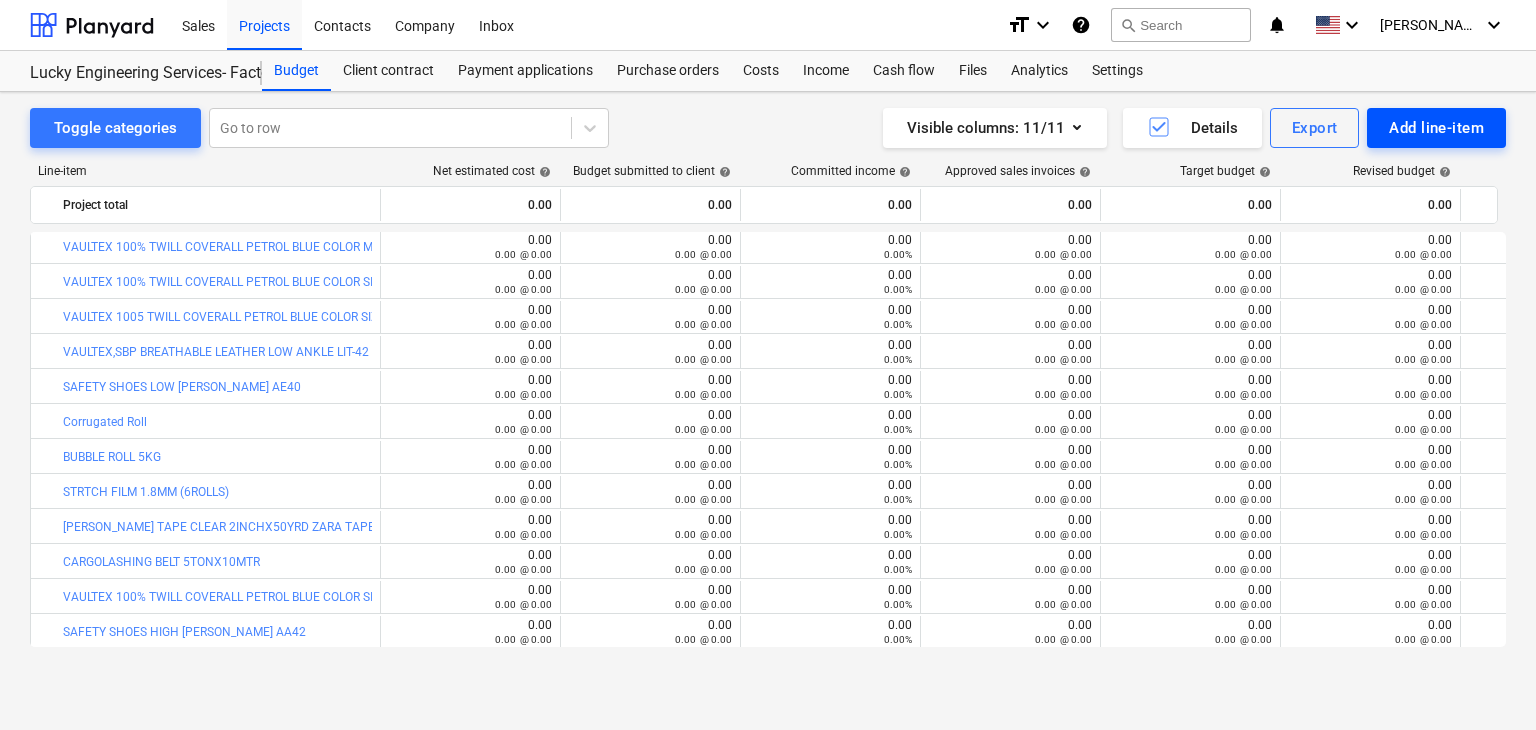 click on "Add line-item" at bounding box center [1436, 128] 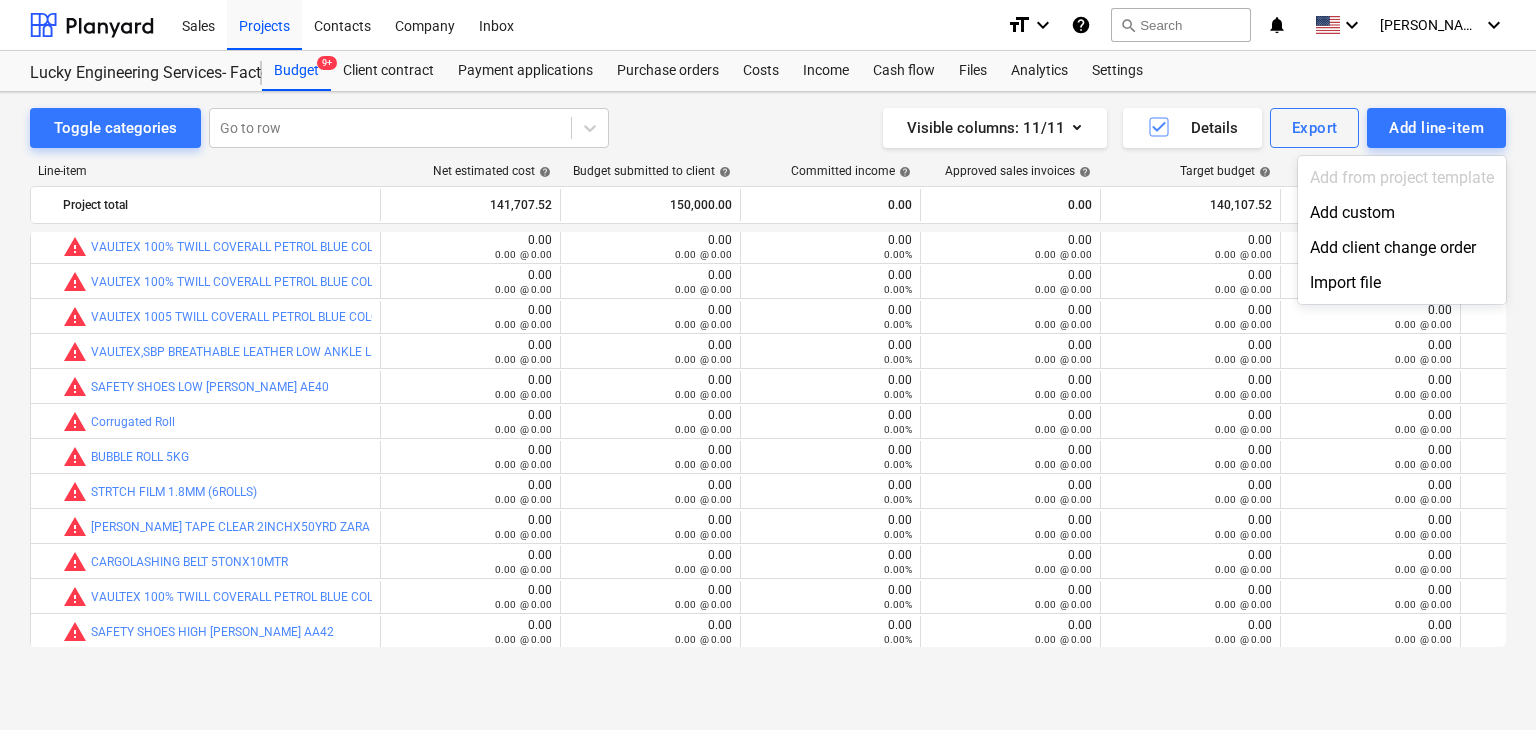 click on "Add from project template" at bounding box center [1402, 177] 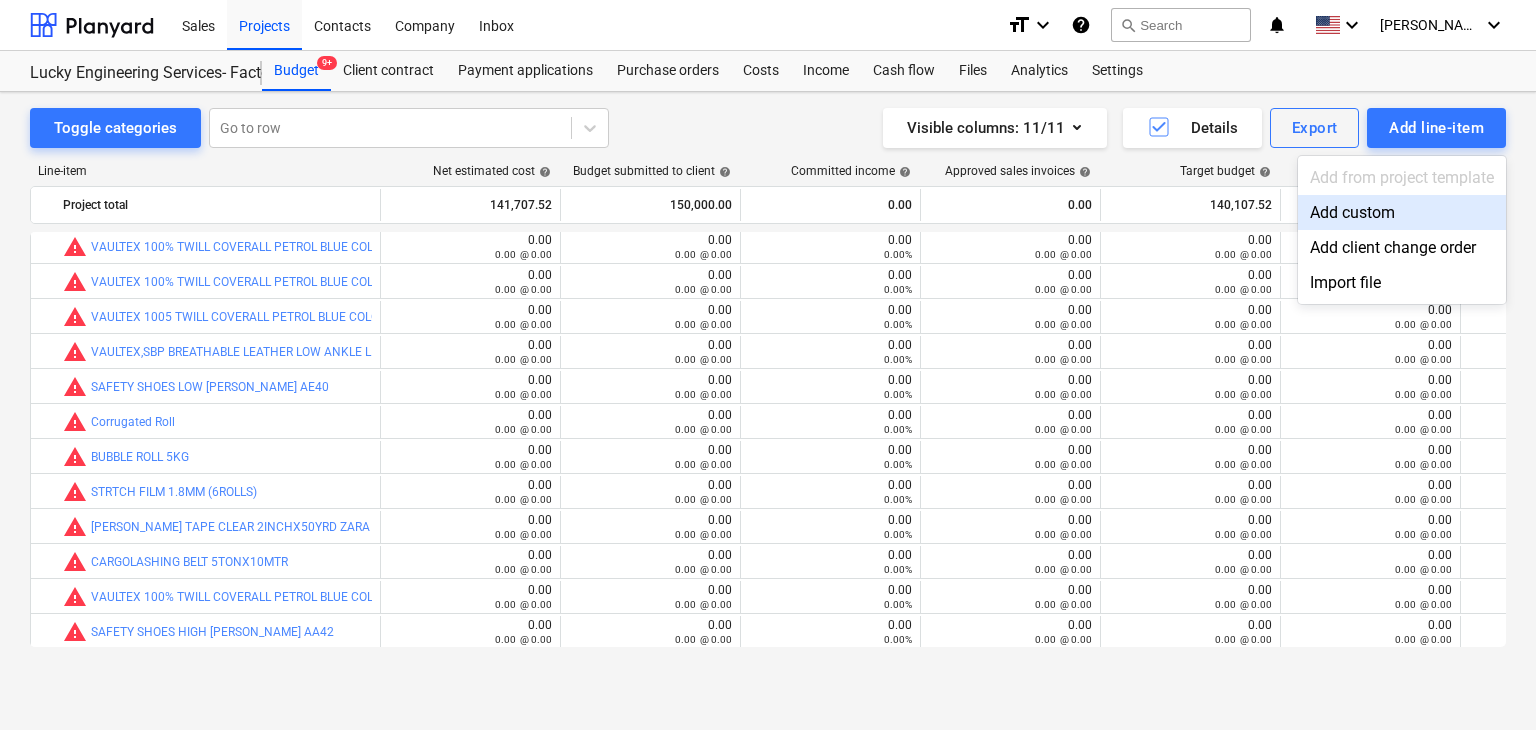 click on "Add custom" at bounding box center [1402, 212] 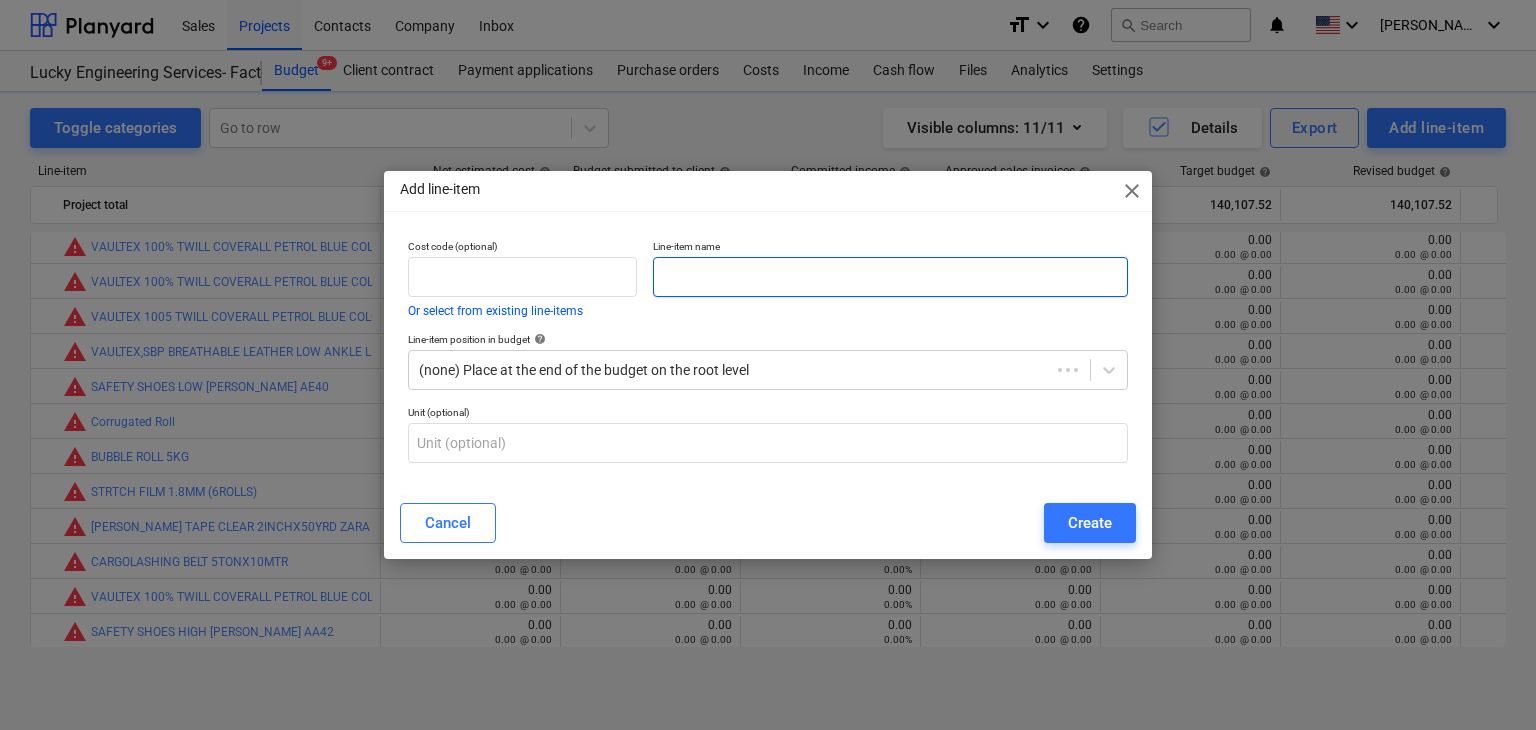 click at bounding box center [890, 277] 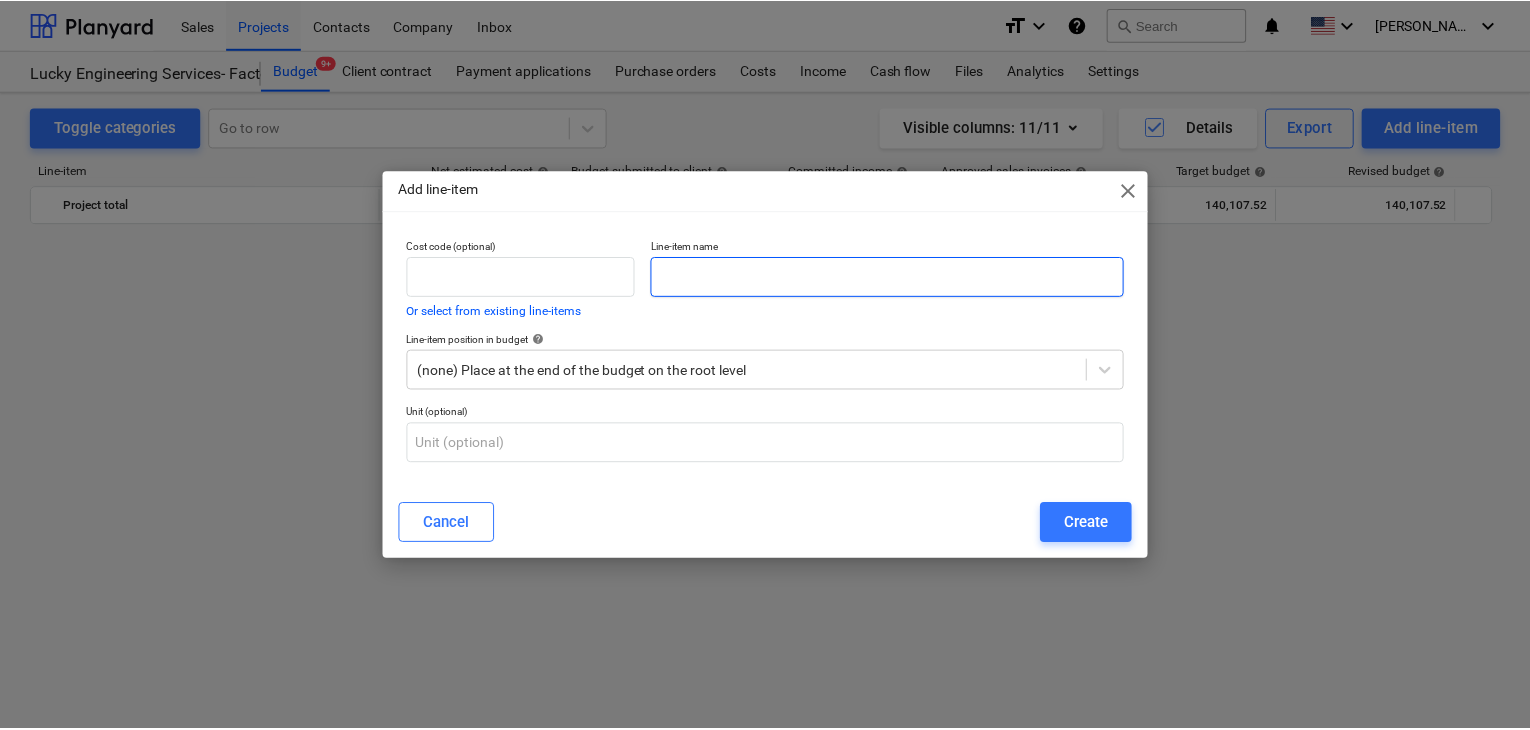 scroll, scrollTop: 45504, scrollLeft: 0, axis: vertical 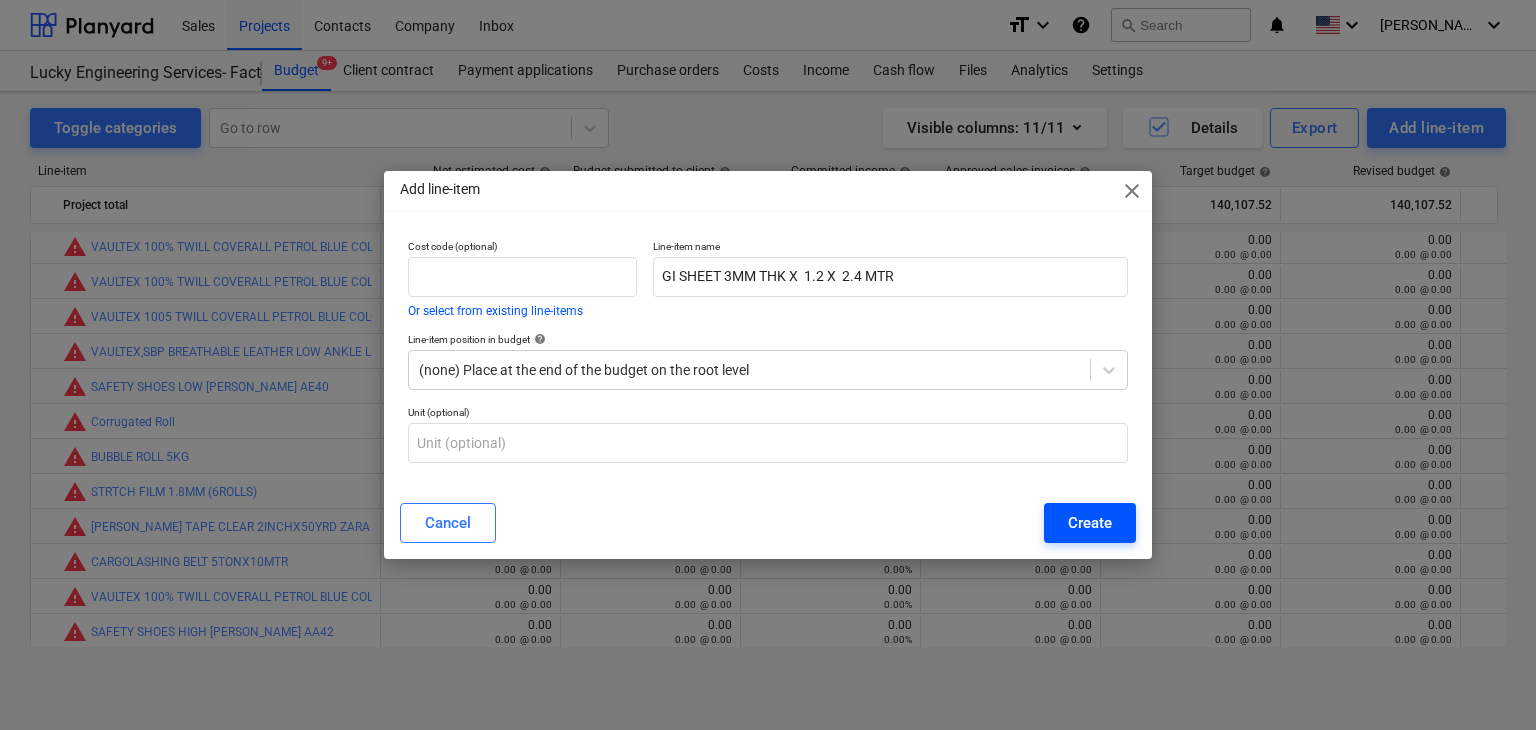 click on "Create" at bounding box center (1090, 523) 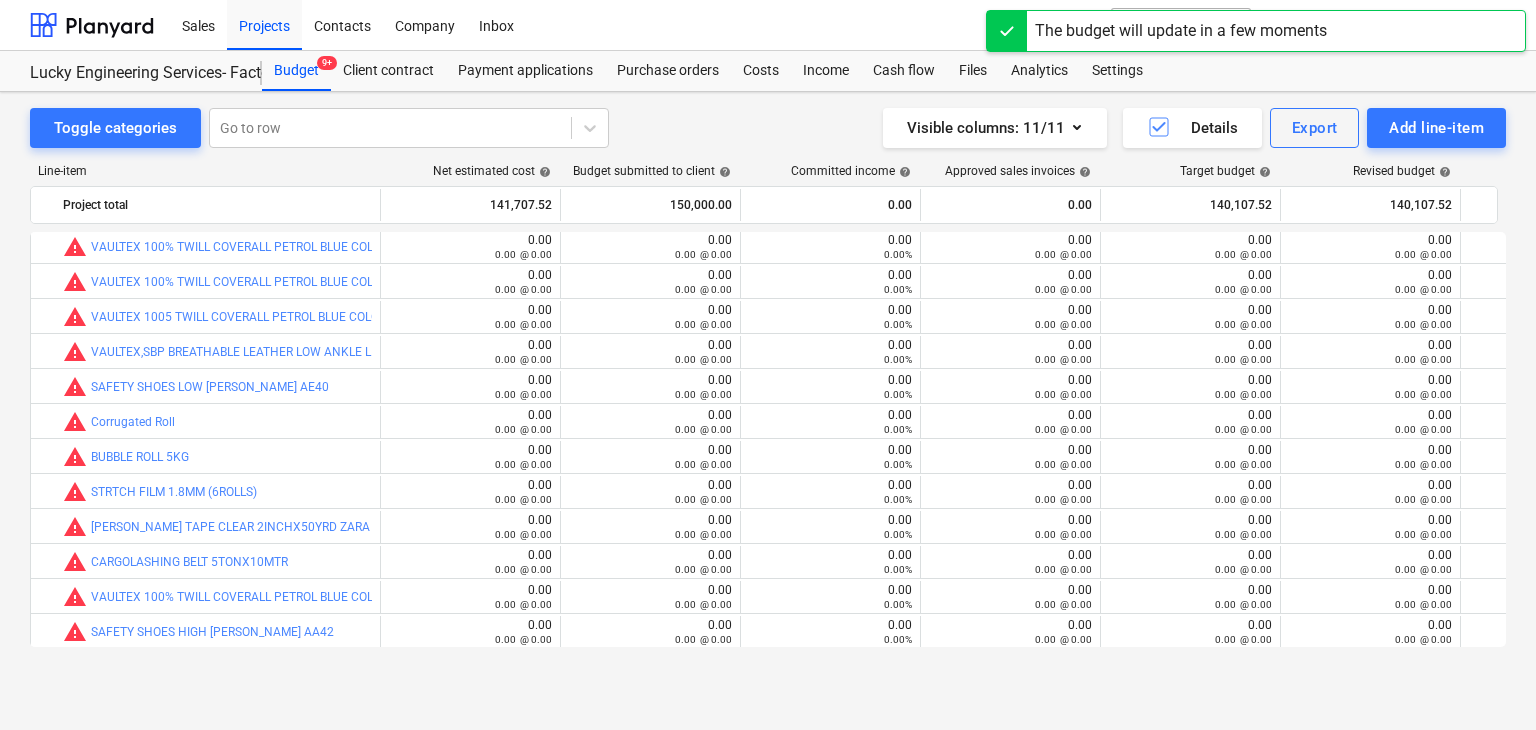 click on "Sales Projects Contacts Company Inbox" at bounding box center [580, 25] 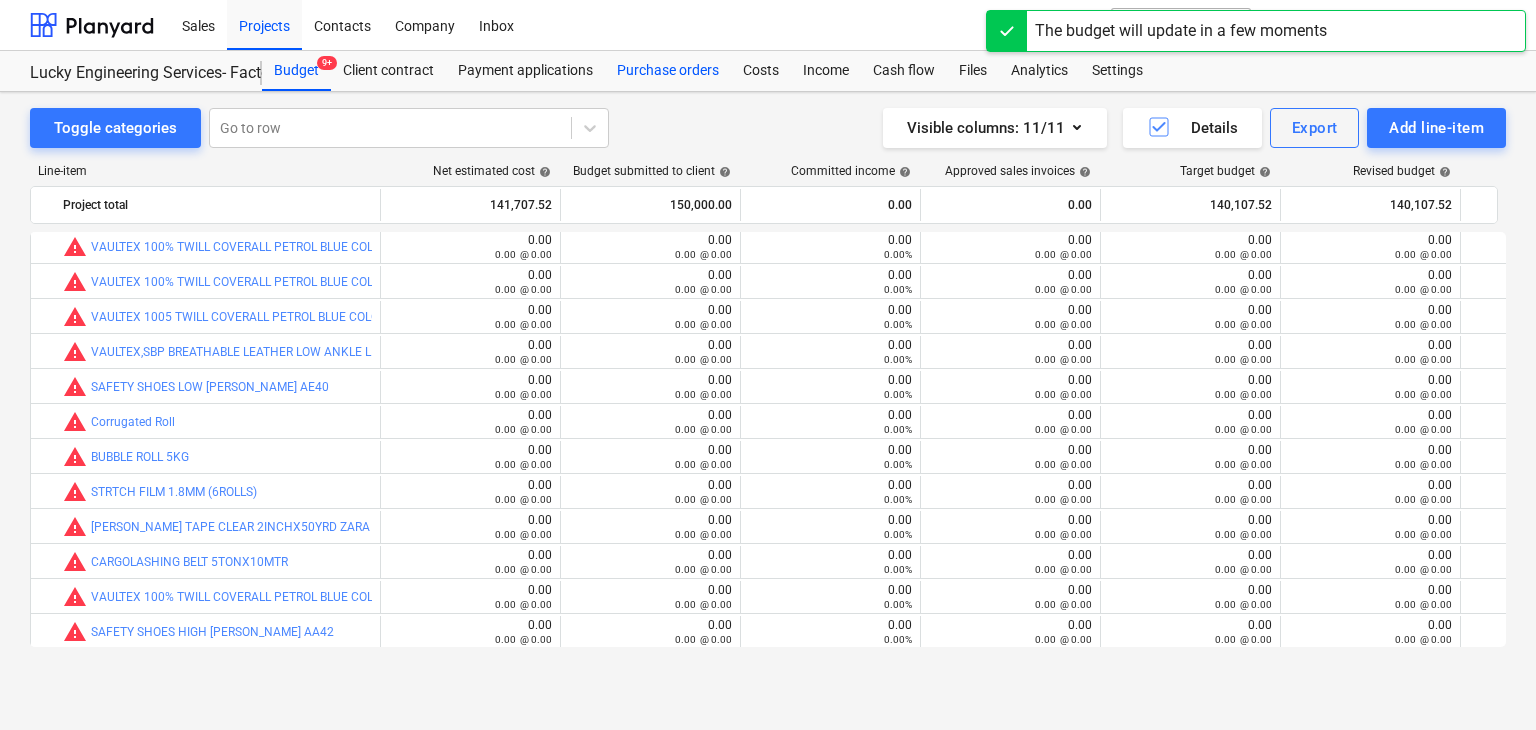 click on "Purchase orders" at bounding box center (668, 71) 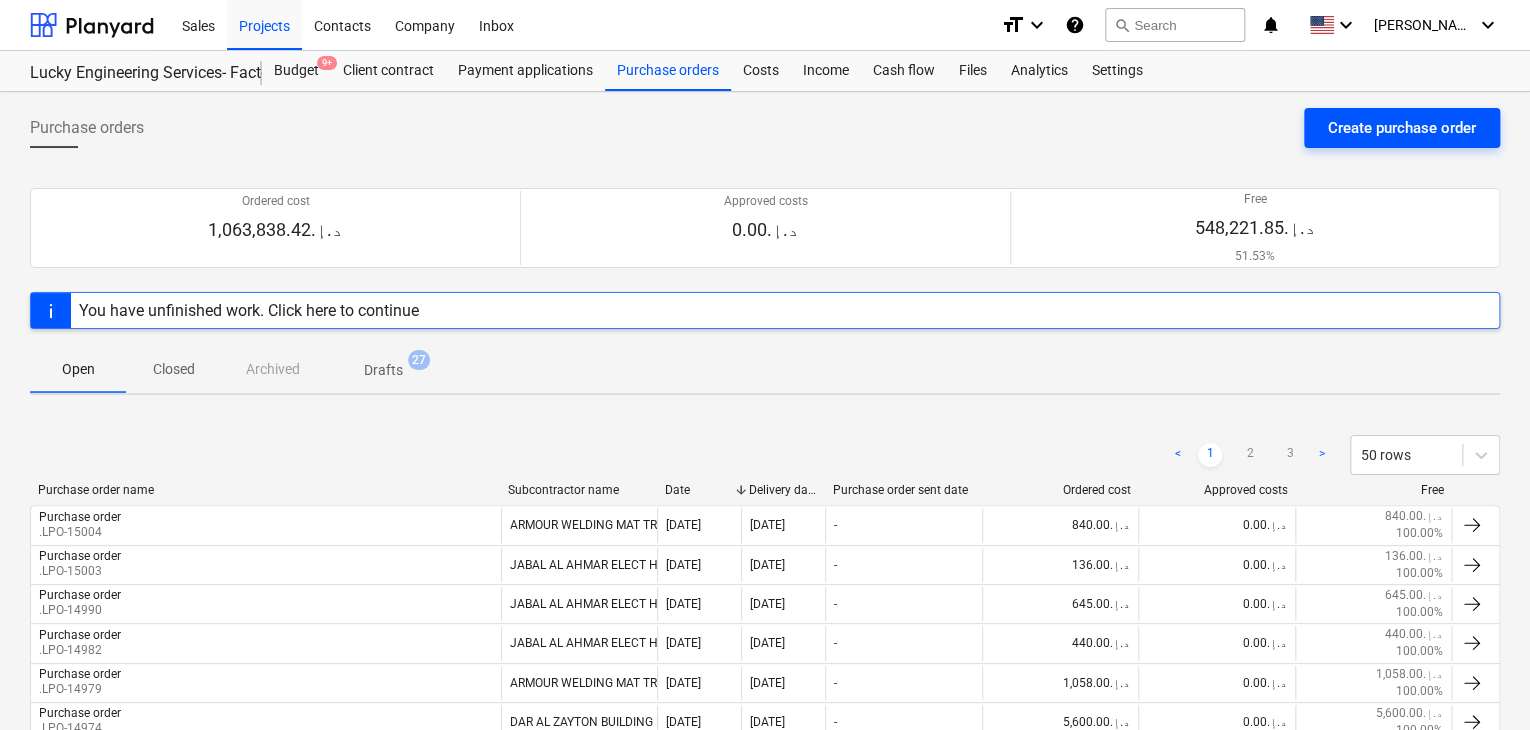 click on "Create purchase order" at bounding box center [1402, 128] 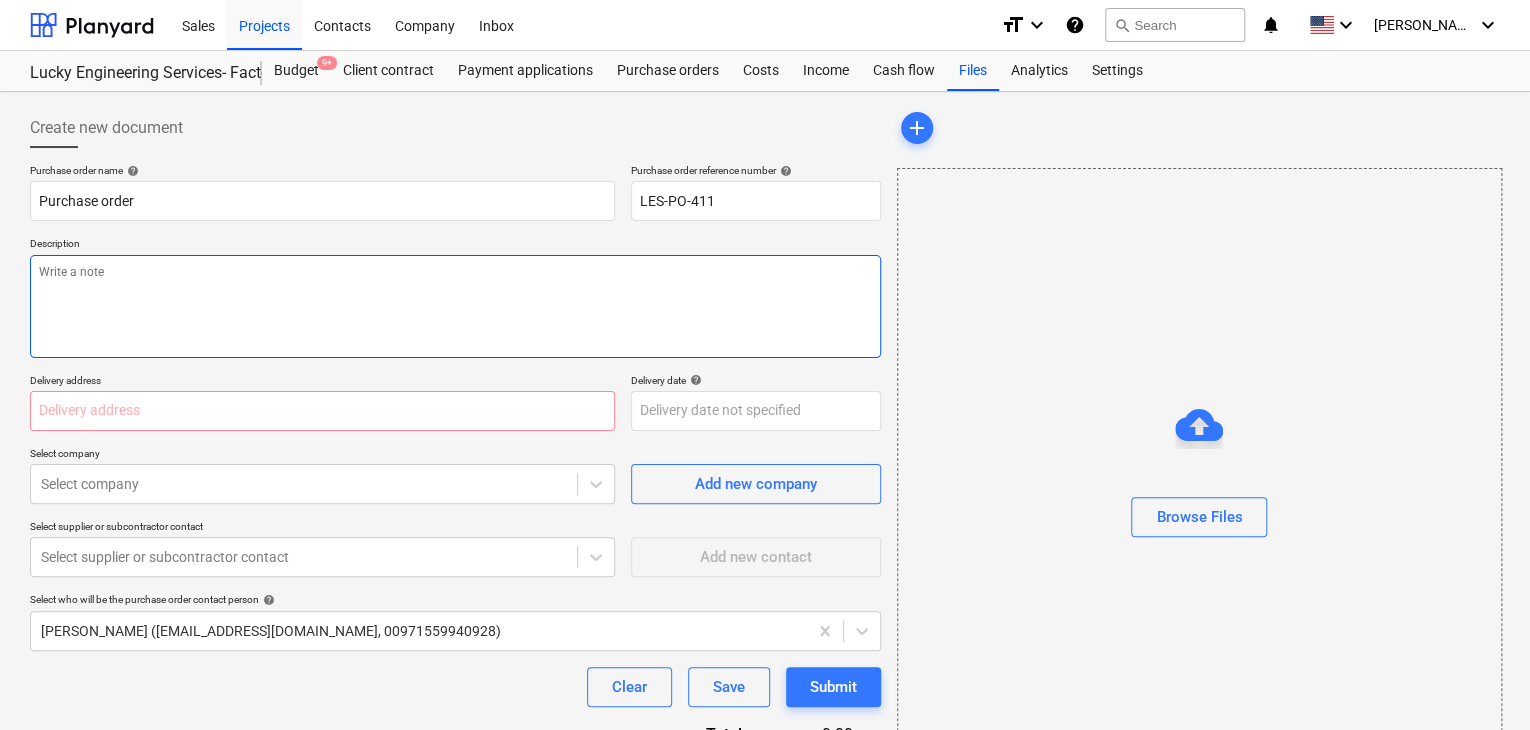 click at bounding box center (455, 306) 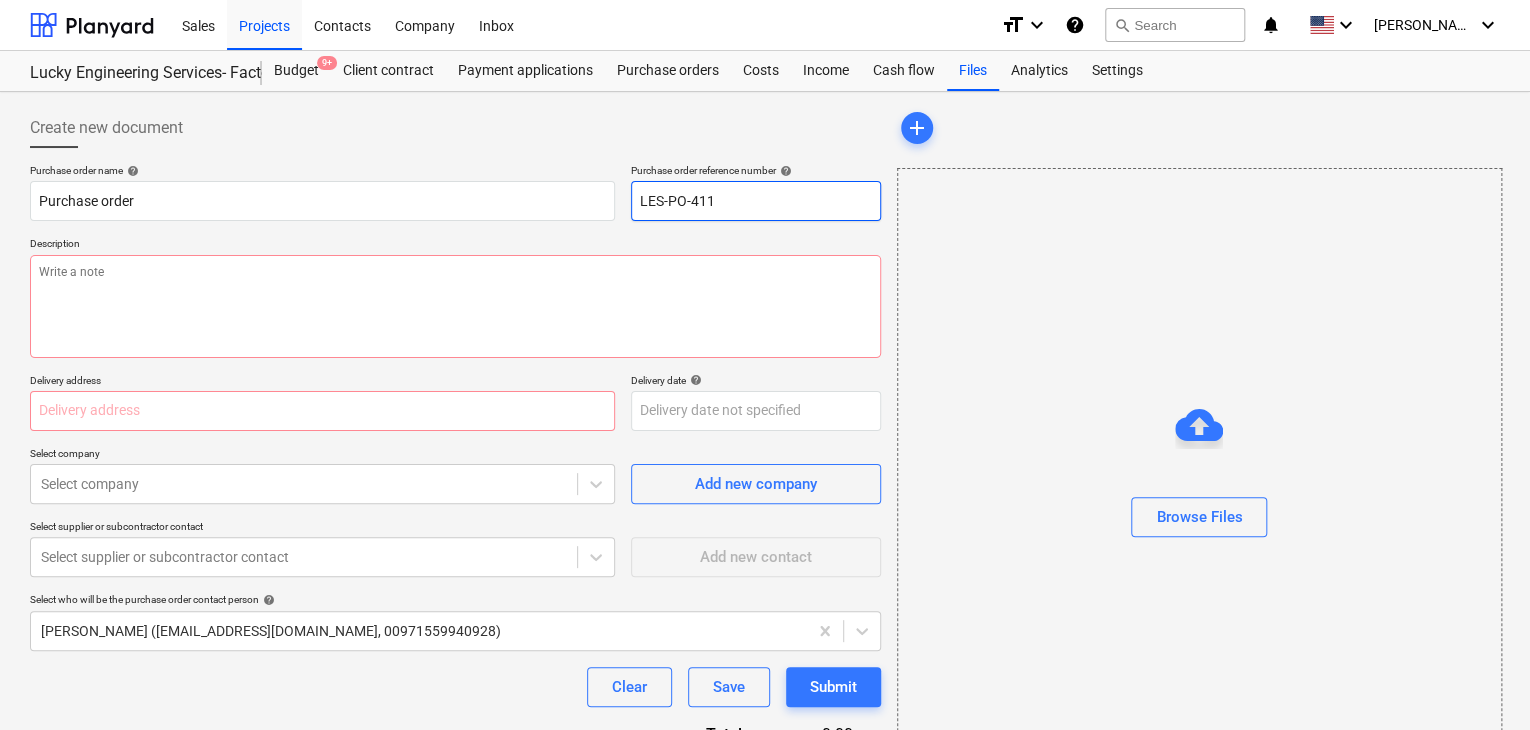 drag, startPoint x: 732, startPoint y: 203, endPoint x: 628, endPoint y: 190, distance: 104.80935 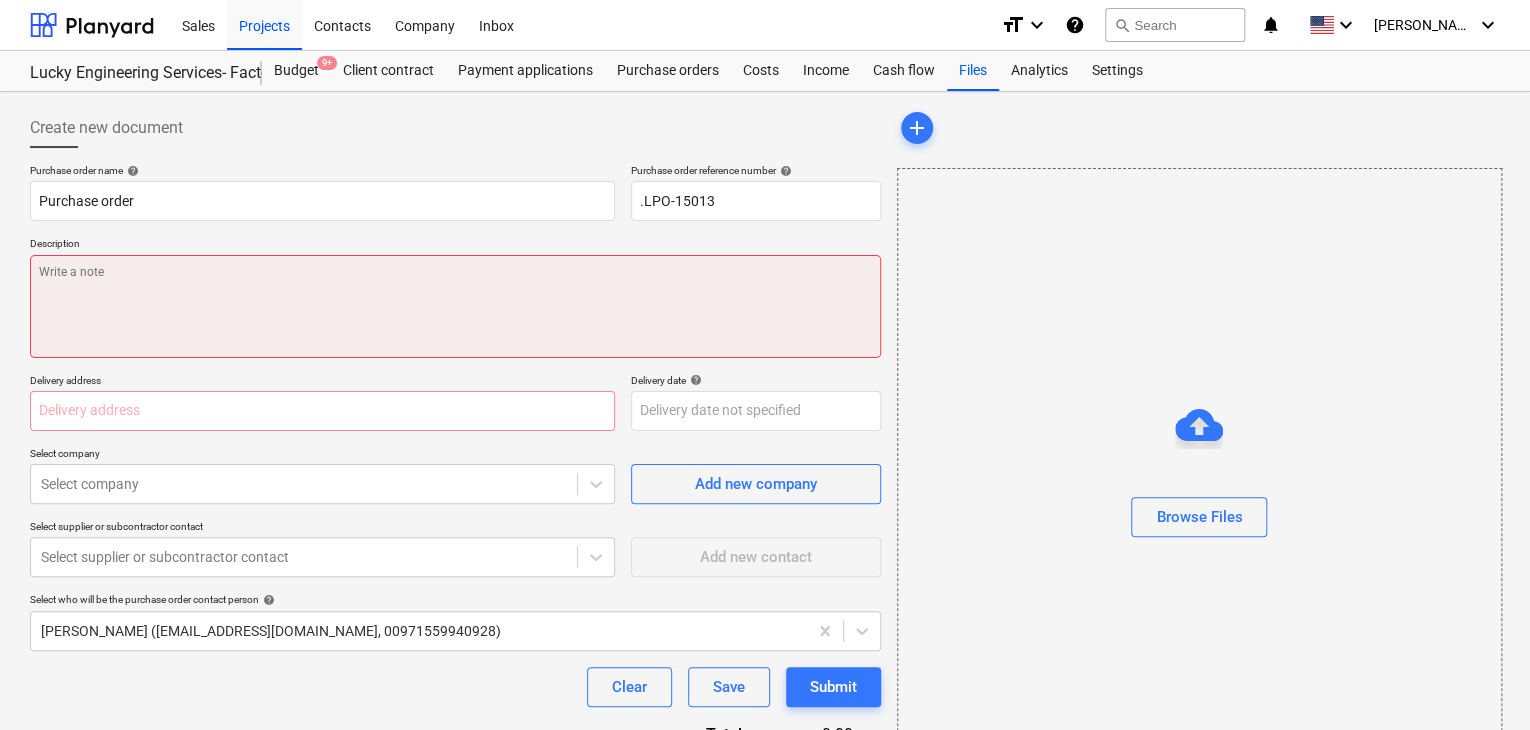 click at bounding box center (455, 306) 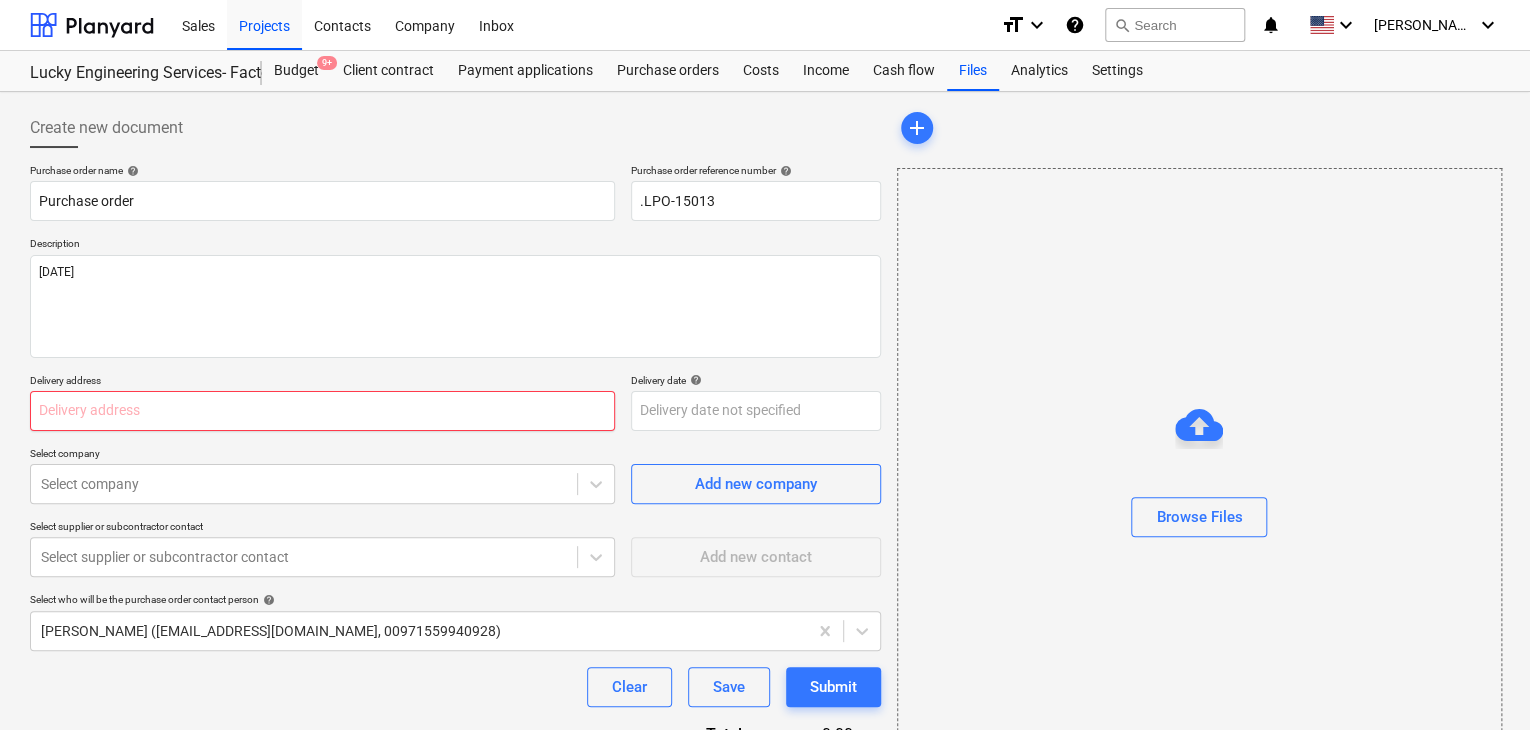 click at bounding box center [322, 411] 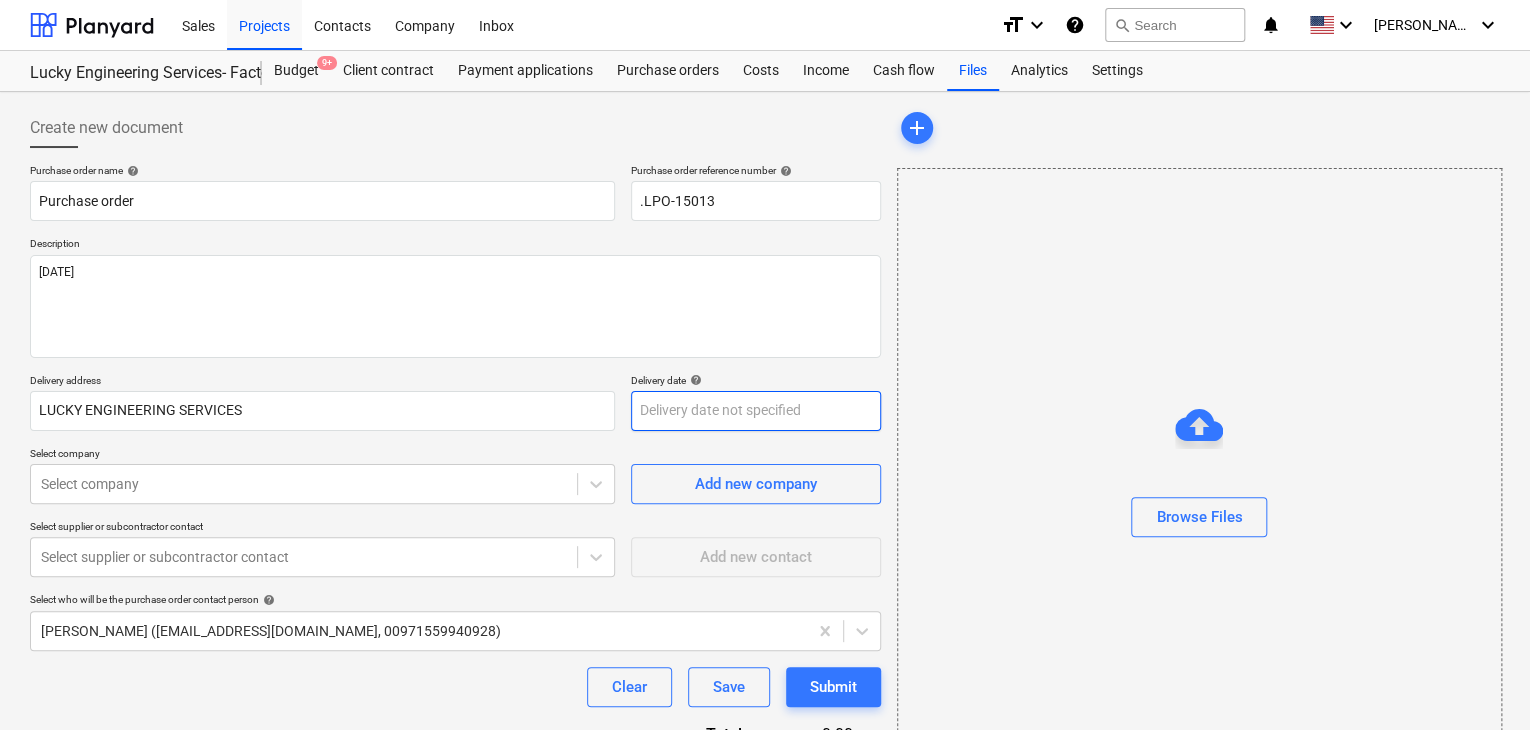 click on "Sales Projects Contacts Company Inbox format_size keyboard_arrow_down help search Search notifications 0 keyboard_arrow_down [PERSON_NAME] keyboard_arrow_down Lucky Engineering Services- Factory/Office Budget 9+ Client contract Payment applications Purchase orders Costs Income Cash flow Files Analytics Settings Create new document Purchase order name help Purchase order Purchase order reference number help .LPO-15013 Description [DATE] Delivery address LUCKY ENGINEERING SERVICES Delivery date help Press the down arrow key to interact with the calendar and
select a date. Press the question mark key to get the keyboard shortcuts for changing dates. Select company Select company Add new company Select supplier or subcontractor contact Select supplier or subcontractor contact Add new contact Select who will be the purchase order contact person help [PERSON_NAME] ([EMAIL_ADDRESS][DOMAIN_NAME], 00971559940928) Clear Save Submit Total 0.00د.إ.‏ Select line-items to add help Search or select a line-item add" at bounding box center [765, 365] 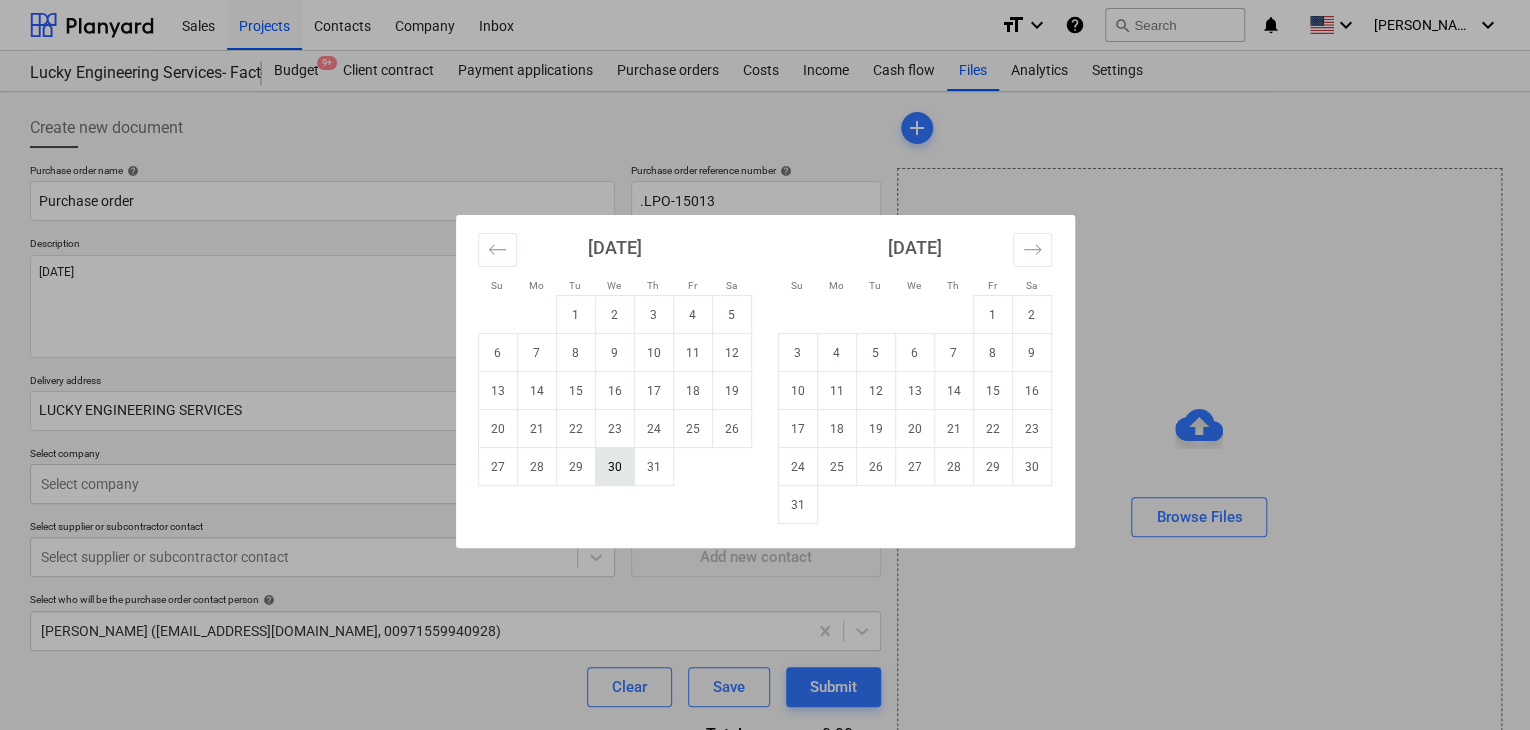 click on "30" at bounding box center (614, 467) 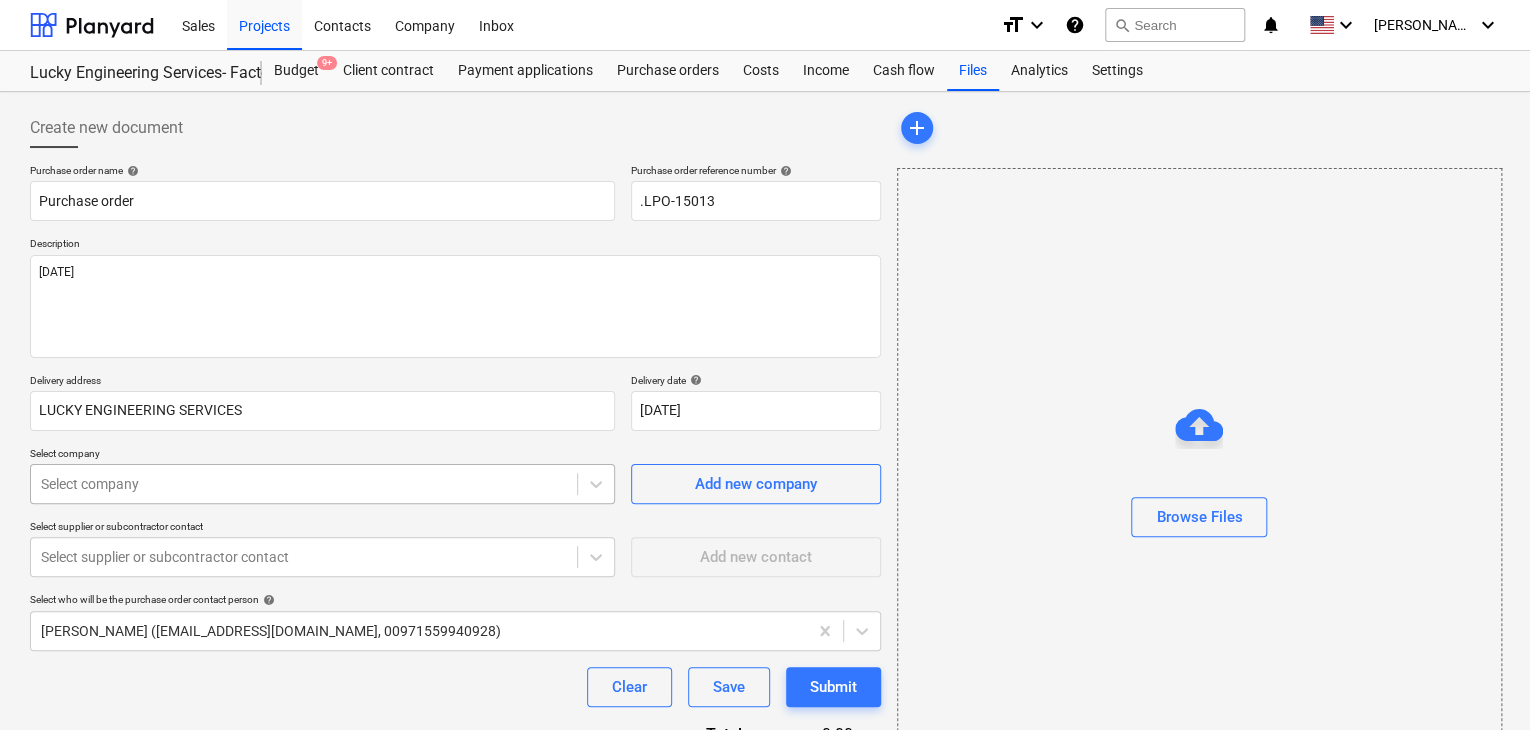 click on "Sales Projects Contacts Company Inbox format_size keyboard_arrow_down help search Search notifications 0 keyboard_arrow_down [PERSON_NAME] keyboard_arrow_down Lucky Engineering Services- Factory/Office Budget 9+ Client contract Payment applications Purchase orders Costs Income Cash flow Files Analytics Settings Create new document Purchase order name help Purchase order Purchase order reference number help .LPO-15013 Description [DATE] Delivery address LUCKY ENGINEERING SERVICES Delivery date help [DATE] [DATE] Press the down arrow key to interact with the calendar and
select a date. Press the question mark key to get the keyboard shortcuts for changing dates. Select company Select company Add new company Select supplier or subcontractor contact Select supplier or subcontractor contact Add new contact Select who will be the purchase order contact person help [PERSON_NAME] ([EMAIL_ADDRESS][DOMAIN_NAME], 00971559940928) Clear Save Submit Total 0.00د.إ.‏ Select line-items to add help Select in bulk" at bounding box center [765, 365] 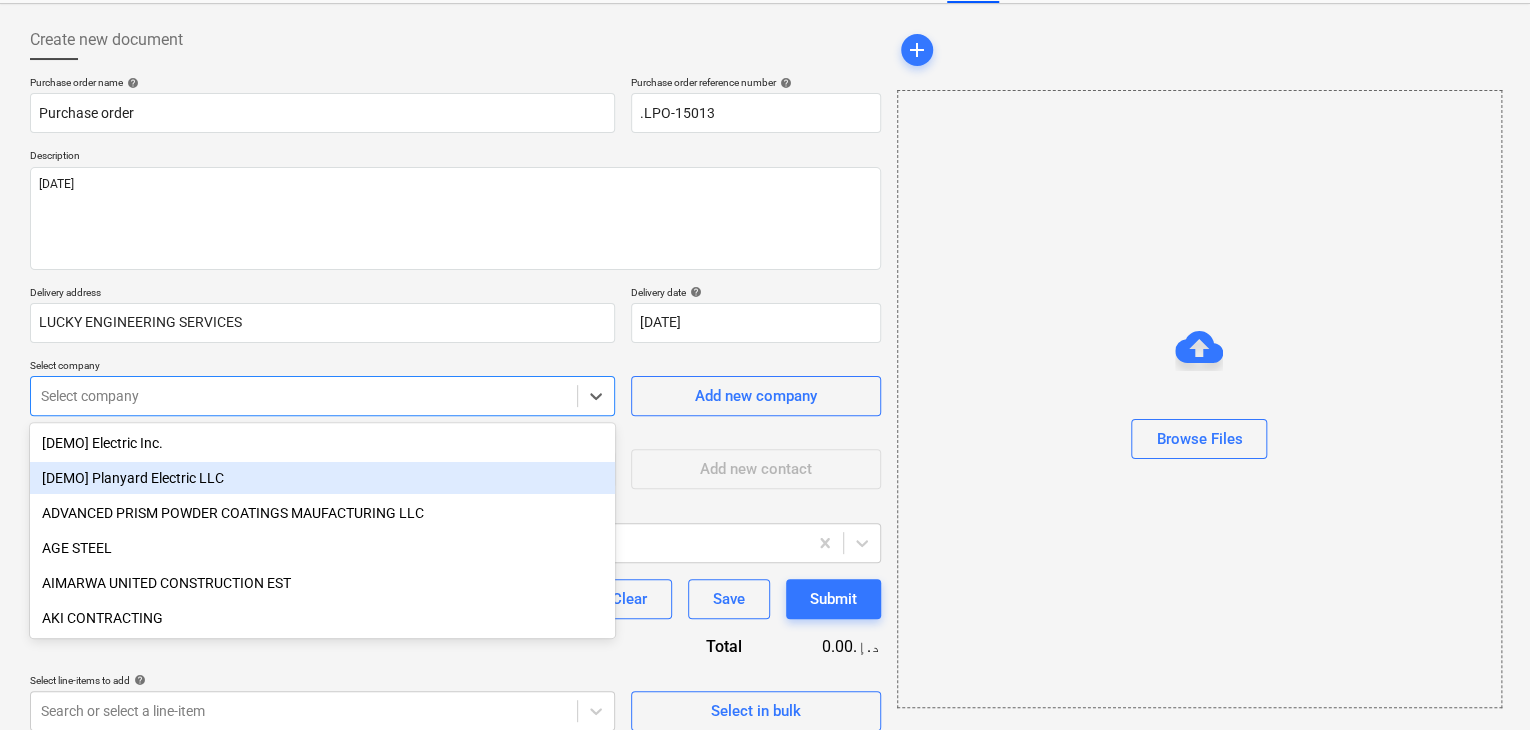scroll, scrollTop: 93, scrollLeft: 0, axis: vertical 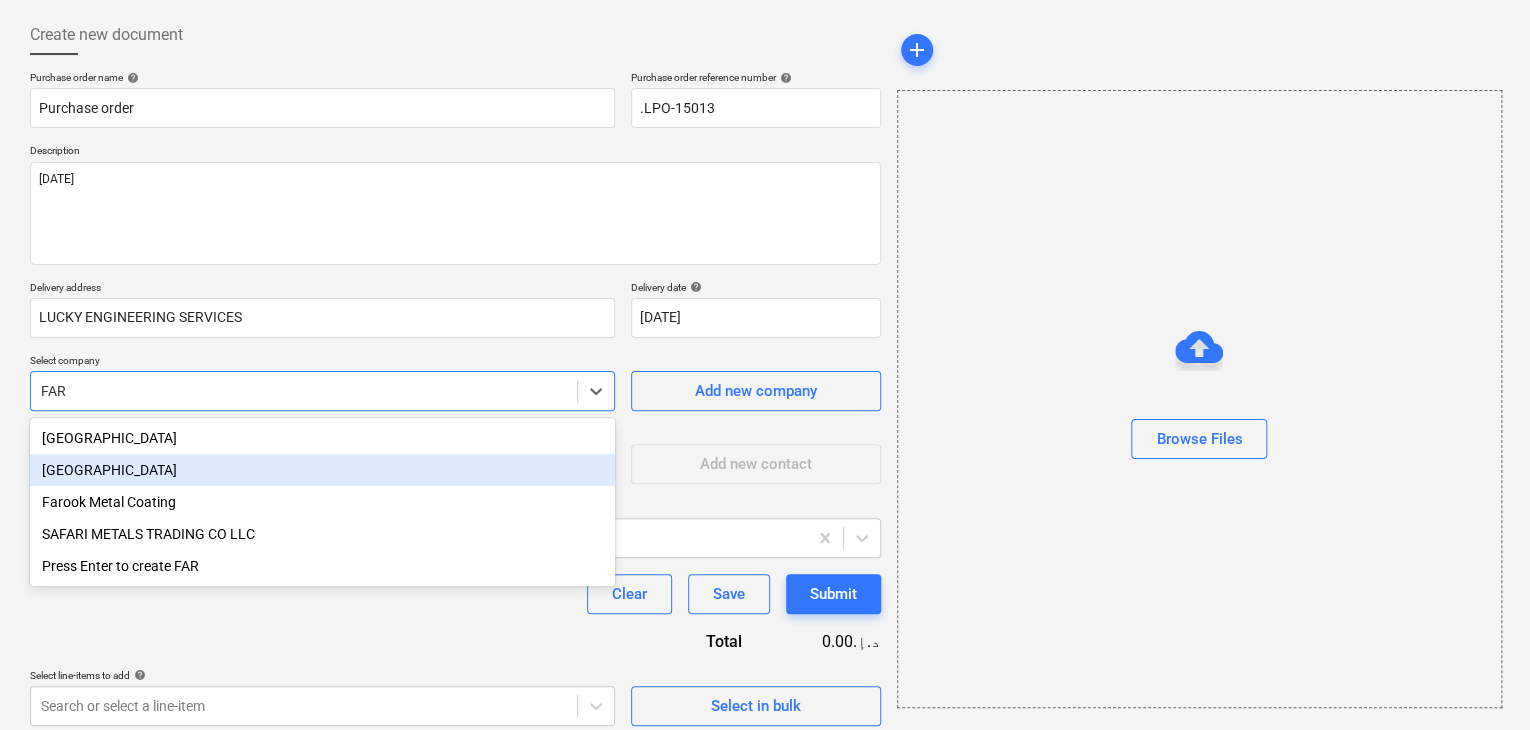 click on "[GEOGRAPHIC_DATA]" at bounding box center (322, 470) 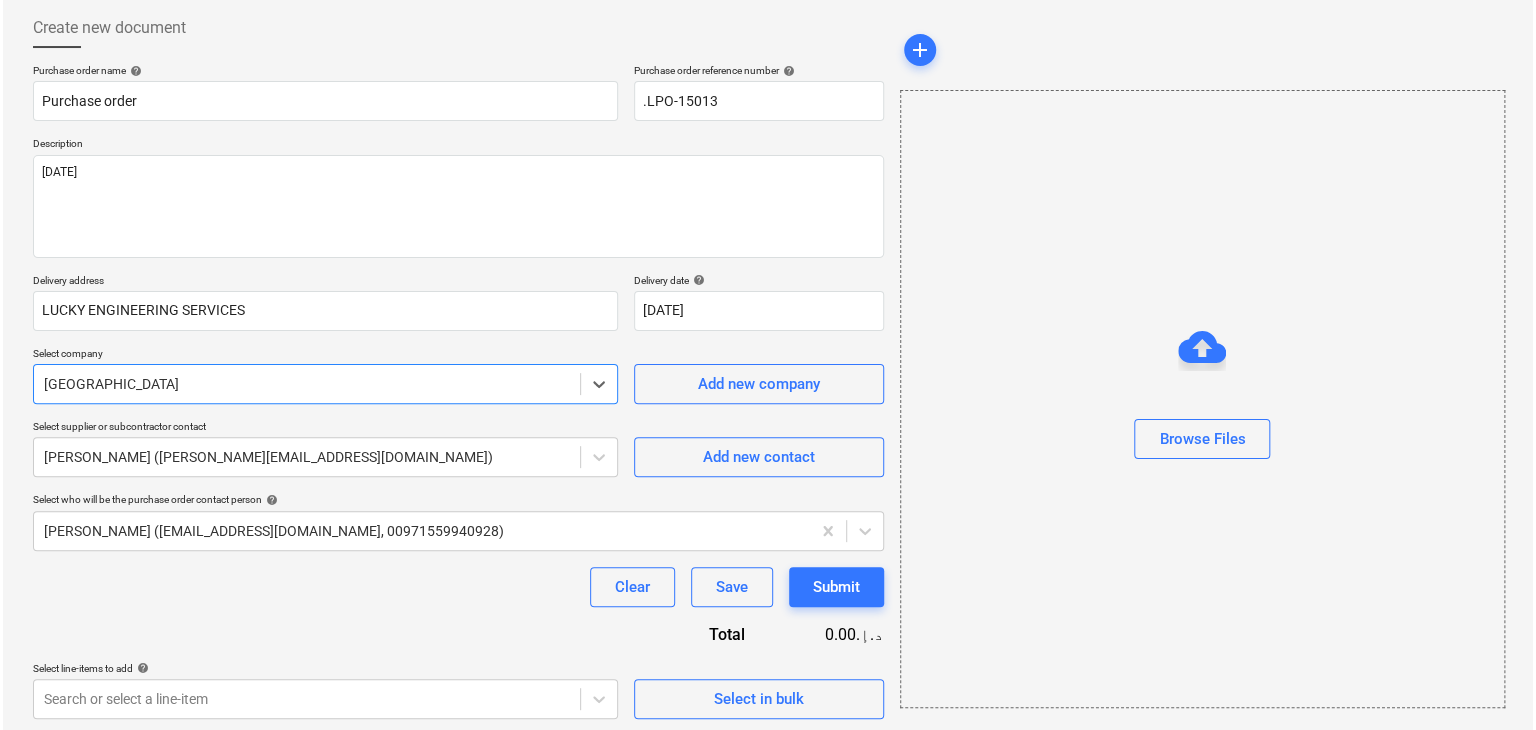 scroll, scrollTop: 104, scrollLeft: 0, axis: vertical 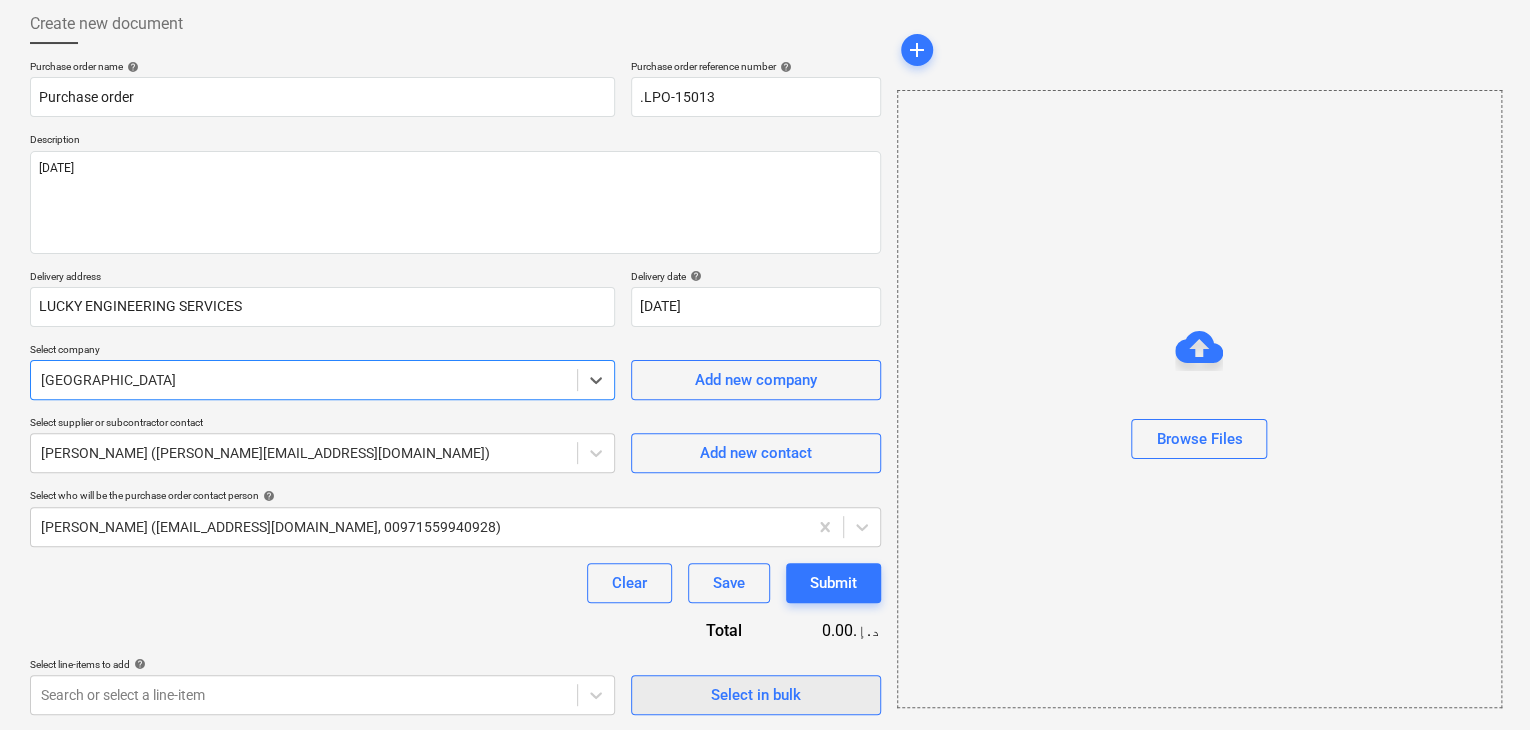 click on "Select in bulk" at bounding box center [756, 695] 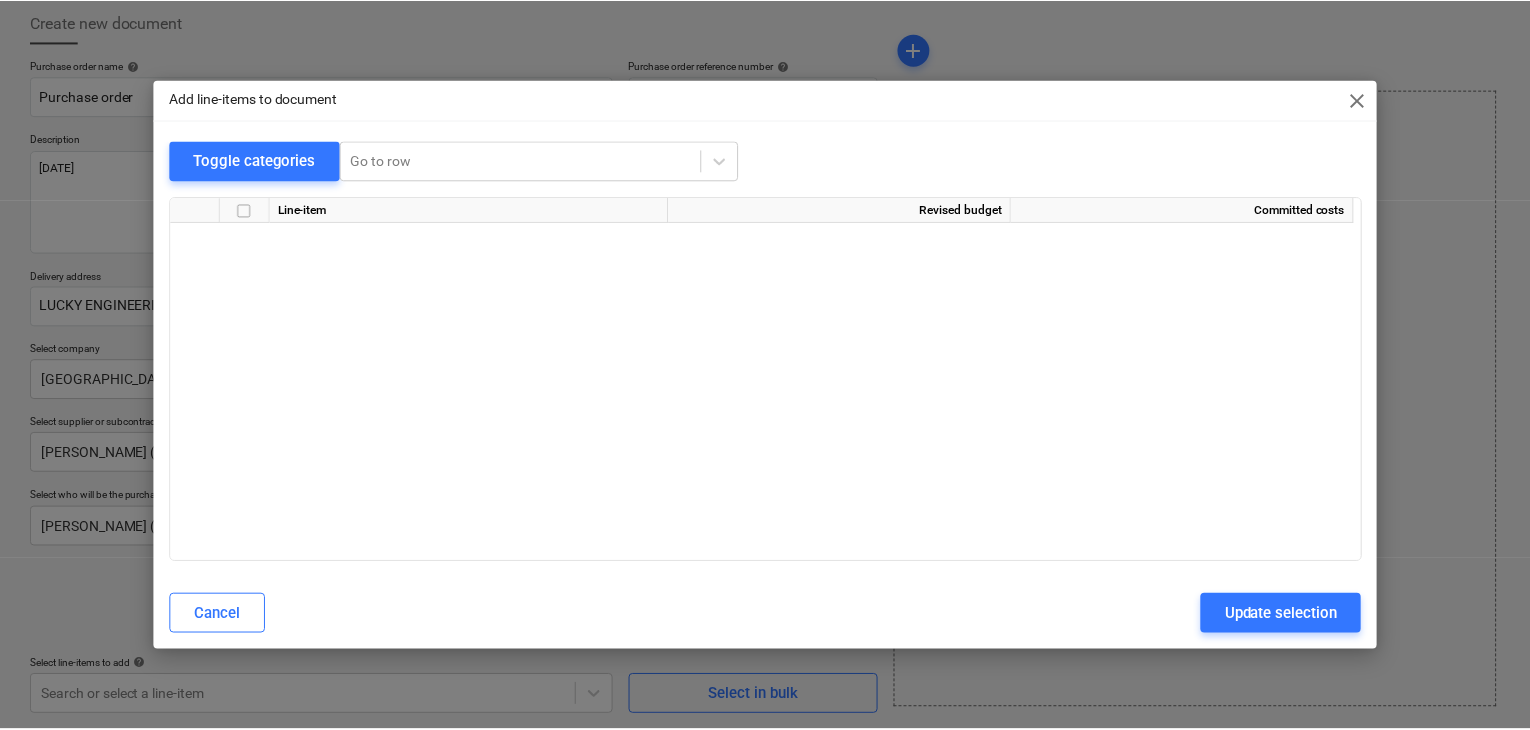 scroll, scrollTop: 35336, scrollLeft: 0, axis: vertical 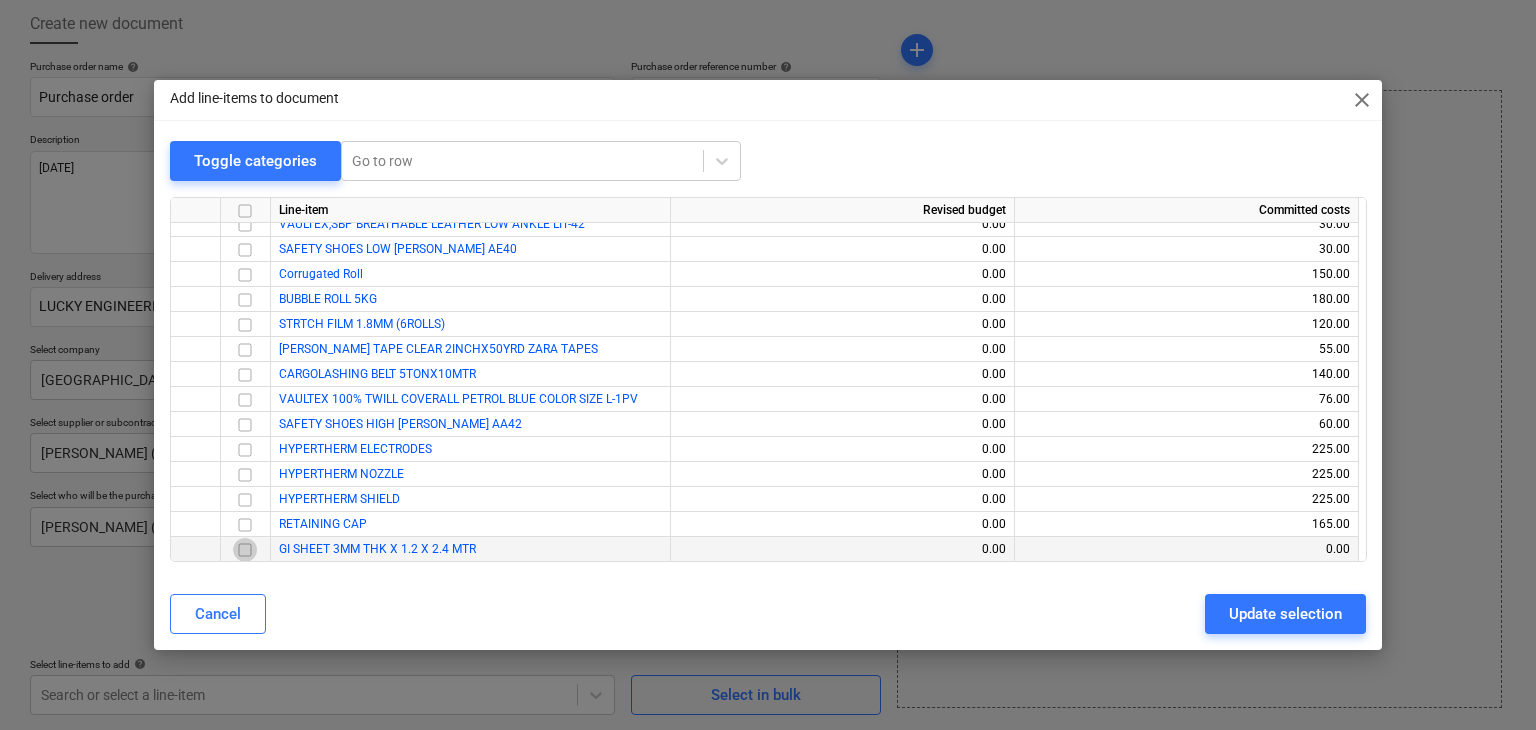 click at bounding box center (245, 550) 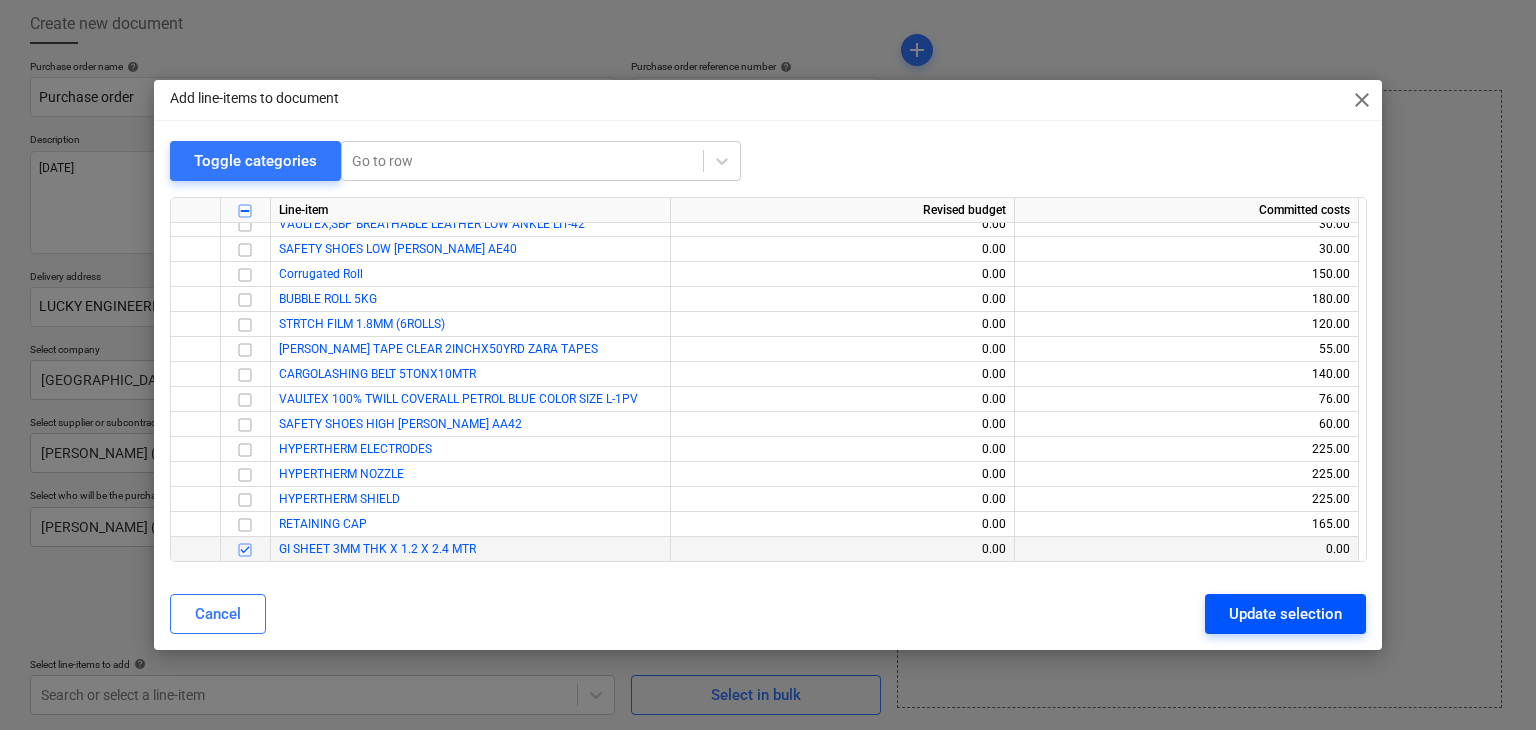 click on "Update selection" at bounding box center [1285, 614] 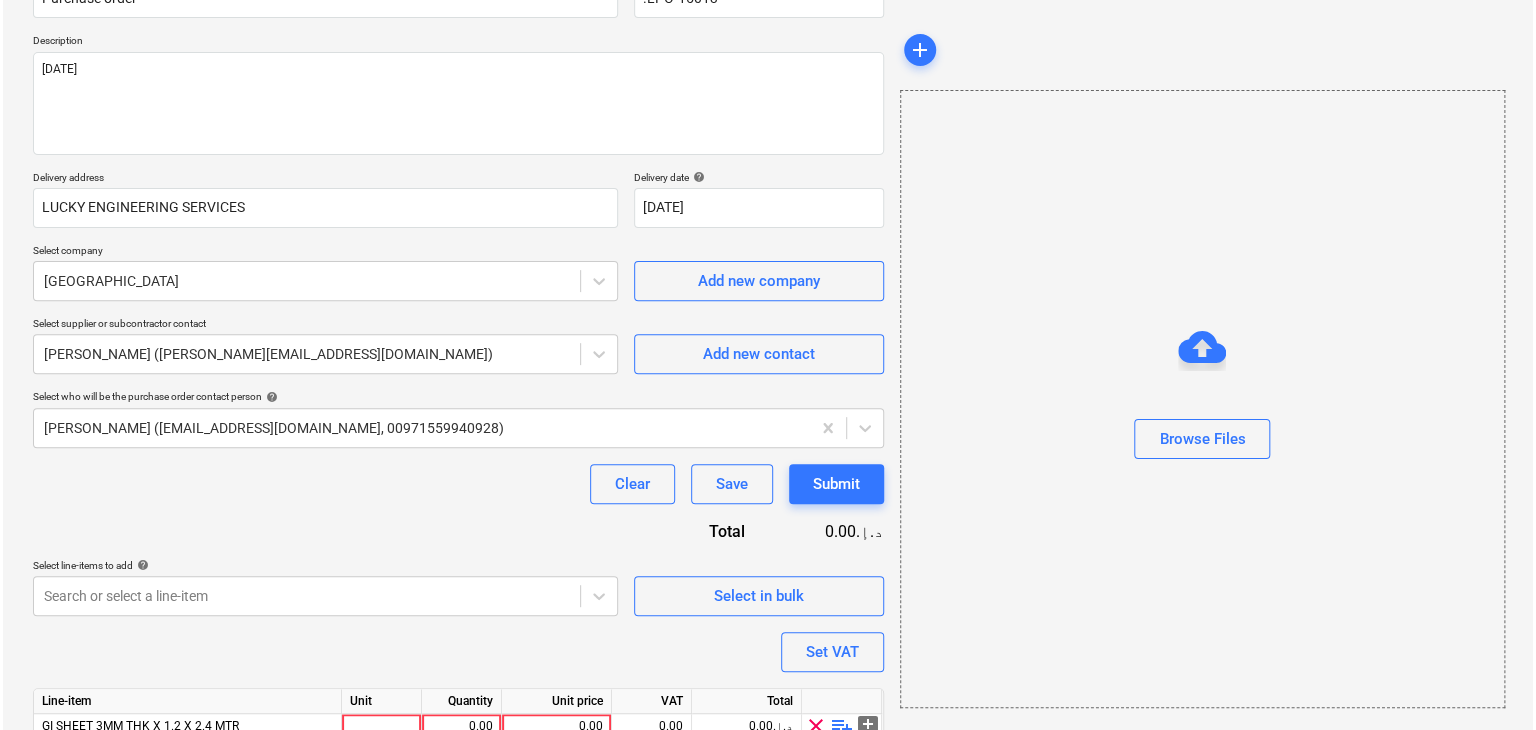 scroll, scrollTop: 292, scrollLeft: 0, axis: vertical 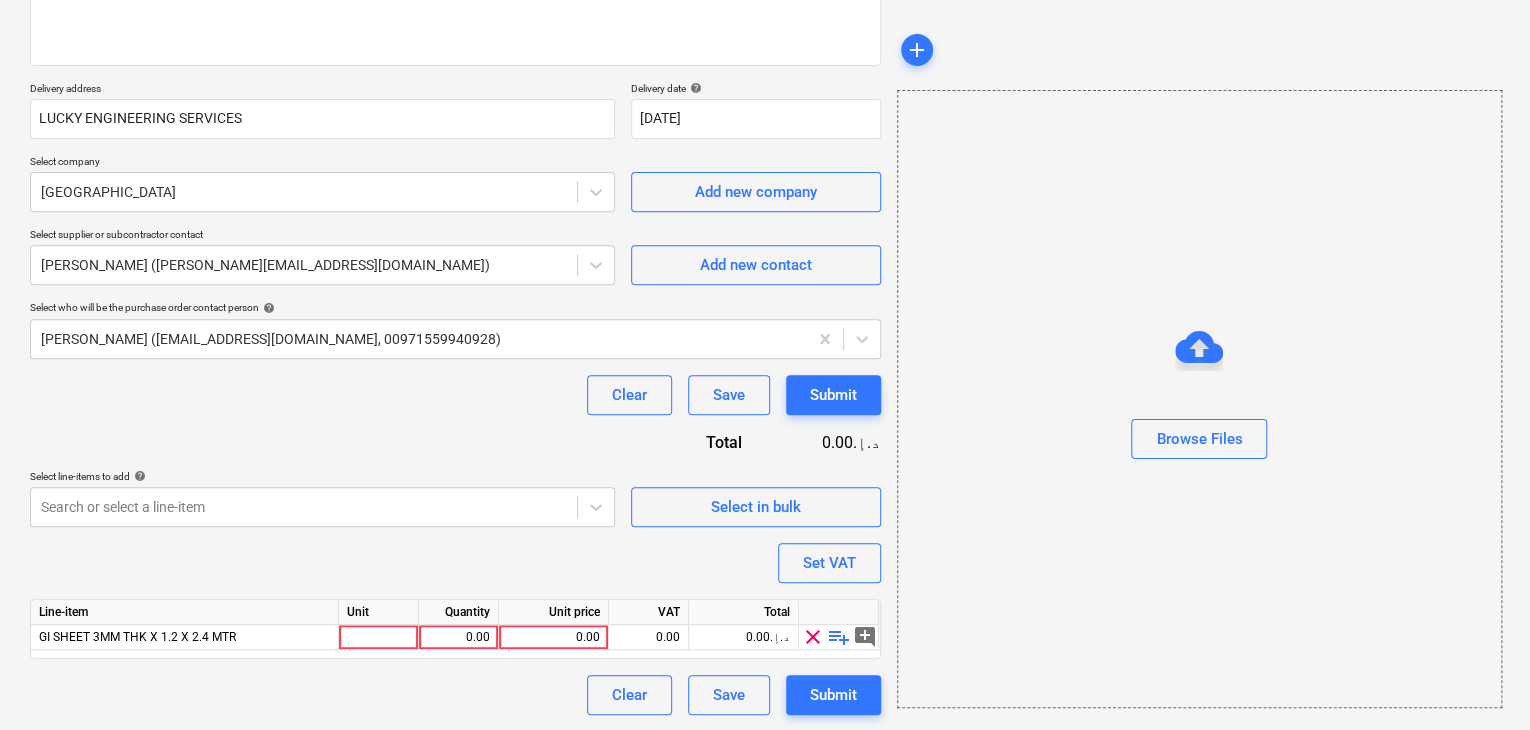 click on "Unit" at bounding box center (379, 612) 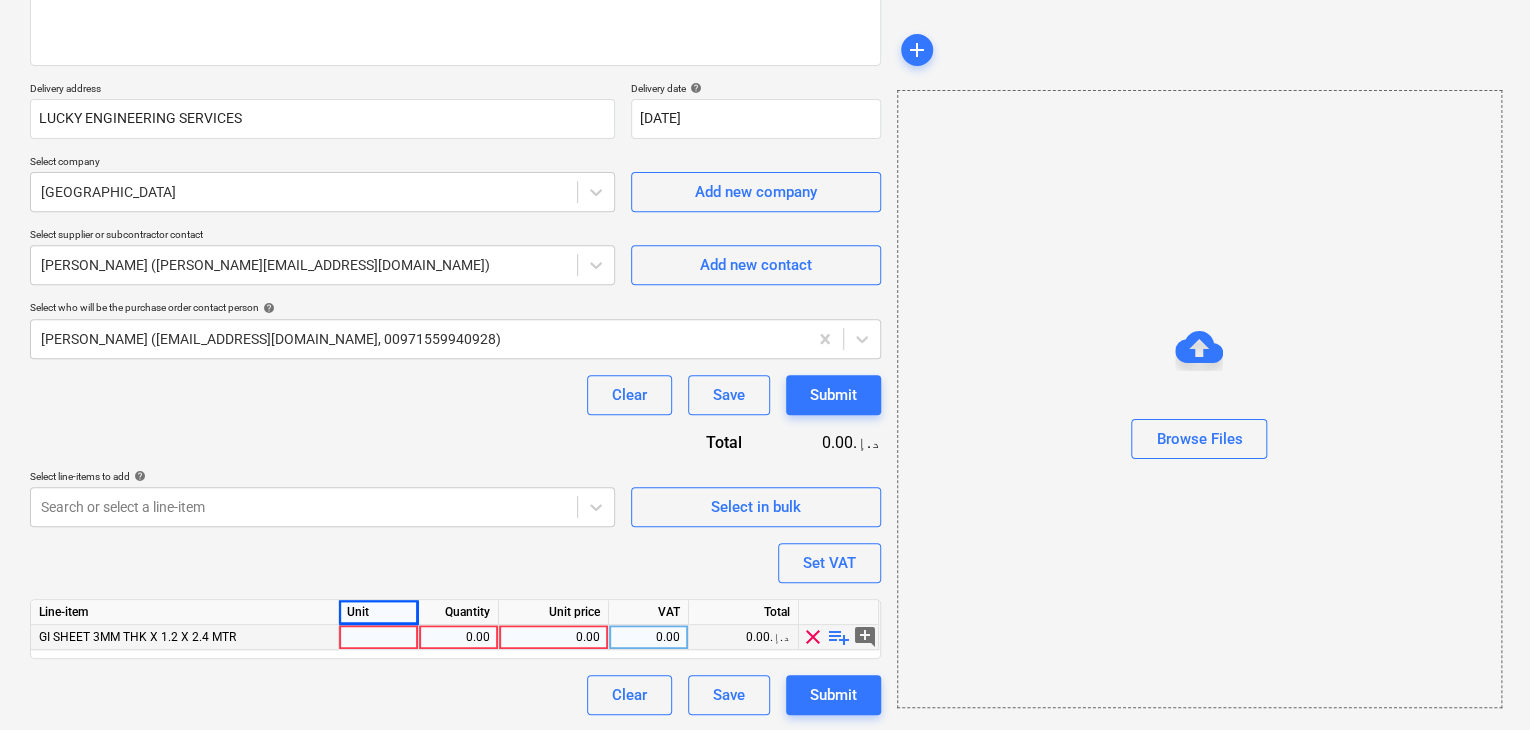 click at bounding box center [379, 637] 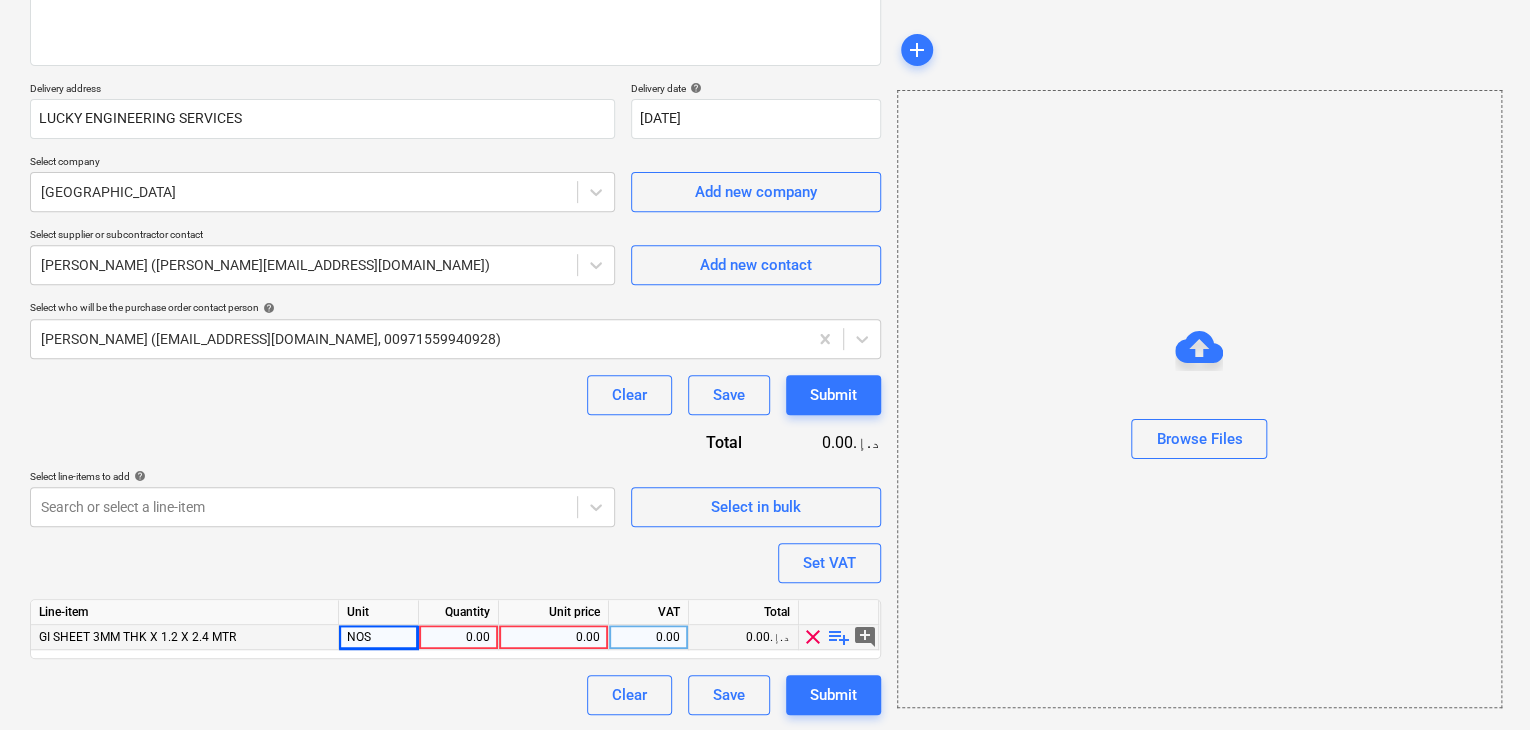 click on "0.00" at bounding box center [458, 637] 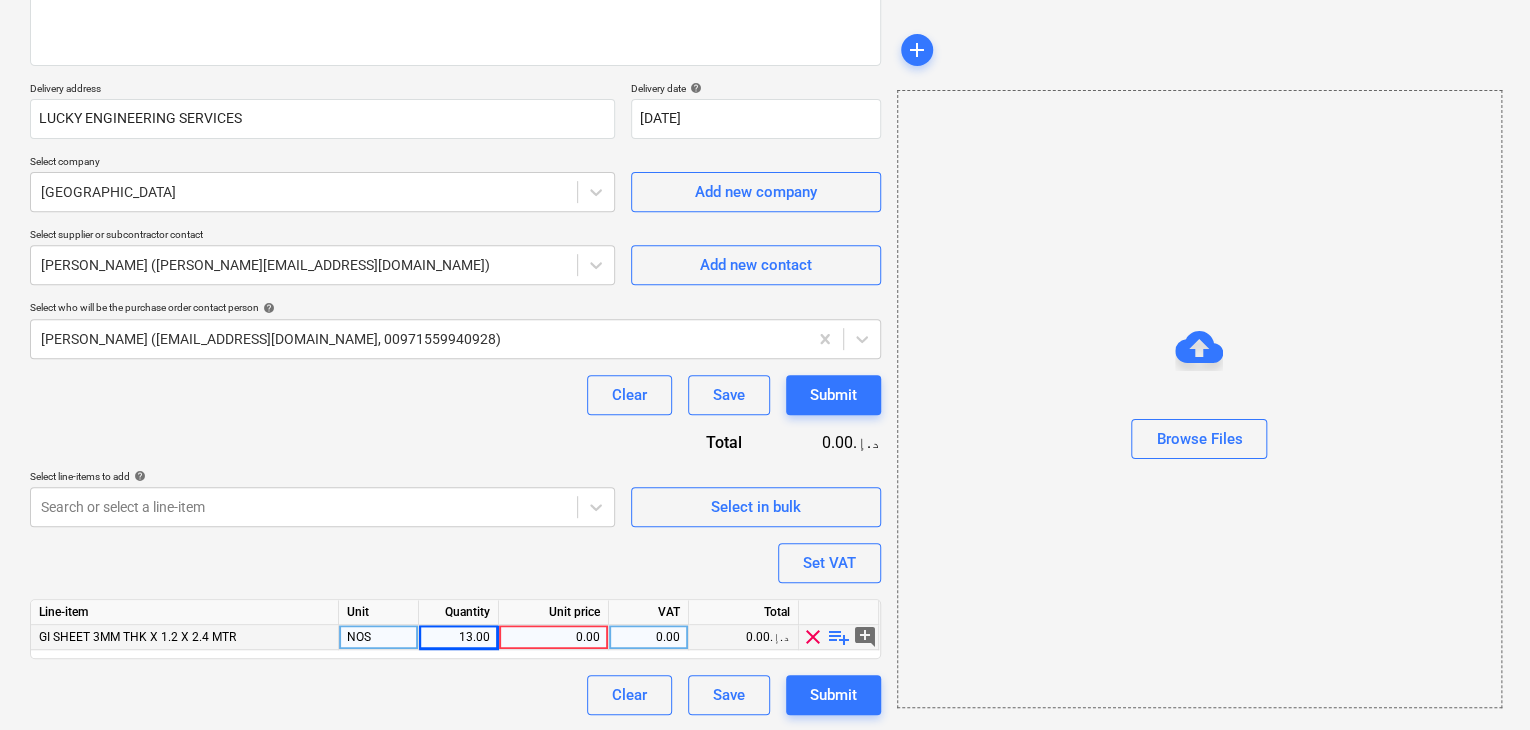 click on "0.00" at bounding box center (553, 637) 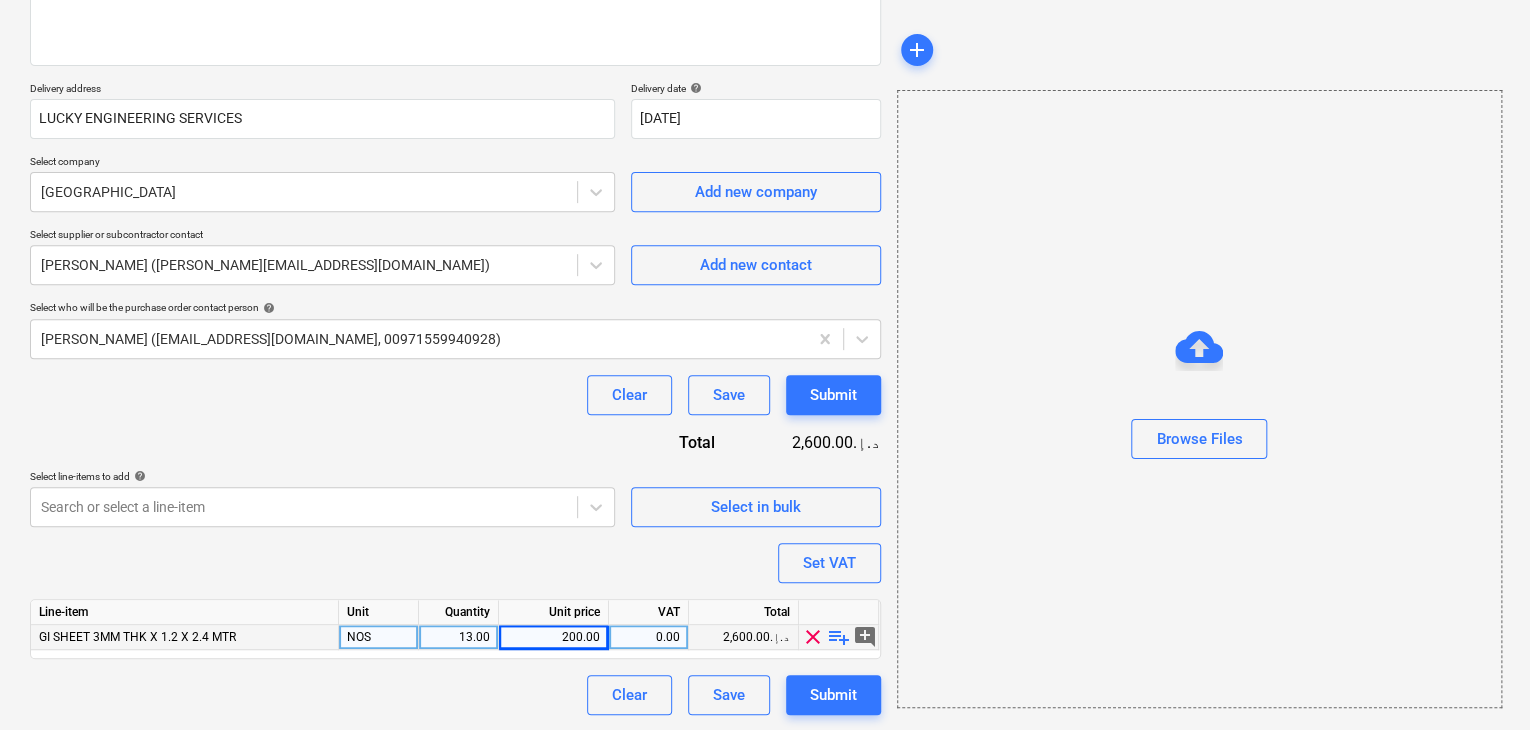 click on "Browse Files" at bounding box center (1199, 399) 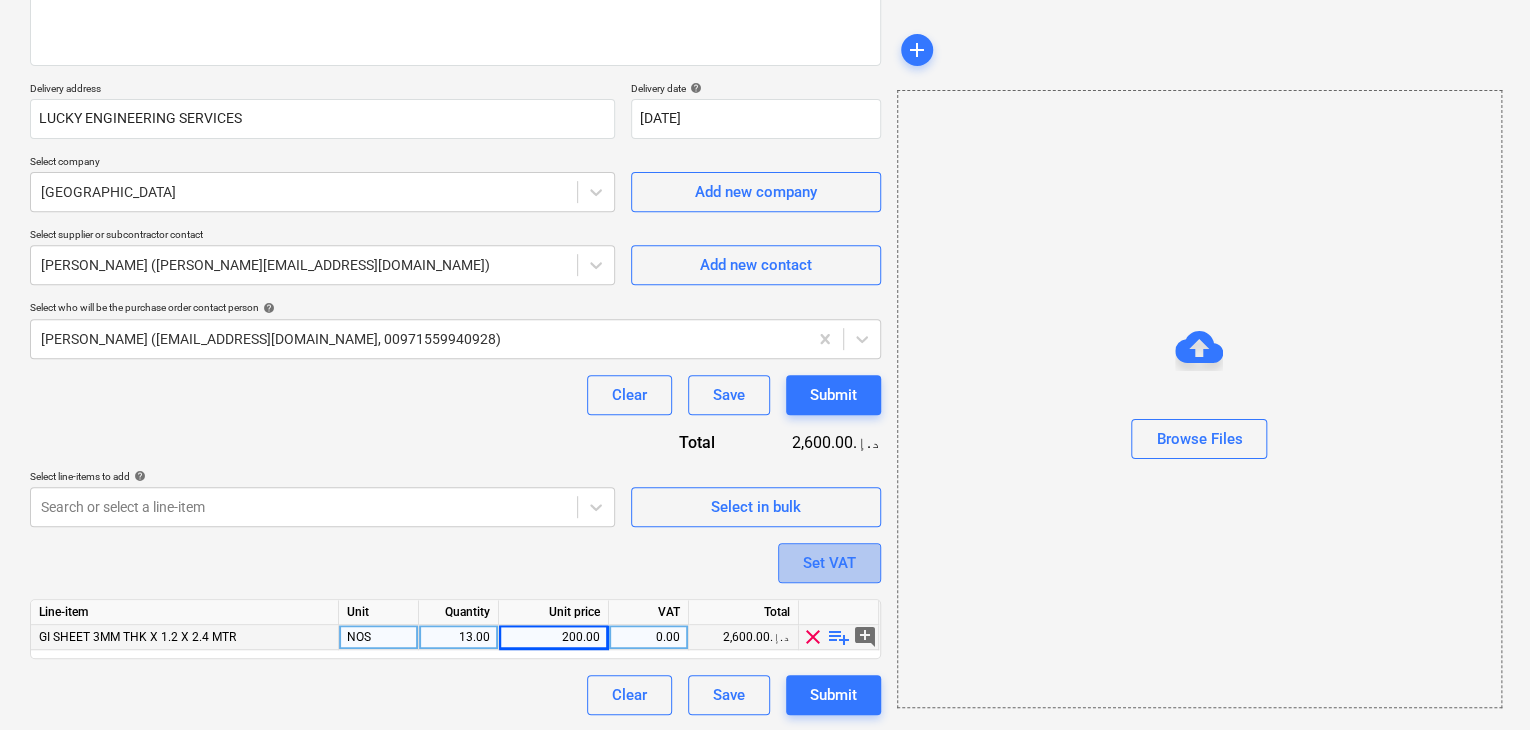 click on "Set VAT" at bounding box center [829, 563] 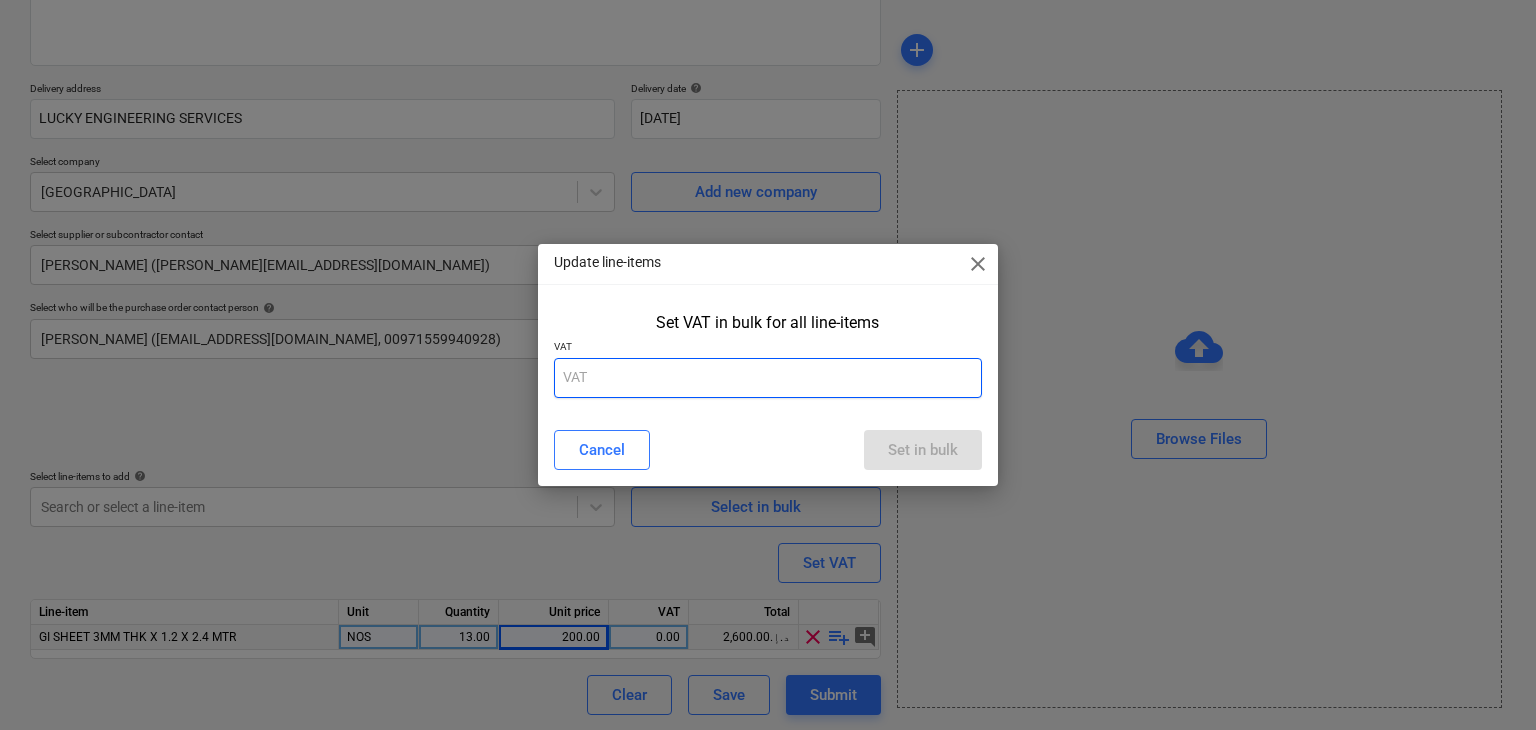 click at bounding box center (768, 378) 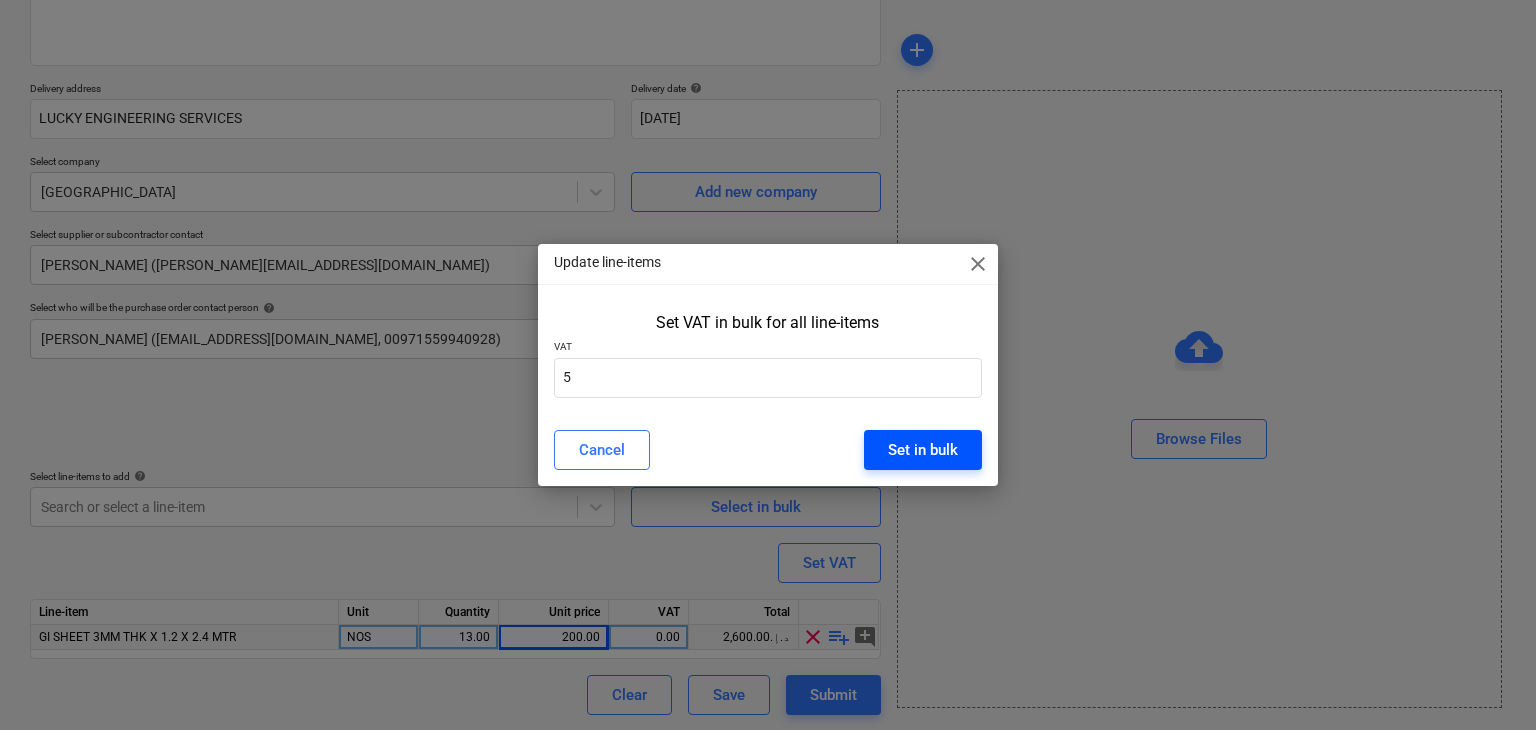 click on "Set in bulk" at bounding box center (923, 450) 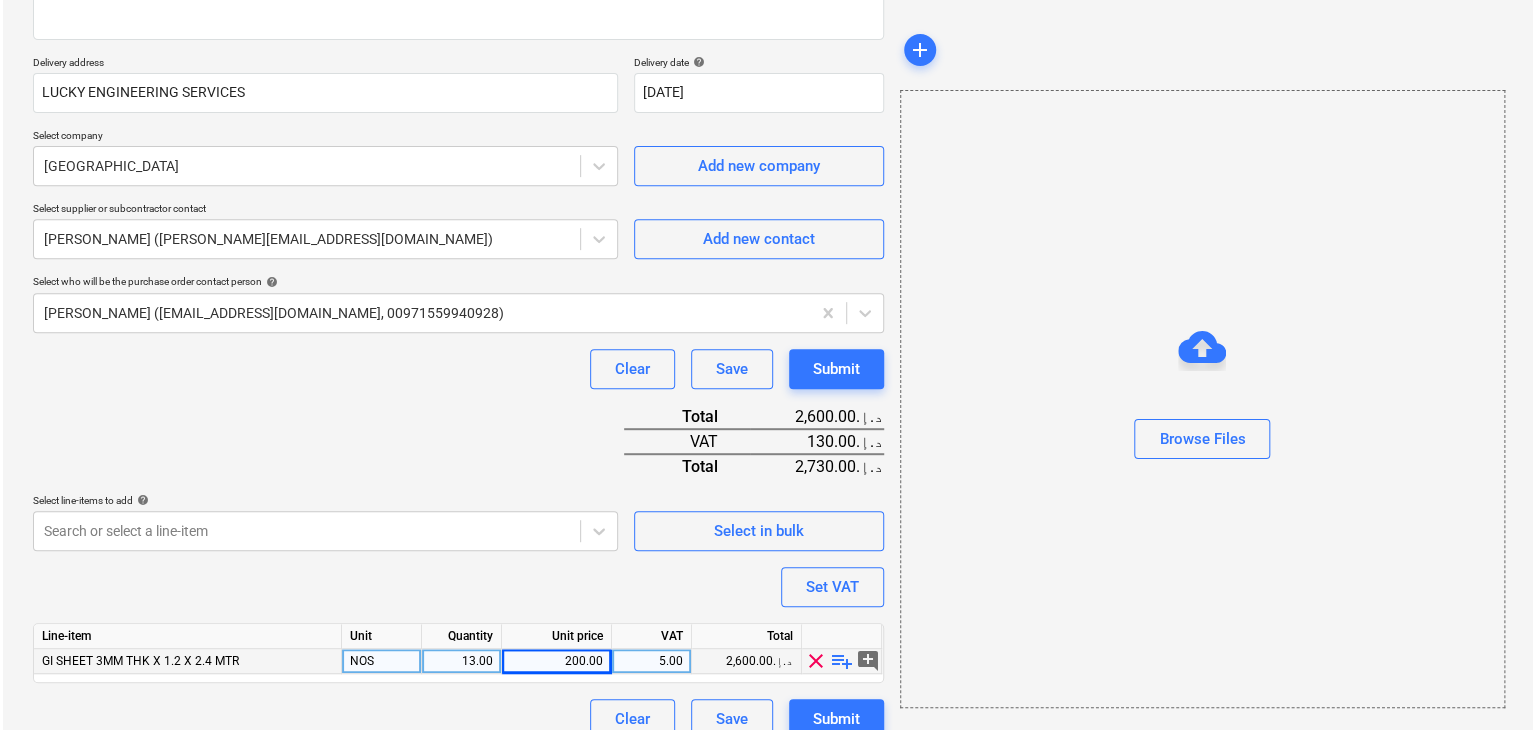 scroll, scrollTop: 342, scrollLeft: 0, axis: vertical 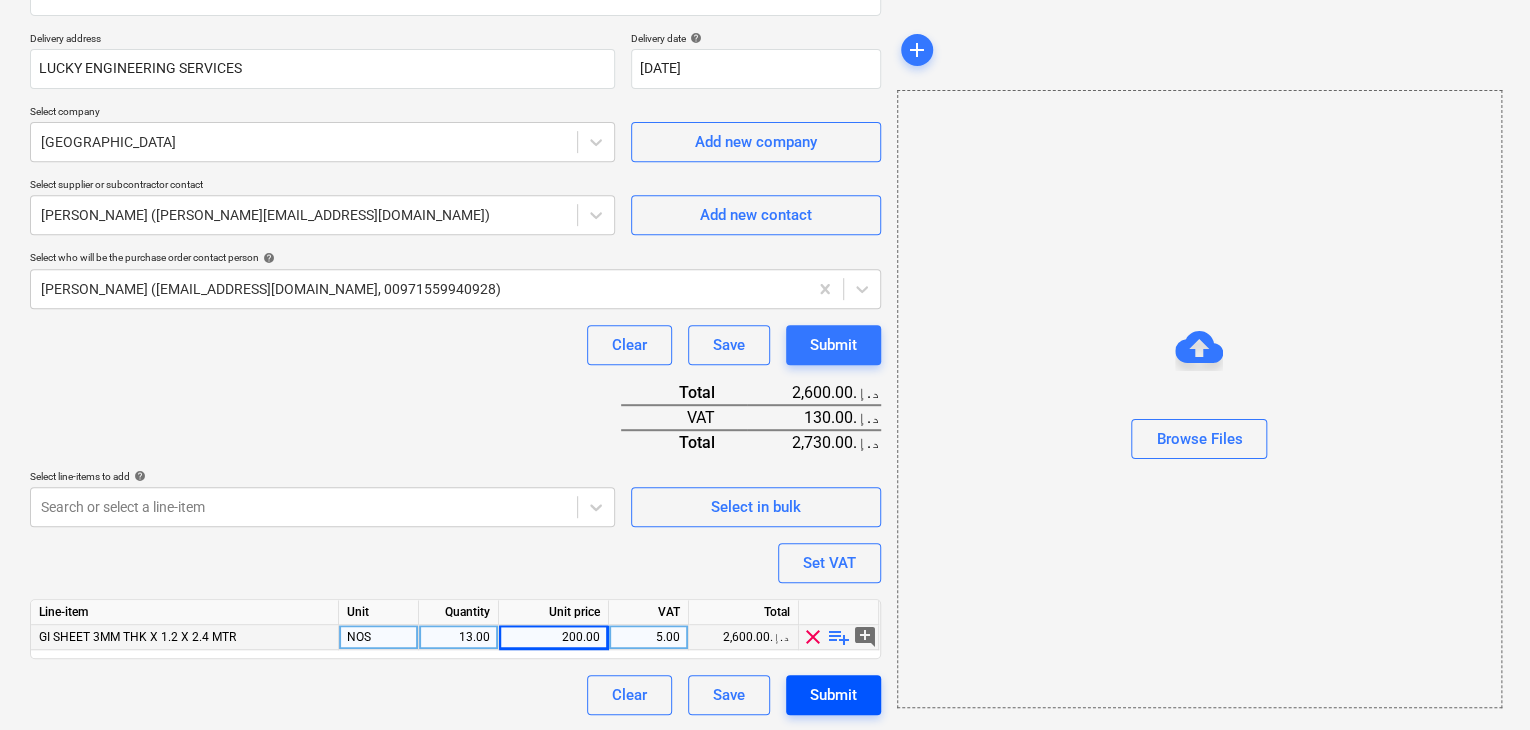 click on "Submit" at bounding box center [833, 695] 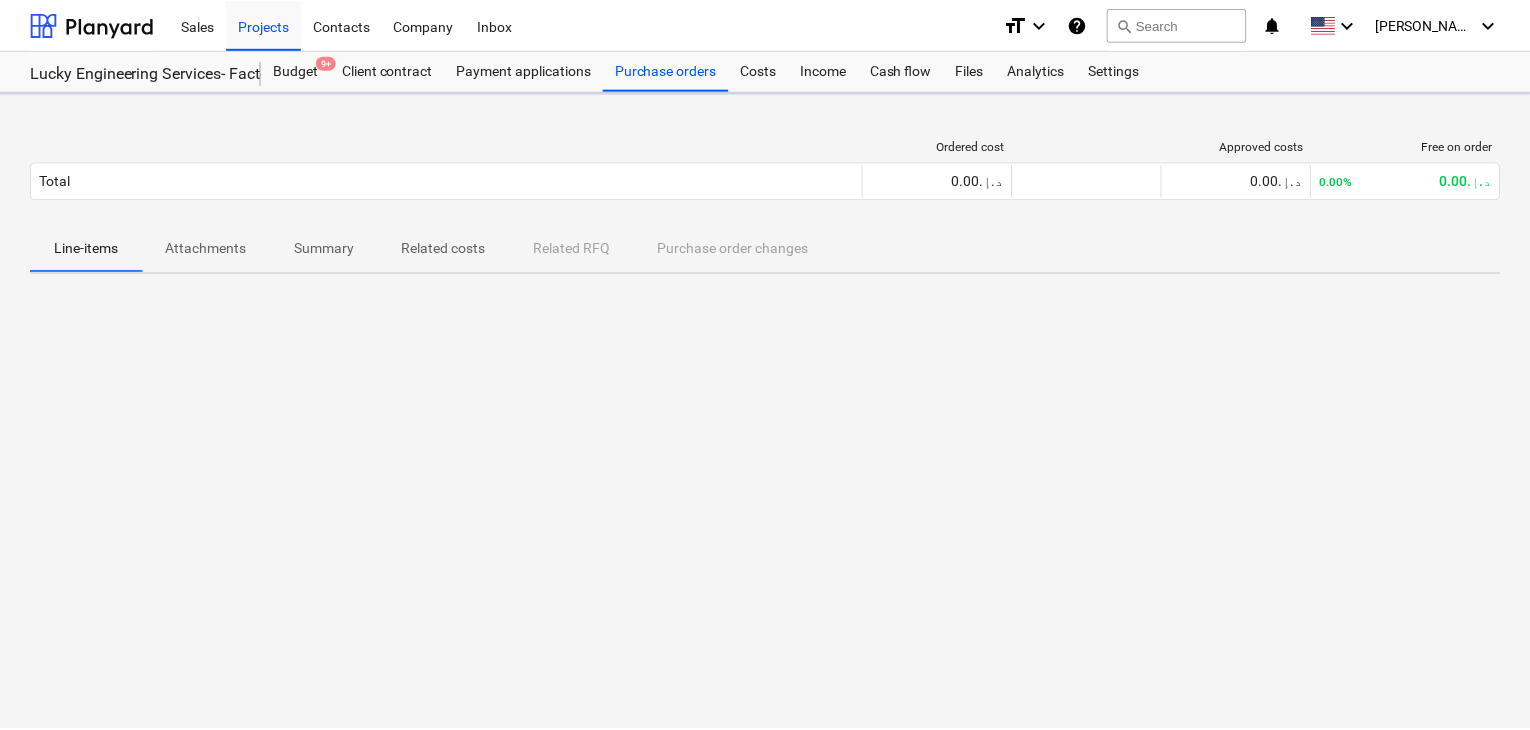 scroll, scrollTop: 0, scrollLeft: 0, axis: both 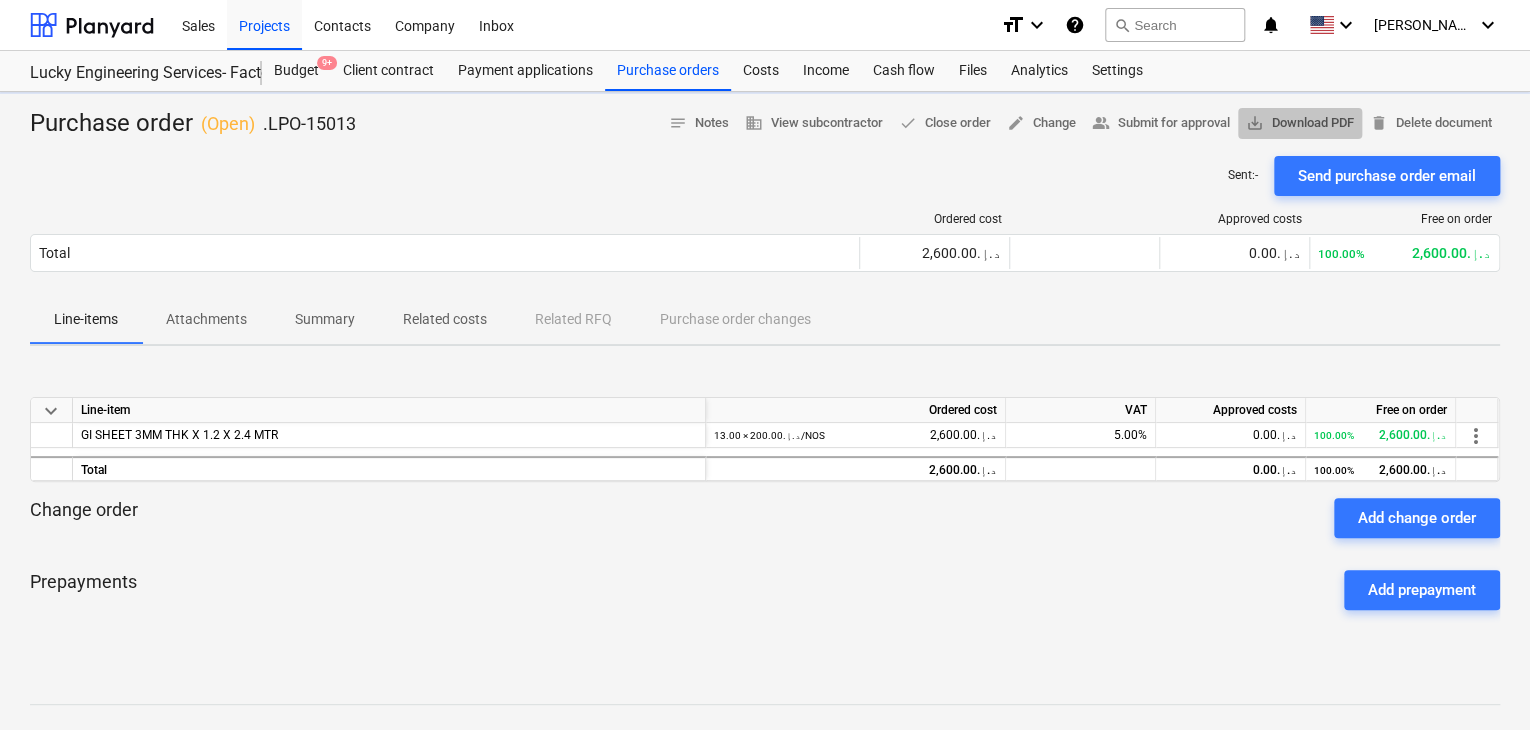 click on "save_alt Download PDF" at bounding box center (1300, 123) 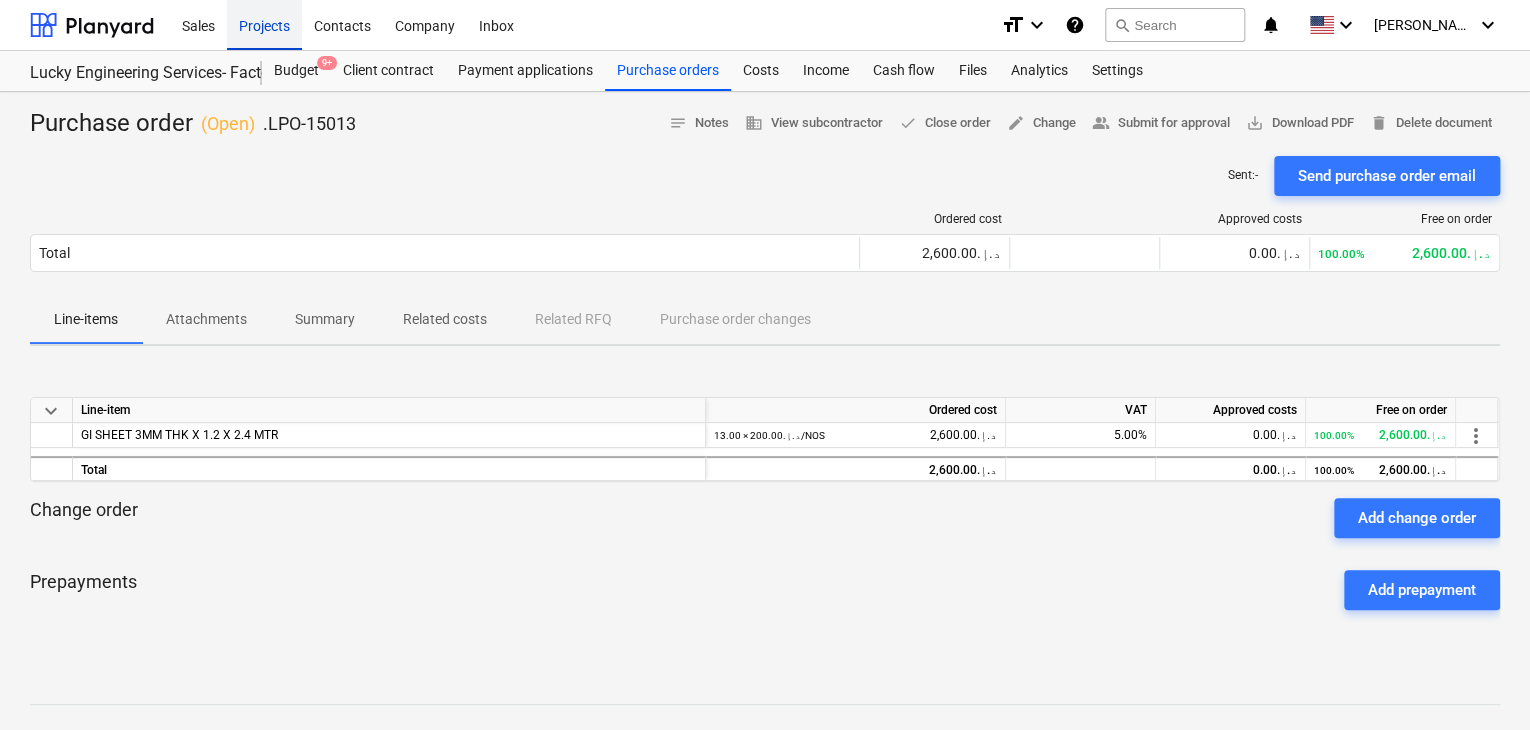 click on "Projects" at bounding box center (264, 24) 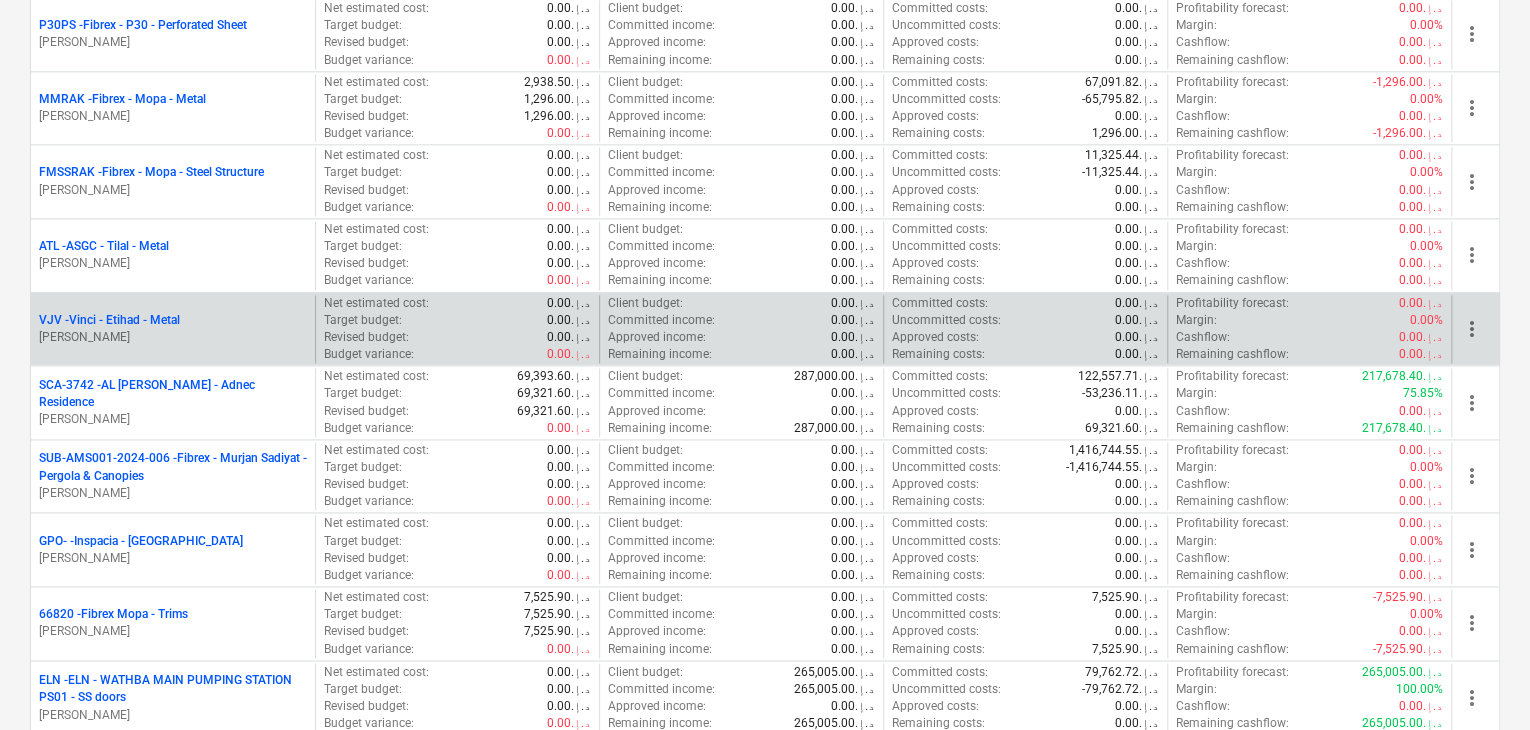 scroll, scrollTop: 1300, scrollLeft: 0, axis: vertical 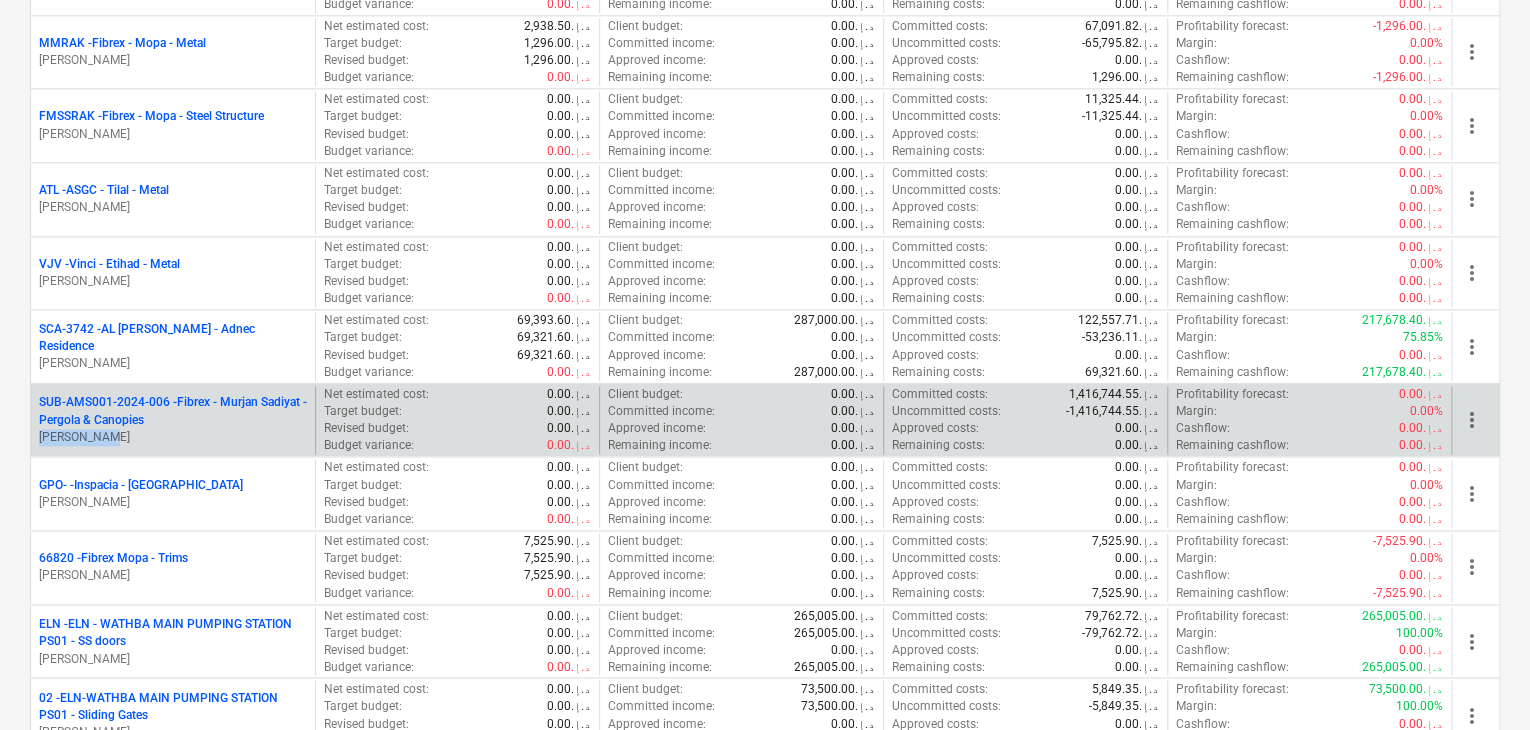 click on "SUB-AMS001-2024-006 -  Fibrex - Murjan Sadiyat - Pergola & Canopies [PERSON_NAME]" at bounding box center (173, 419) 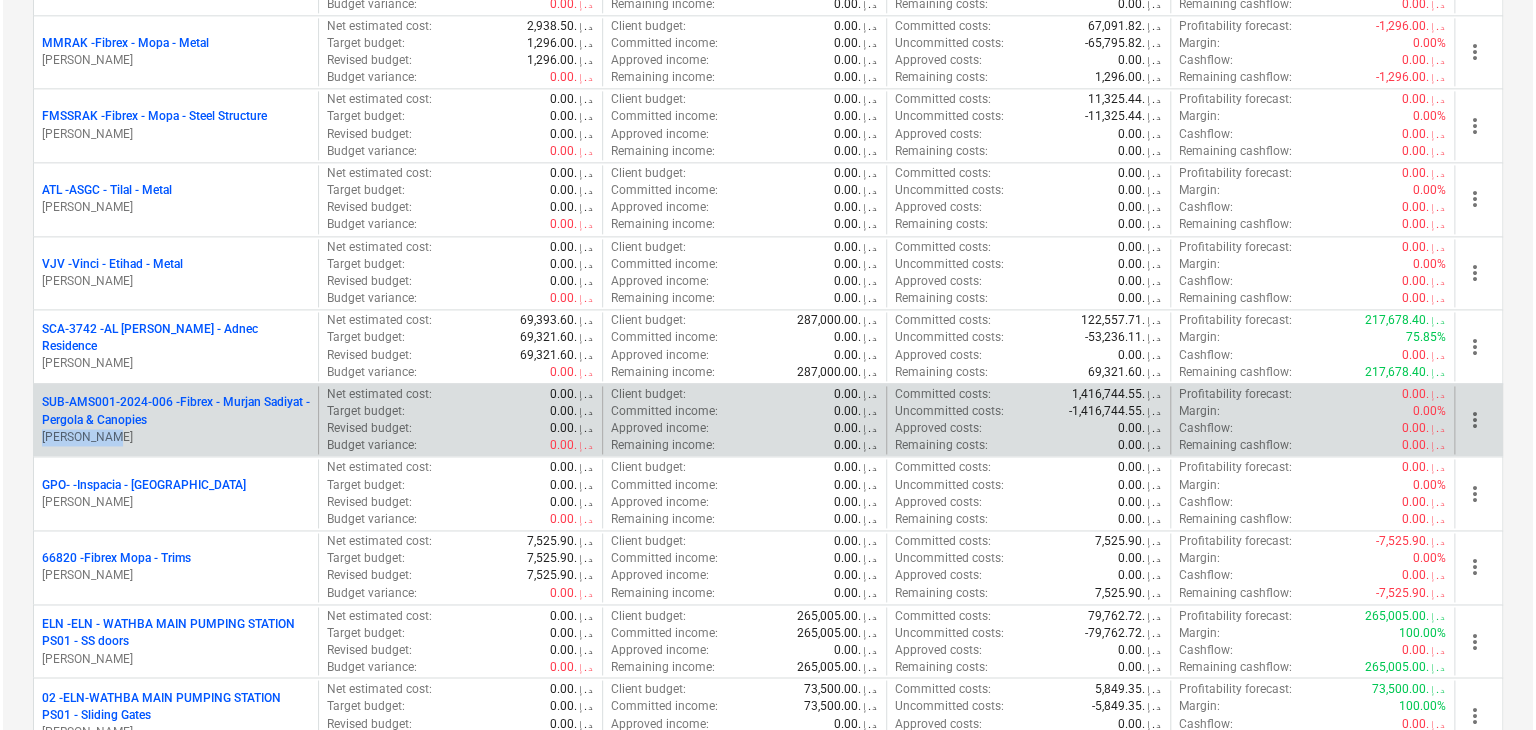 scroll, scrollTop: 0, scrollLeft: 0, axis: both 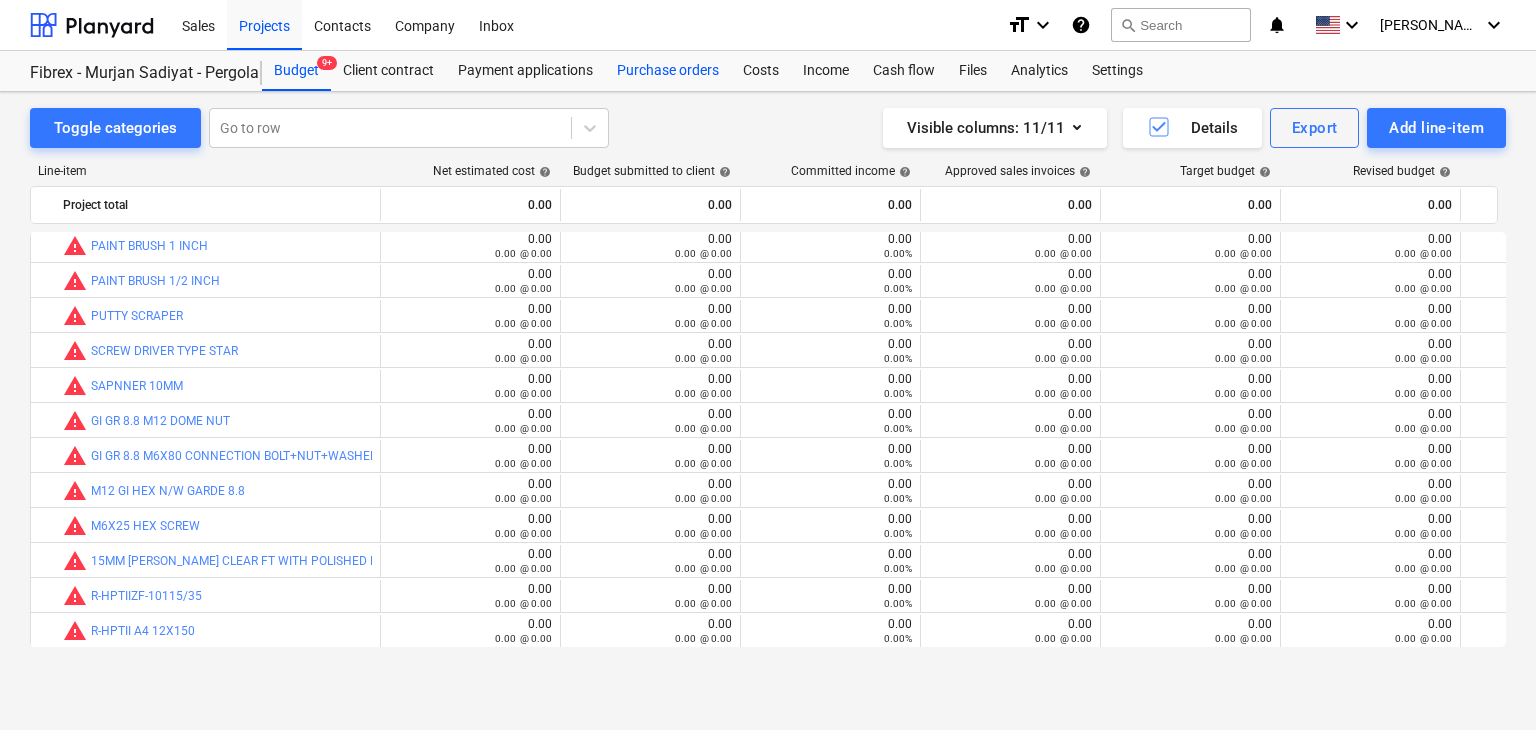 click on "Purchase orders" at bounding box center (668, 71) 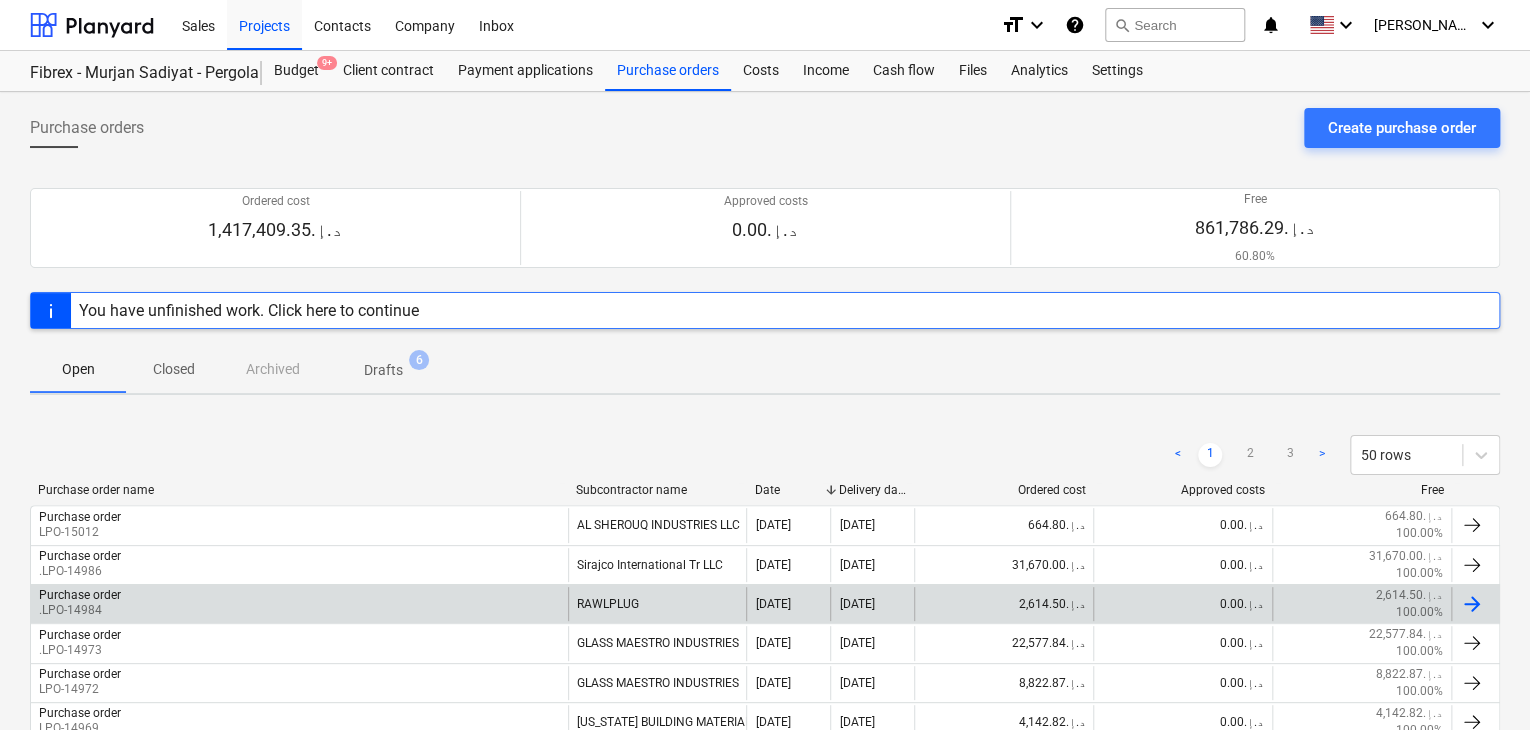 click on "Purchase order .LPO-14984" at bounding box center [299, 604] 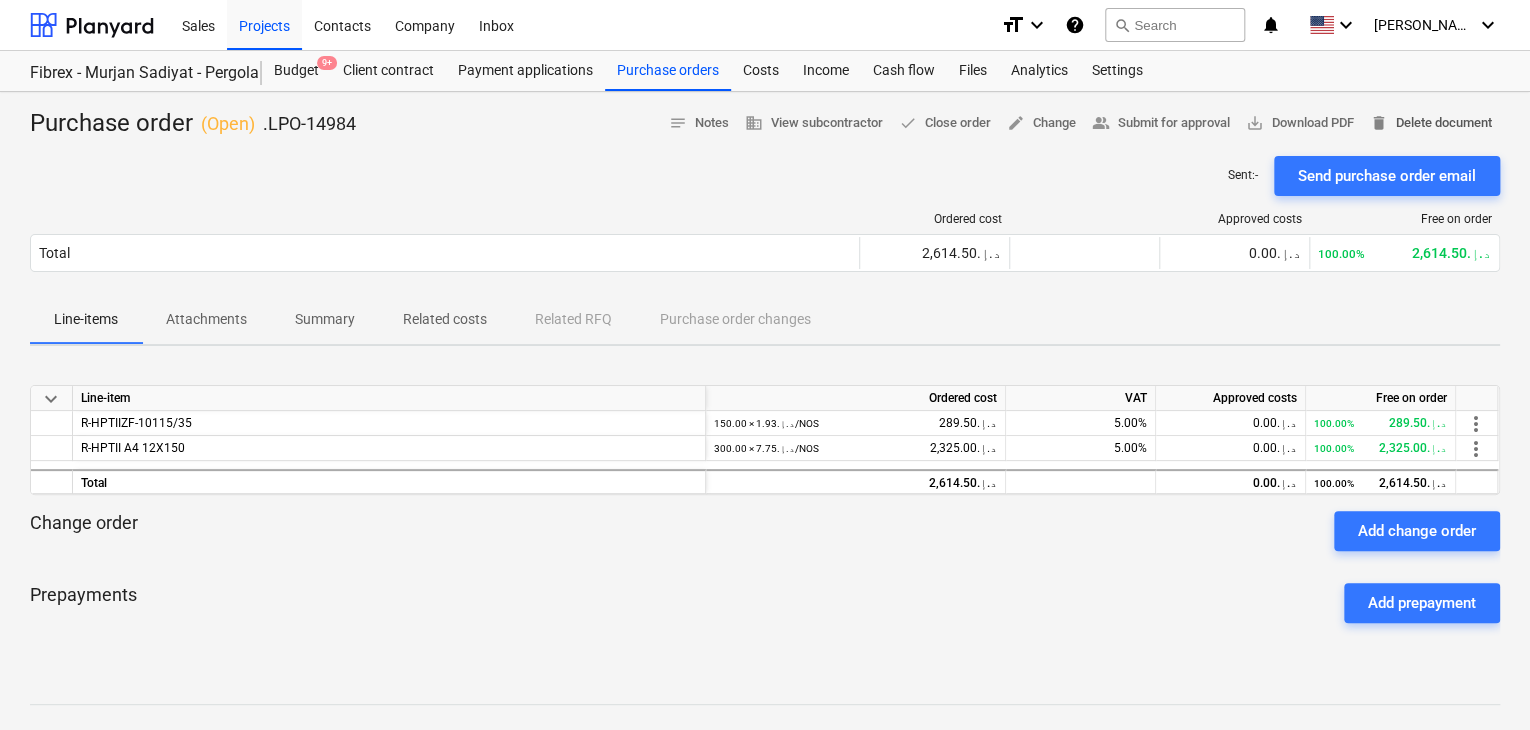 click on "delete Delete document" at bounding box center [1431, 123] 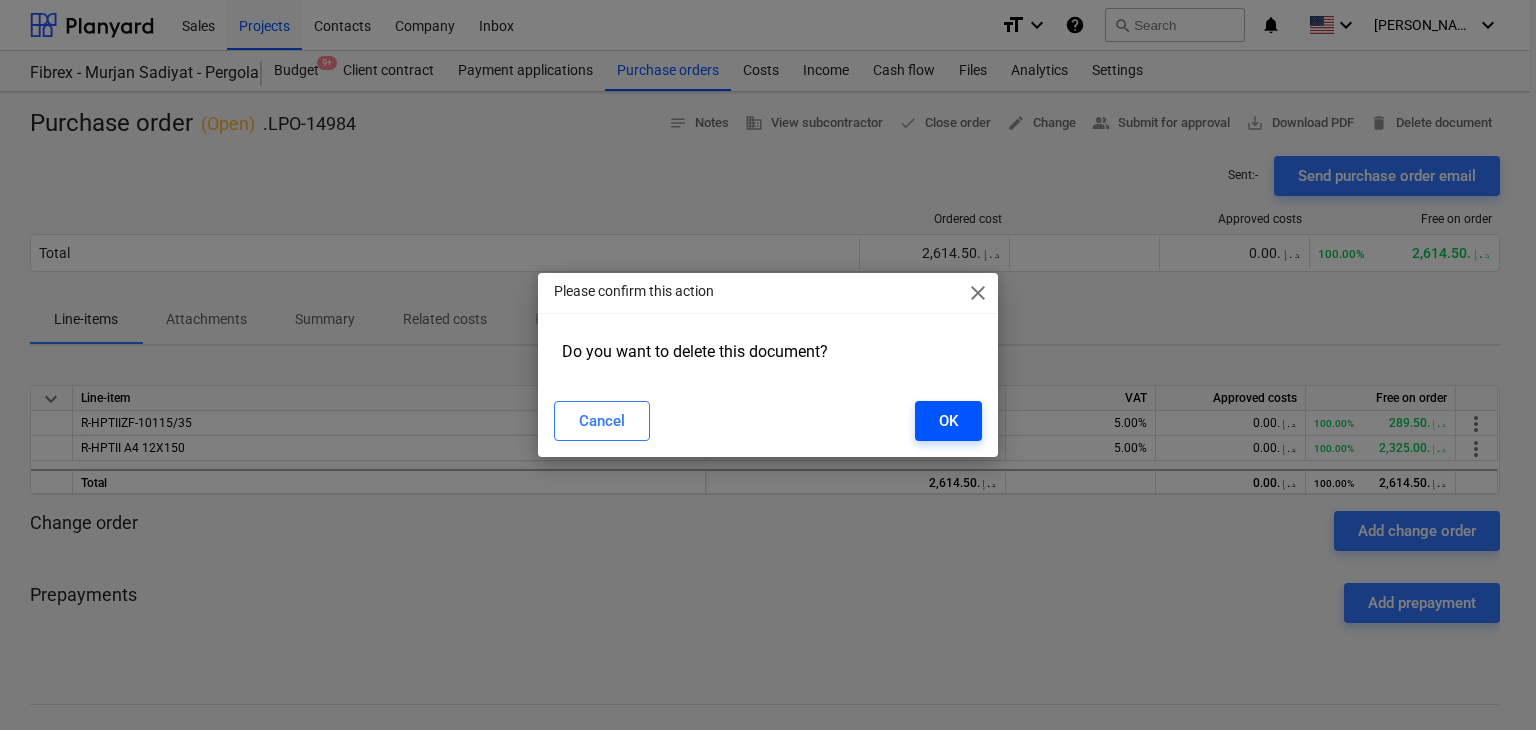click on "OK" at bounding box center (948, 421) 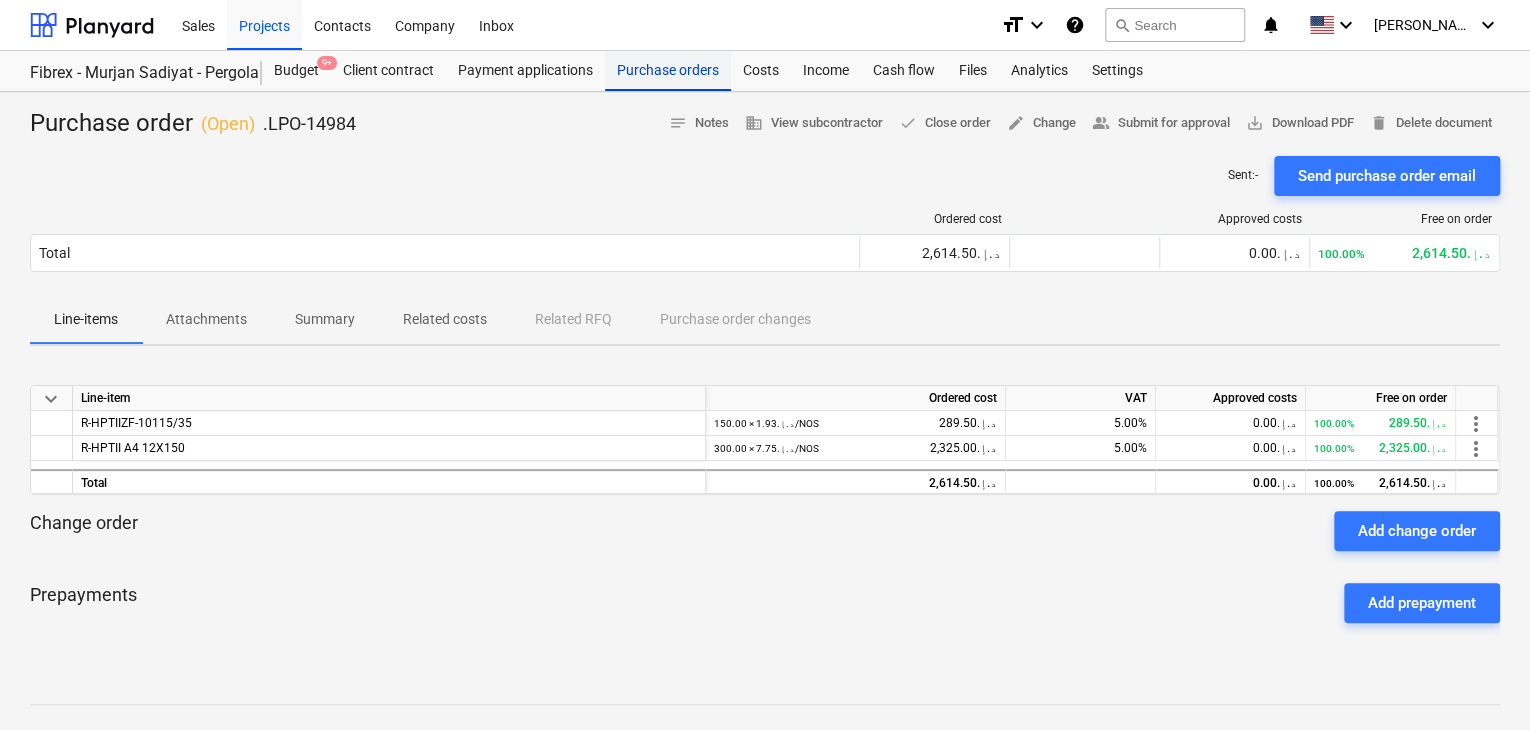 click on "Purchase orders" at bounding box center (668, 71) 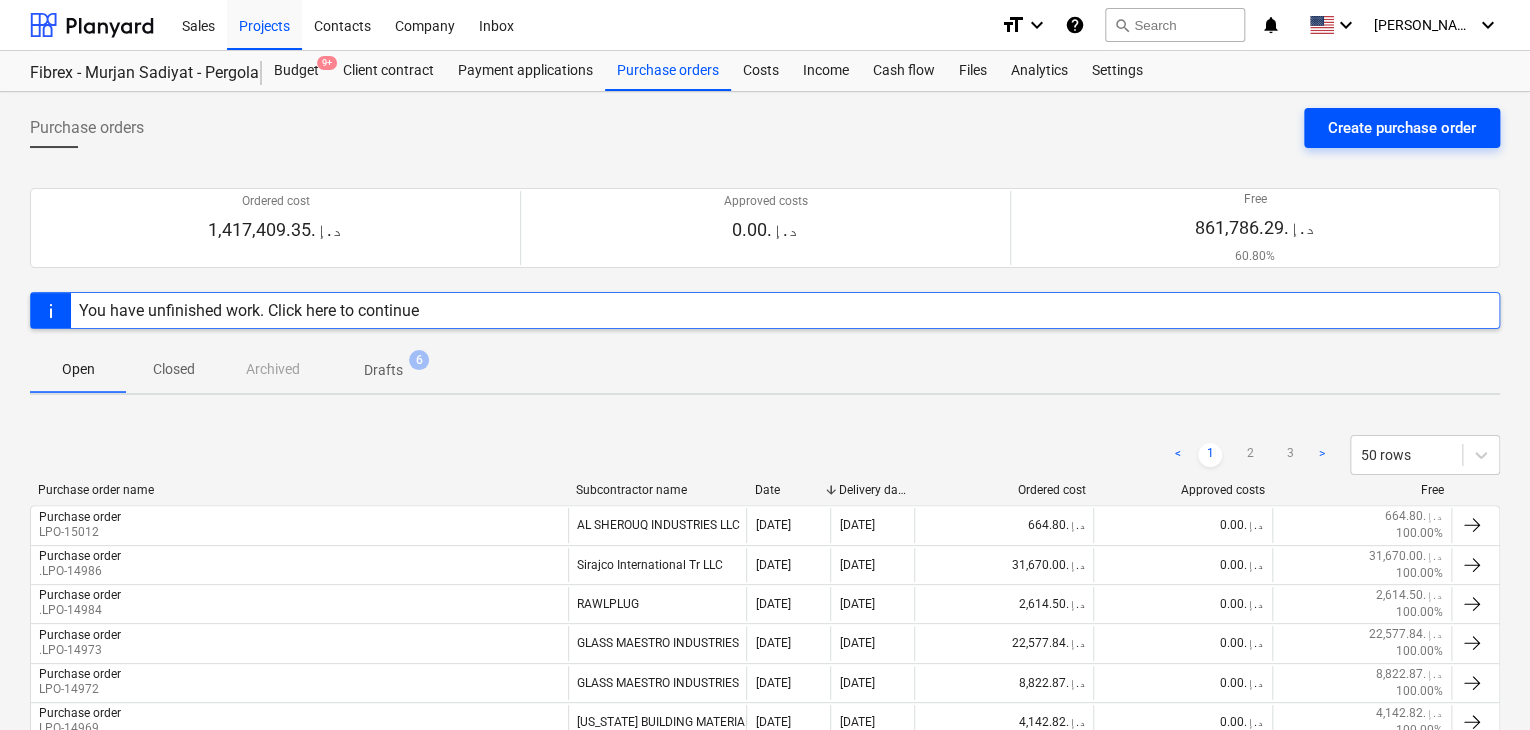 click on "Create purchase order" at bounding box center (1402, 128) 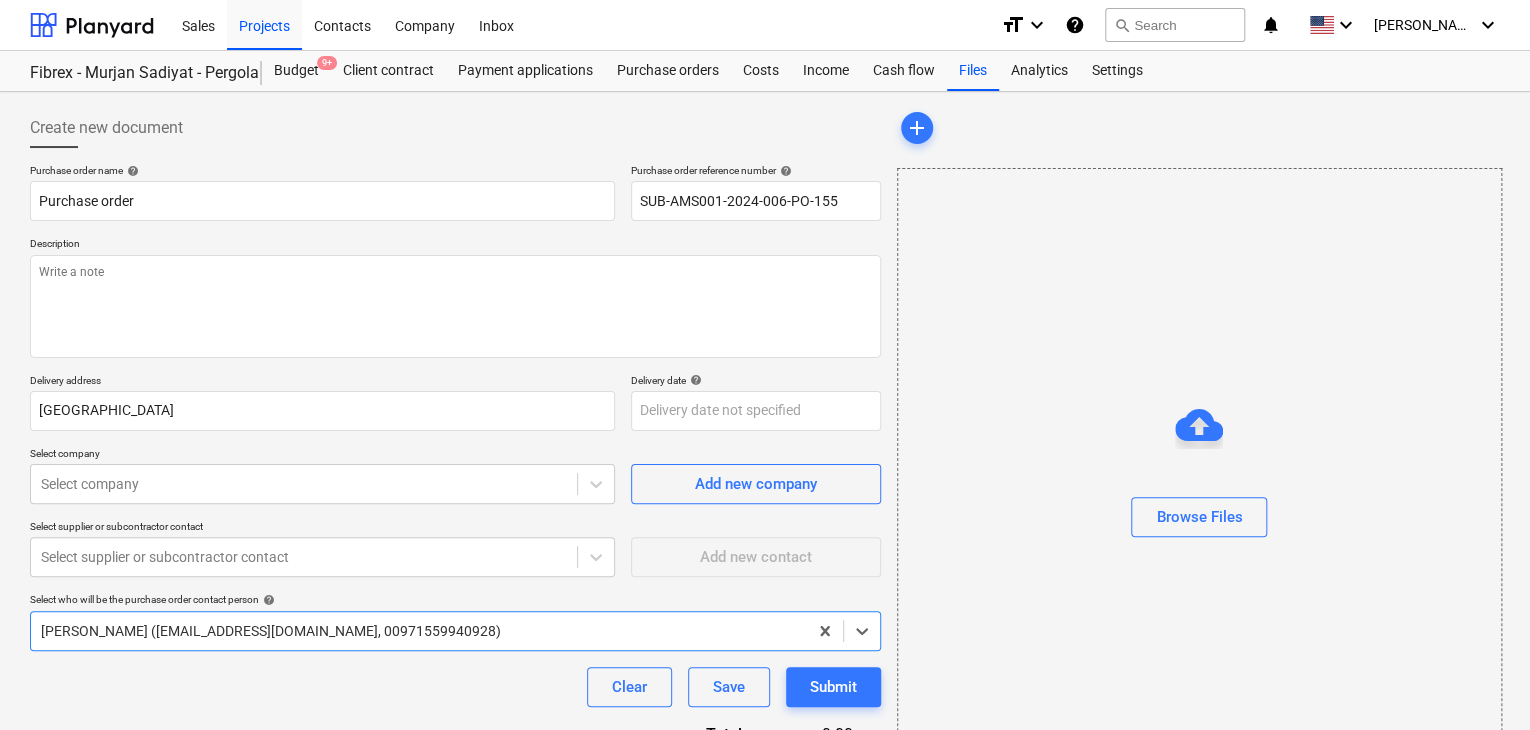 click on "Purchase order name help Purchase order Purchase order reference number help SUB-AMS001-2024-006-PO-155 Description Delivery address [GEOGRAPHIC_DATA] Delivery date help Press the down arrow key to interact with the calendar and
select a date. Press the question mark key to get the keyboard shortcuts for changing dates. Select company Select company Add new company Select supplier or subcontractor contact Select supplier or subcontractor contact Add new contact Select who will be the purchase order contact person help   Select is focused ,type to refine list, press Down to open the menu,  [PERSON_NAME] ([EMAIL_ADDRESS][DOMAIN_NAME], 00971559940928) Clear Save Submit Total 0.00د.إ.‏ Select line-items to add help Search or select a line-item Select in bulk" at bounding box center (455, 491) 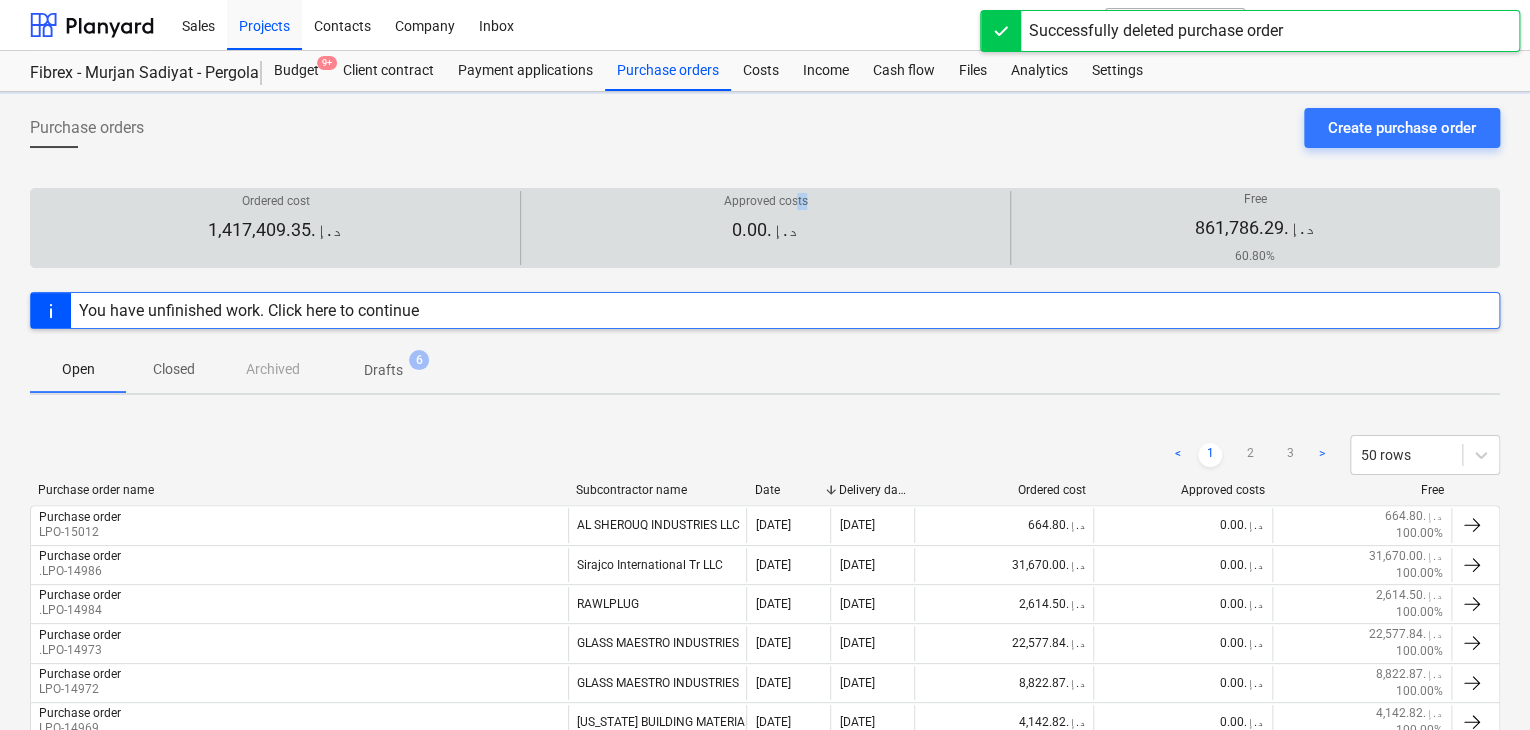 drag, startPoint x: 891, startPoint y: 199, endPoint x: 796, endPoint y: 211, distance: 95.7549 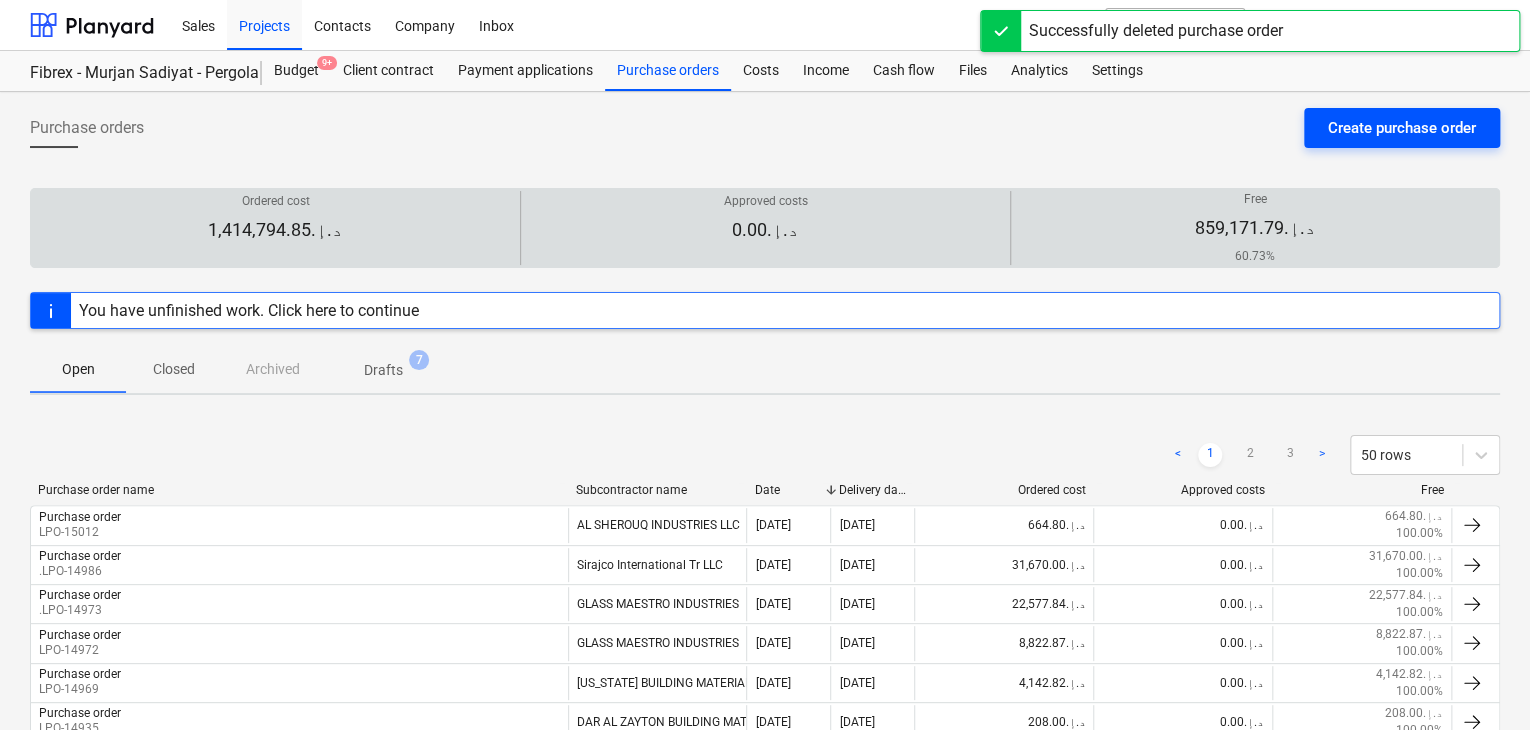 click on "Create purchase order" at bounding box center [1402, 128] 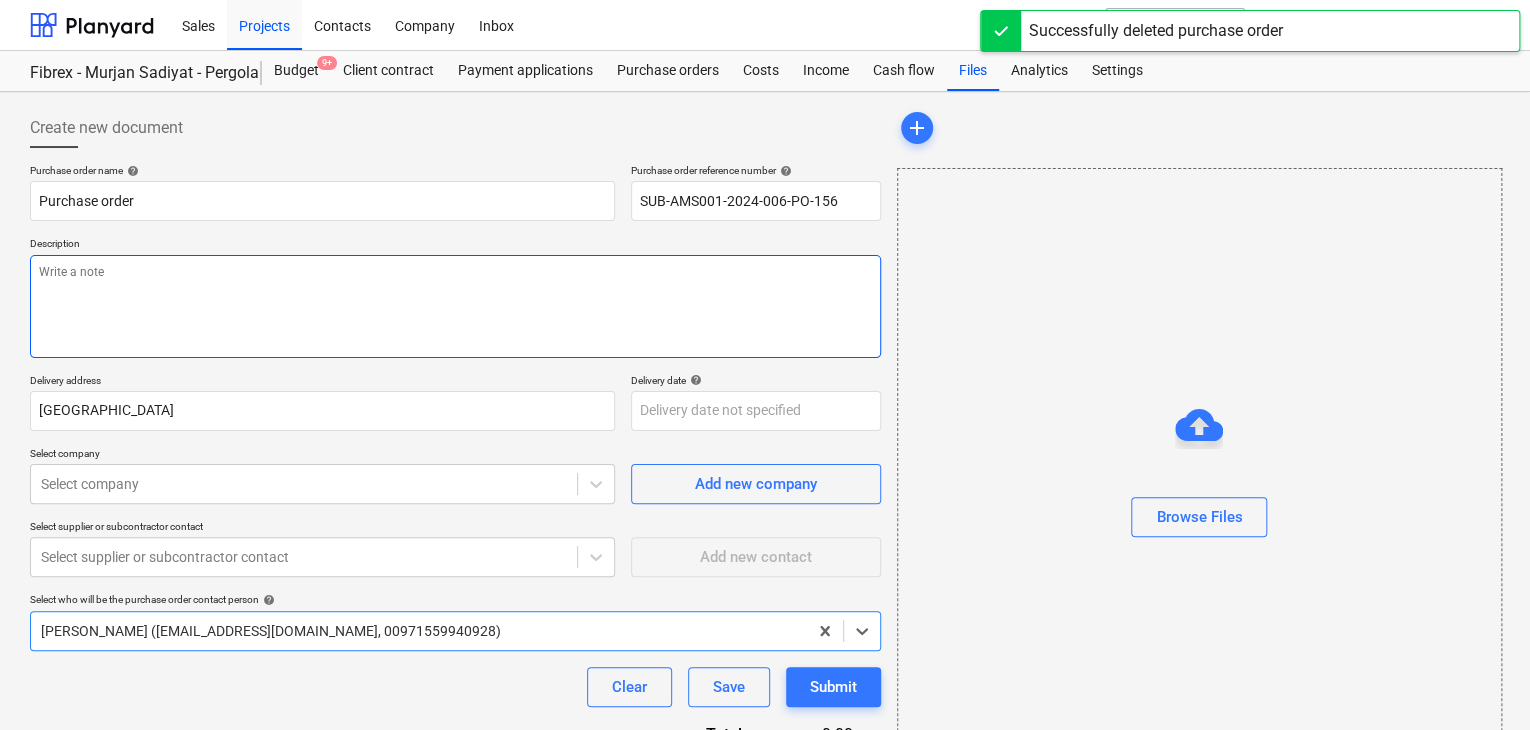 click at bounding box center (455, 306) 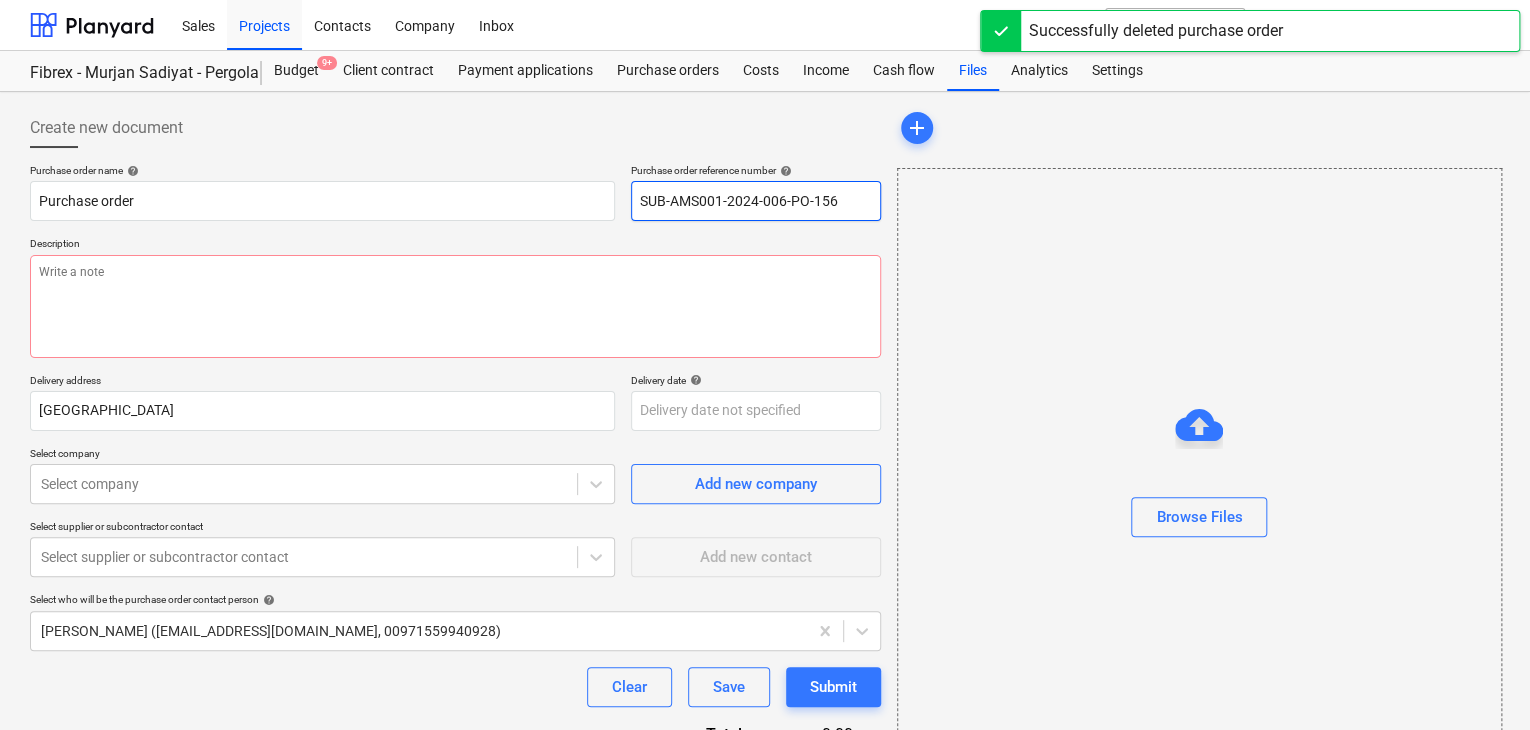 drag, startPoint x: 849, startPoint y: 207, endPoint x: 548, endPoint y: 227, distance: 301.66373 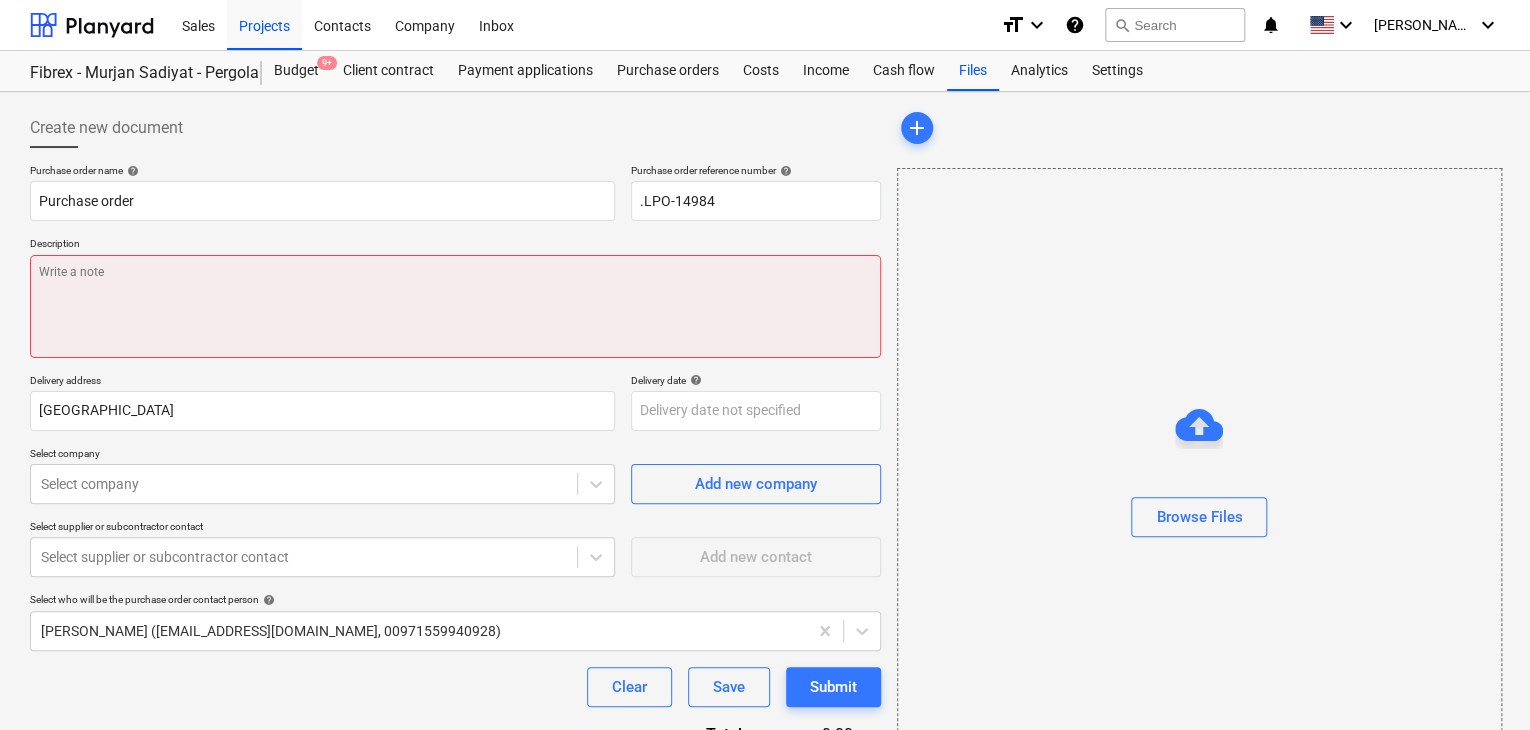 click at bounding box center (455, 306) 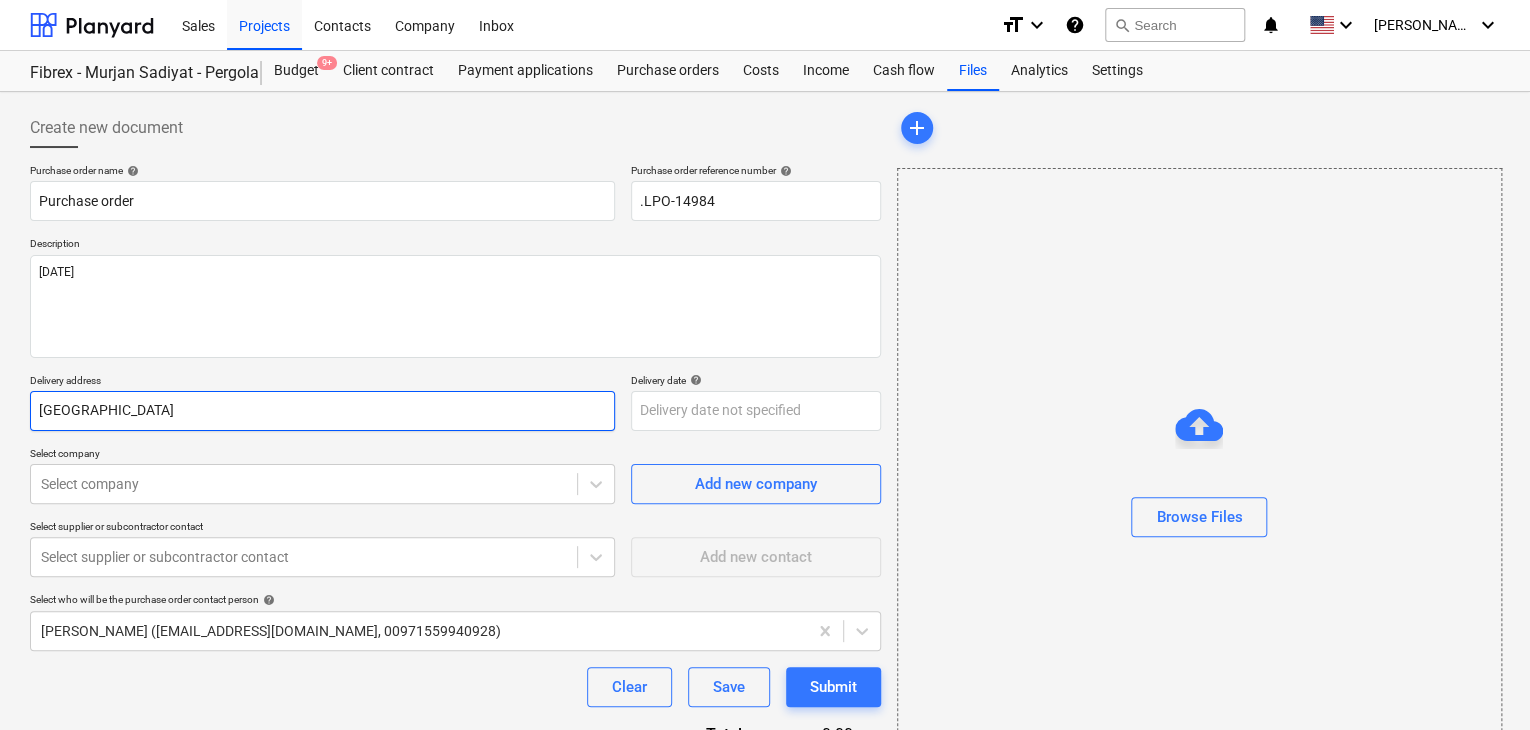 click on "[GEOGRAPHIC_DATA]" at bounding box center [322, 411] 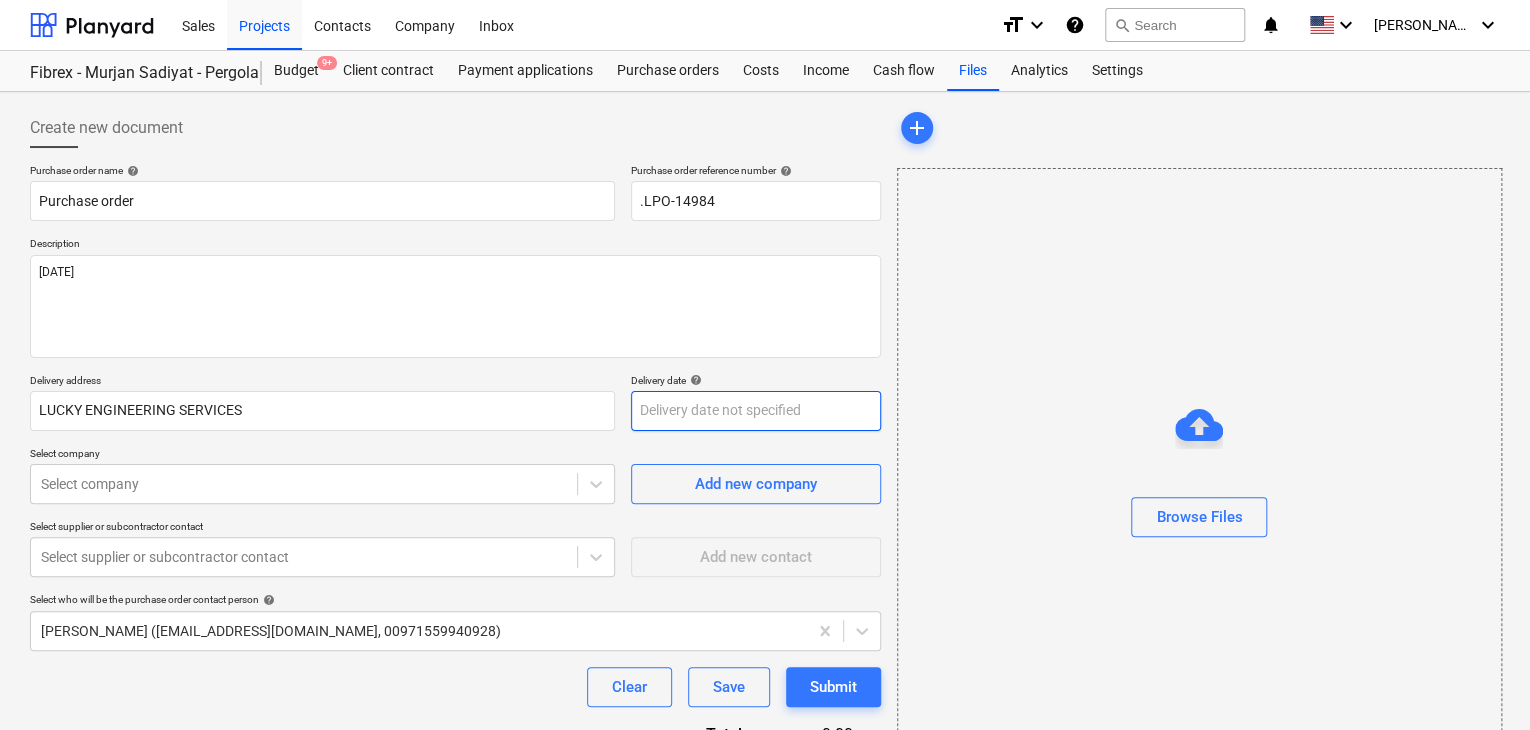 click on "Sales Projects Contacts Company Inbox format_size keyboard_arrow_down help search Search notifications 0 keyboard_arrow_down [PERSON_NAME] keyboard_arrow_down Fibrex - Murjan Sadiyat - Pergola & Canopies Budget 9+ Client contract Payment applications Purchase orders Costs Income Cash flow Files Analytics Settings Create new document Purchase order name help Purchase order Purchase order reference number help .LPO-14984 Description [DATE] Delivery address LUCKY ENGINEERING SERVICES Delivery date help Press the down arrow key to interact with the calendar and
select a date. Press the question mark key to get the keyboard shortcuts for changing dates. Select company Select company Add new company Select supplier or subcontractor contact Select supplier or subcontractor contact Add new contact Select who will be the purchase order contact person help [PERSON_NAME] ([EMAIL_ADDRESS][DOMAIN_NAME], 00971559940928) Clear Save Submit Total 0.00د.إ.‏ Select line-items to add help Search or select a line-item add" at bounding box center [765, 365] 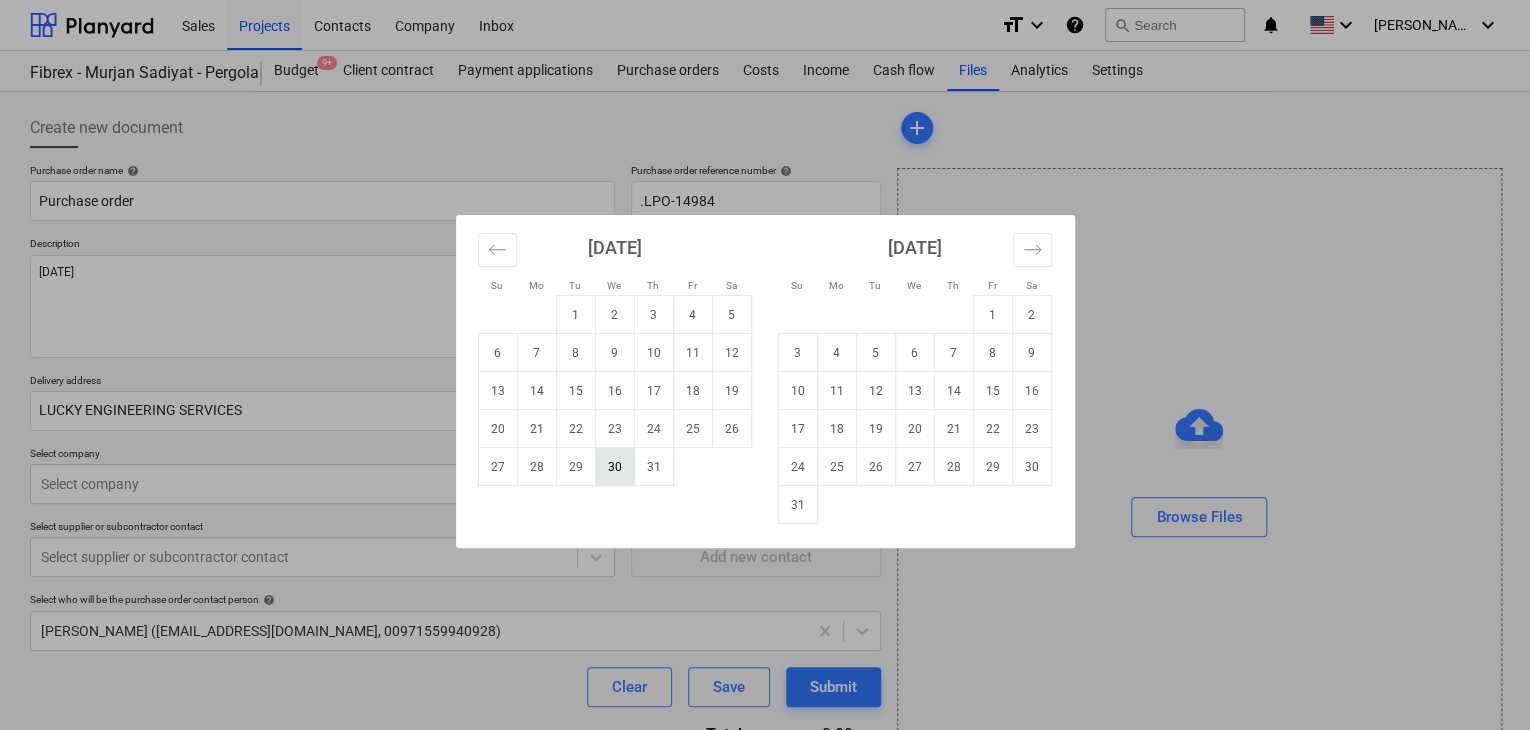 click on "30" at bounding box center [614, 467] 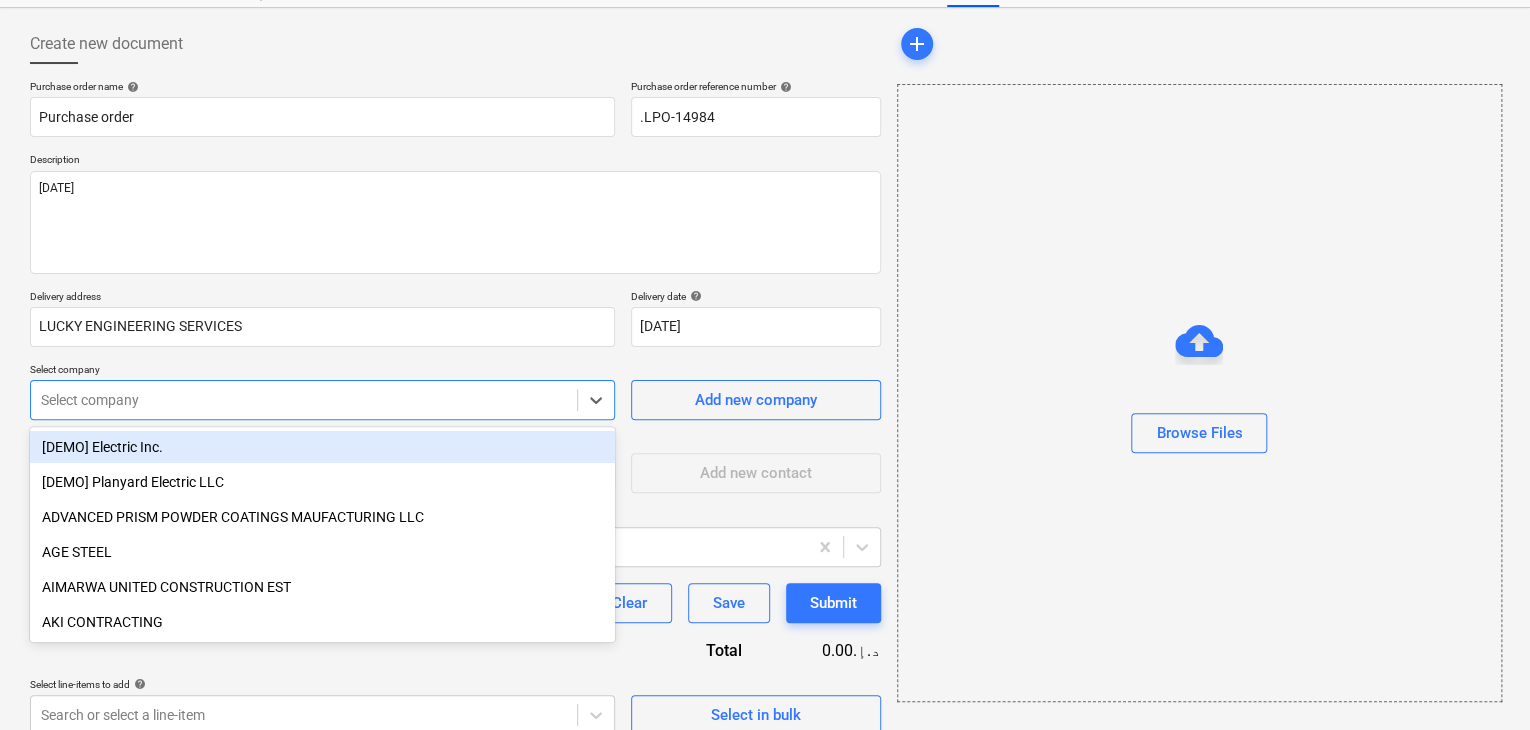 click on "Sales Projects Contacts Company Inbox format_size keyboard_arrow_down help search Search notifications 0 keyboard_arrow_down [PERSON_NAME] keyboard_arrow_down Fibrex - Murjan Sadiyat - Pergola & Canopies Budget 9+ Client contract Payment applications Purchase orders Costs Income Cash flow Files Analytics Settings Create new document Purchase order name help Purchase order Purchase order reference number help .LPO-14984 Description [DATE] Delivery address LUCKY ENGINEERING SERVICES Delivery date help [DATE] [DATE] Press the down arrow key to interact with the calendar and
select a date. Press the question mark key to get the keyboard shortcuts for changing dates. Select company option [DEMO] Electric Inc.   focused, 1 of 199. 199 results available. Use Up and Down to choose options, press Enter to select the currently focused option, press Escape to exit the menu, press Tab to select the option and exit the menu. Select company Add new company Select supplier or subcontractor contact help Save" at bounding box center (765, 281) 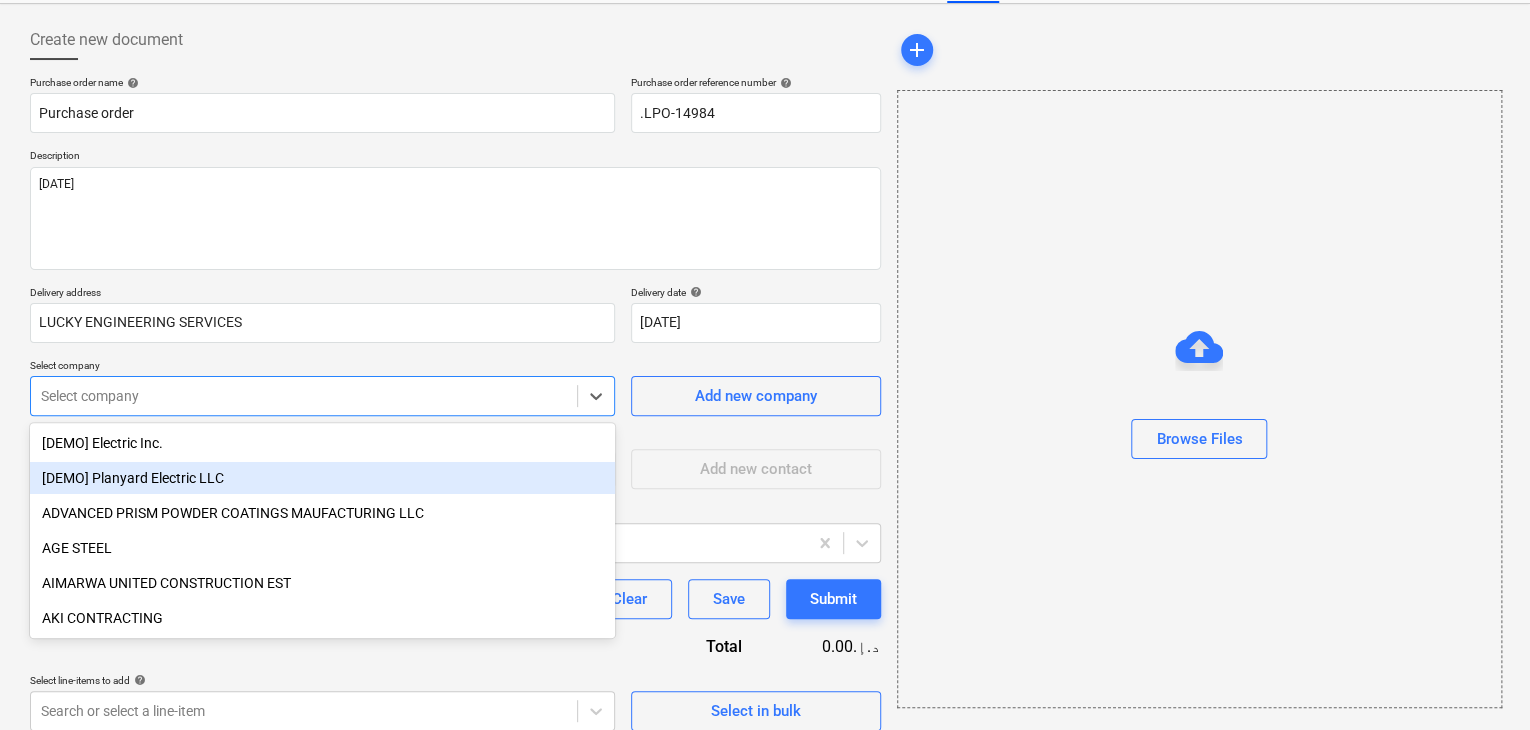 scroll, scrollTop: 93, scrollLeft: 0, axis: vertical 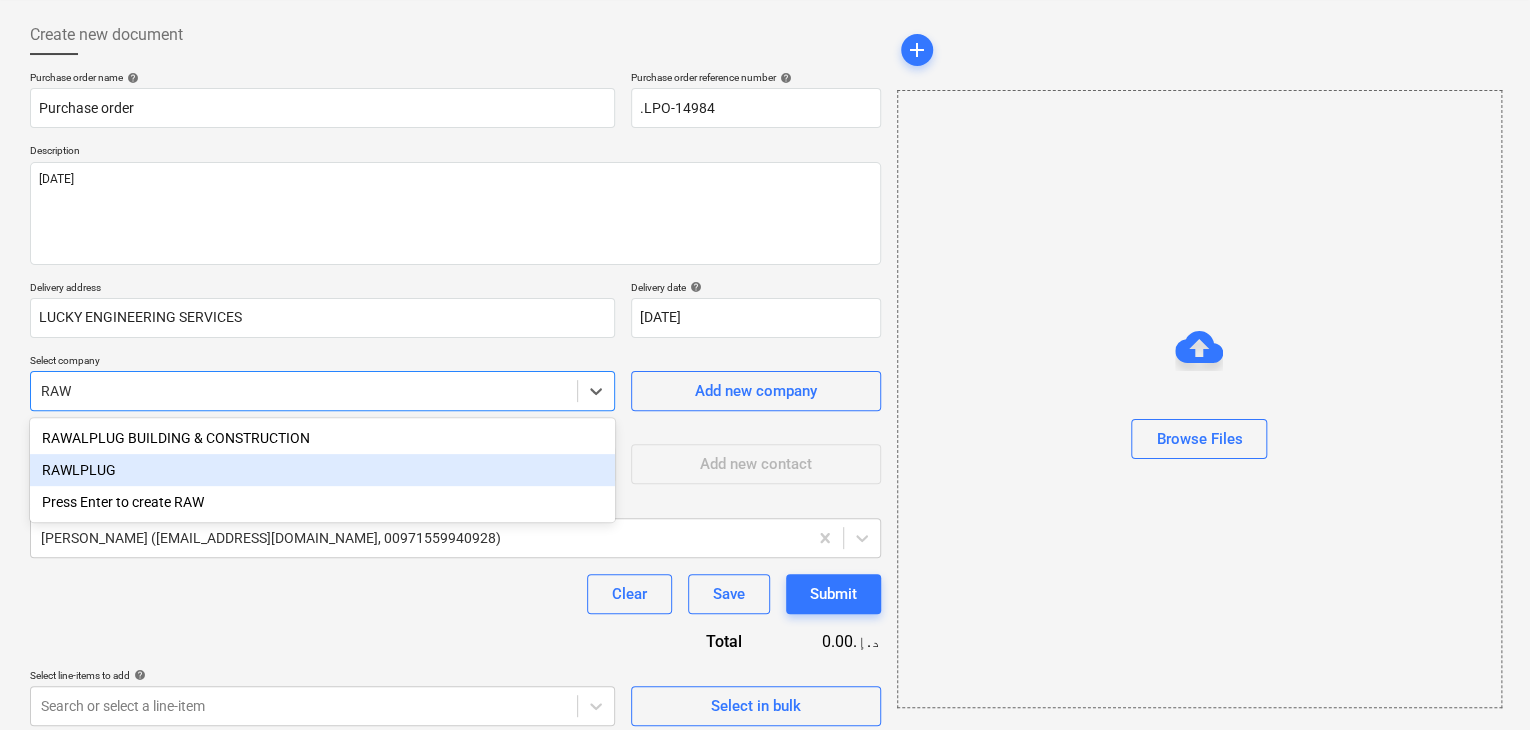 click on "RAWLPLUG" at bounding box center (322, 470) 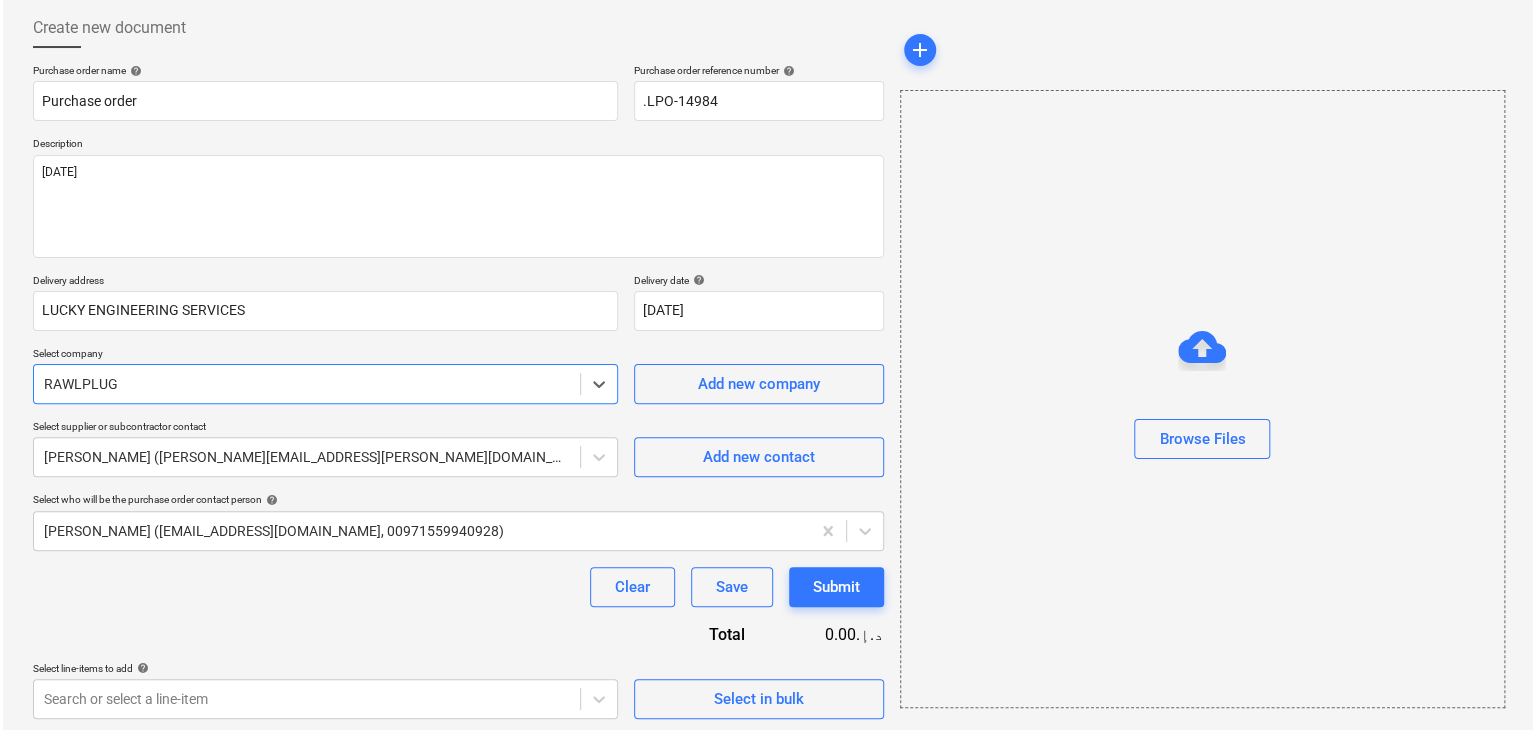 scroll, scrollTop: 104, scrollLeft: 0, axis: vertical 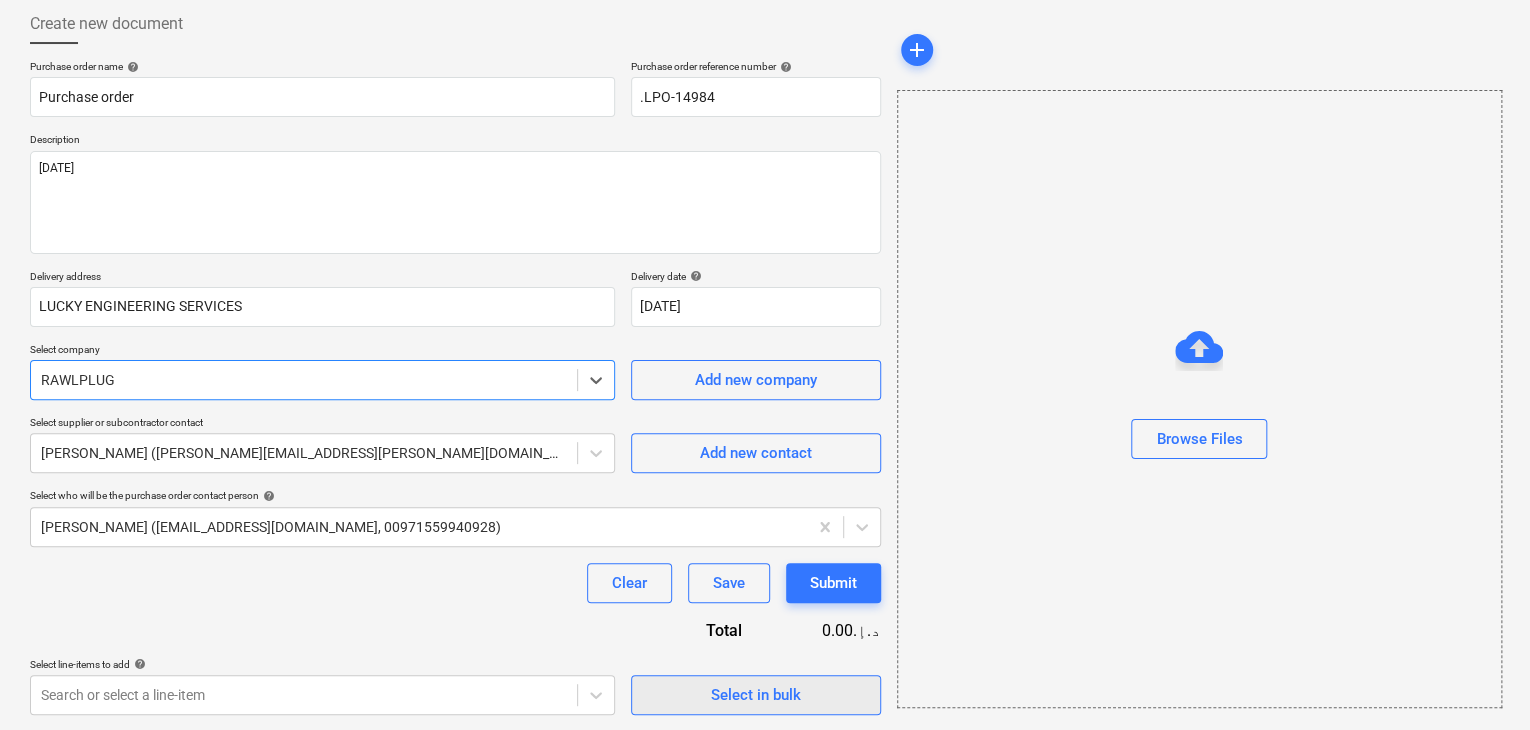 click on "Select in bulk" at bounding box center [756, 695] 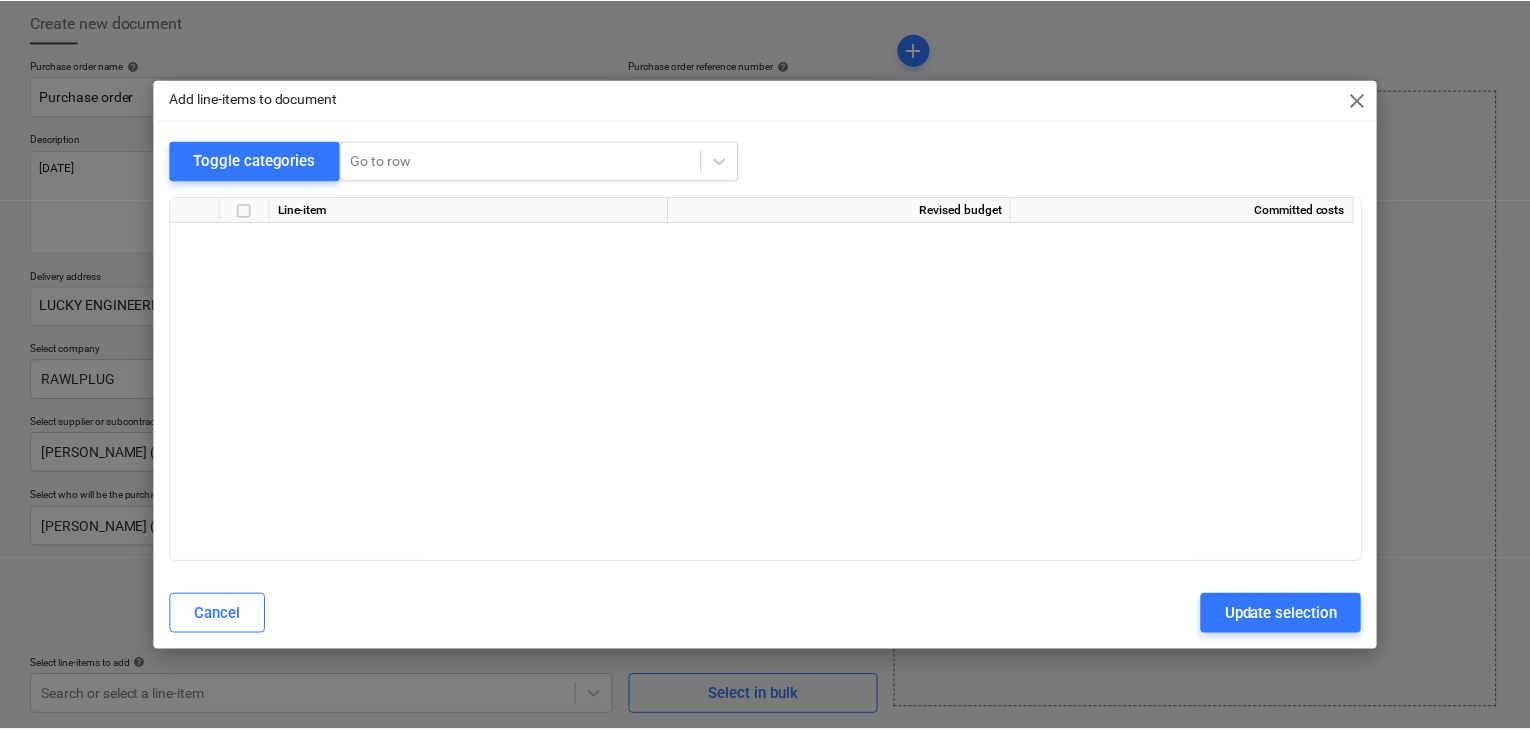 scroll, scrollTop: 6212, scrollLeft: 0, axis: vertical 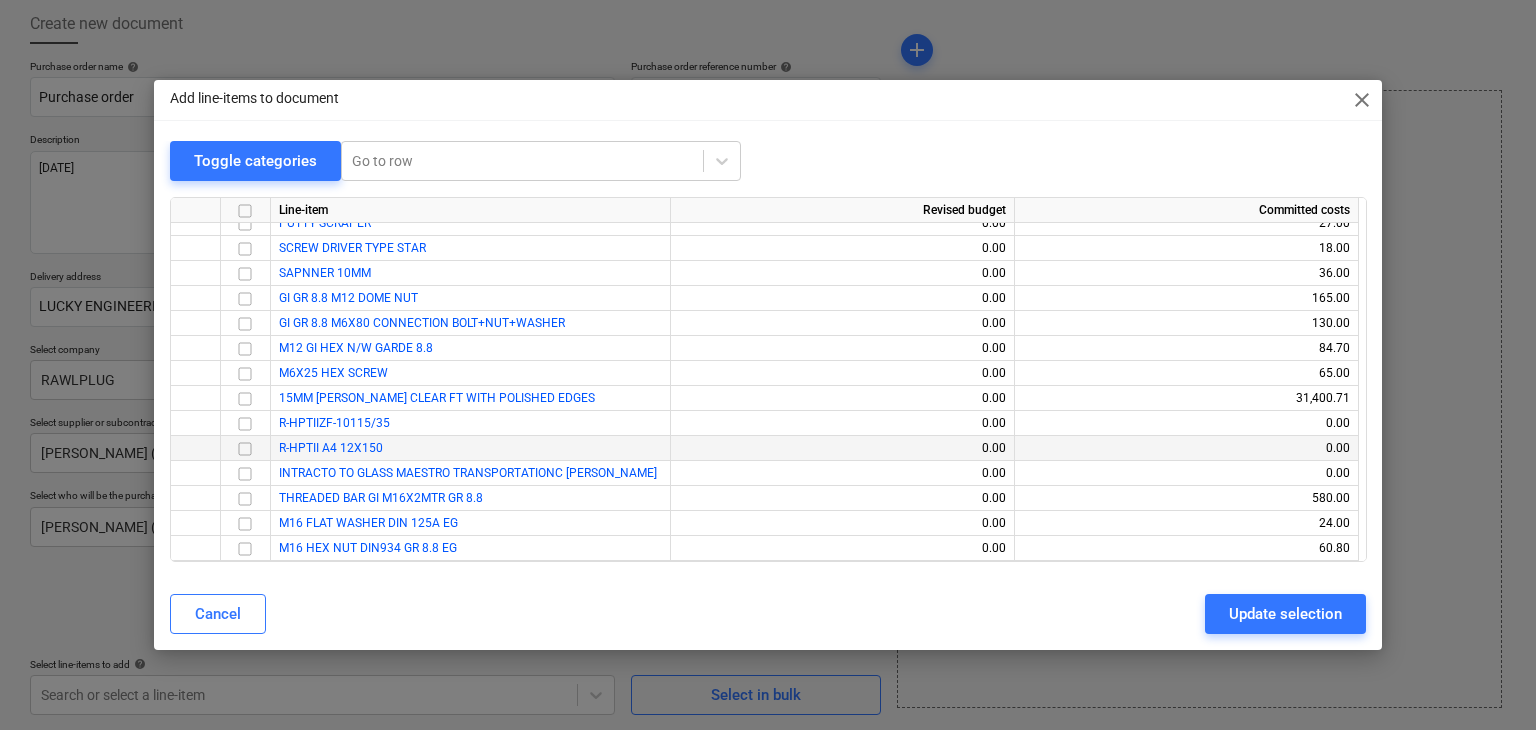 click at bounding box center [245, 449] 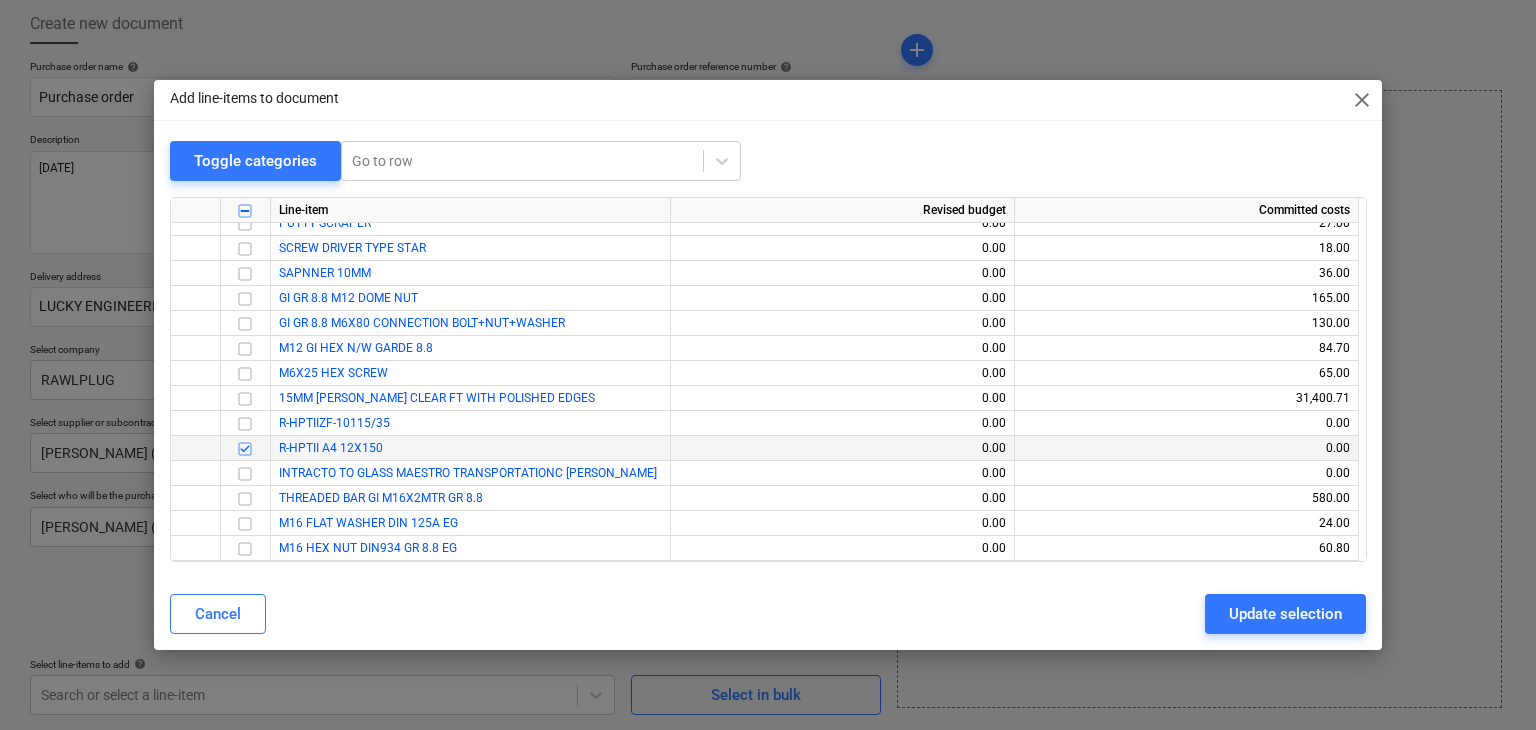 drag, startPoint x: 1247, startPoint y: 617, endPoint x: 1236, endPoint y: 612, distance: 12.083046 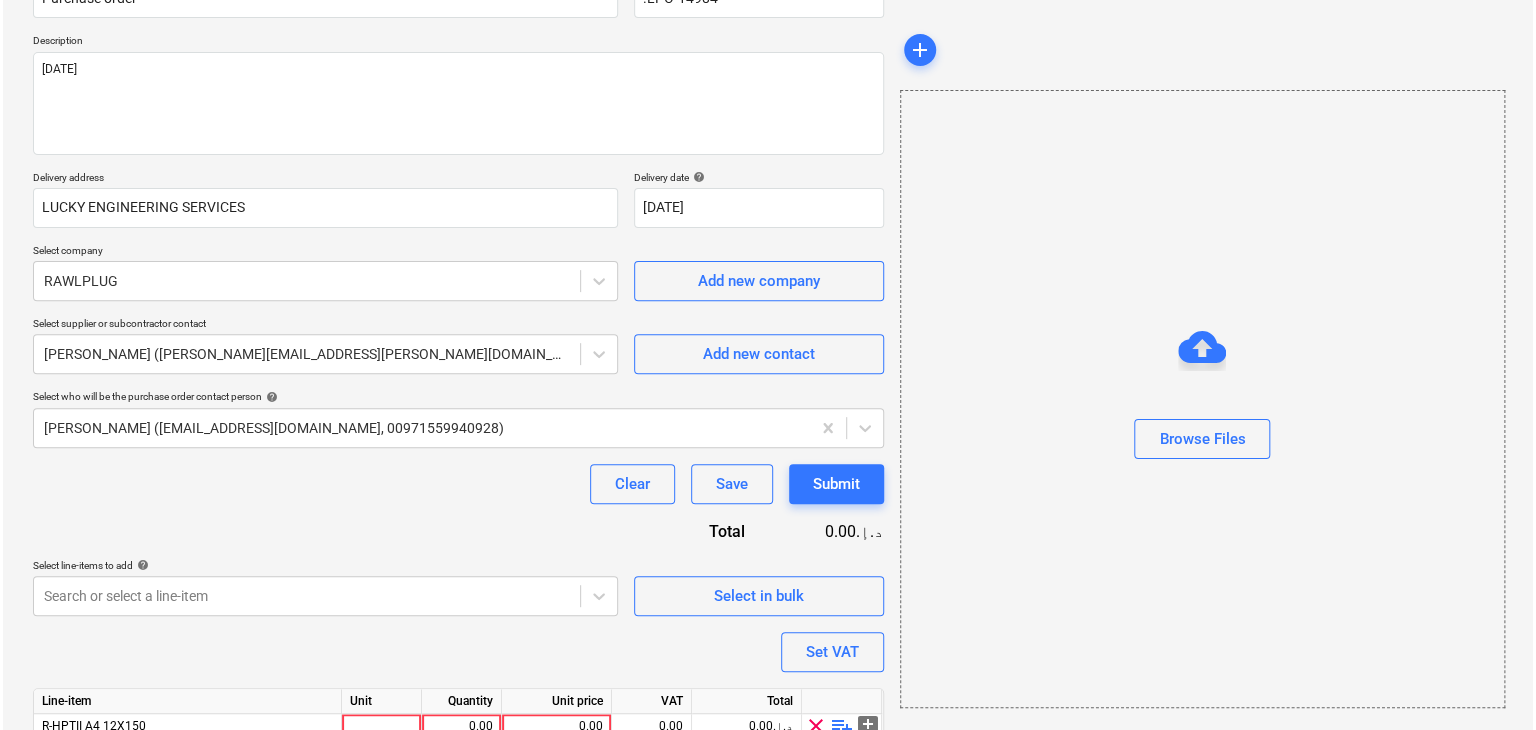 scroll, scrollTop: 292, scrollLeft: 0, axis: vertical 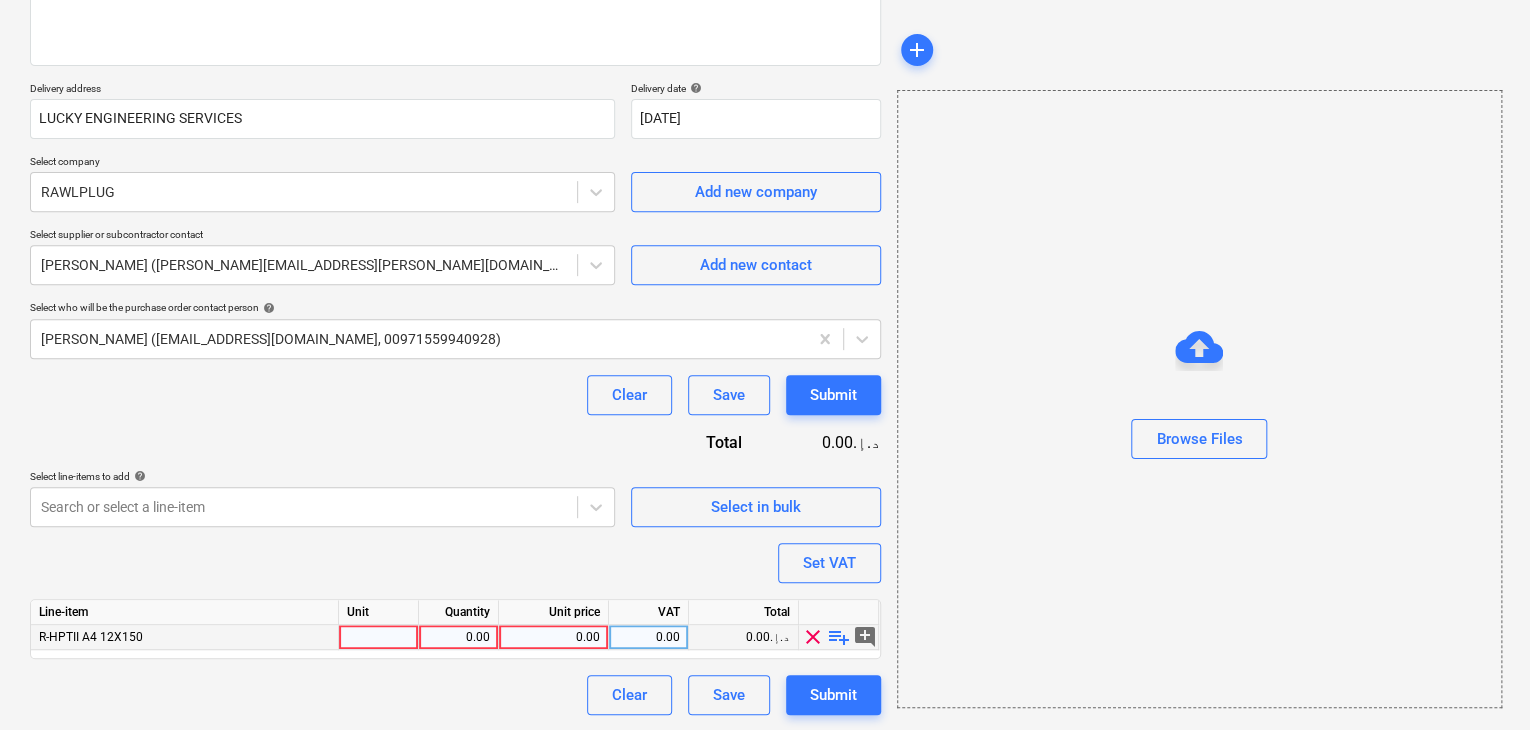 click at bounding box center (379, 637) 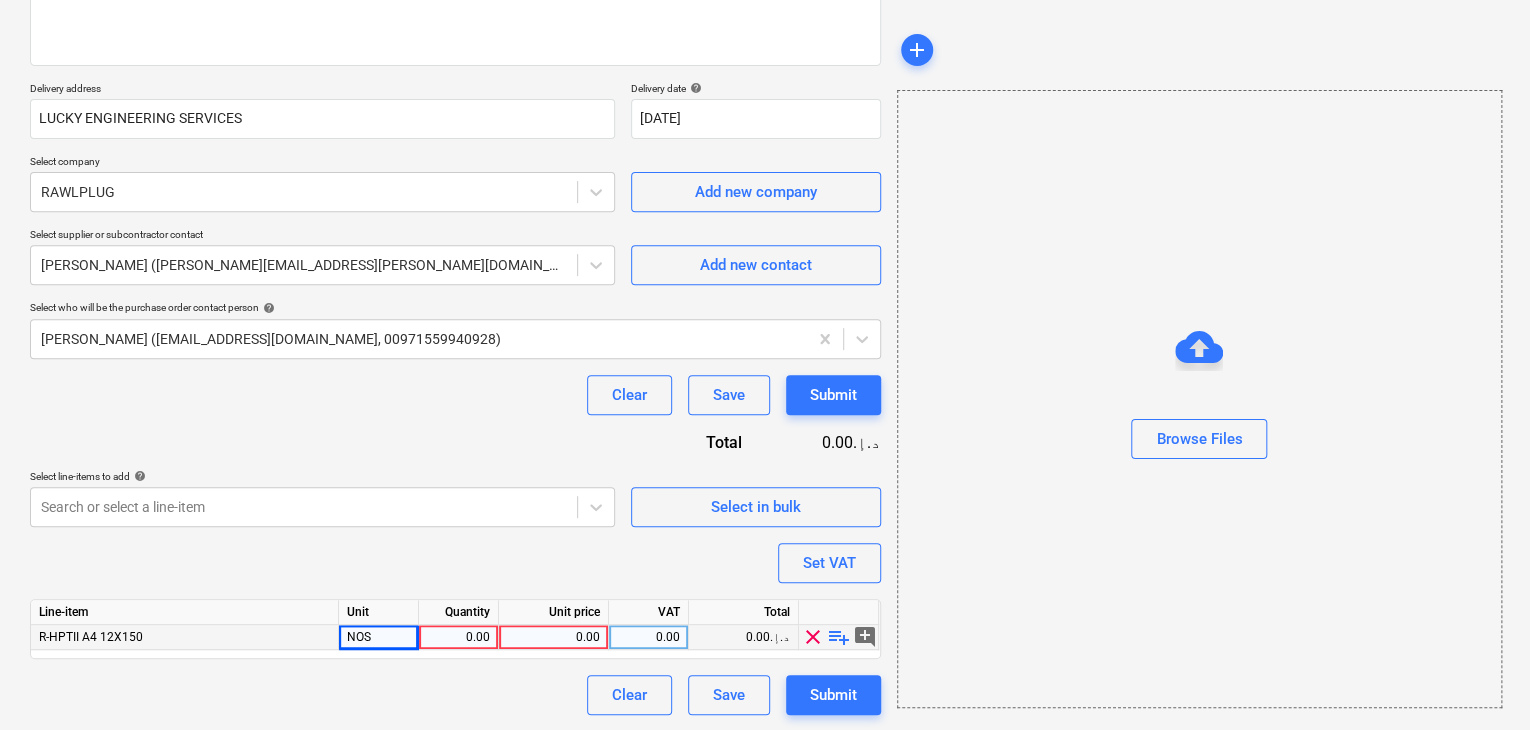 click on "0.00" at bounding box center (458, 637) 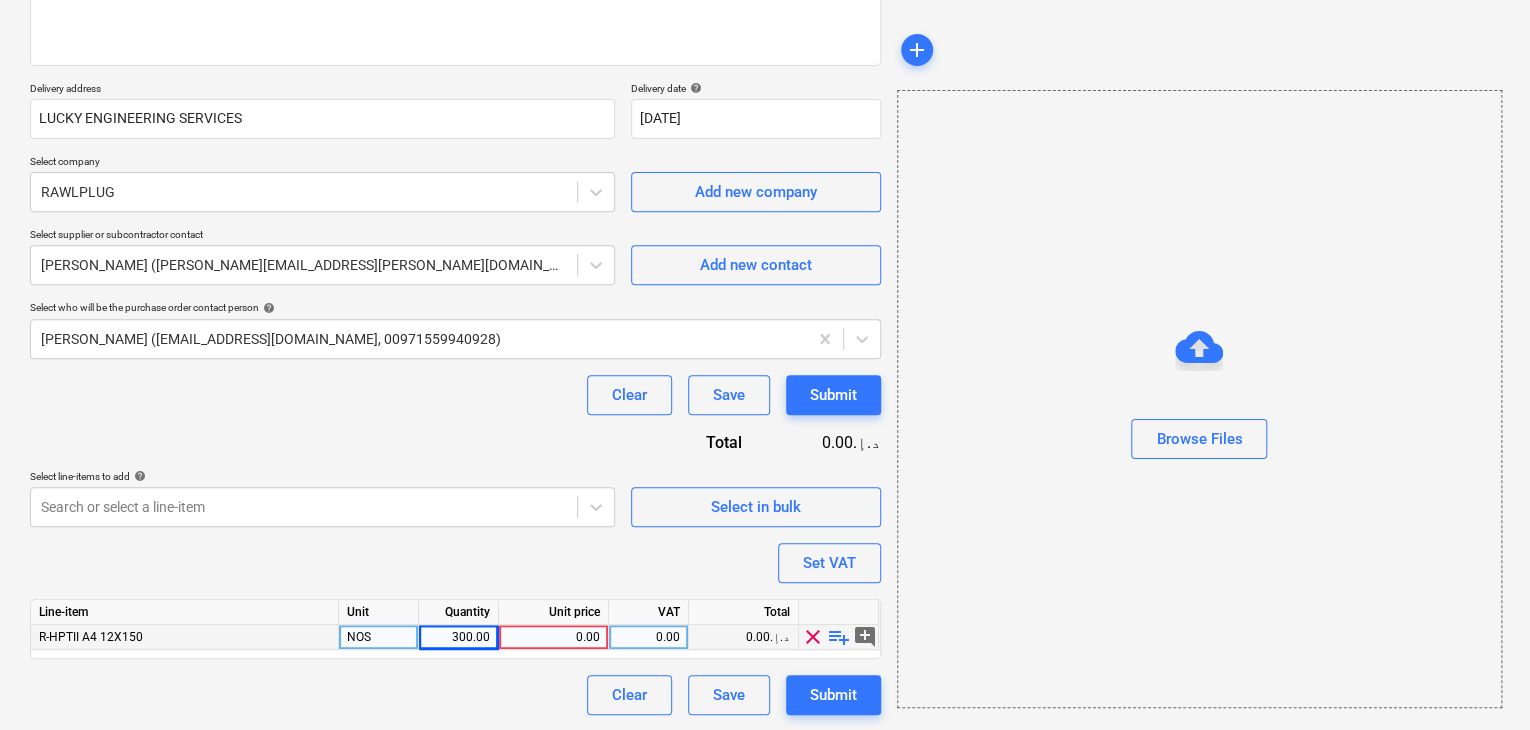 click on "0.00" at bounding box center (553, 637) 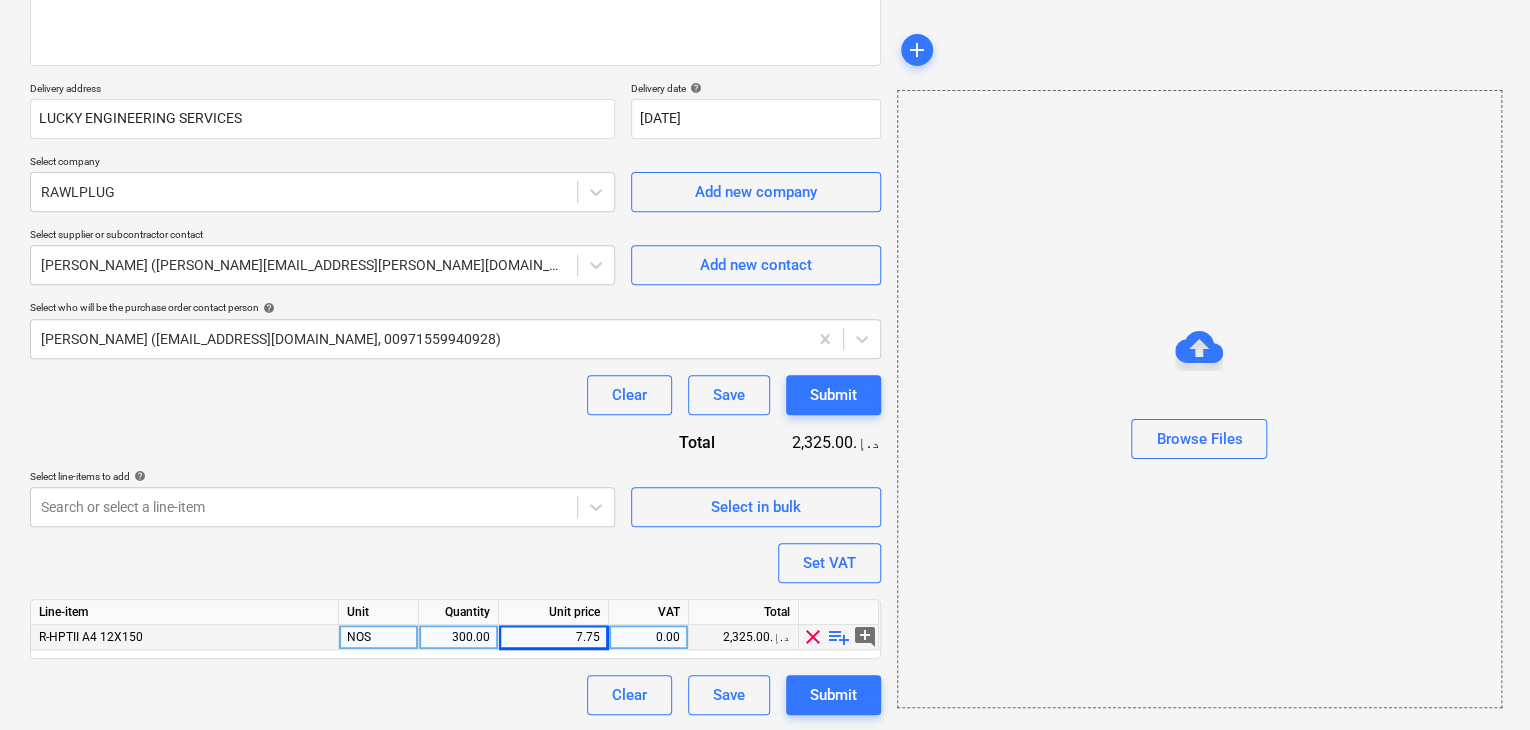 click on "Browse Files" at bounding box center (1199, 399) 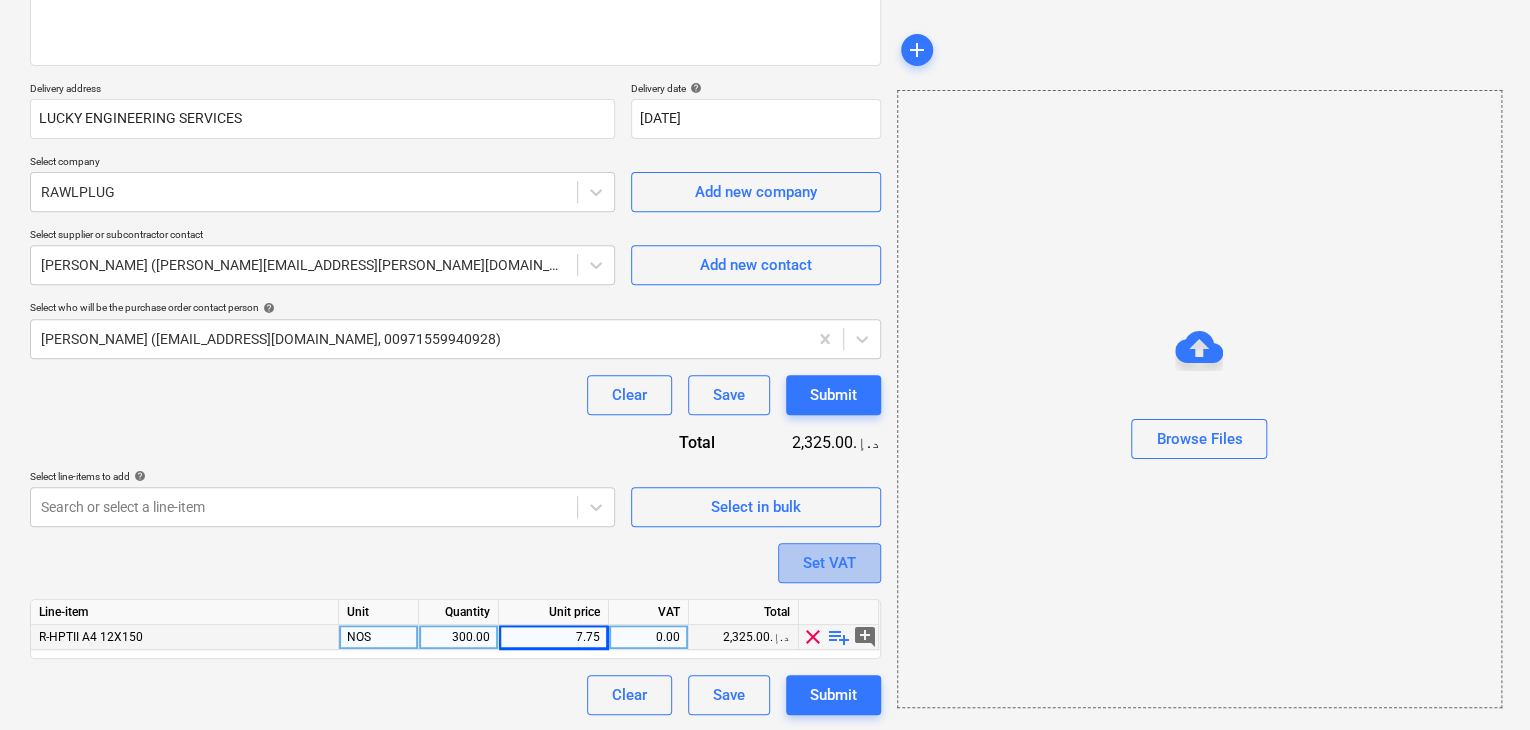 click on "Set VAT" at bounding box center (829, 563) 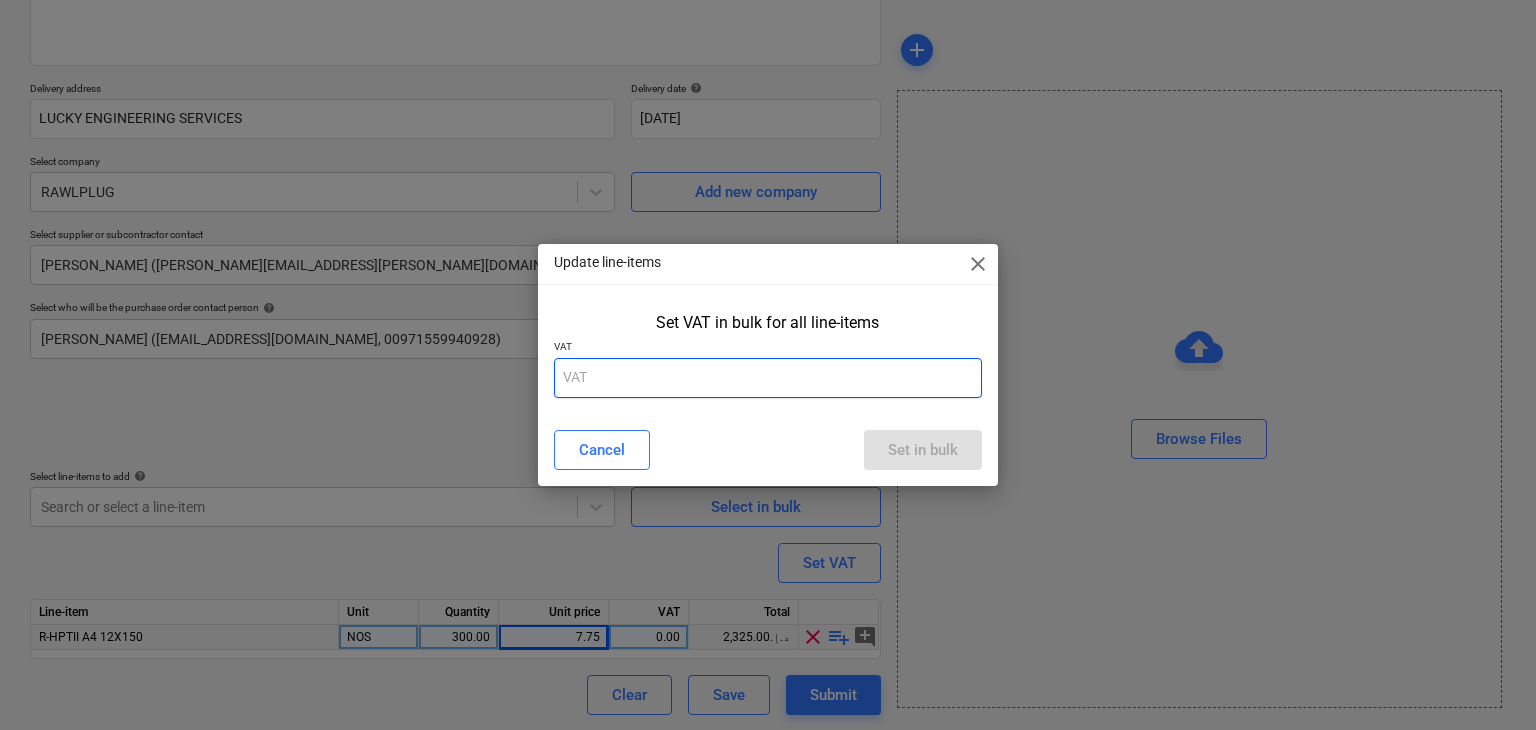 click at bounding box center (768, 378) 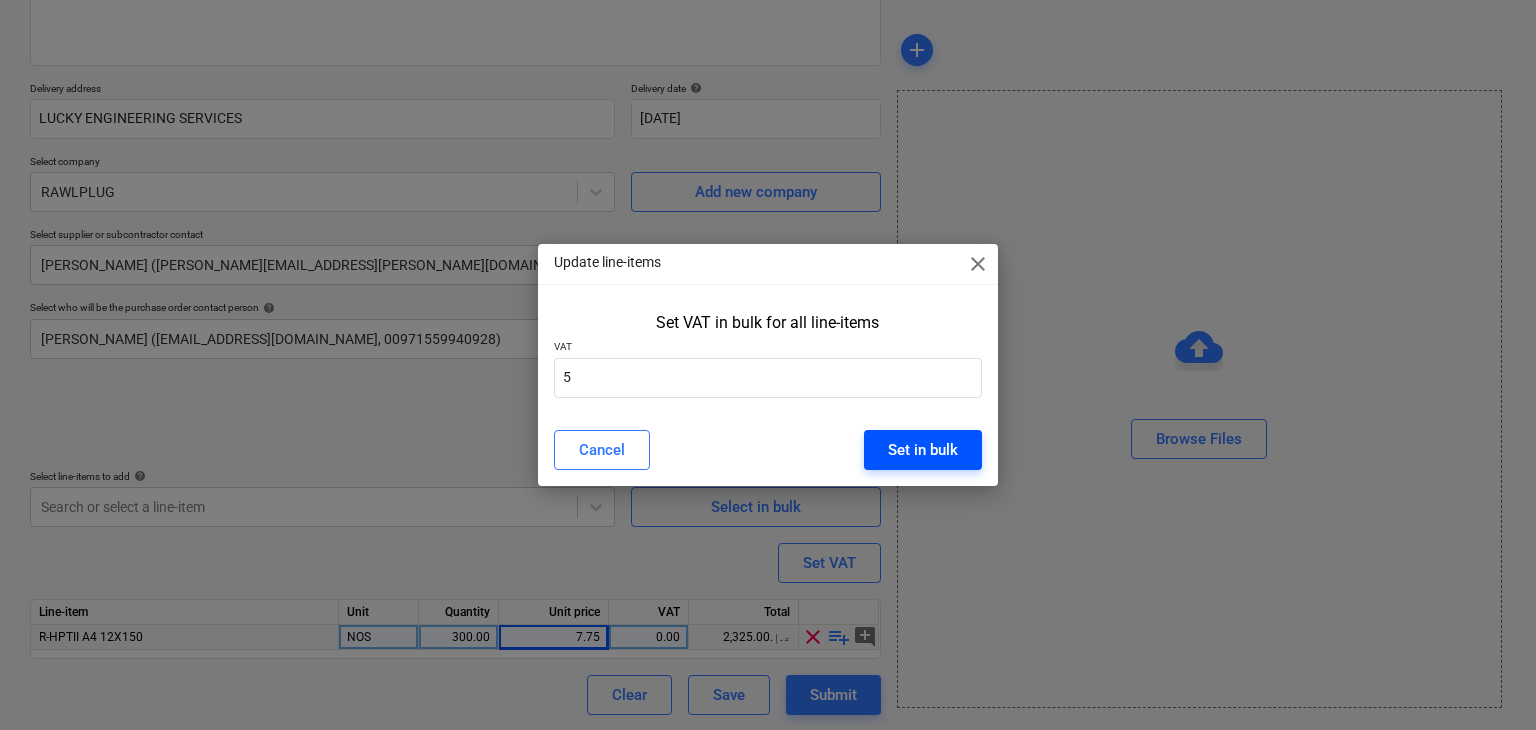 click on "Set in bulk" at bounding box center [923, 450] 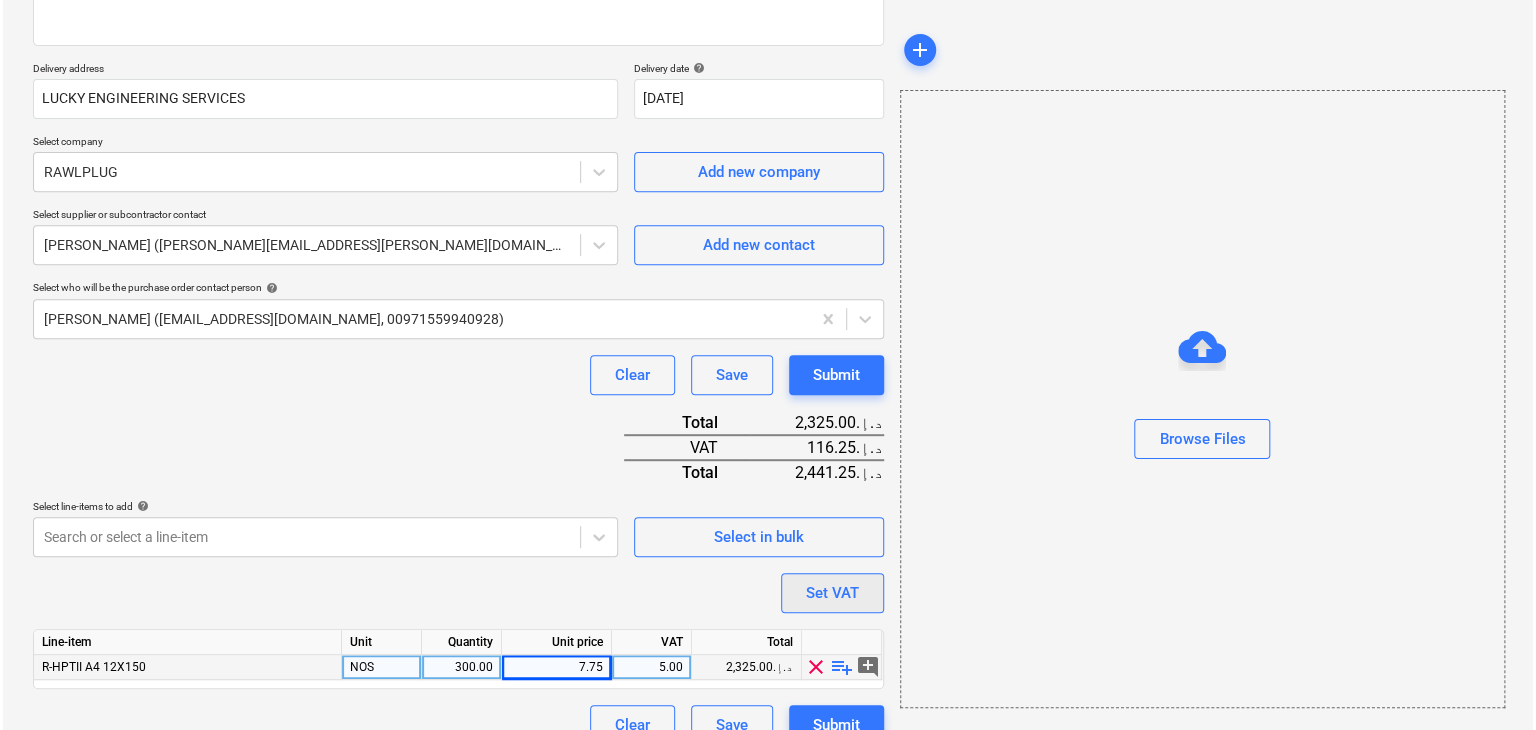 scroll, scrollTop: 342, scrollLeft: 0, axis: vertical 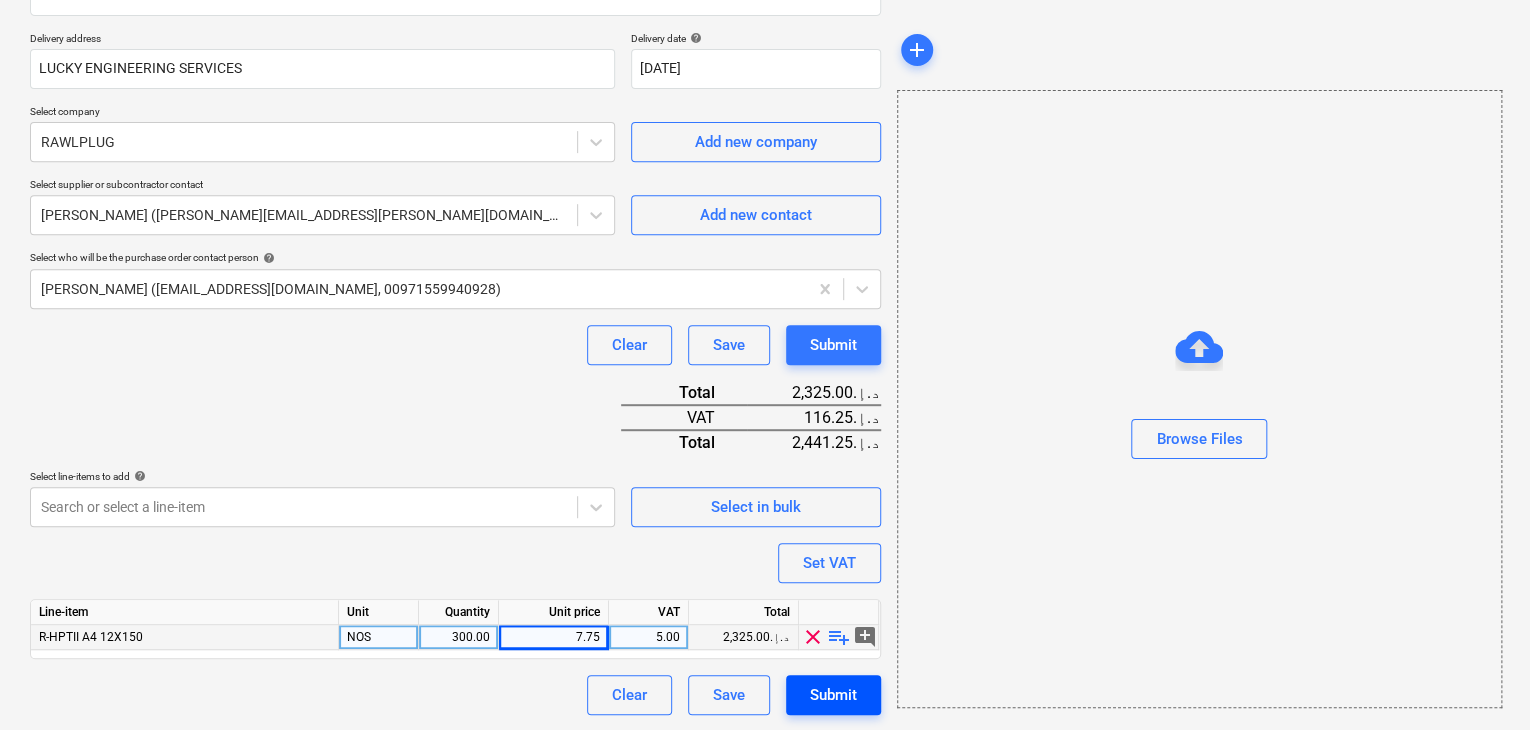 click on "Submit" at bounding box center [833, 695] 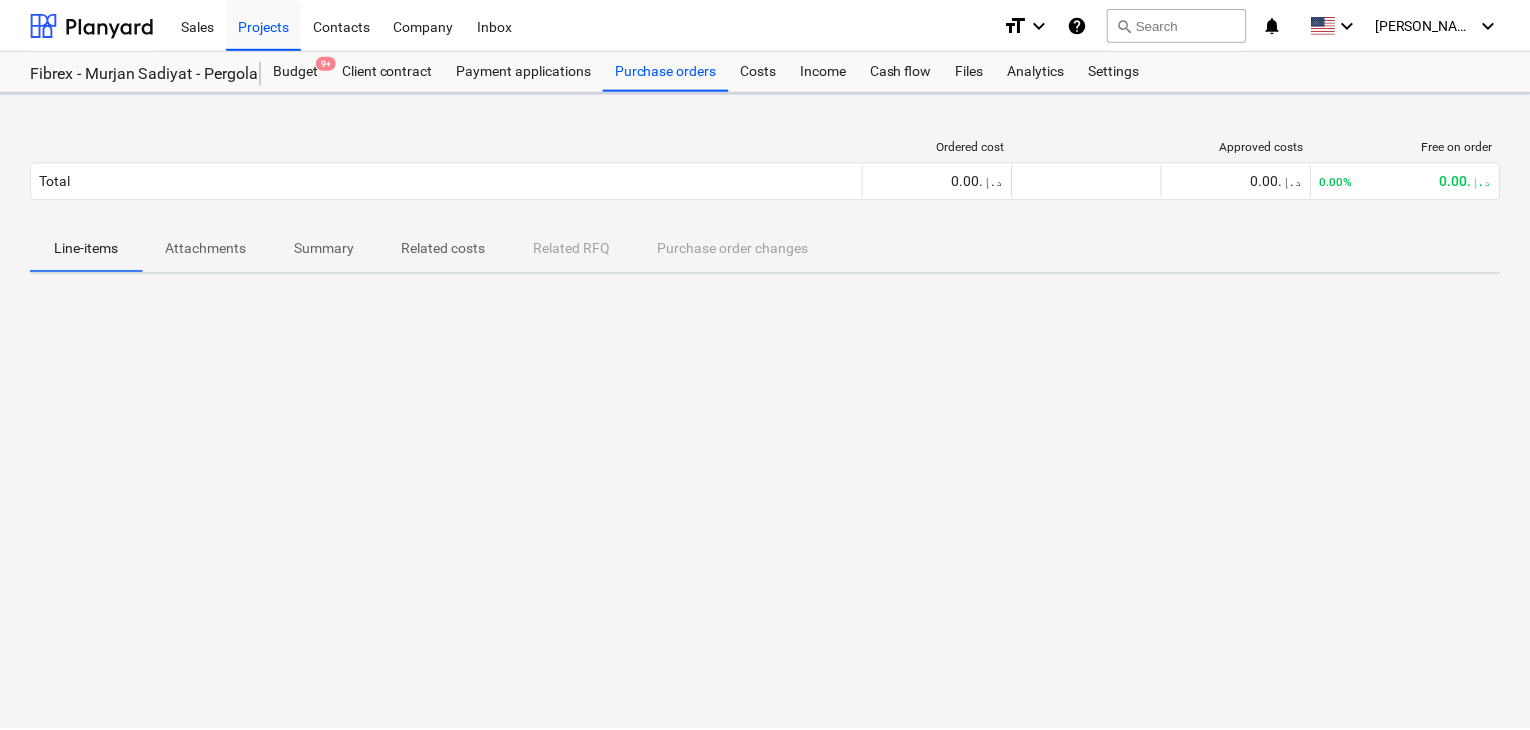 scroll, scrollTop: 0, scrollLeft: 0, axis: both 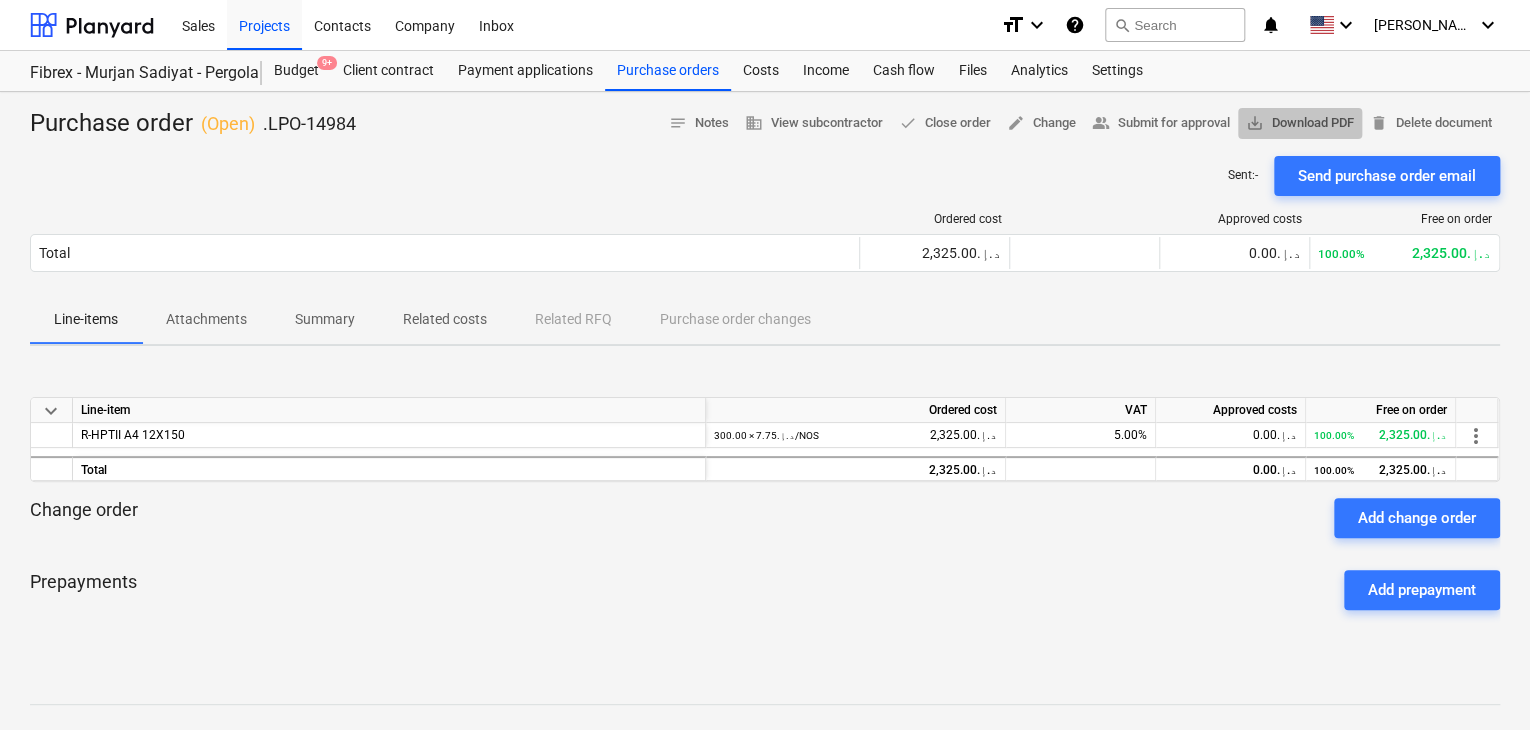 click on "save_alt Download PDF" at bounding box center (1300, 123) 